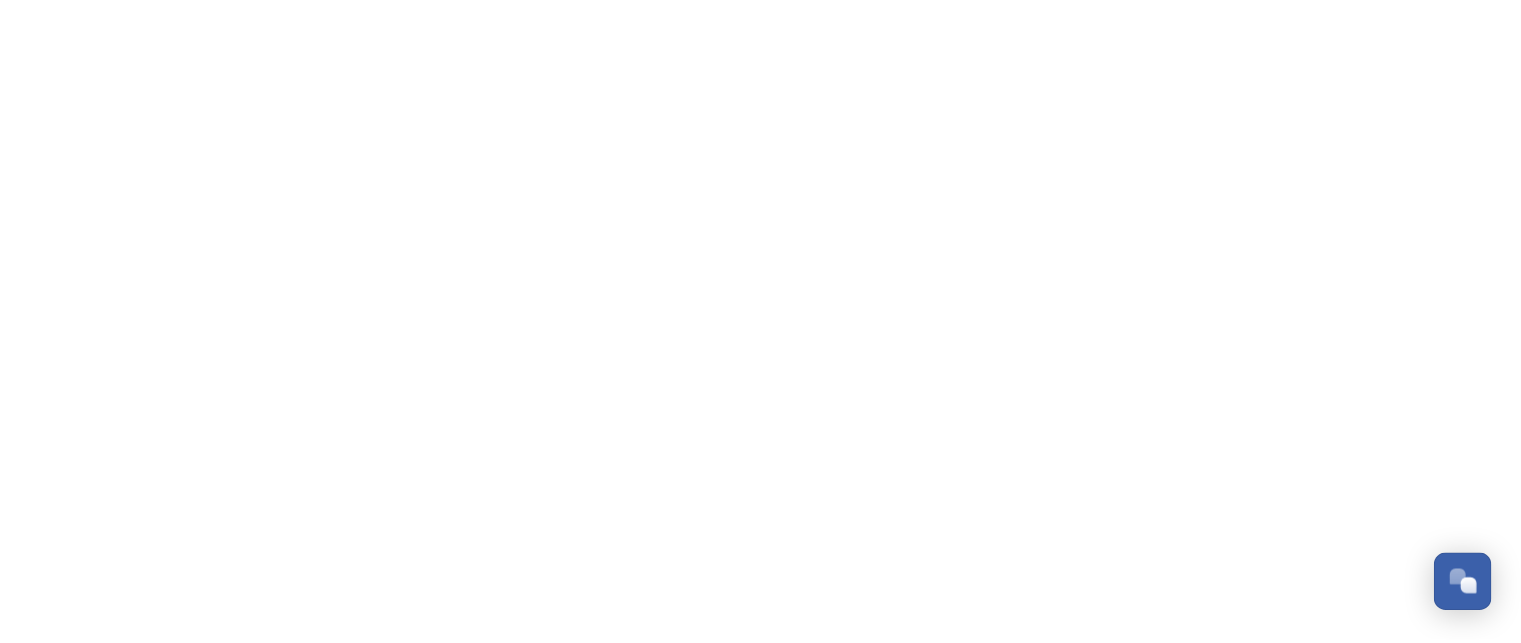 scroll, scrollTop: 0, scrollLeft: 0, axis: both 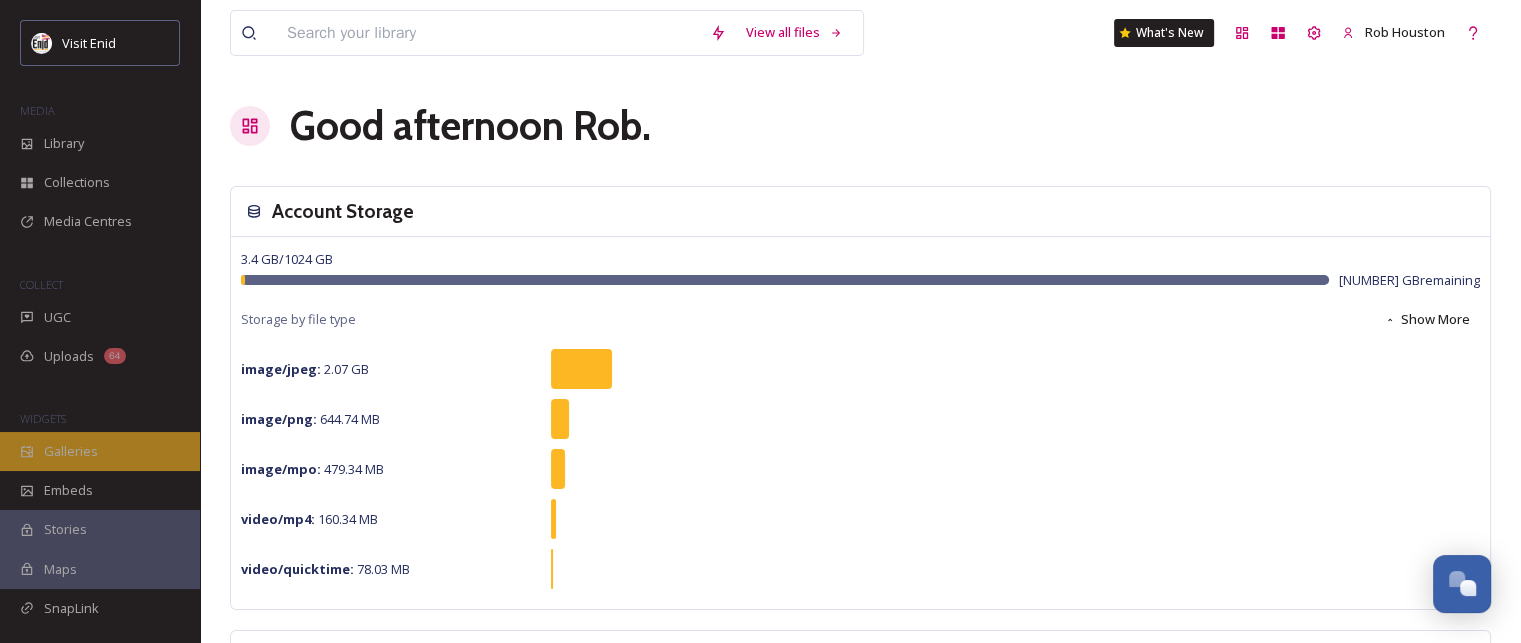 click on "Galleries" at bounding box center [71, 451] 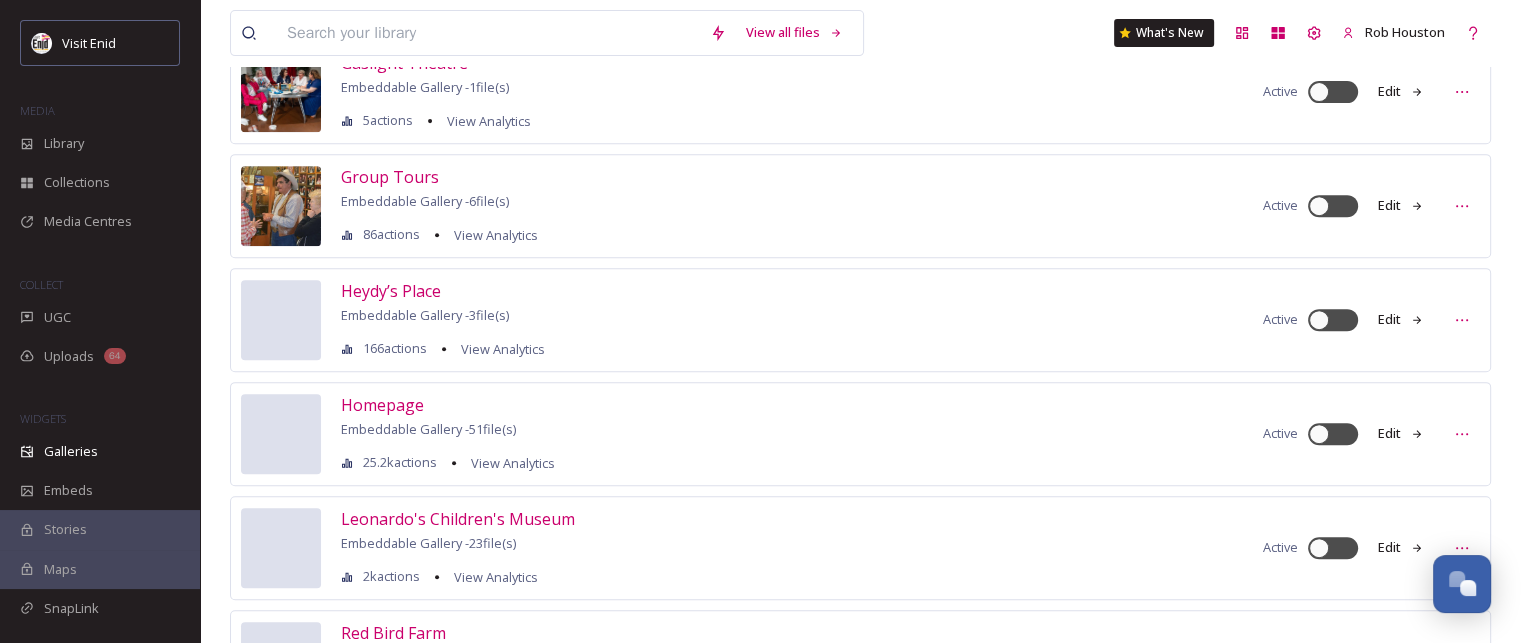 scroll, scrollTop: 900, scrollLeft: 0, axis: vertical 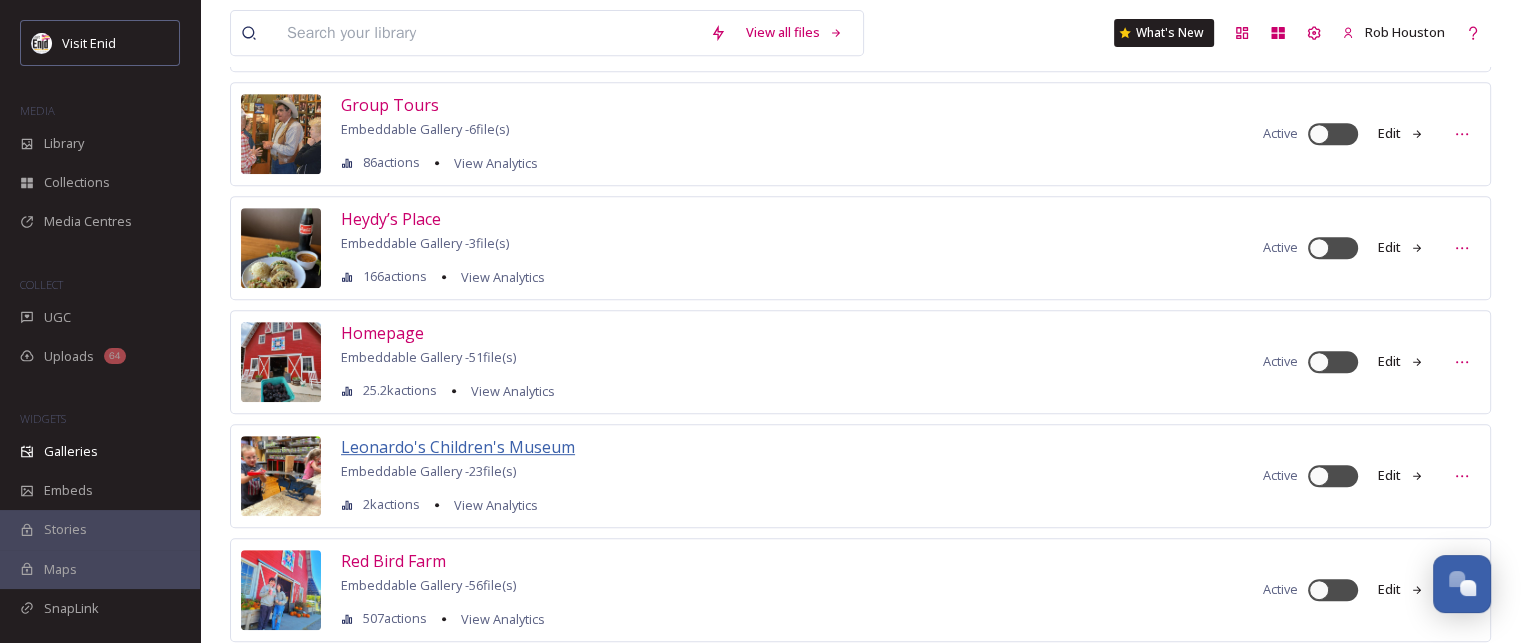 click on "Leonardo's Children's Museum" at bounding box center [458, 447] 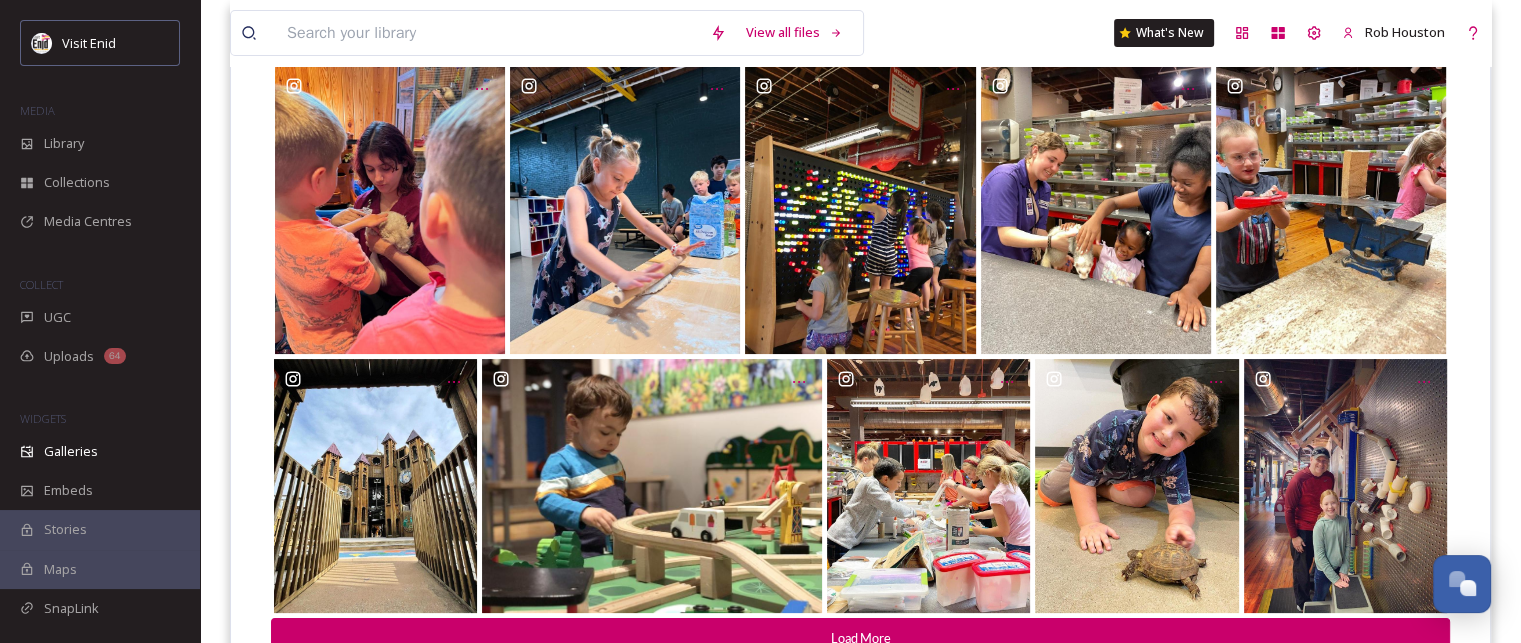 scroll, scrollTop: 300, scrollLeft: 0, axis: vertical 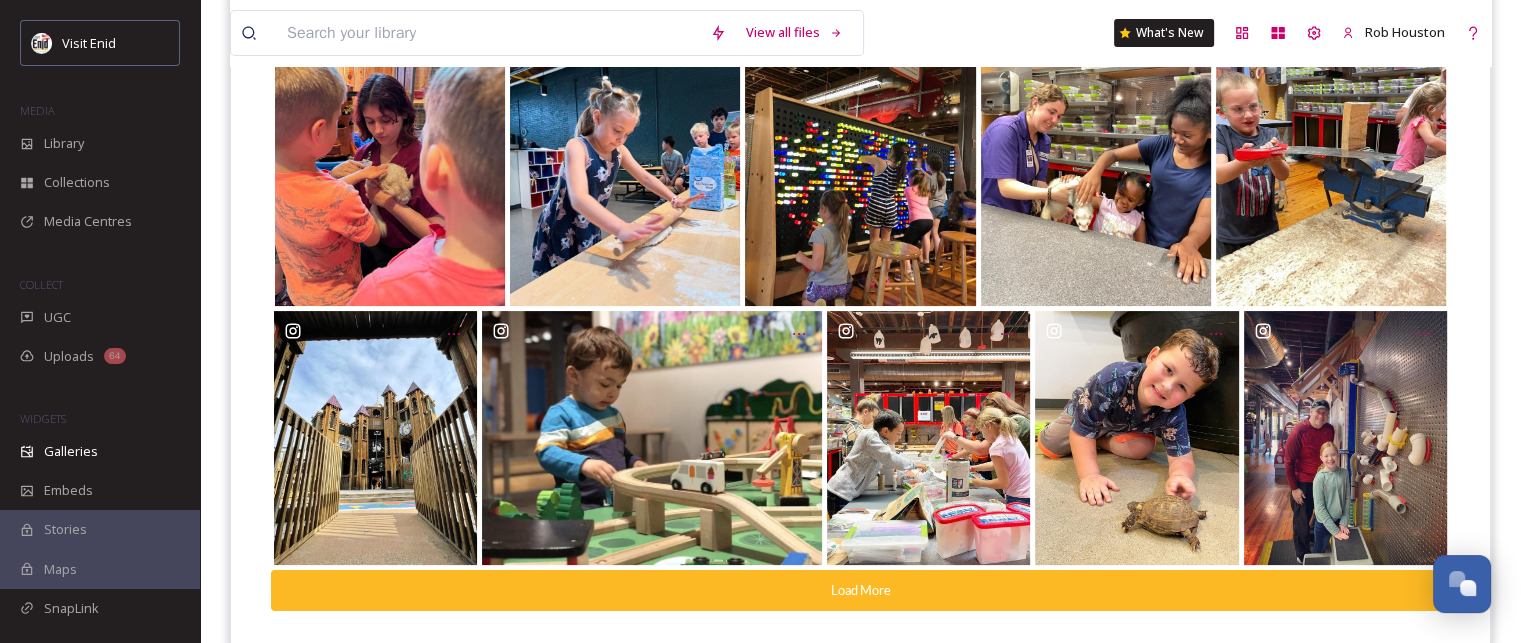 click on "Load More" at bounding box center [860, 590] 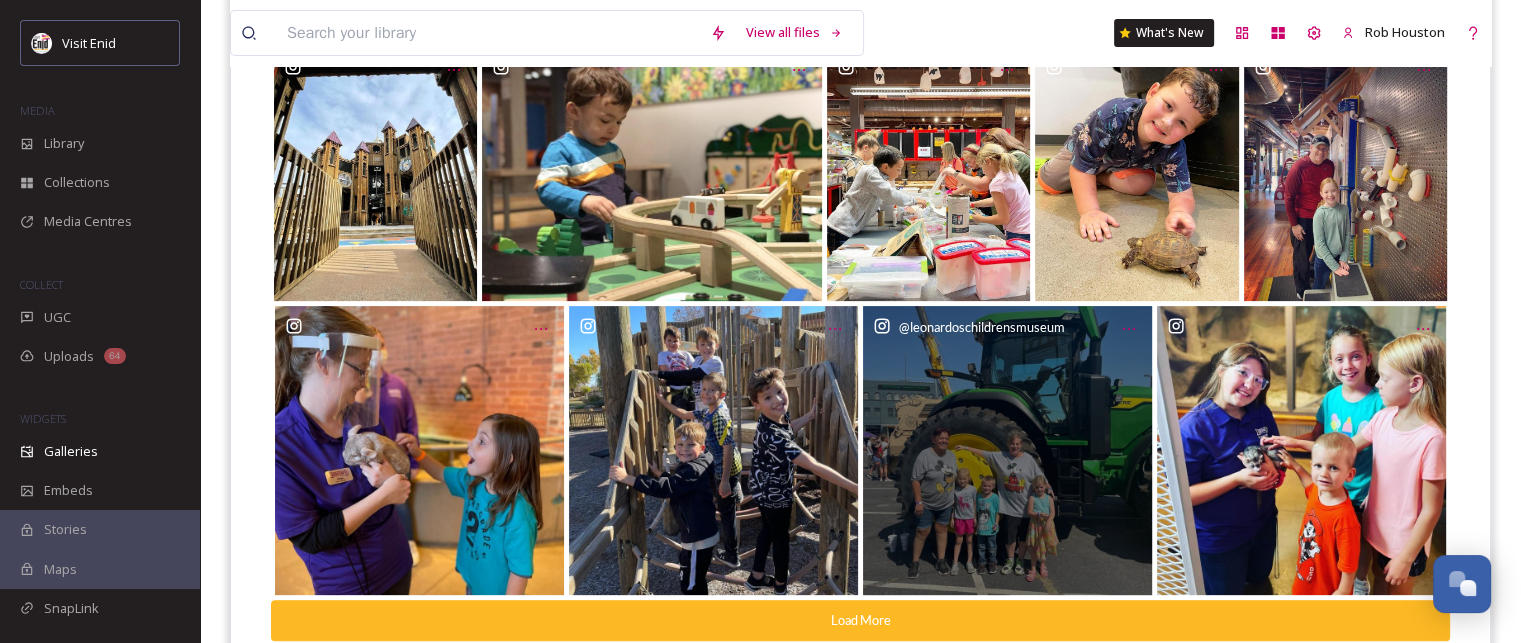 scroll, scrollTop: 632, scrollLeft: 0, axis: vertical 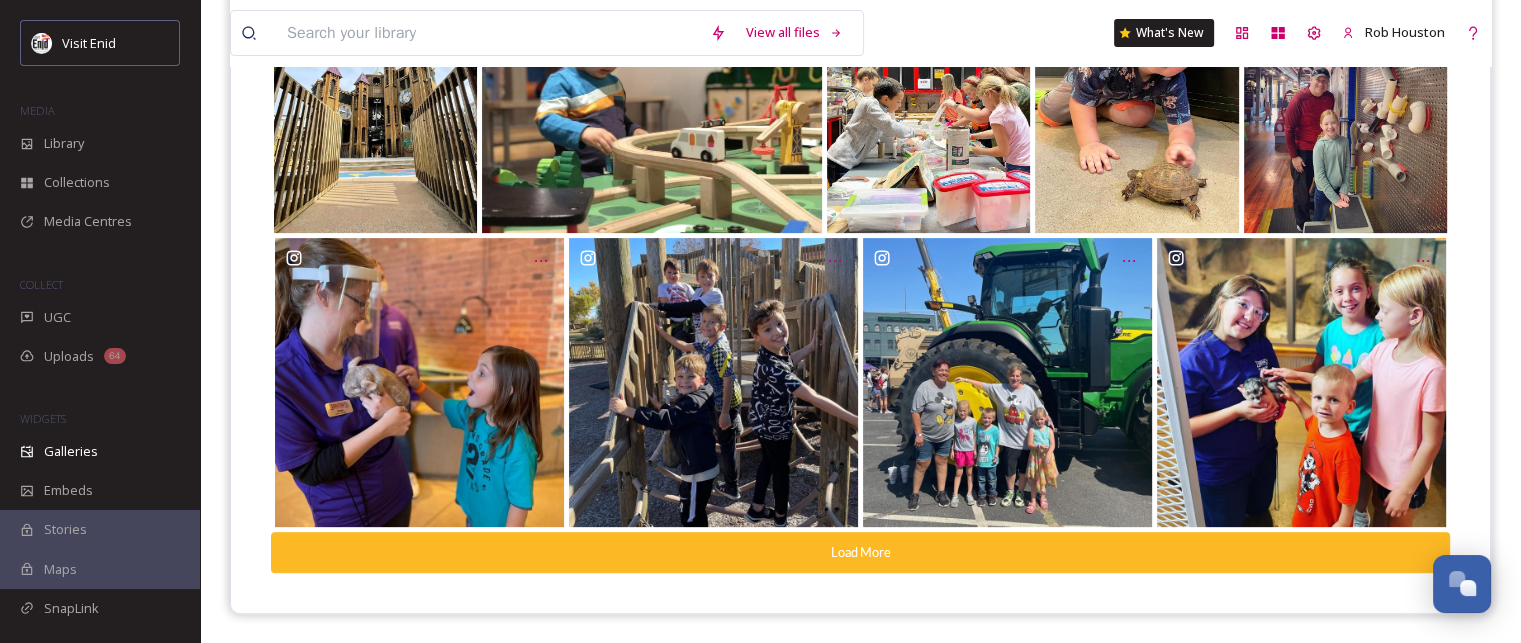 click on "Load More" at bounding box center [860, 552] 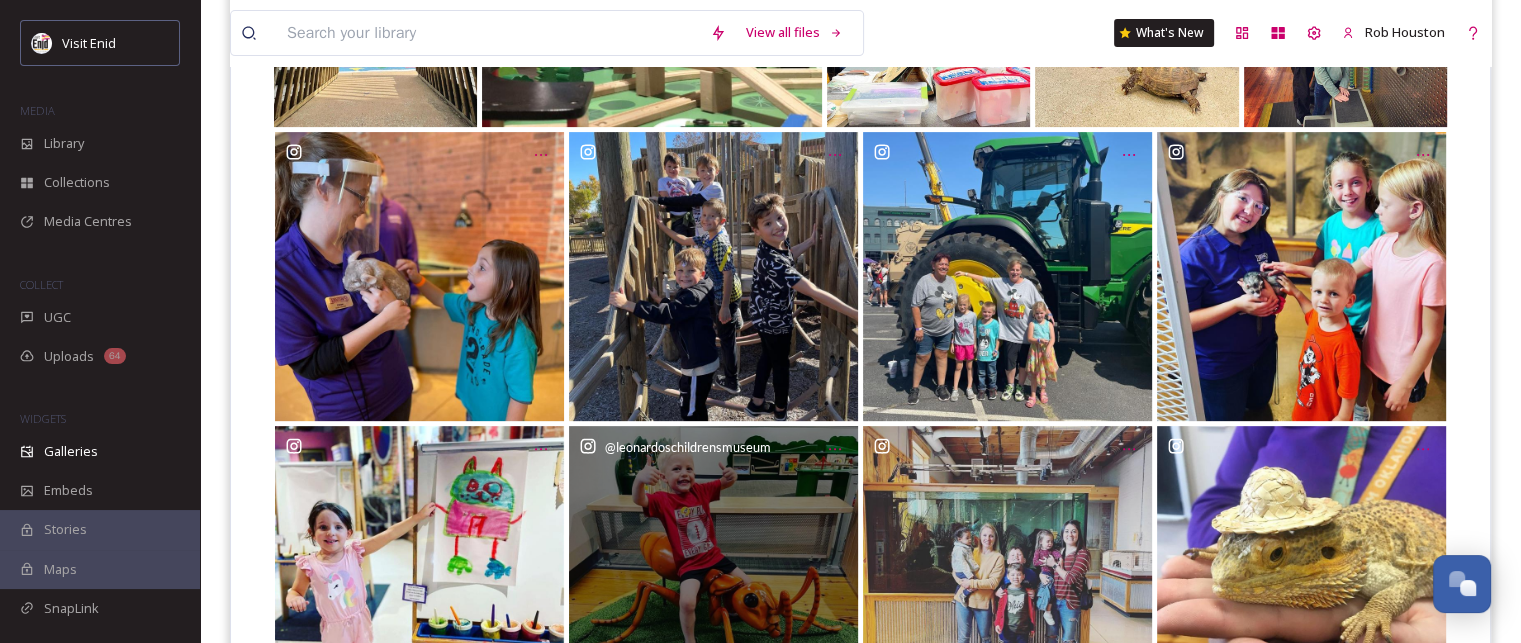 scroll, scrollTop: 925, scrollLeft: 0, axis: vertical 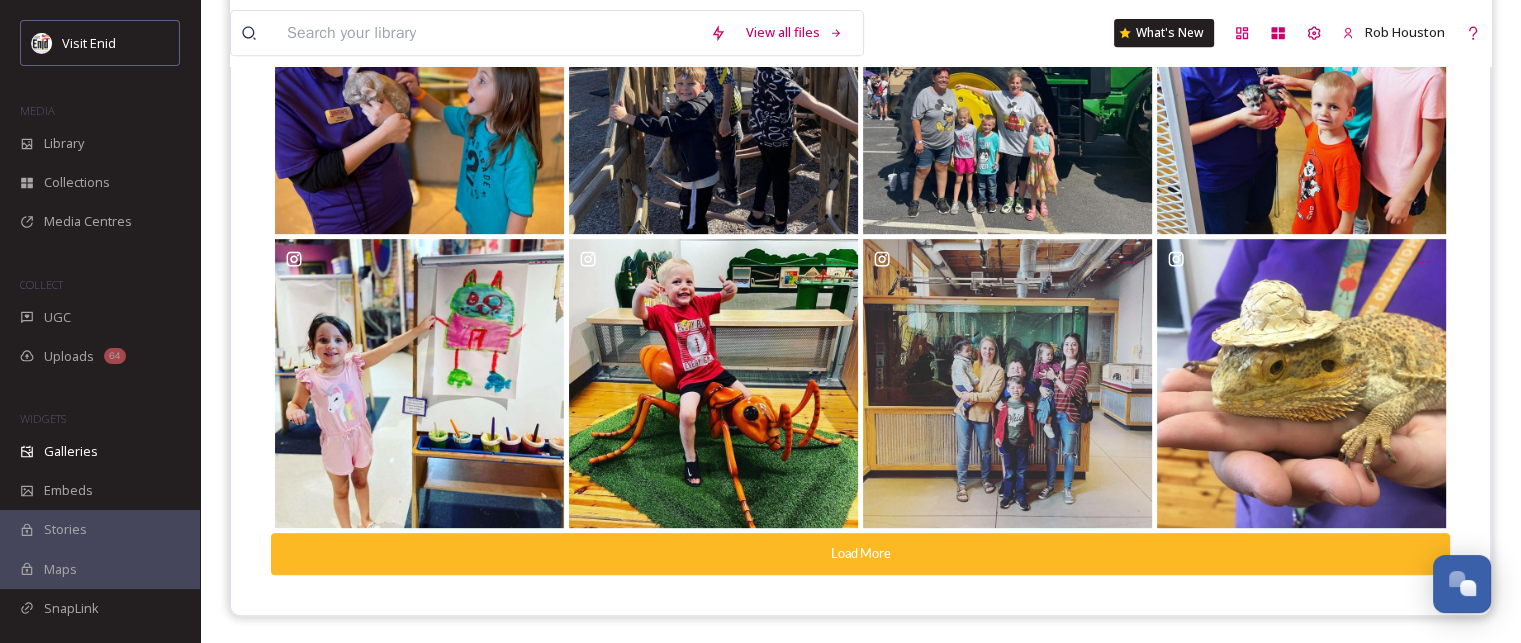 click on "Load More" at bounding box center (860, 553) 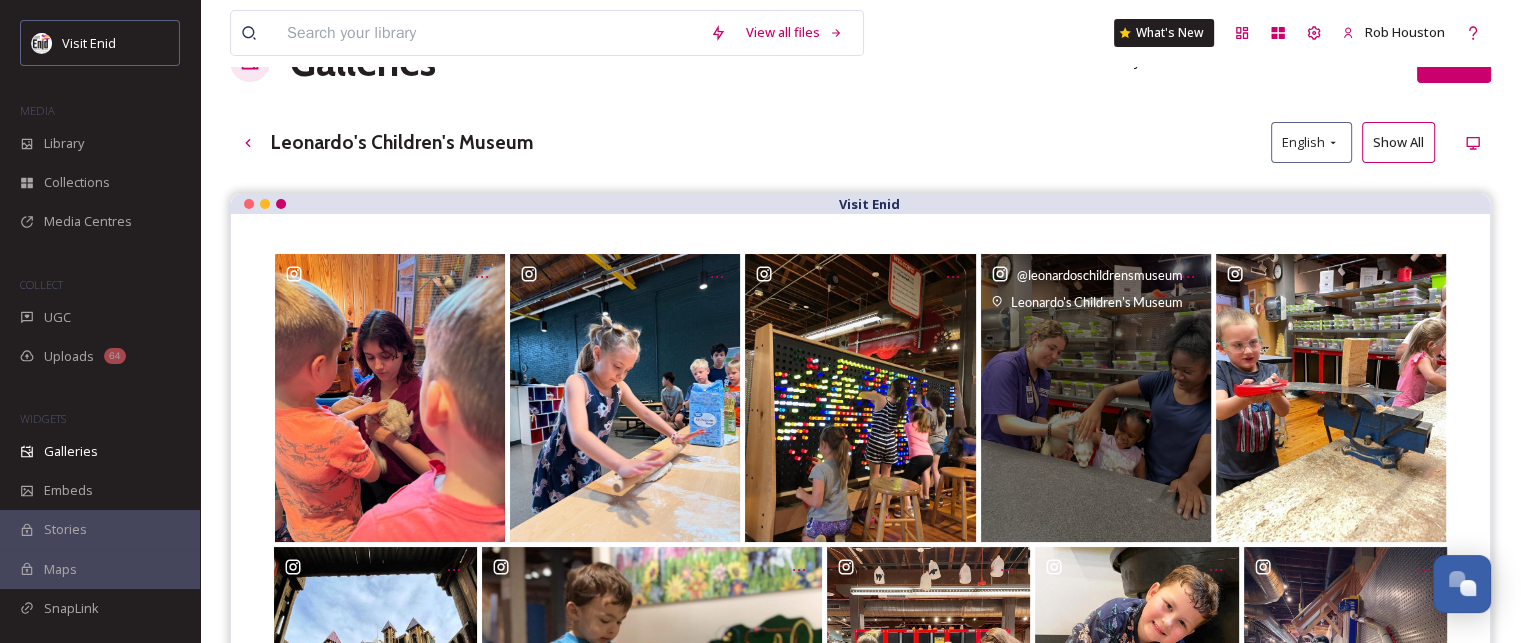 scroll, scrollTop: 100, scrollLeft: 0, axis: vertical 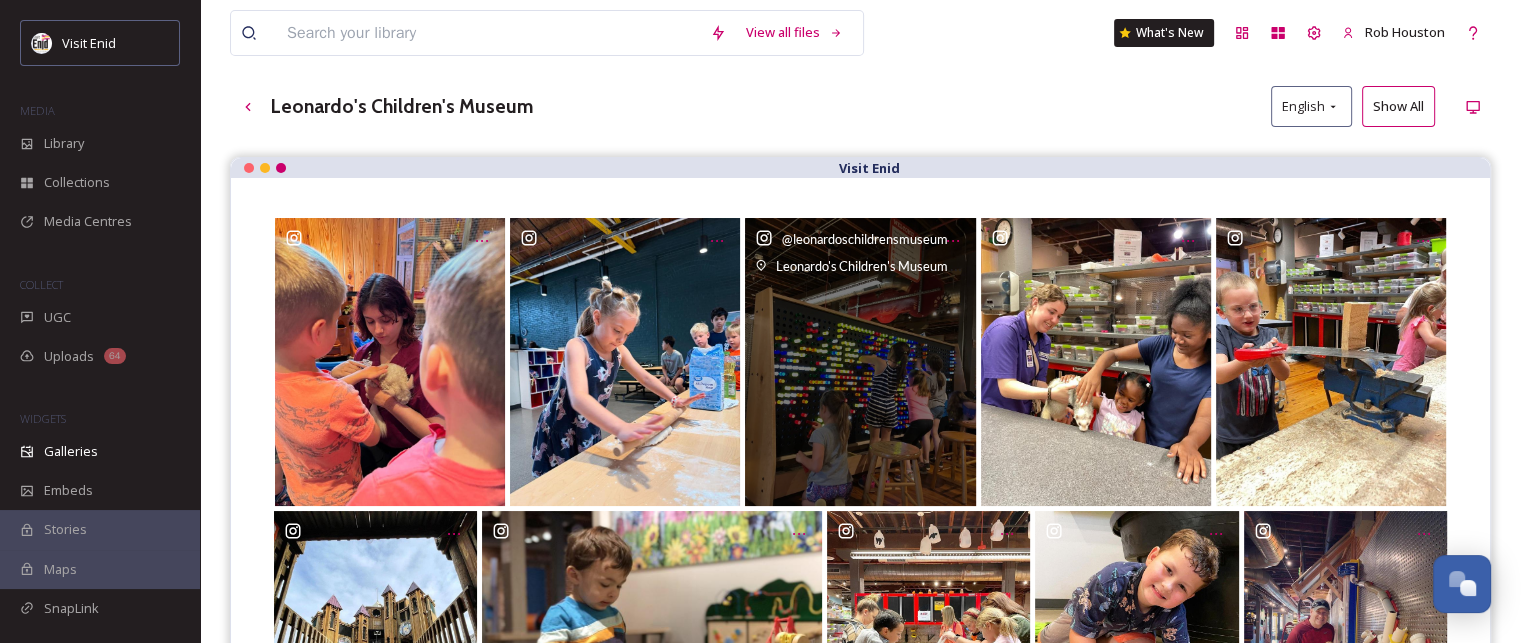 click on "@ [MUSEUM_NAME] [MUSEUM_NAME]" at bounding box center (860, 362) 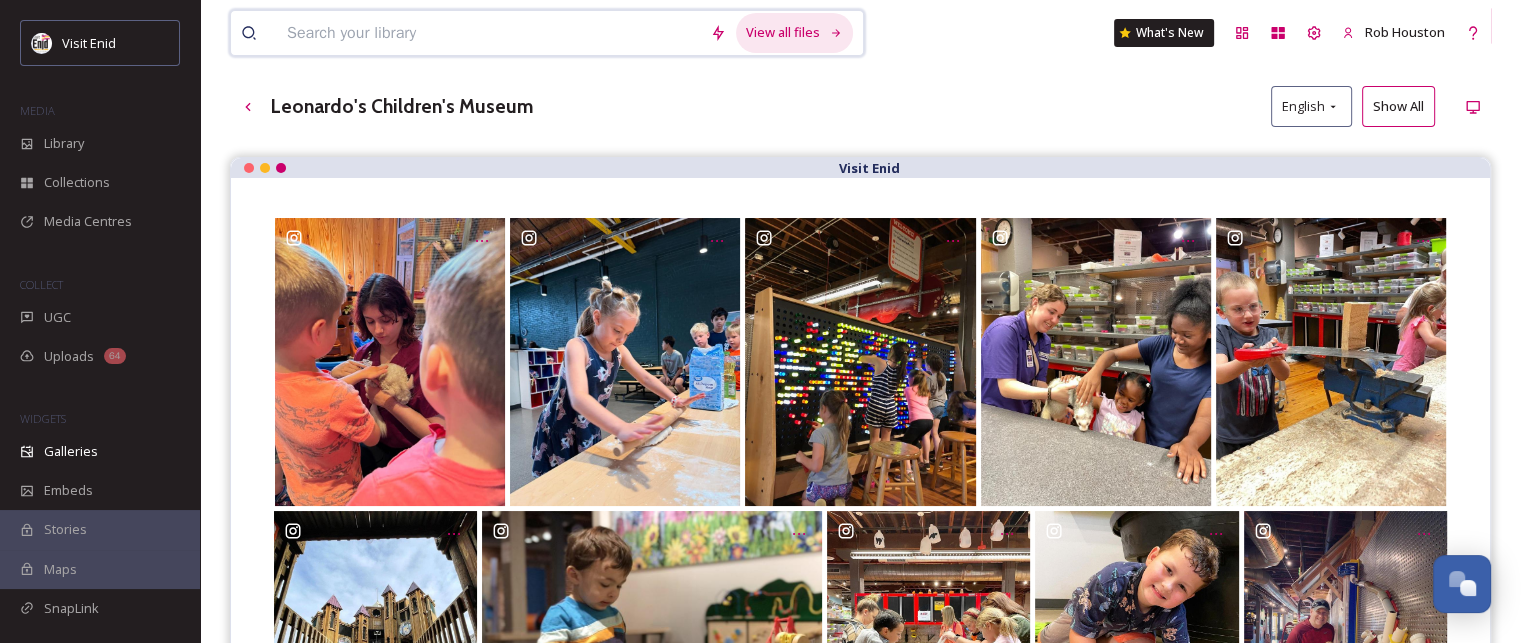 click on "View all files" at bounding box center (794, 32) 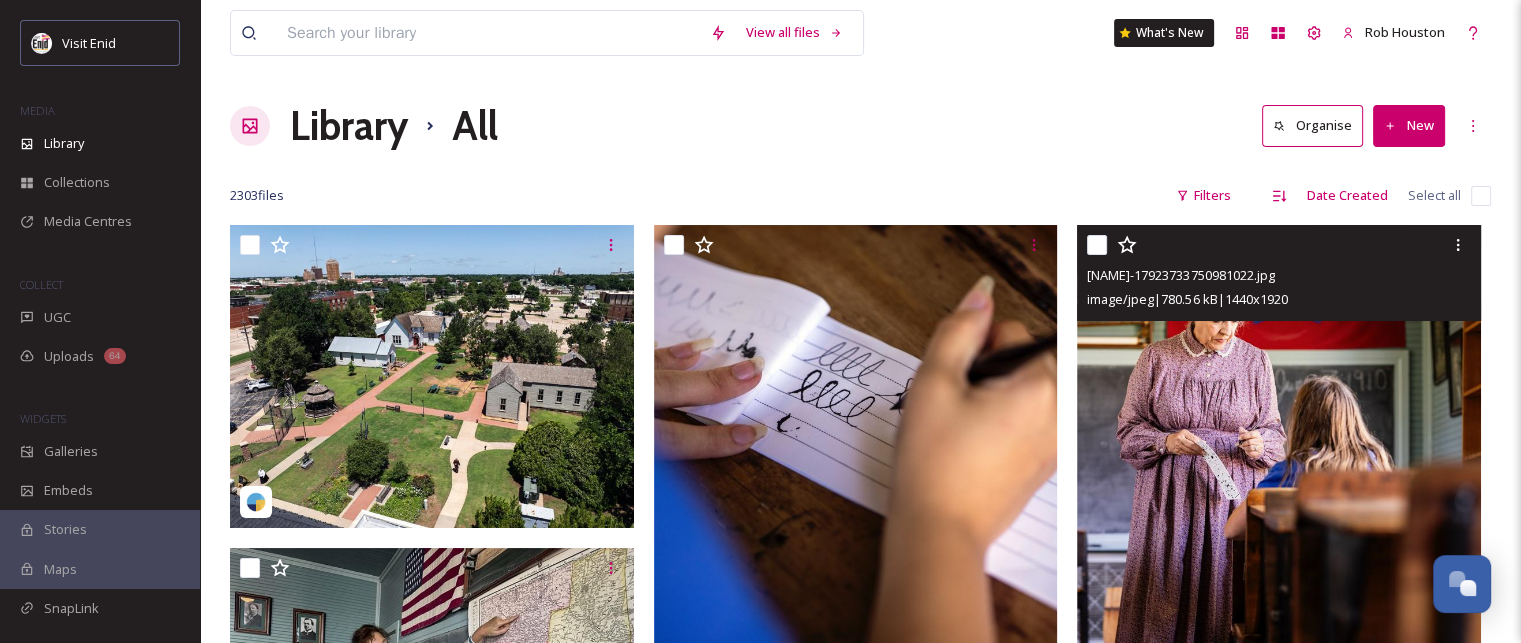 scroll, scrollTop: 0, scrollLeft: 0, axis: both 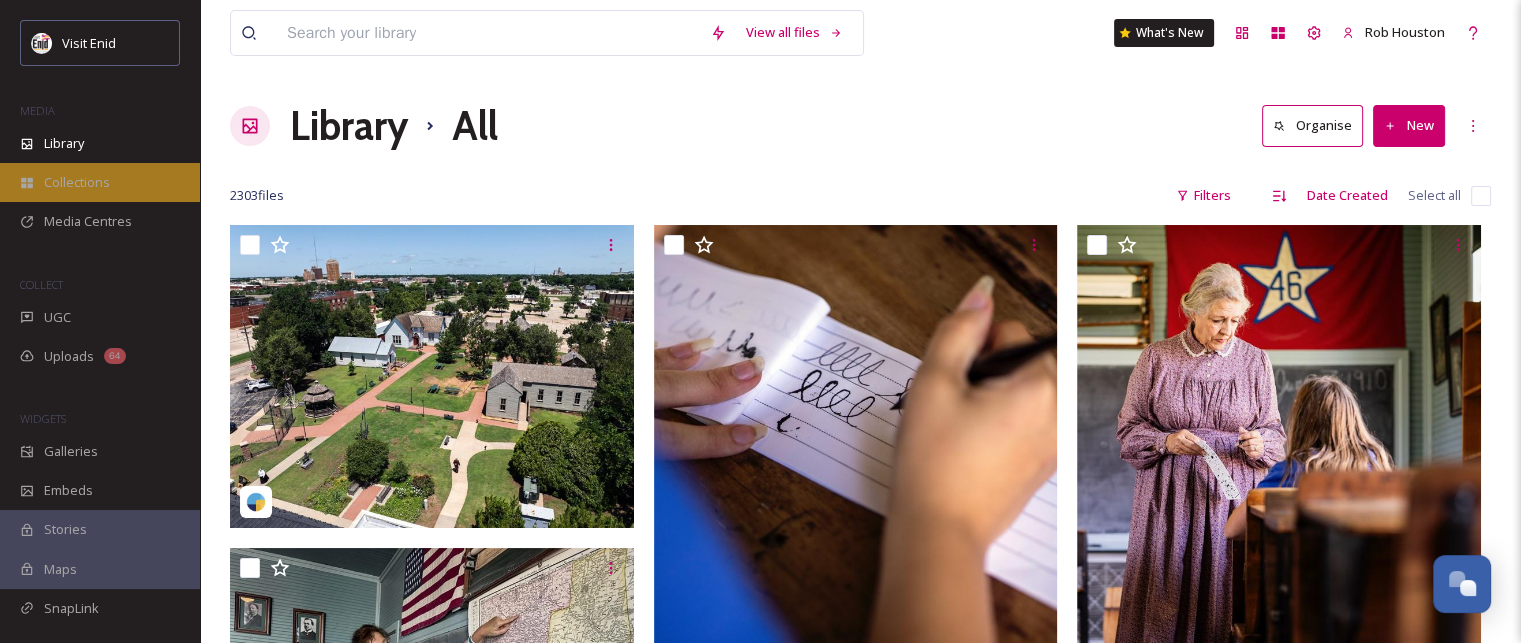 click on "Collections" at bounding box center (77, 182) 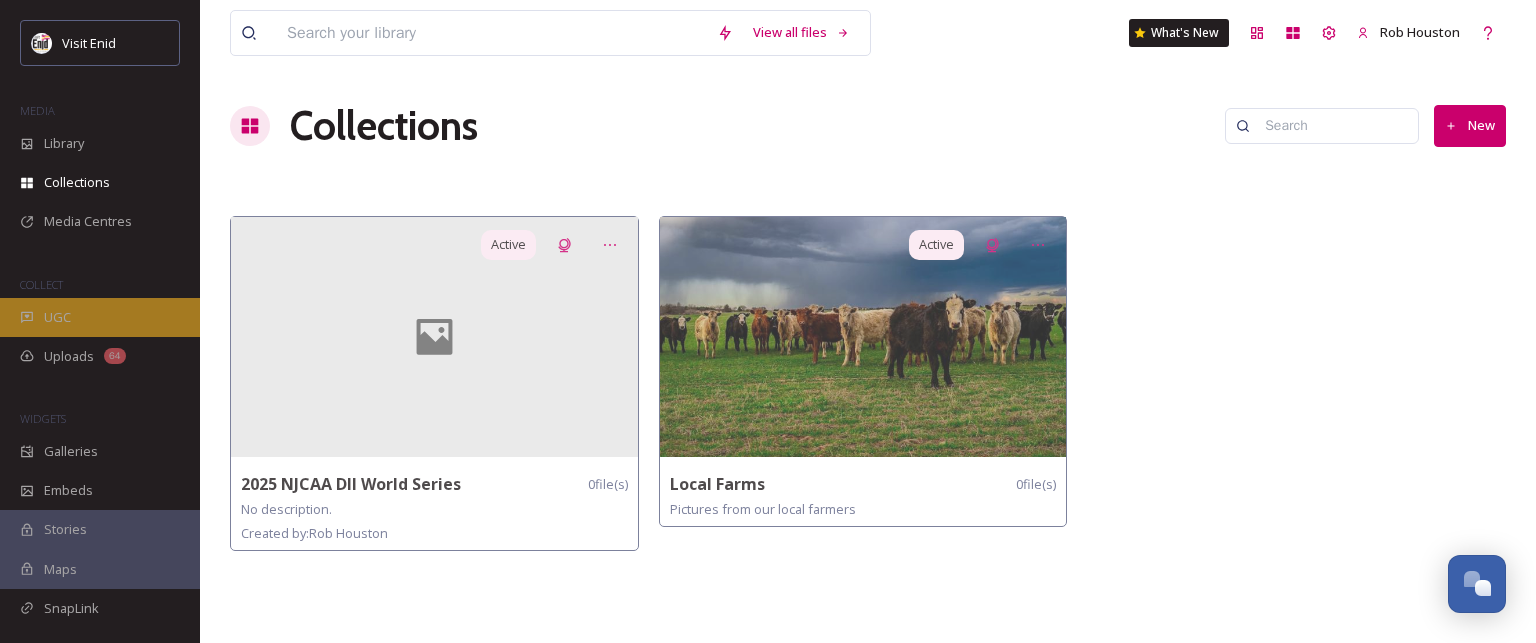 click on "UGC" at bounding box center [57, 317] 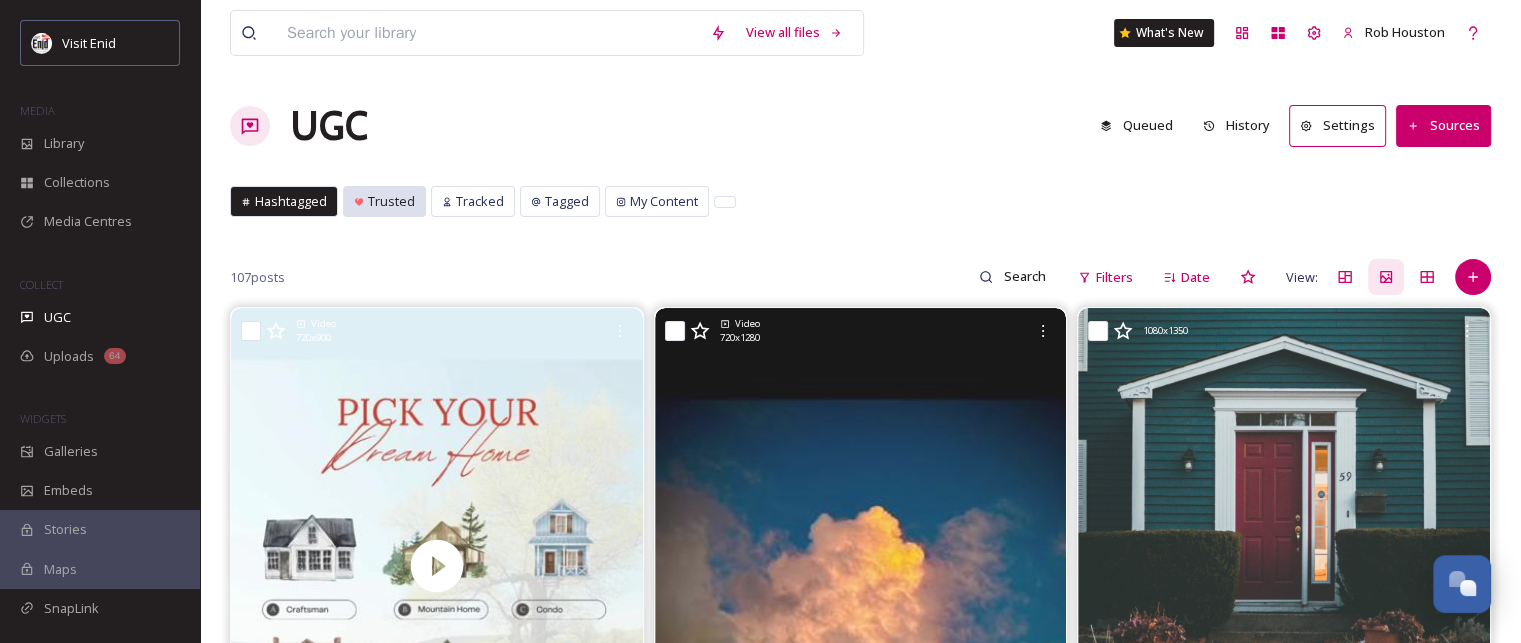 click on "Trusted" at bounding box center [391, 201] 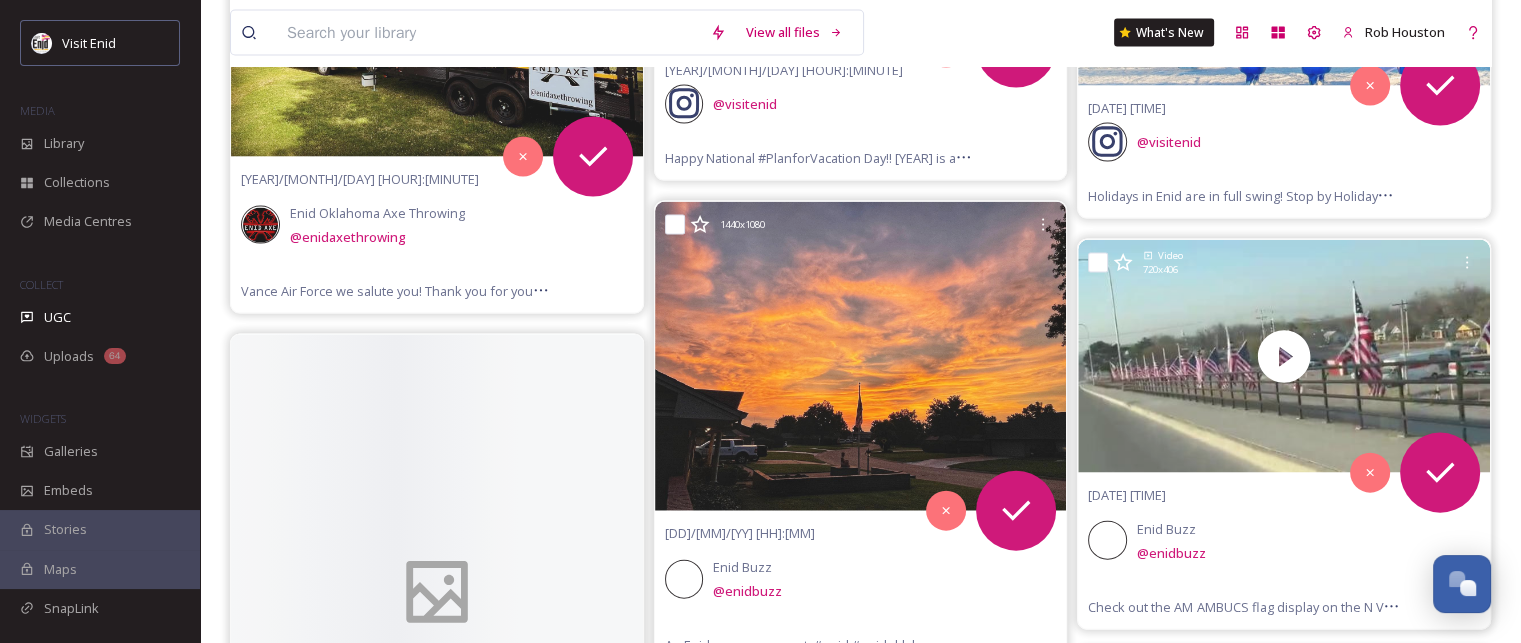 scroll, scrollTop: 12000, scrollLeft: 0, axis: vertical 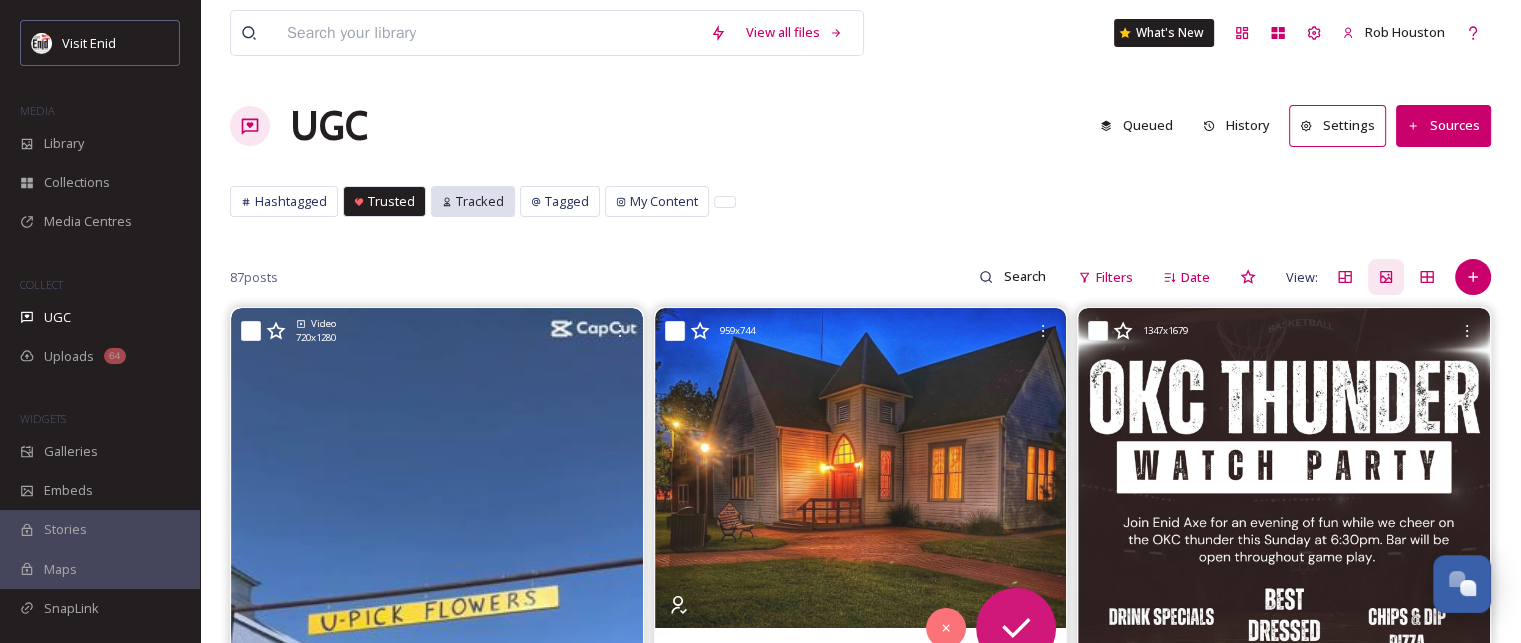 click on "Tracked" at bounding box center [480, 201] 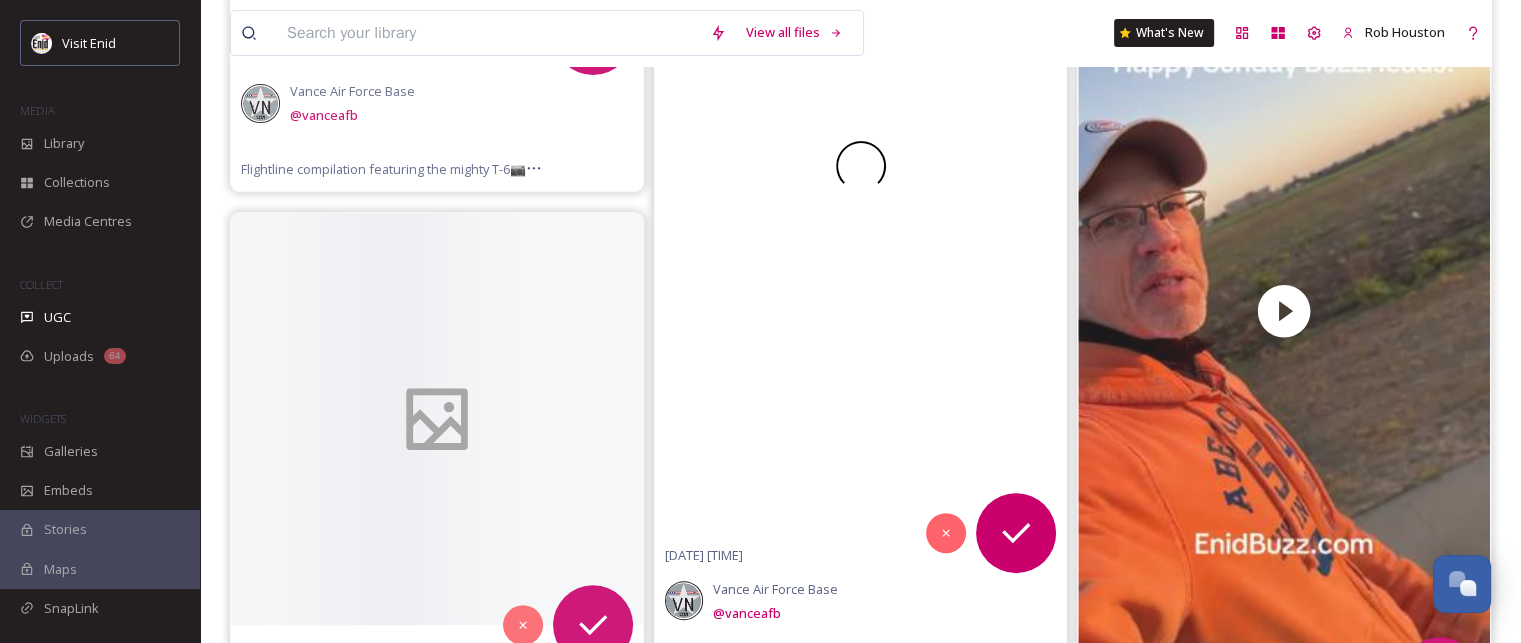 scroll, scrollTop: 8300, scrollLeft: 0, axis: vertical 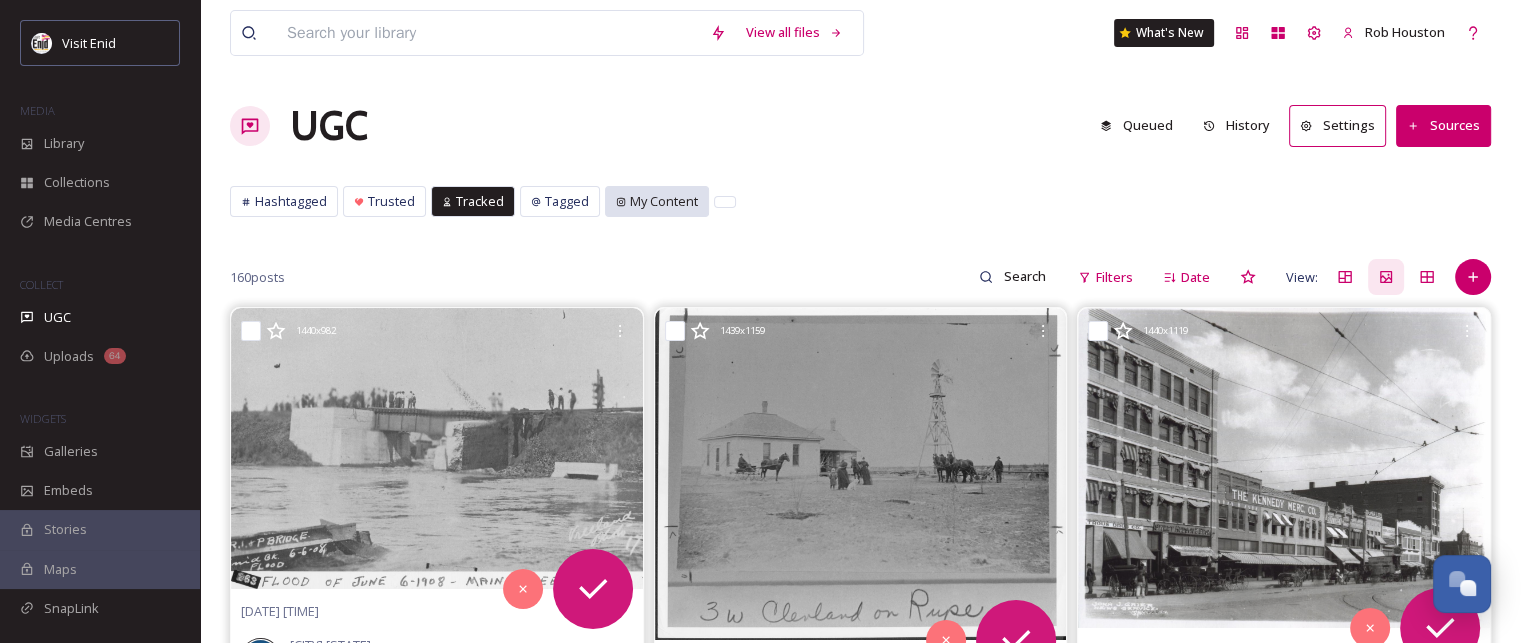 click on "My Content" at bounding box center (664, 201) 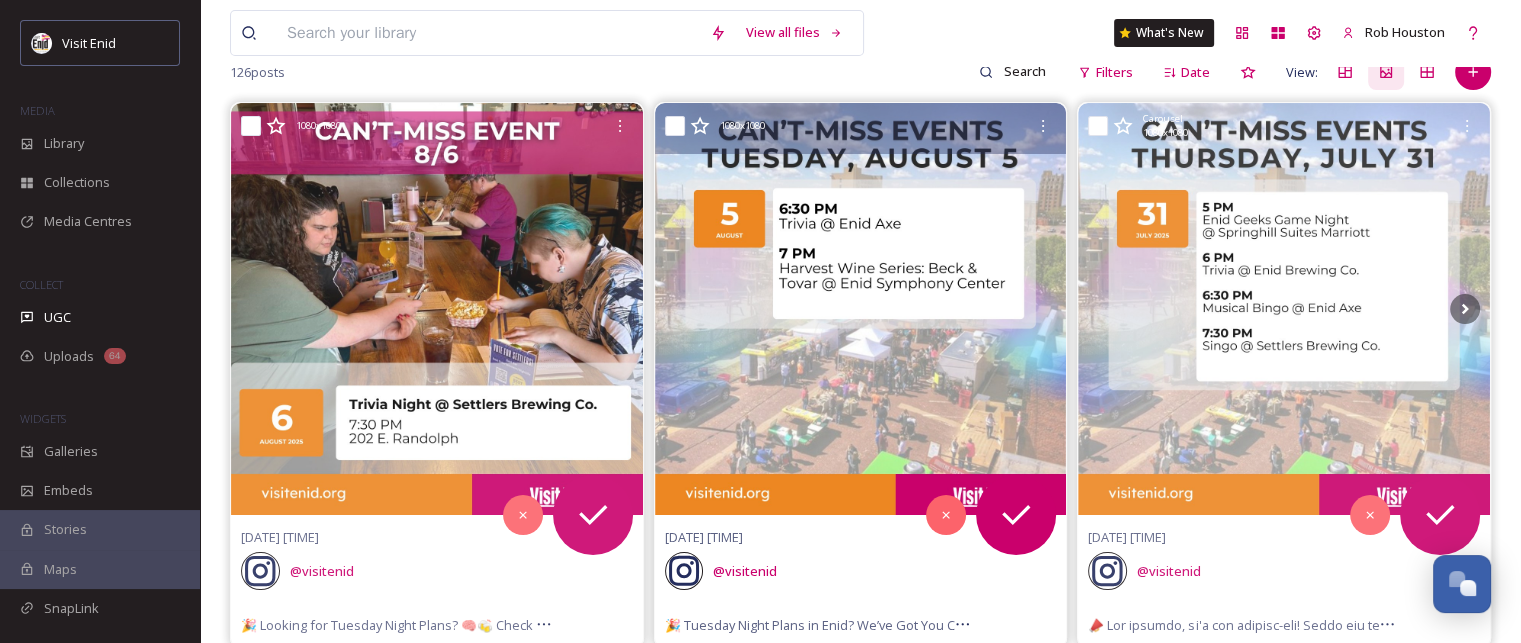 scroll, scrollTop: 0, scrollLeft: 0, axis: both 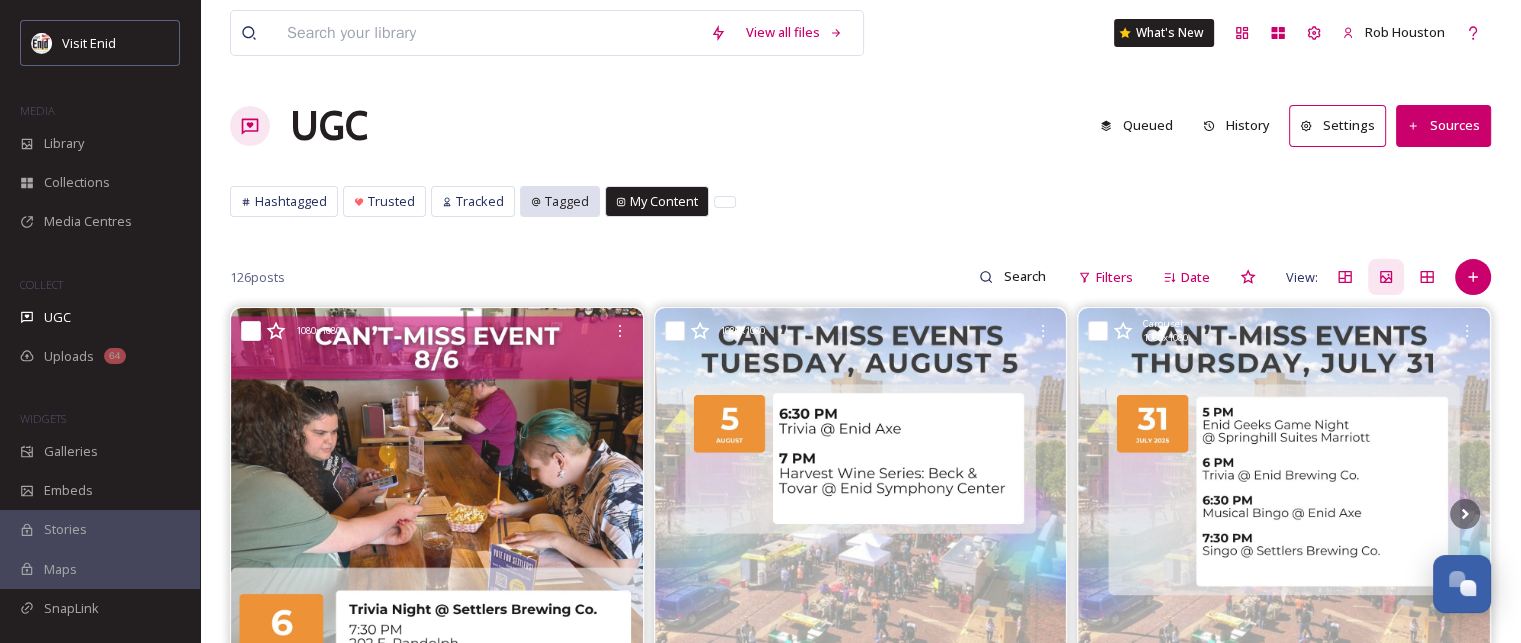 click on "Tagged" at bounding box center [567, 201] 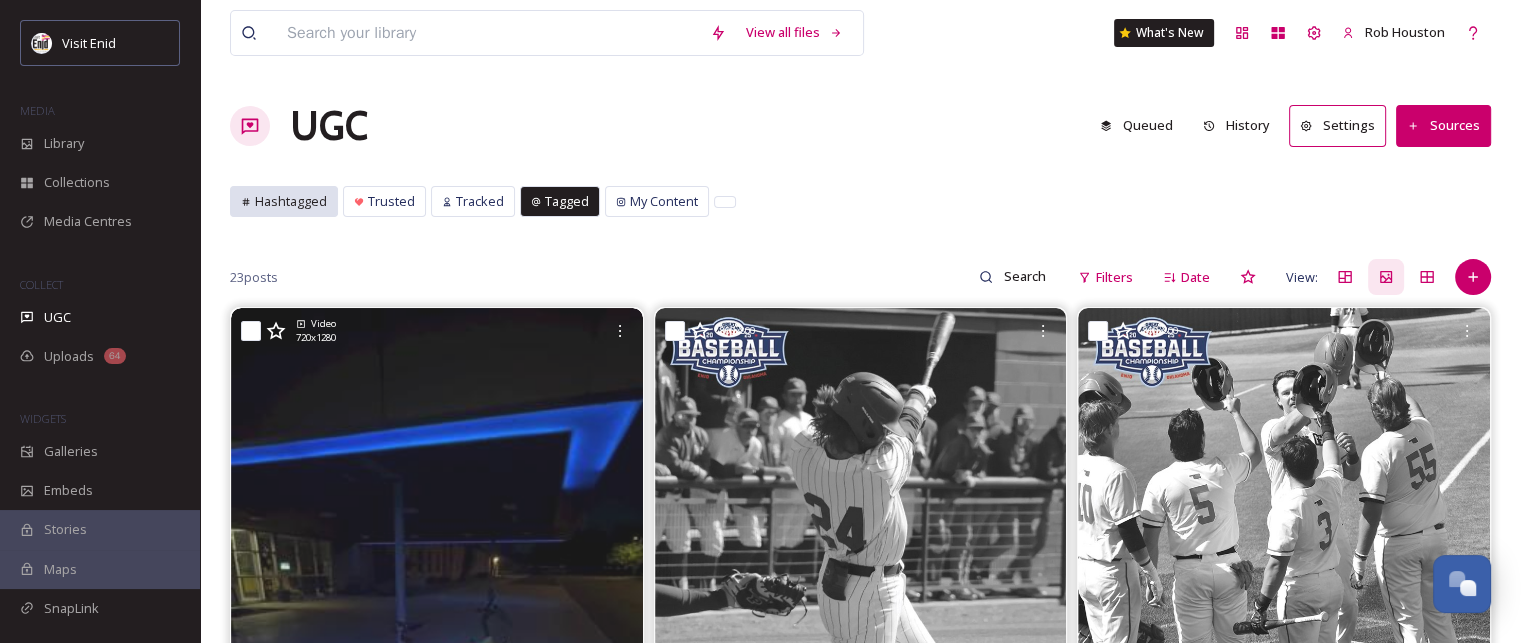 click on "Hashtagged" at bounding box center [291, 201] 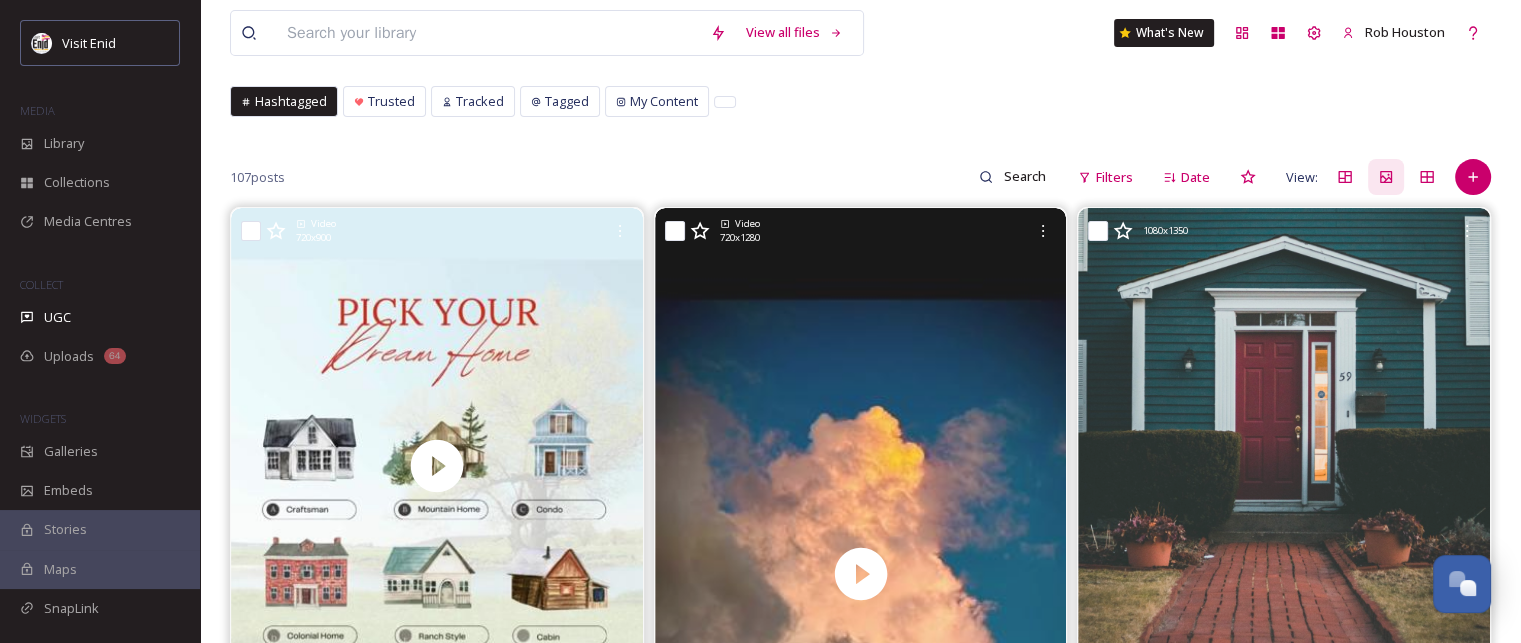 scroll, scrollTop: 0, scrollLeft: 0, axis: both 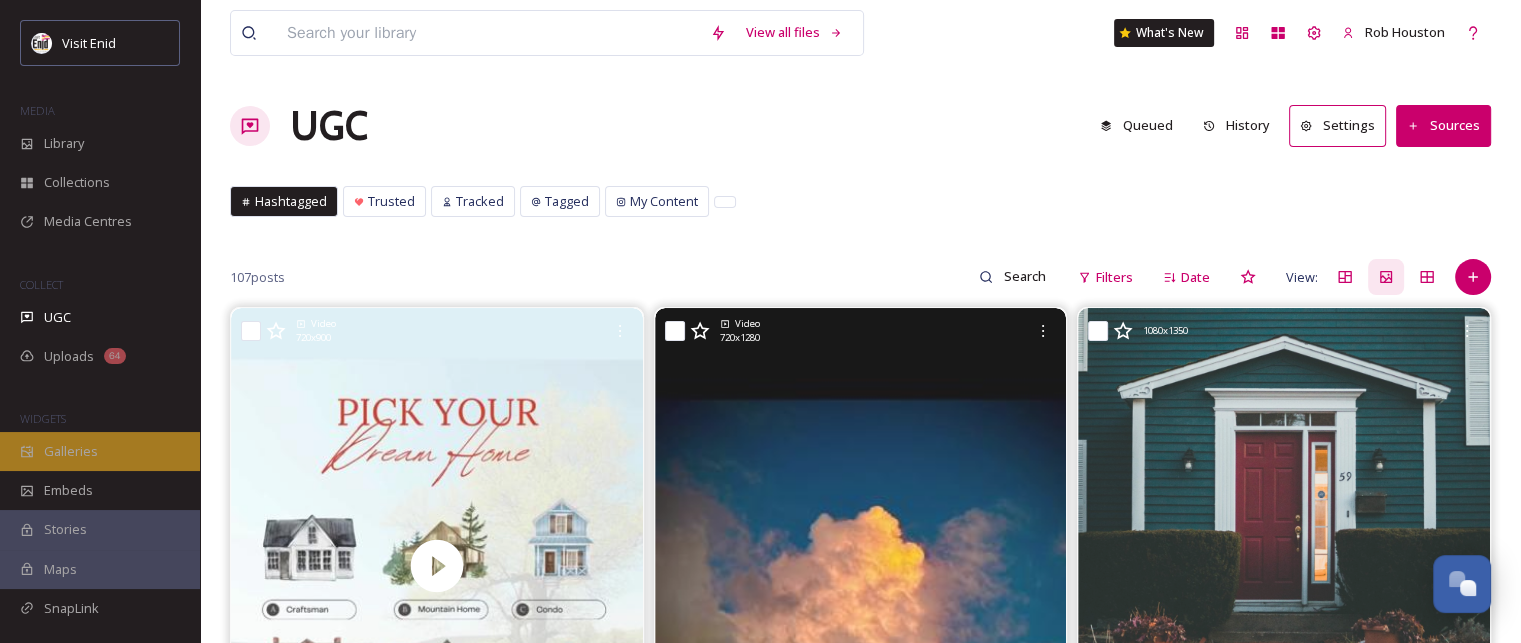 click on "Galleries" at bounding box center (71, 451) 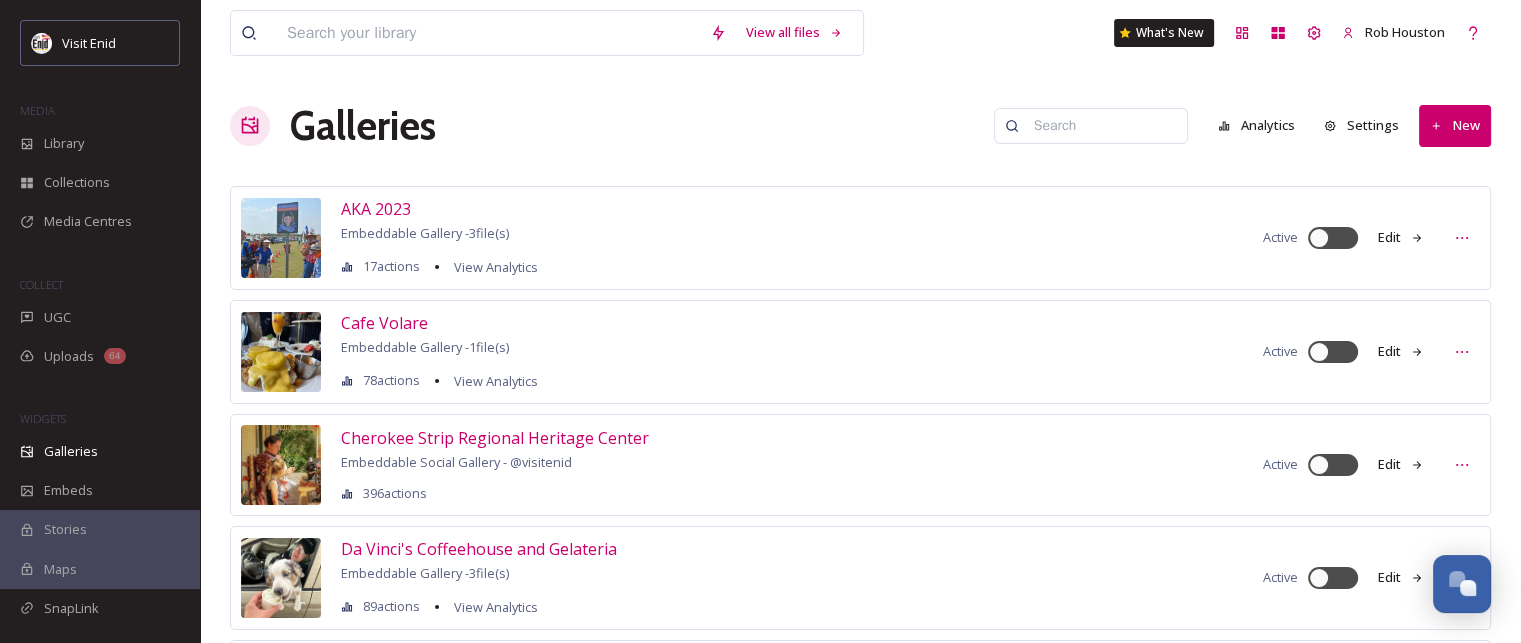 click on "Settings" at bounding box center [1361, 125] 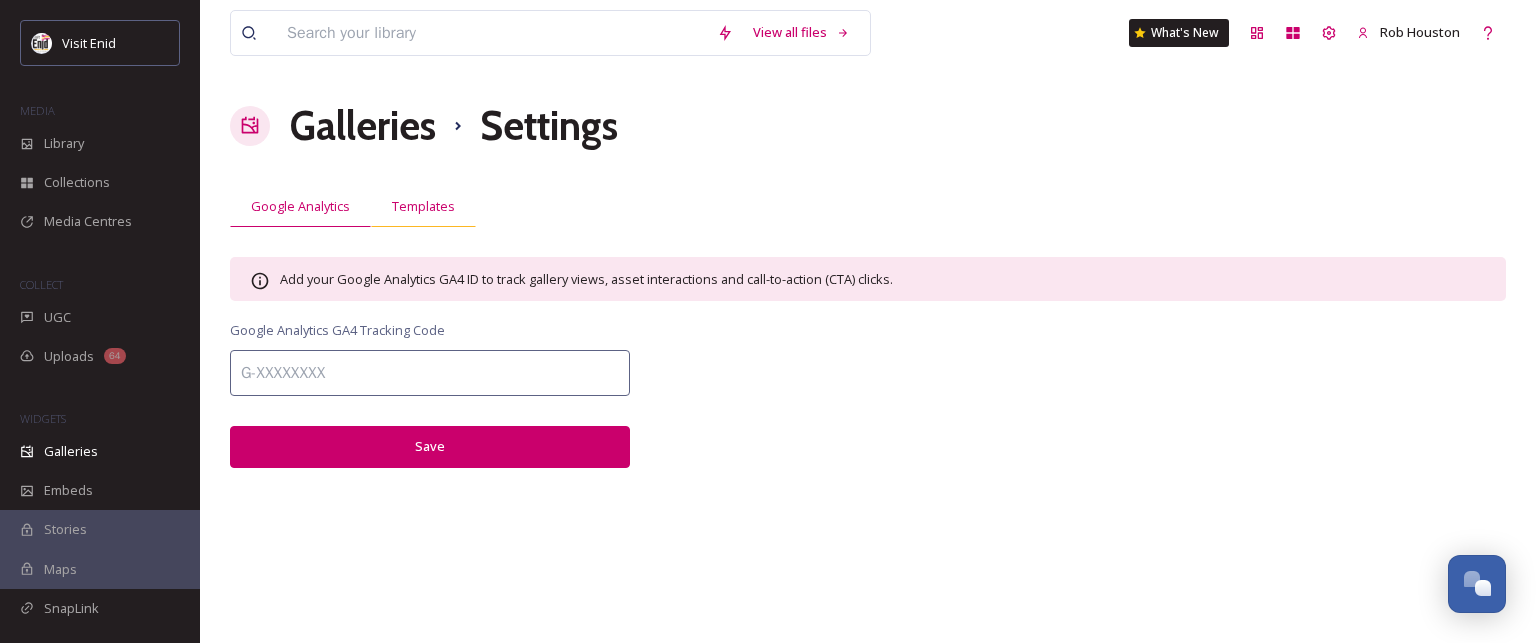 click on "Templates" at bounding box center (423, 206) 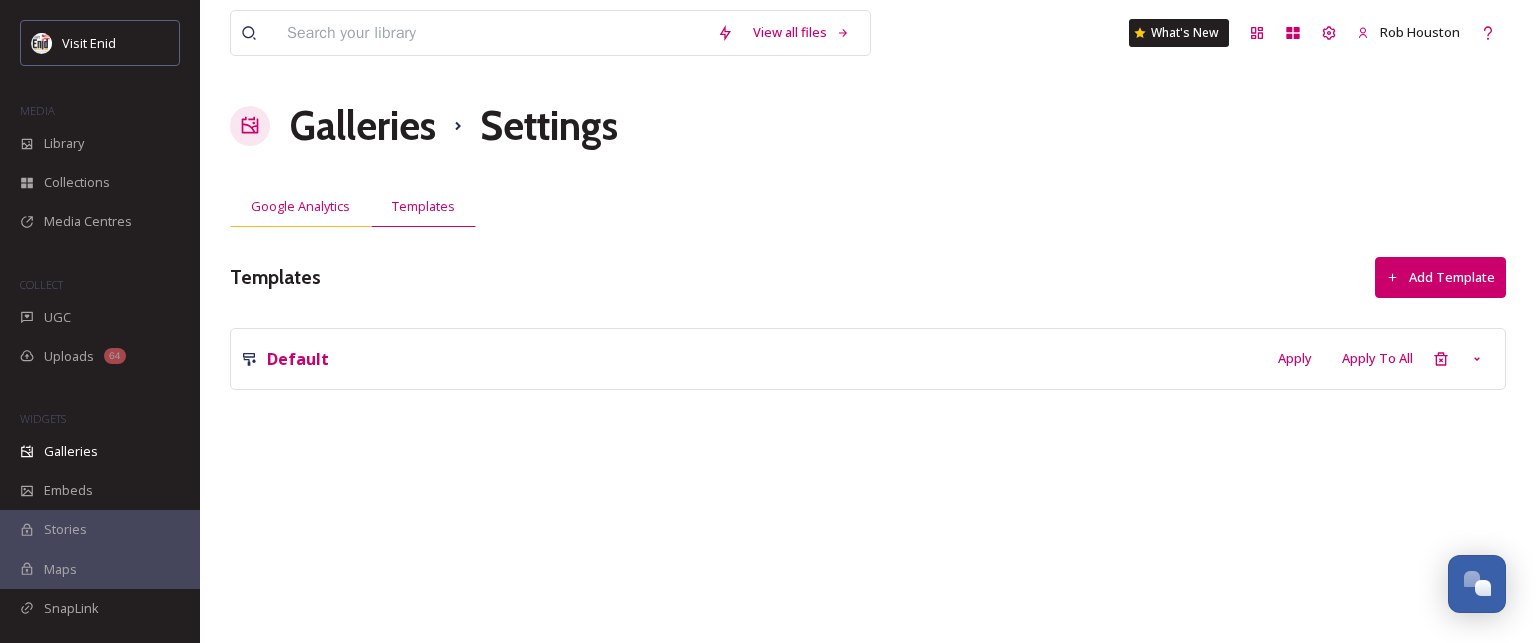 click on "Google Analytics" at bounding box center [300, 206] 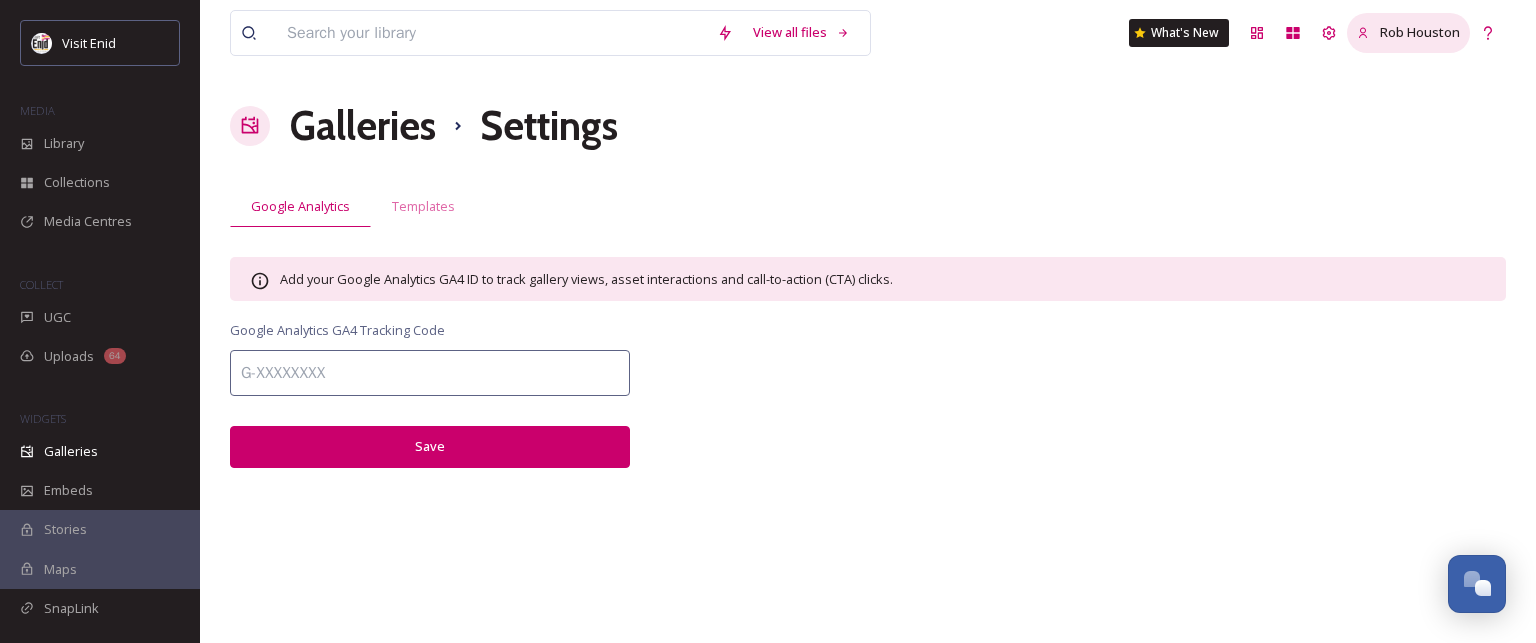 click on "Rob Houston" at bounding box center [1420, 32] 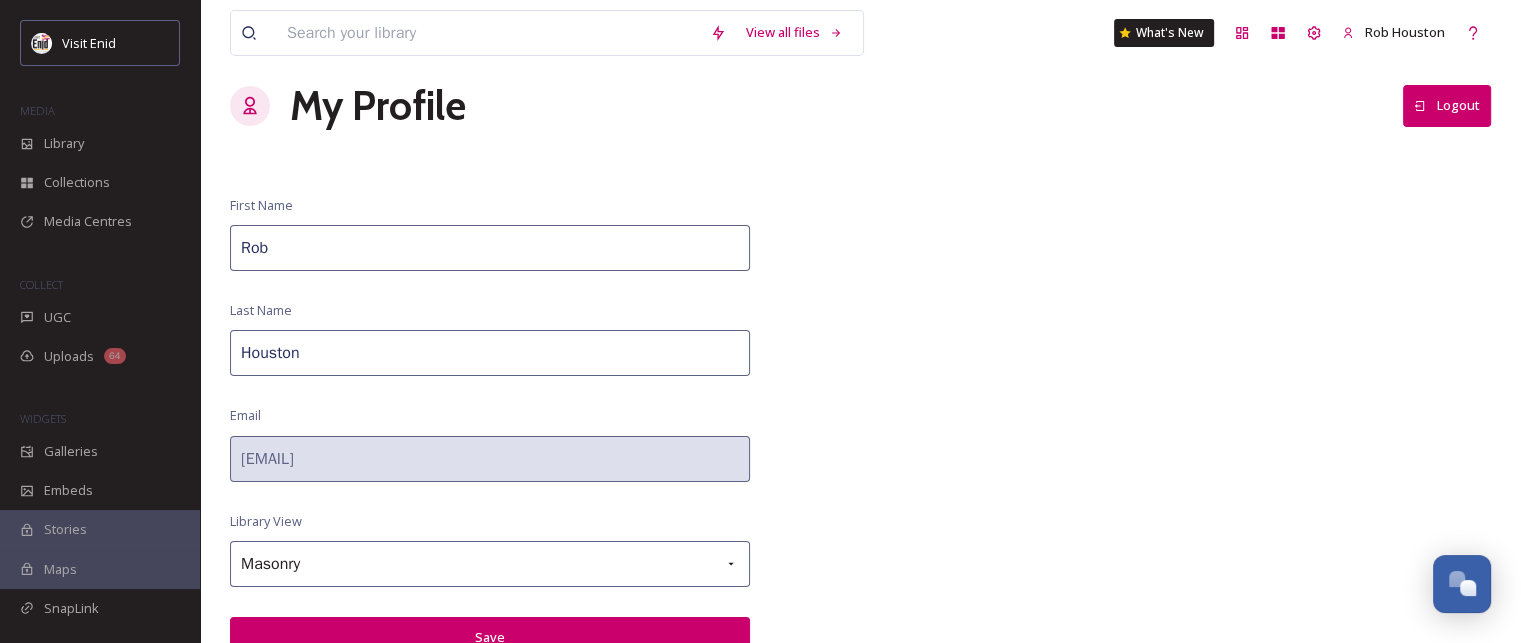 scroll, scrollTop: 32, scrollLeft: 0, axis: vertical 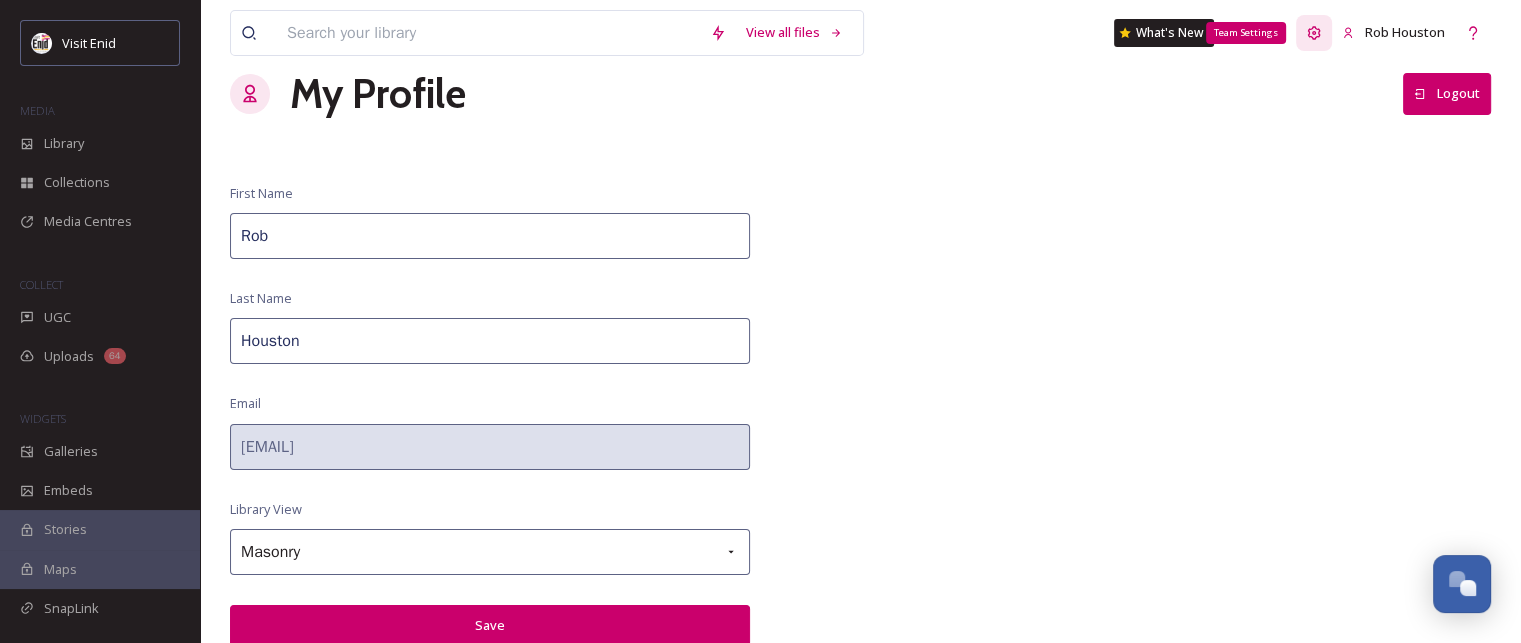 click 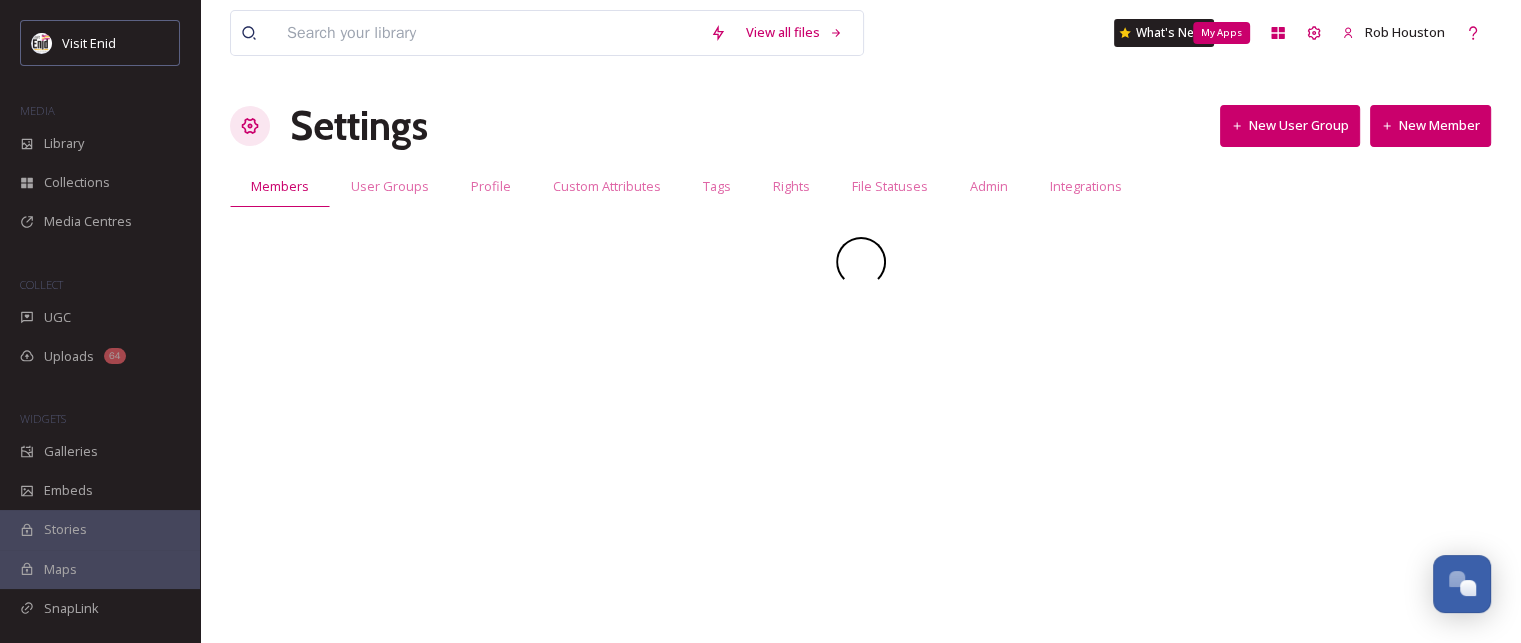 scroll, scrollTop: 0, scrollLeft: 0, axis: both 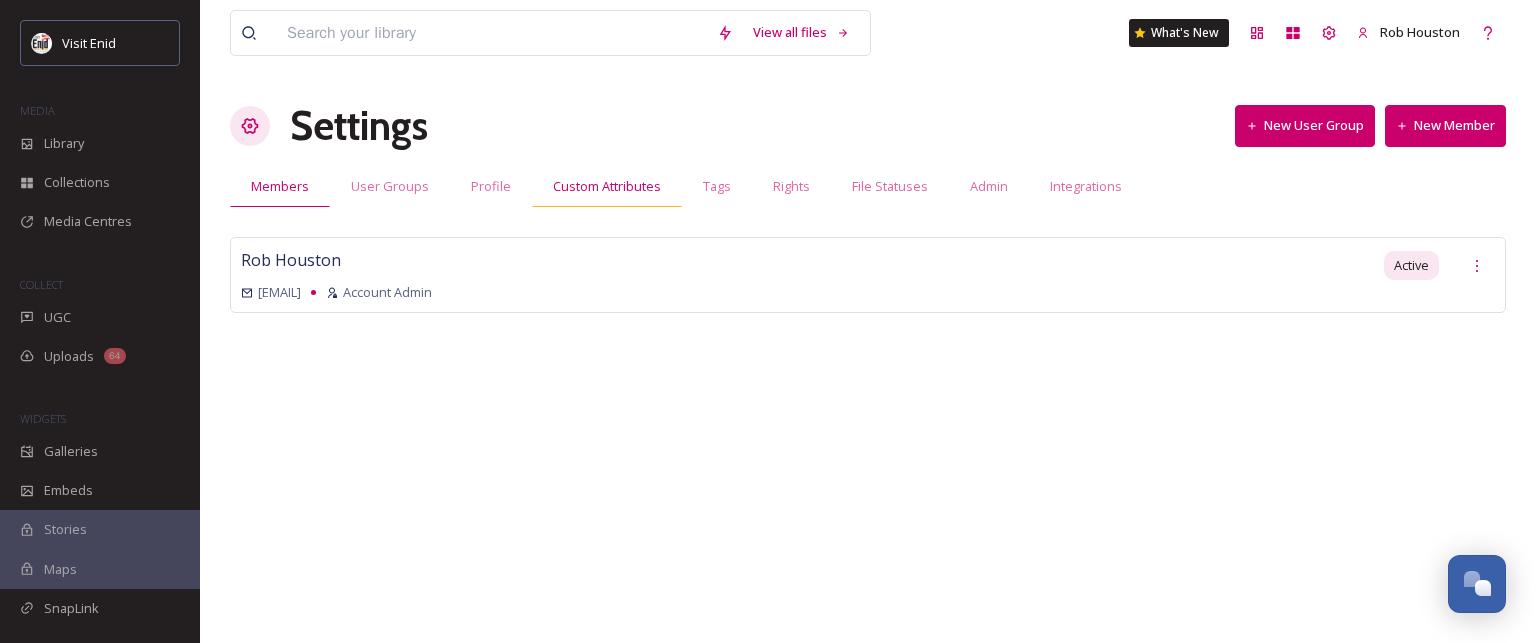 click on "Custom Attributes" at bounding box center (607, 186) 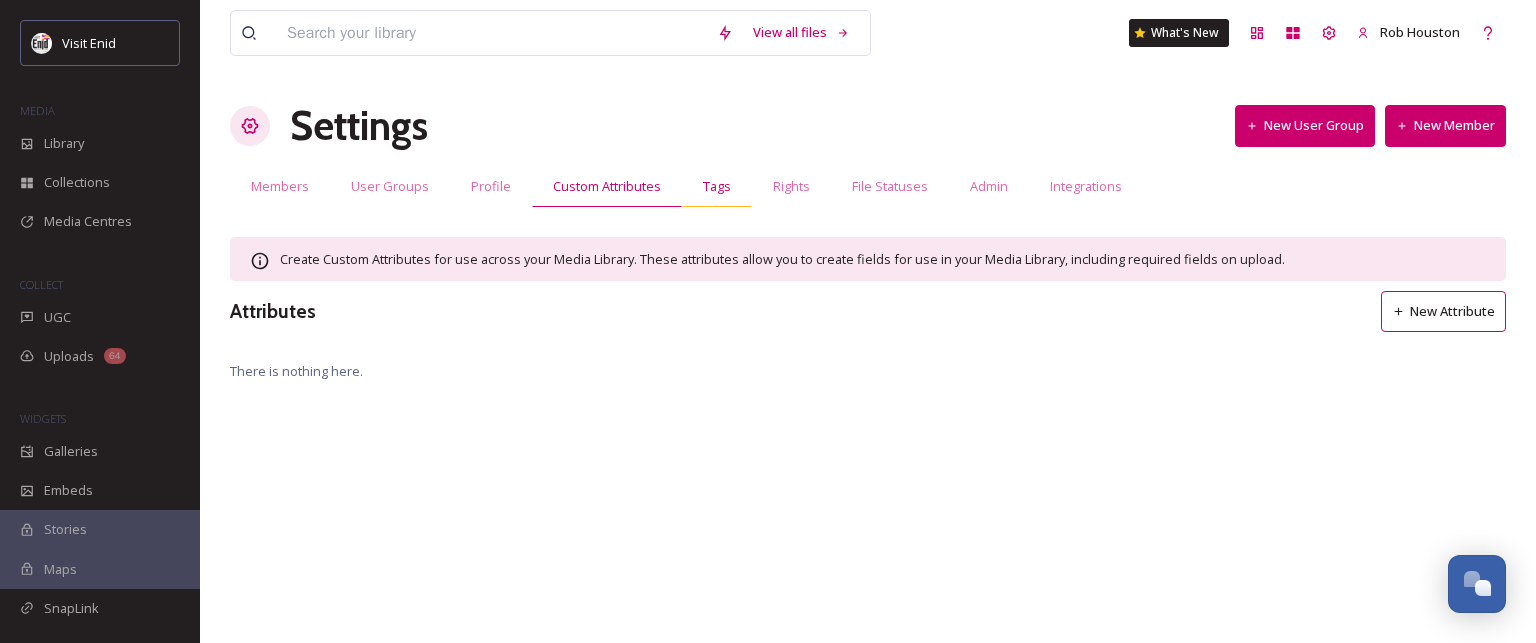click on "Tags" at bounding box center [717, 186] 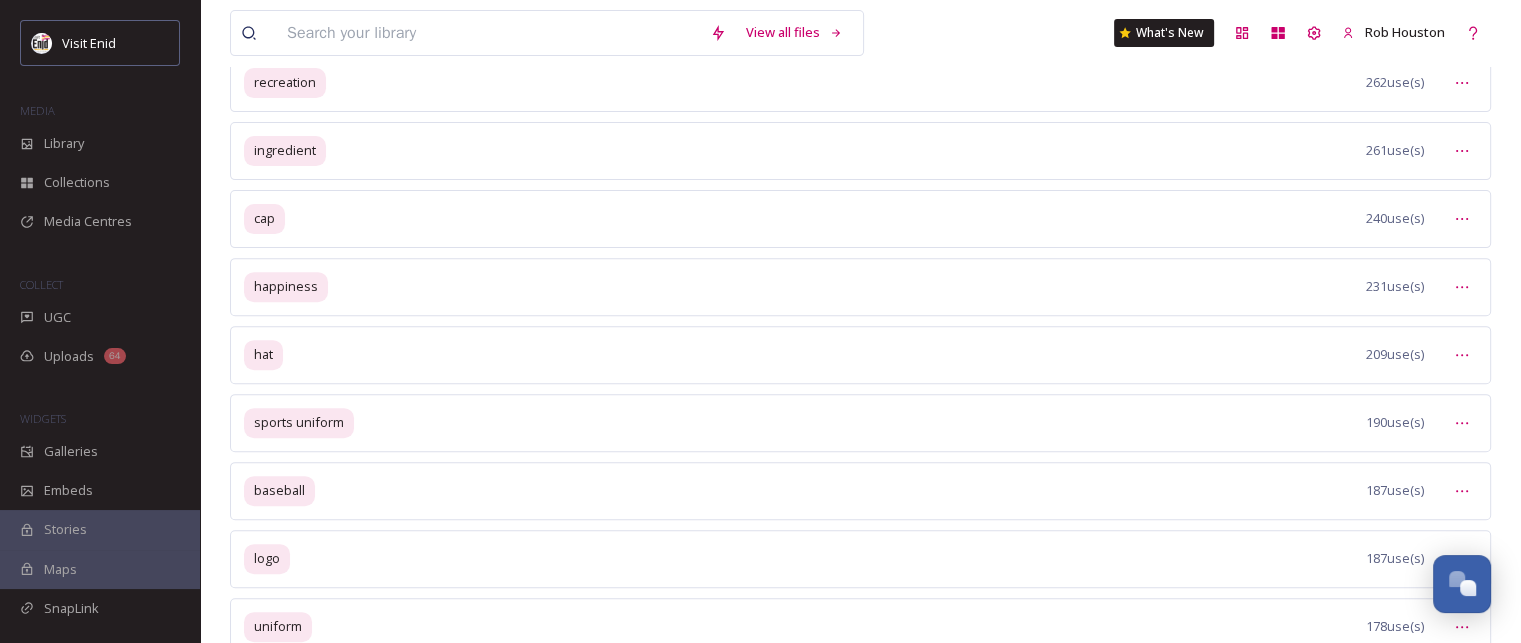 scroll, scrollTop: 0, scrollLeft: 0, axis: both 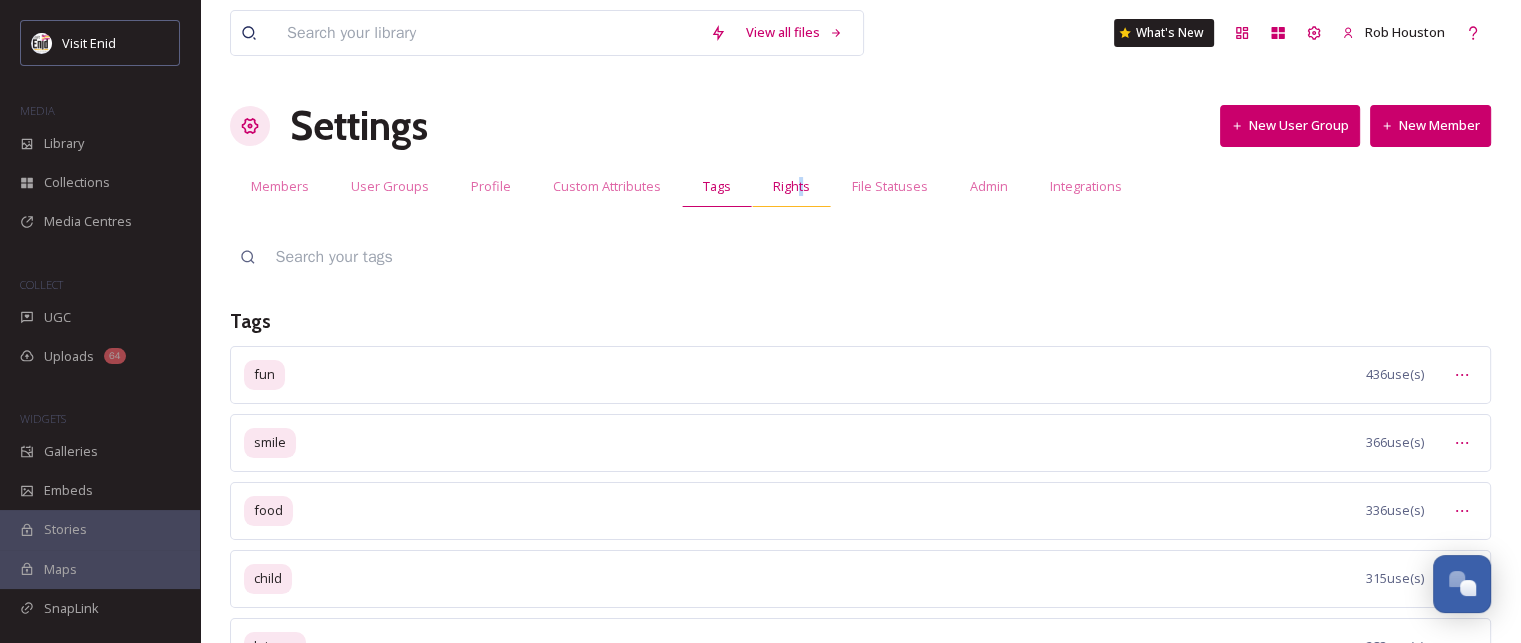 click on "Rights" at bounding box center [791, 186] 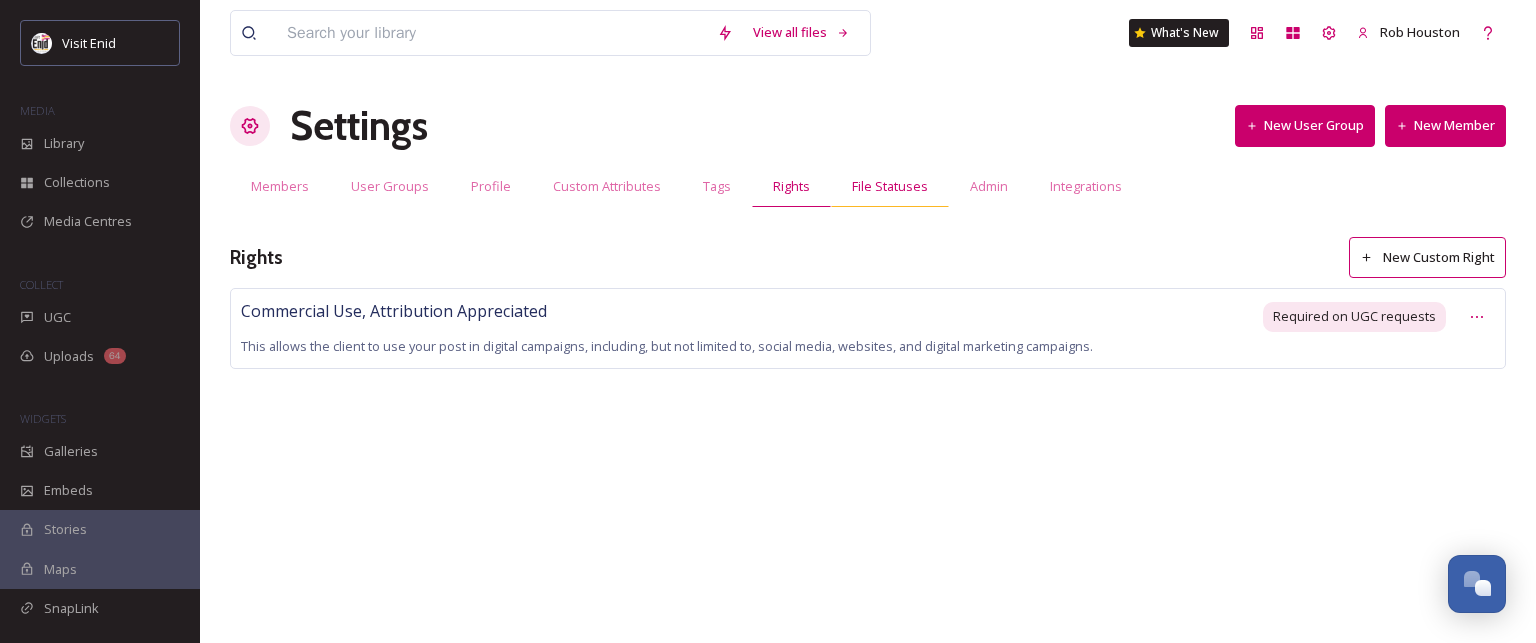 click on "File Statuses" at bounding box center (890, 186) 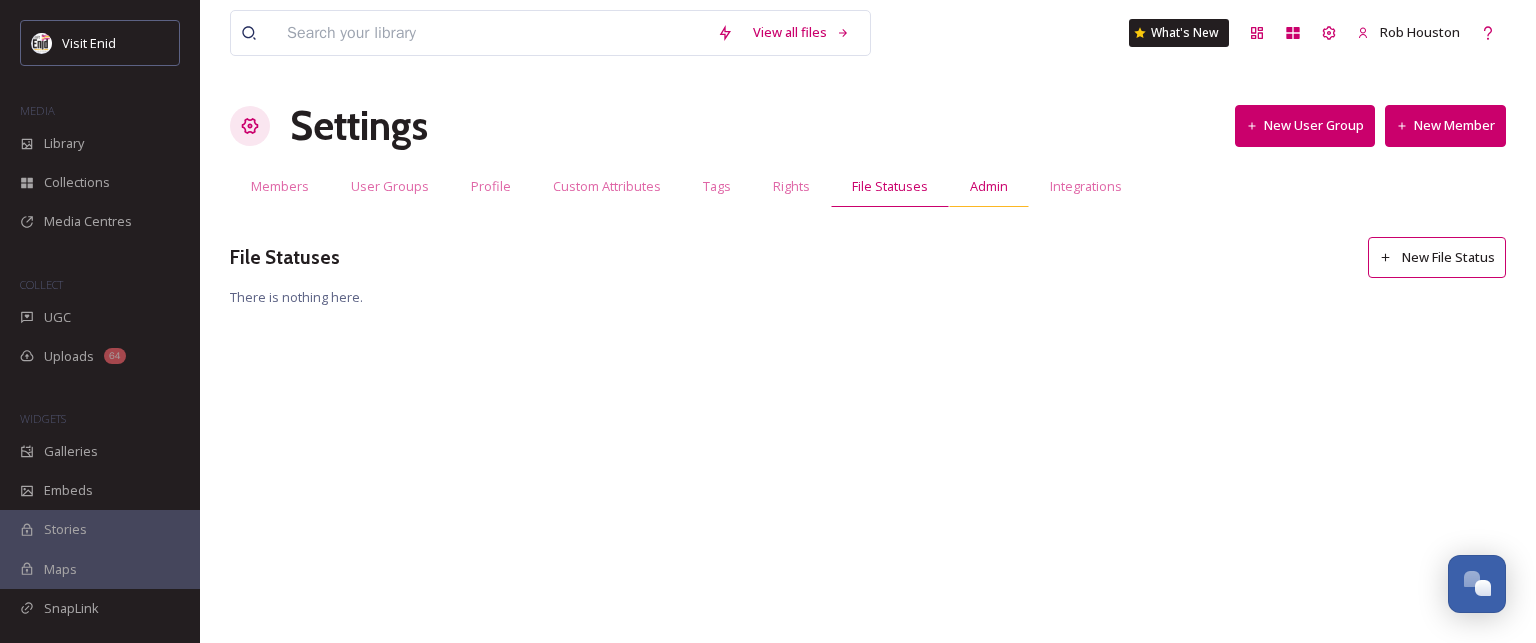 click on "Admin" at bounding box center (989, 186) 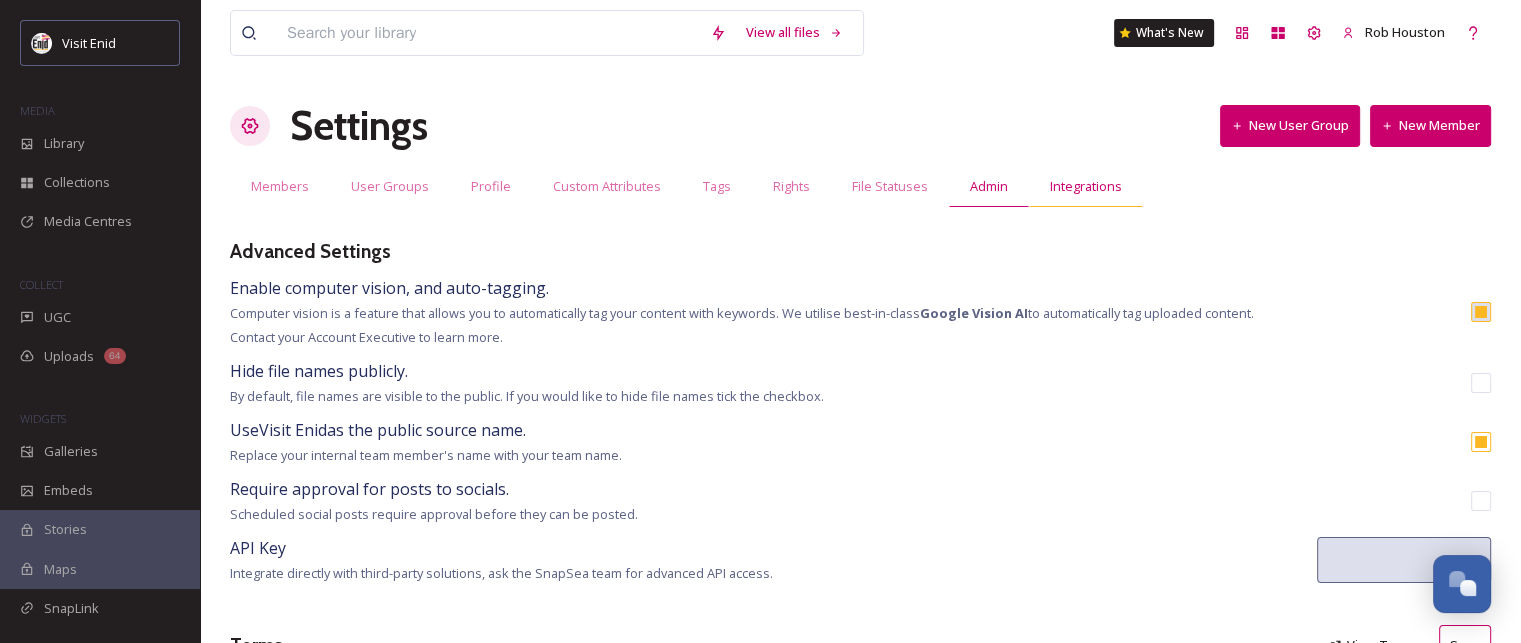 click on "Integrations" at bounding box center [1086, 186] 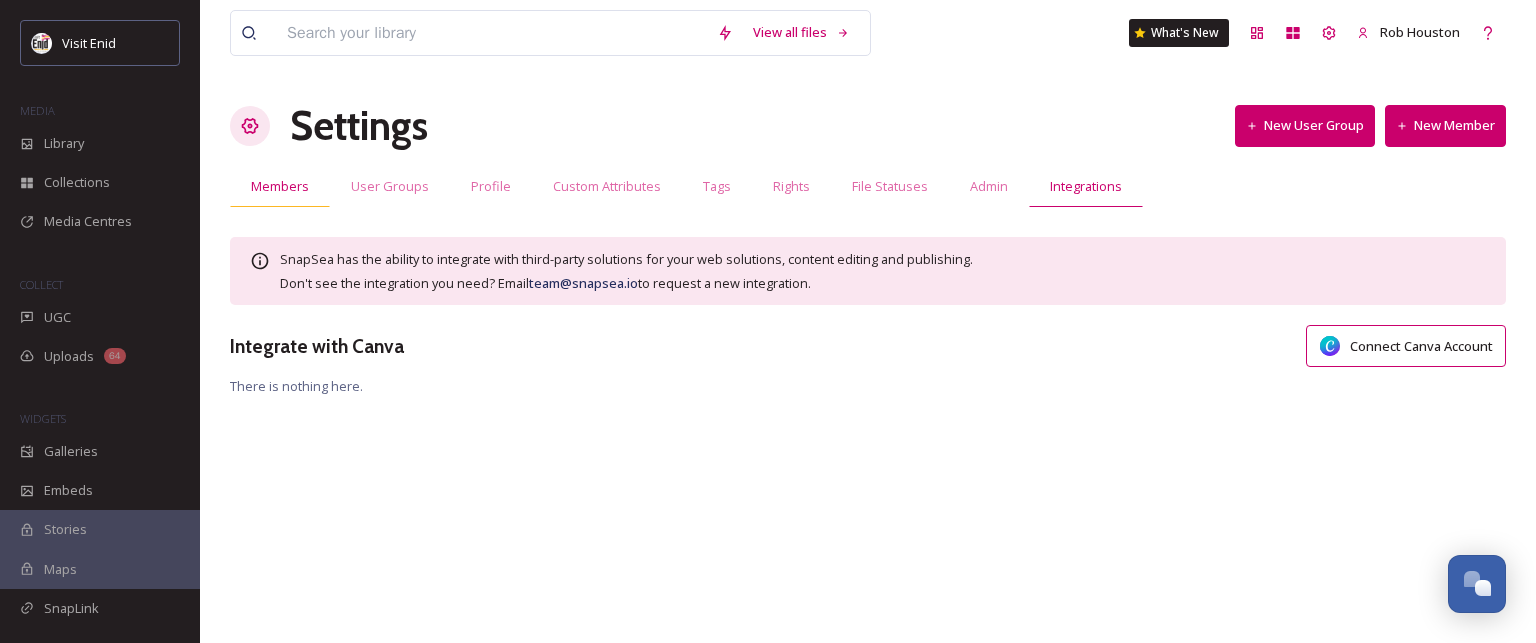 click on "Members" at bounding box center [280, 186] 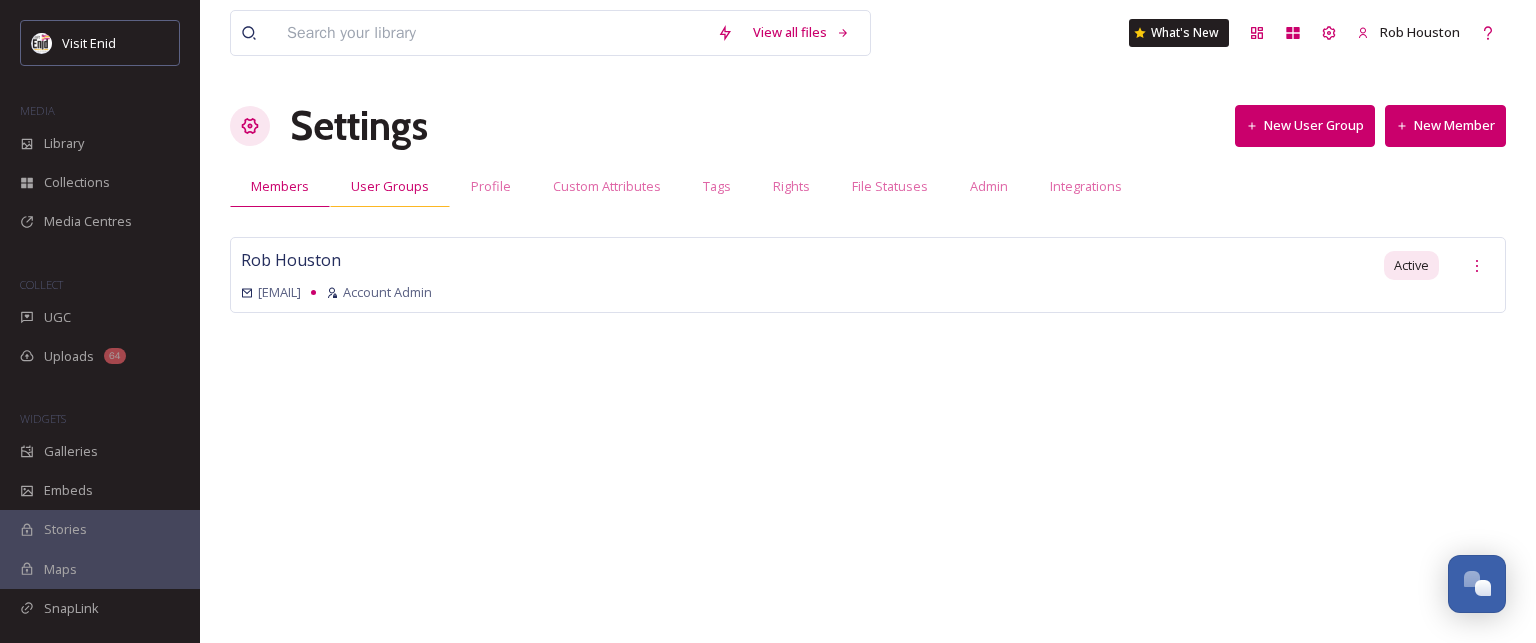 click on "User Groups" at bounding box center (390, 186) 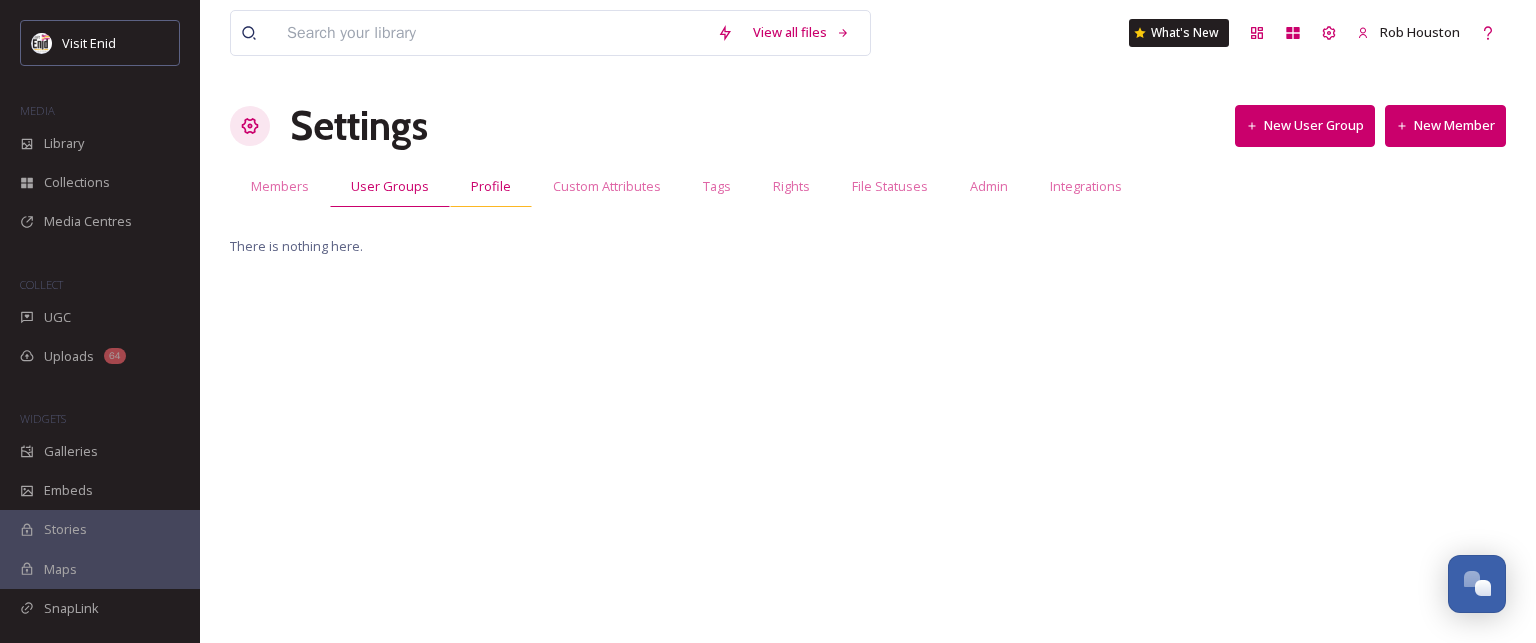 click on "Profile" at bounding box center [491, 186] 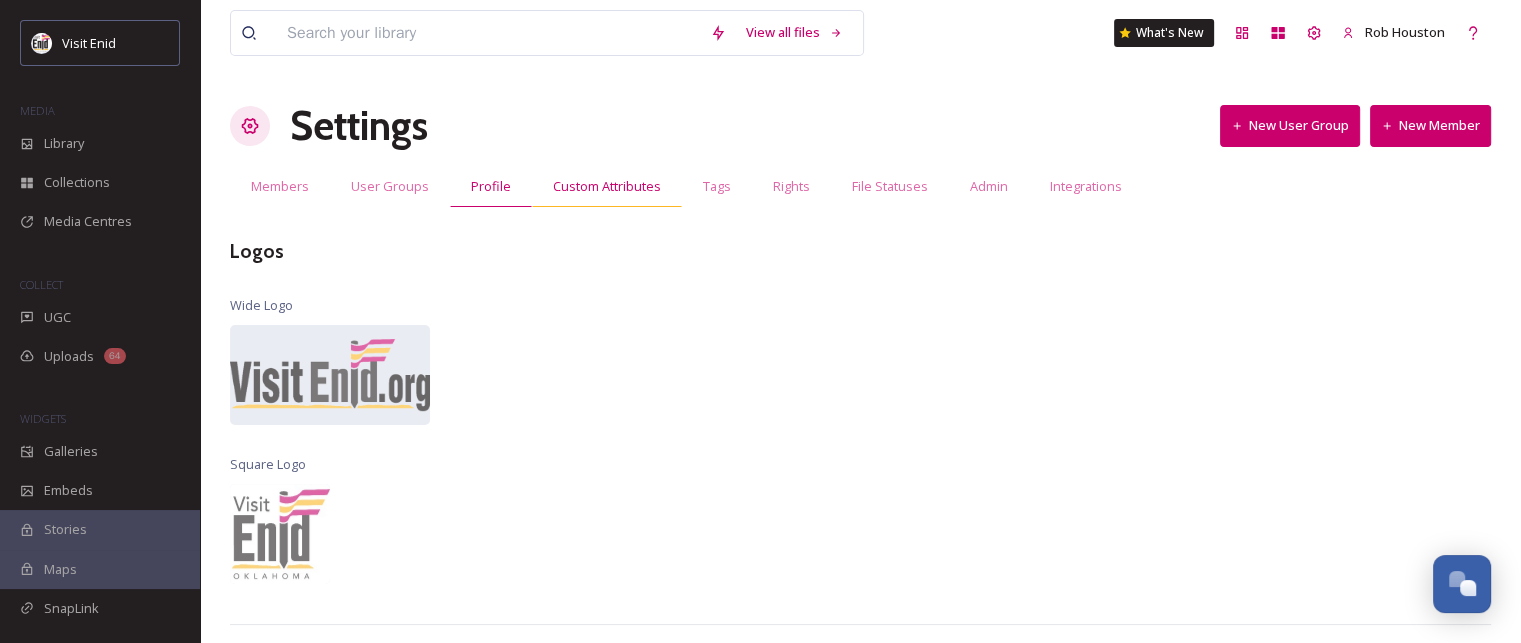 click on "Custom Attributes" at bounding box center (607, 186) 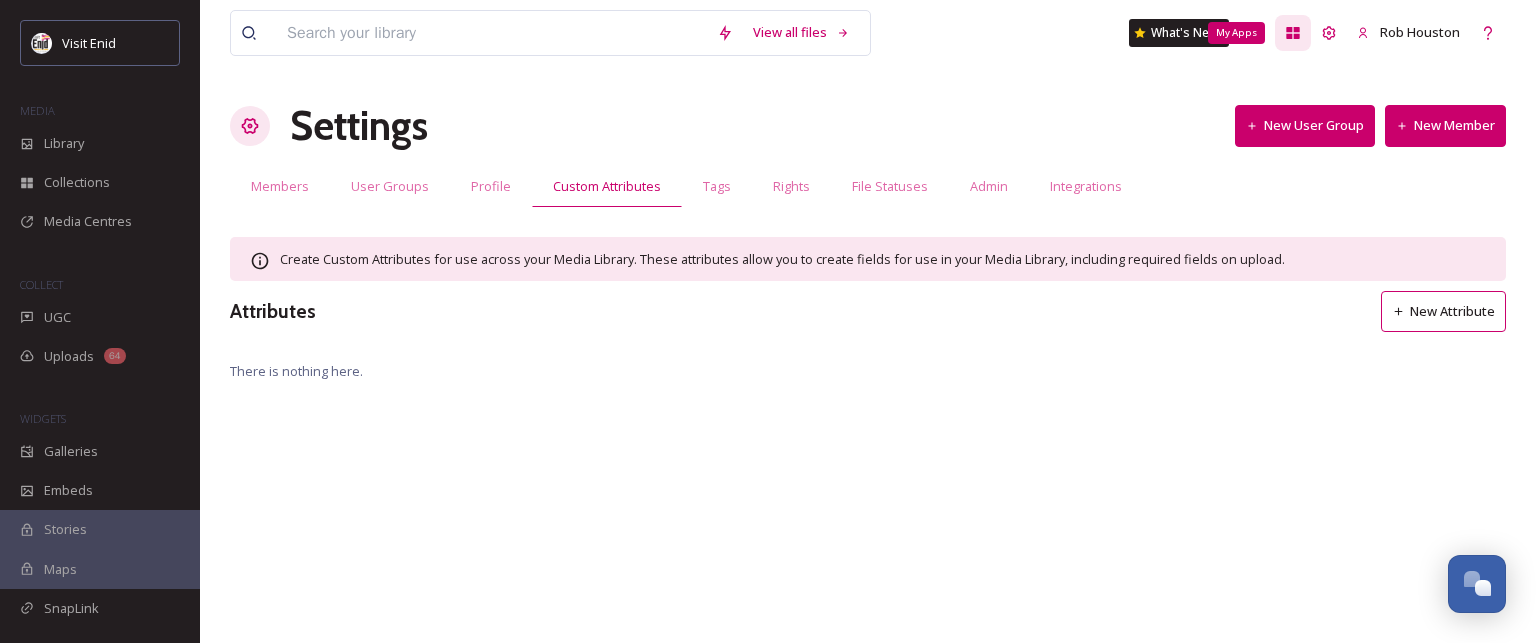 click 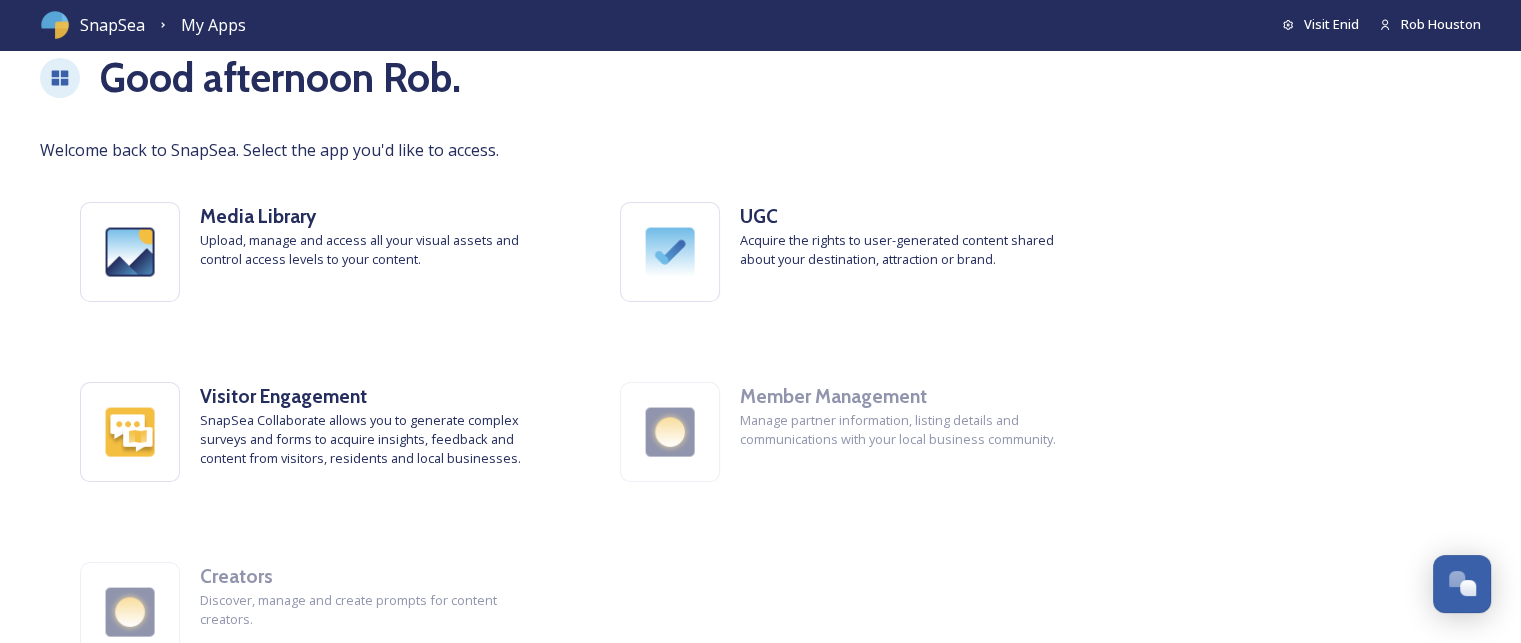 scroll, scrollTop: 0, scrollLeft: 0, axis: both 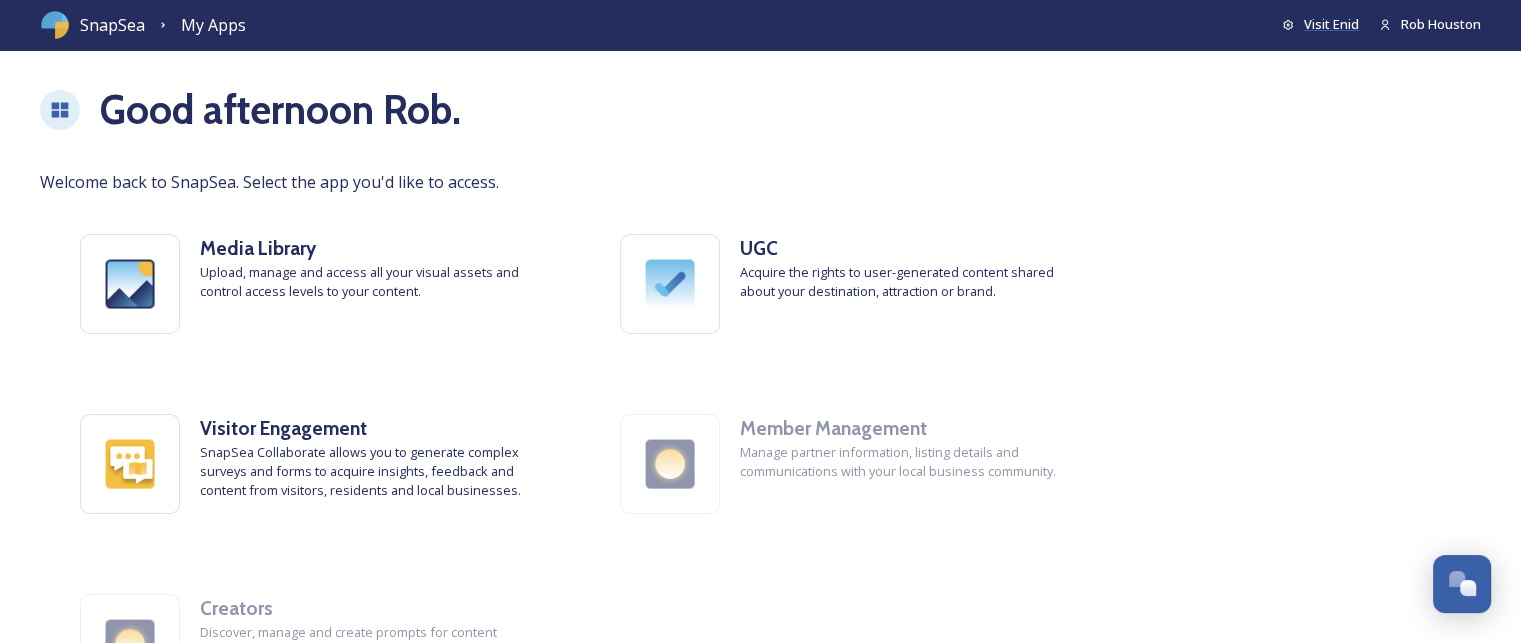 click on "Visit Enid" at bounding box center [1331, 24] 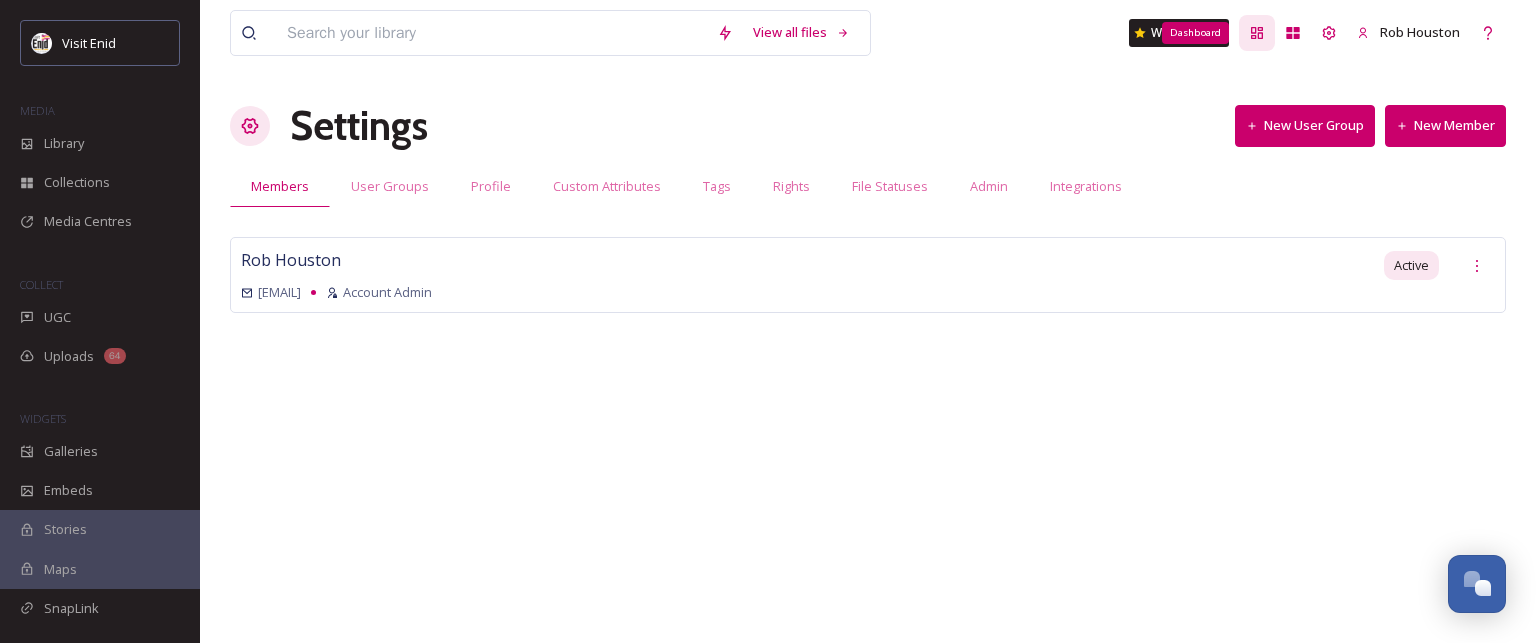 click 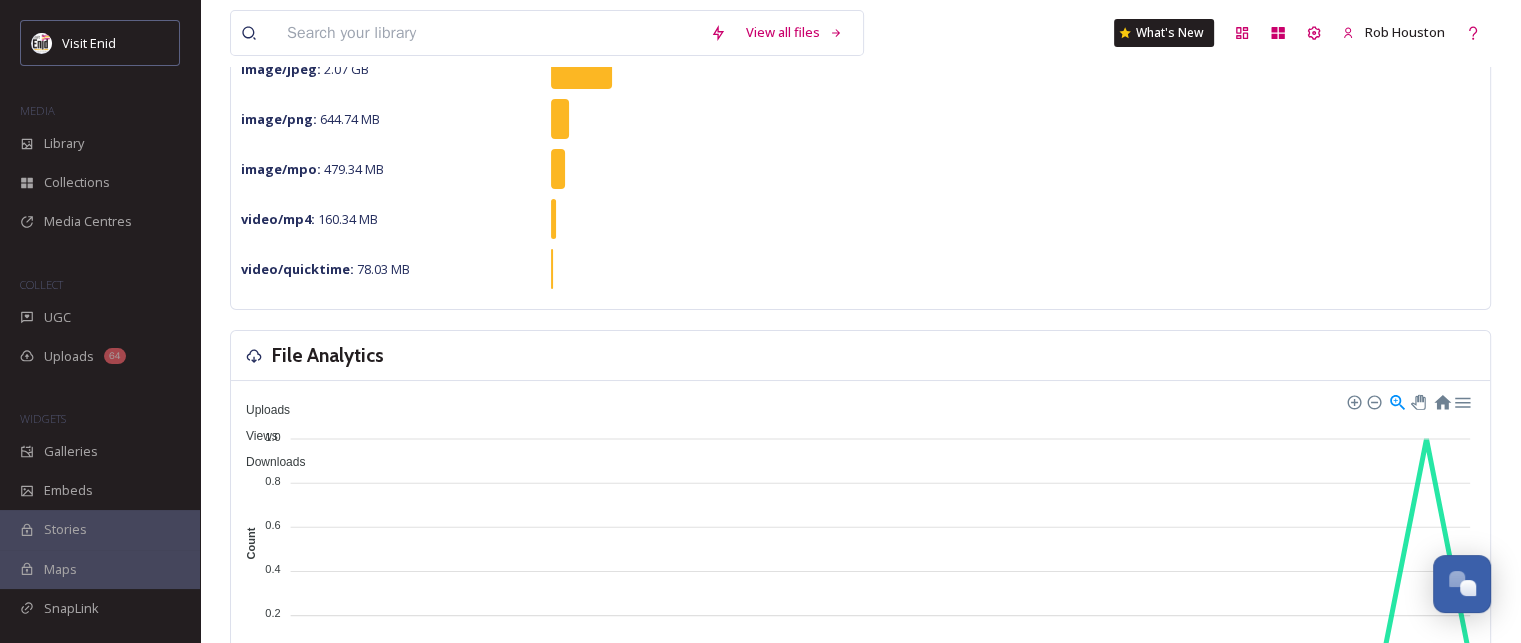 scroll, scrollTop: 300, scrollLeft: 0, axis: vertical 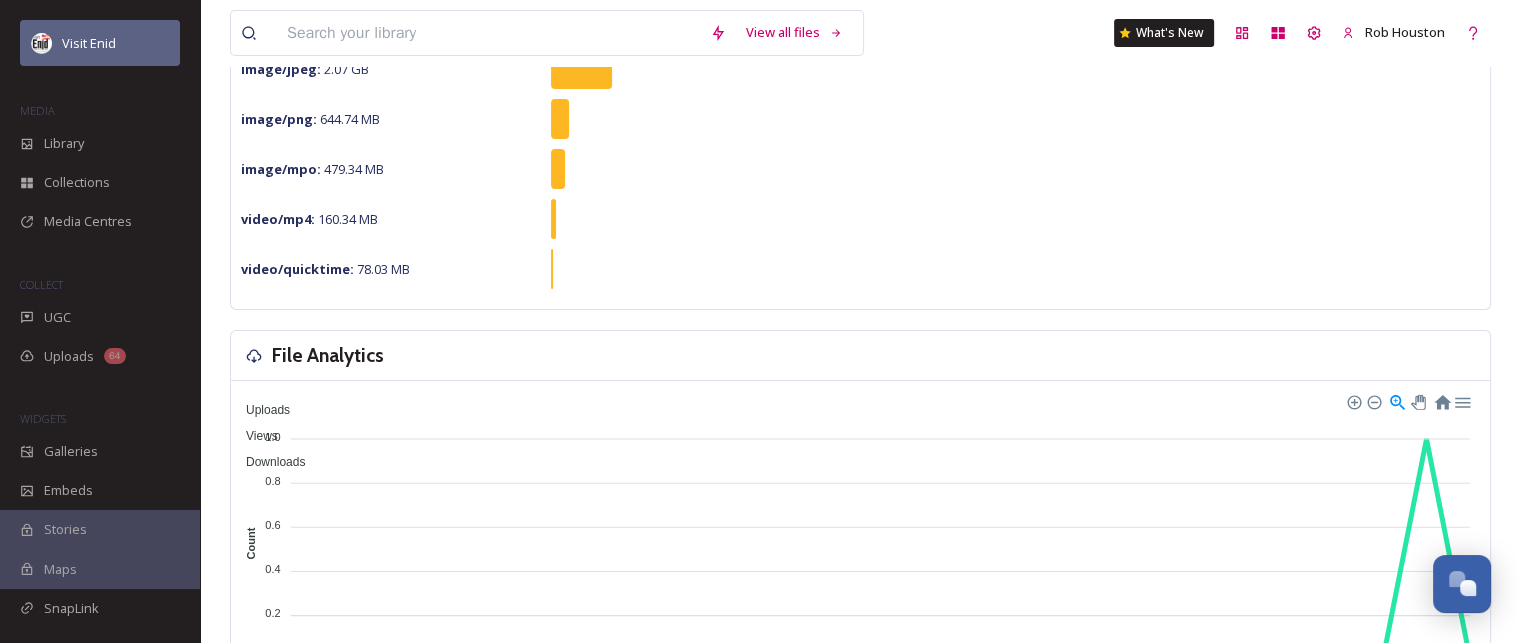 click on "Visit Enid" at bounding box center (89, 43) 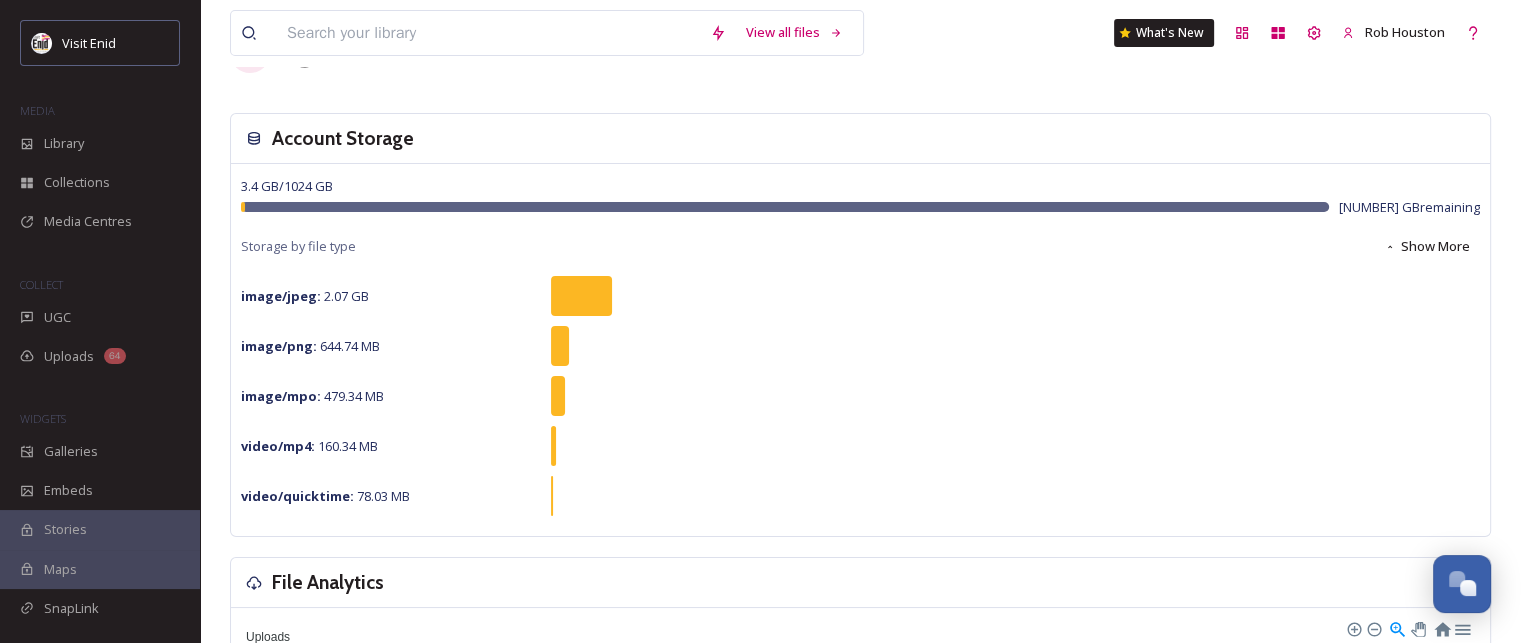 scroll, scrollTop: 0, scrollLeft: 0, axis: both 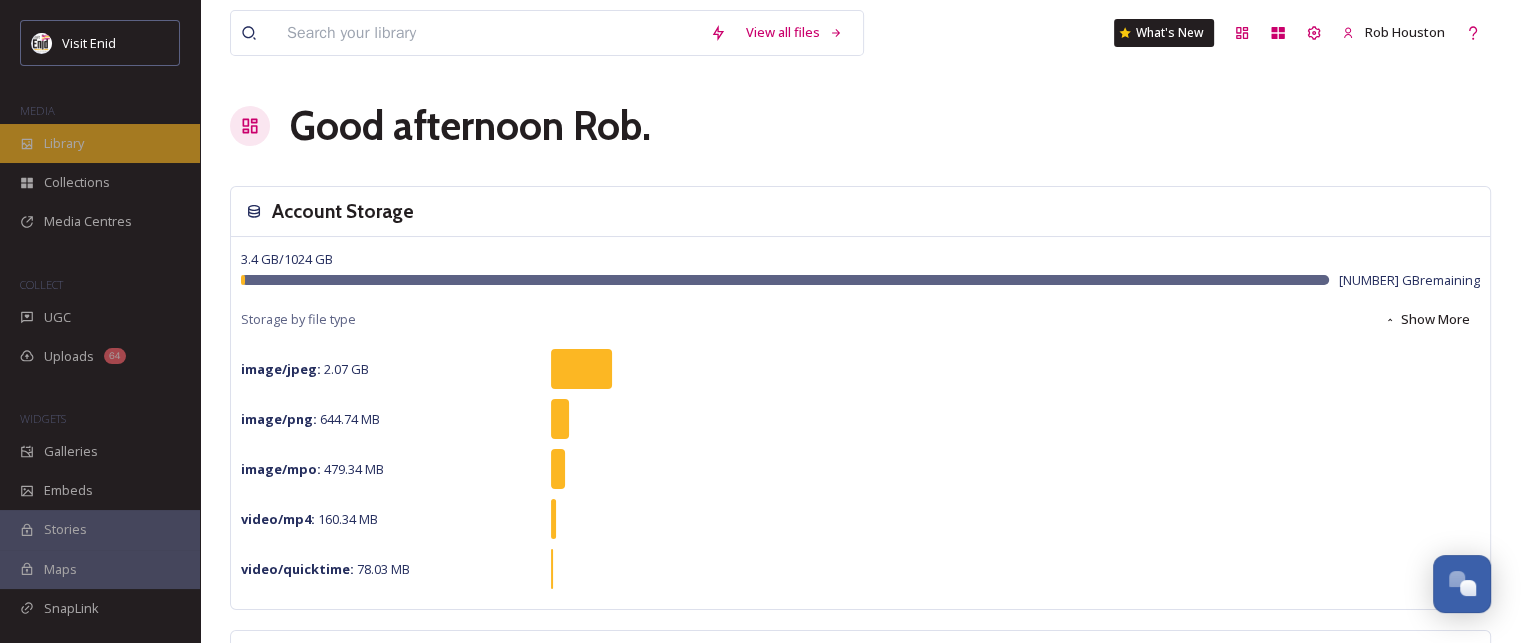 click on "Library" at bounding box center (64, 143) 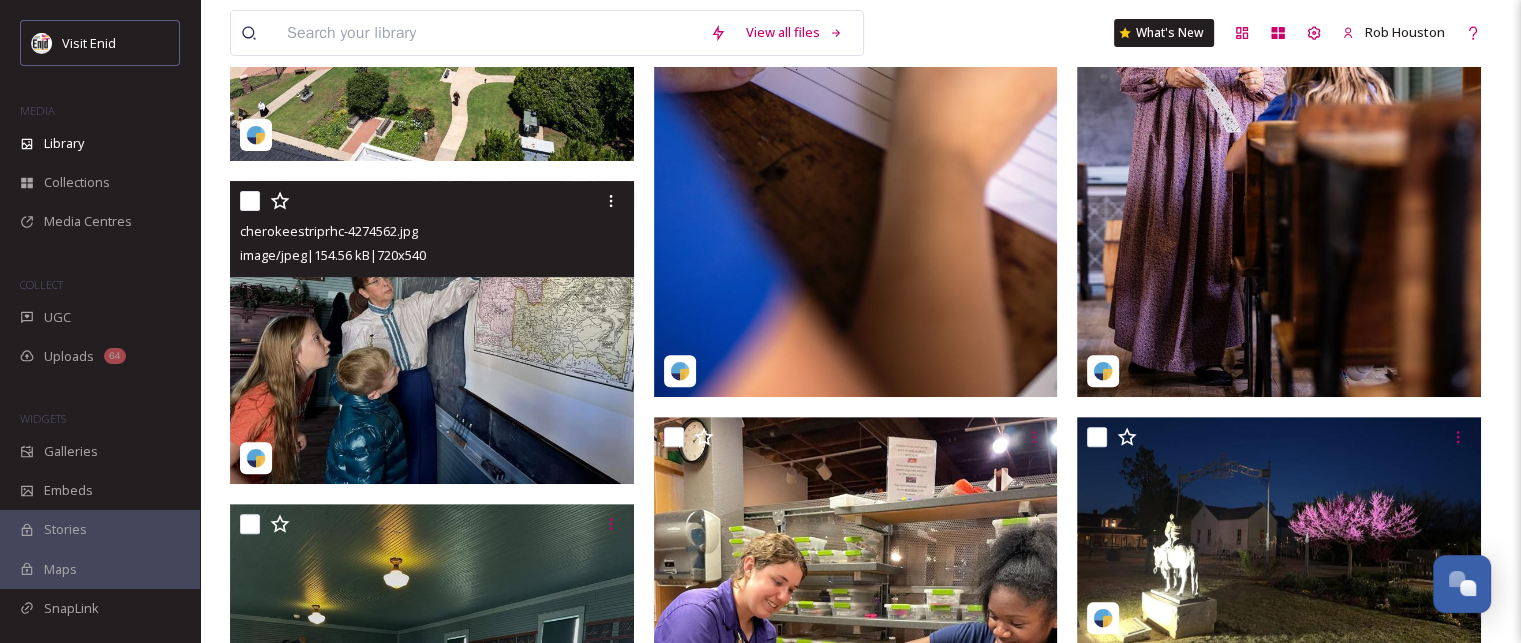 scroll, scrollTop: 700, scrollLeft: 0, axis: vertical 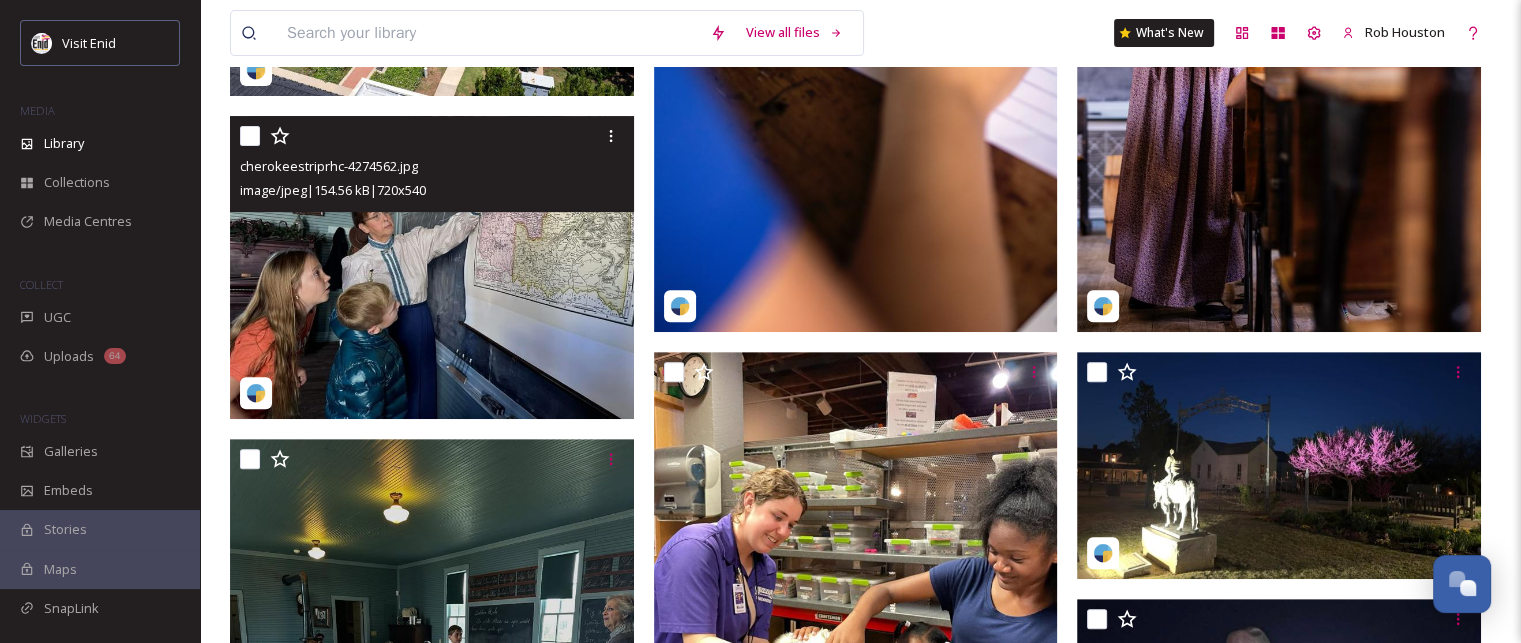 click at bounding box center [432, 267] 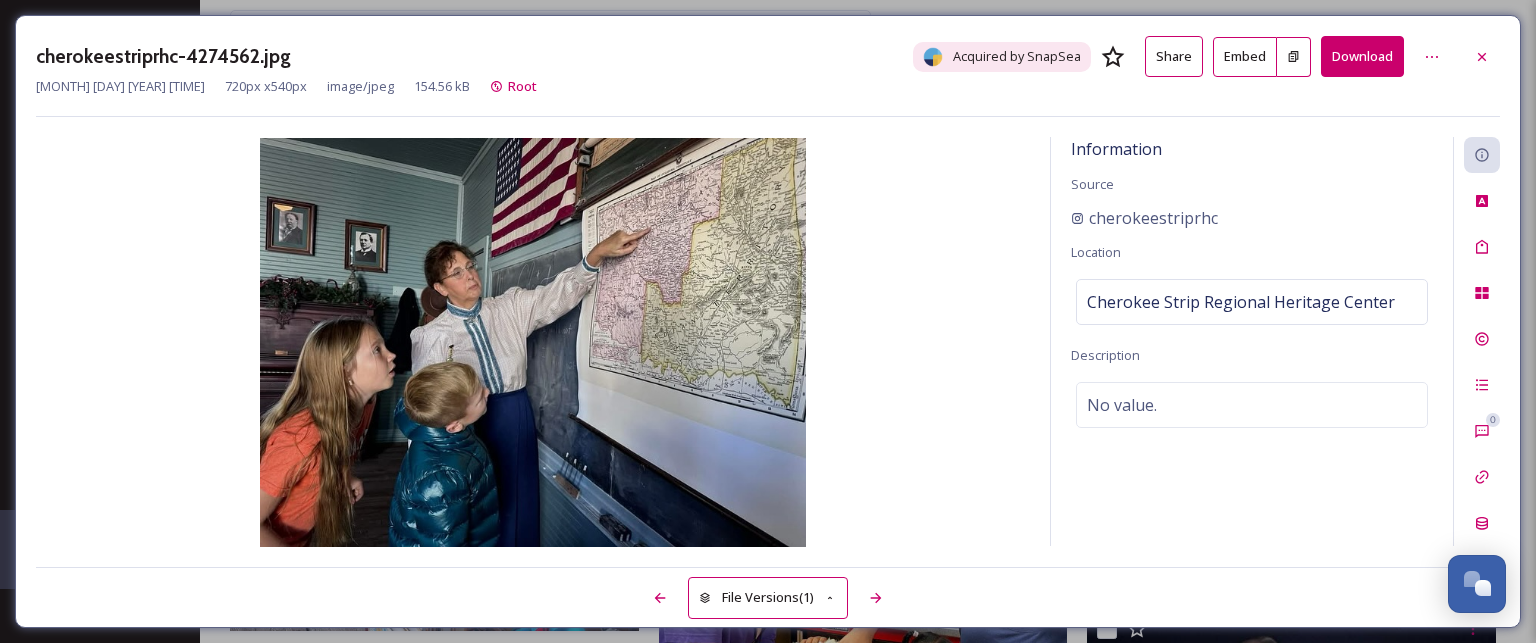 click on "Download" at bounding box center (1362, 56) 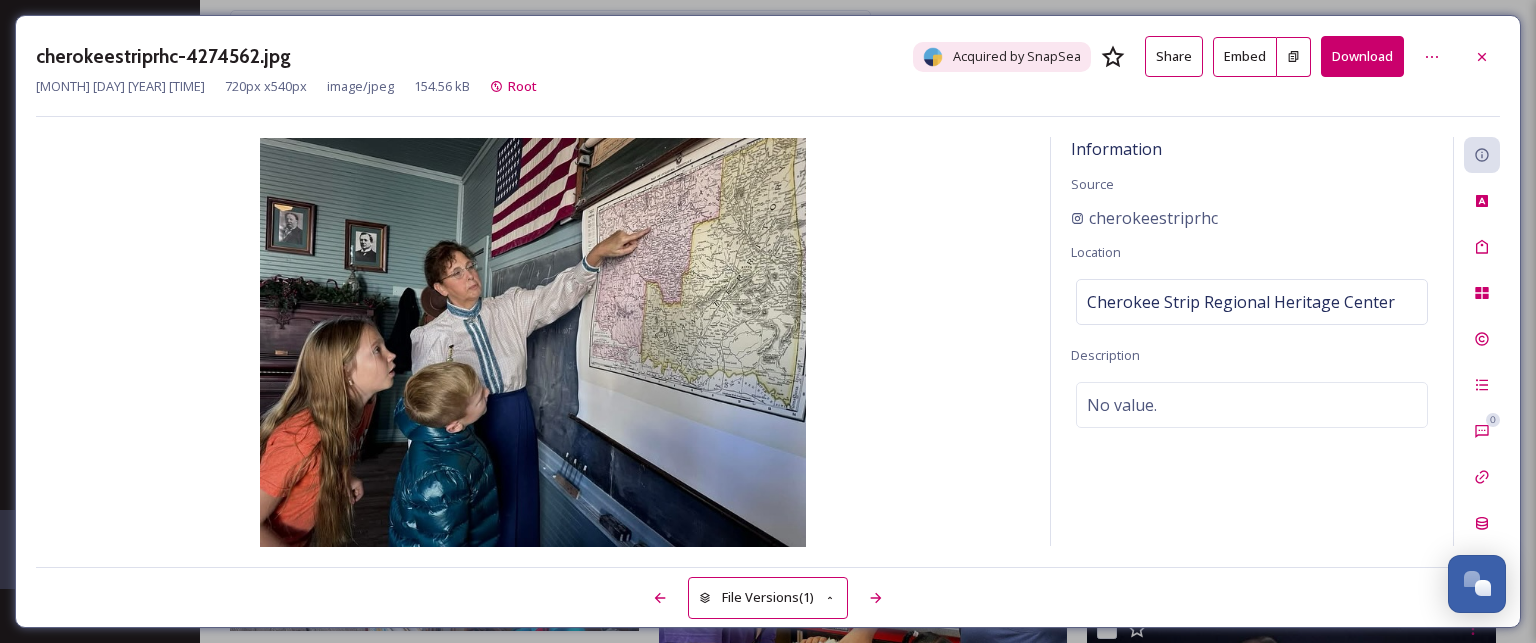 drag, startPoint x: 1413, startPoint y: 34, endPoint x: 1378, endPoint y: 127, distance: 99.368004 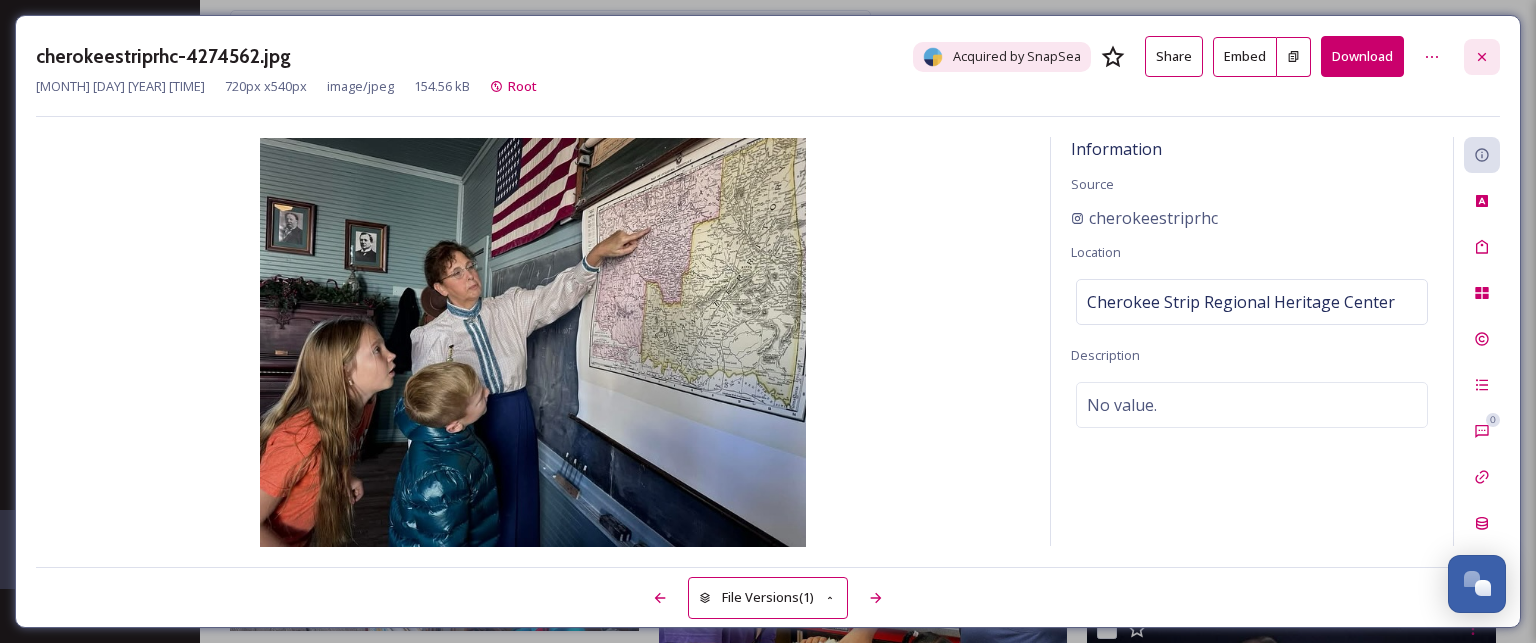 click 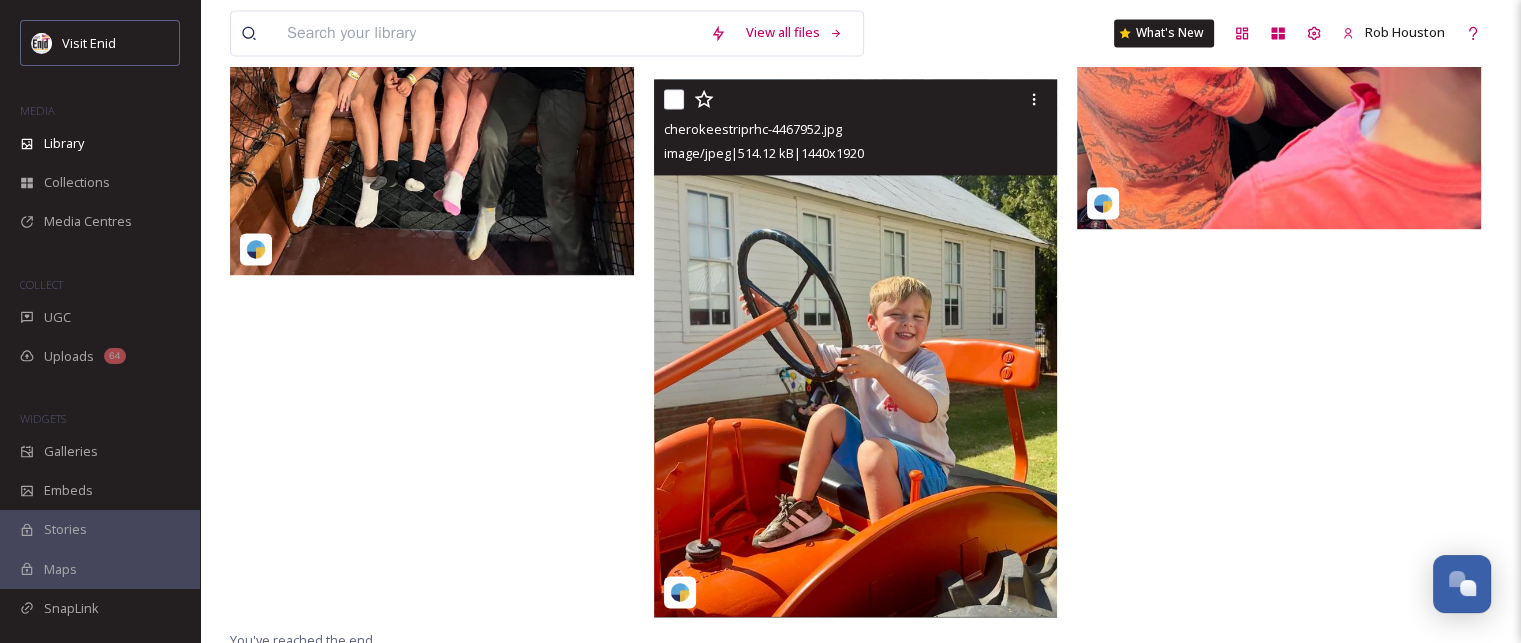 scroll, scrollTop: 2995, scrollLeft: 0, axis: vertical 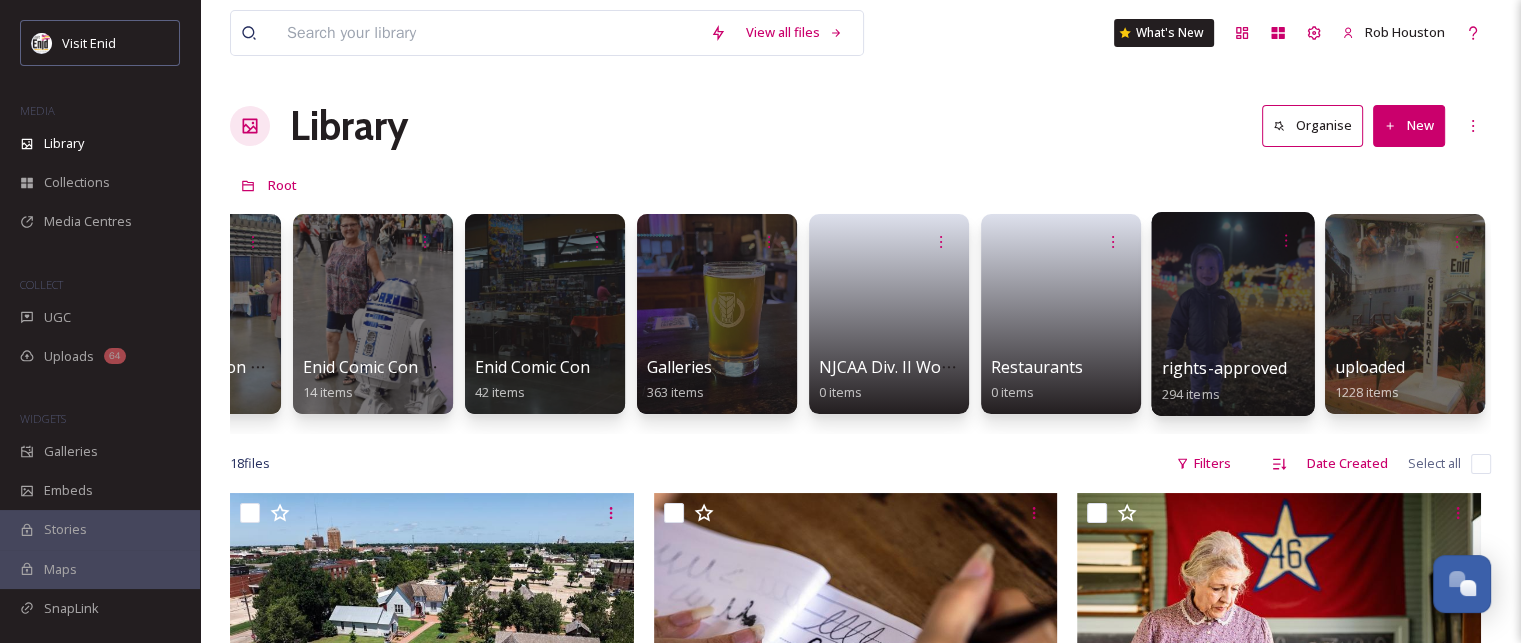 click at bounding box center [1232, 314] 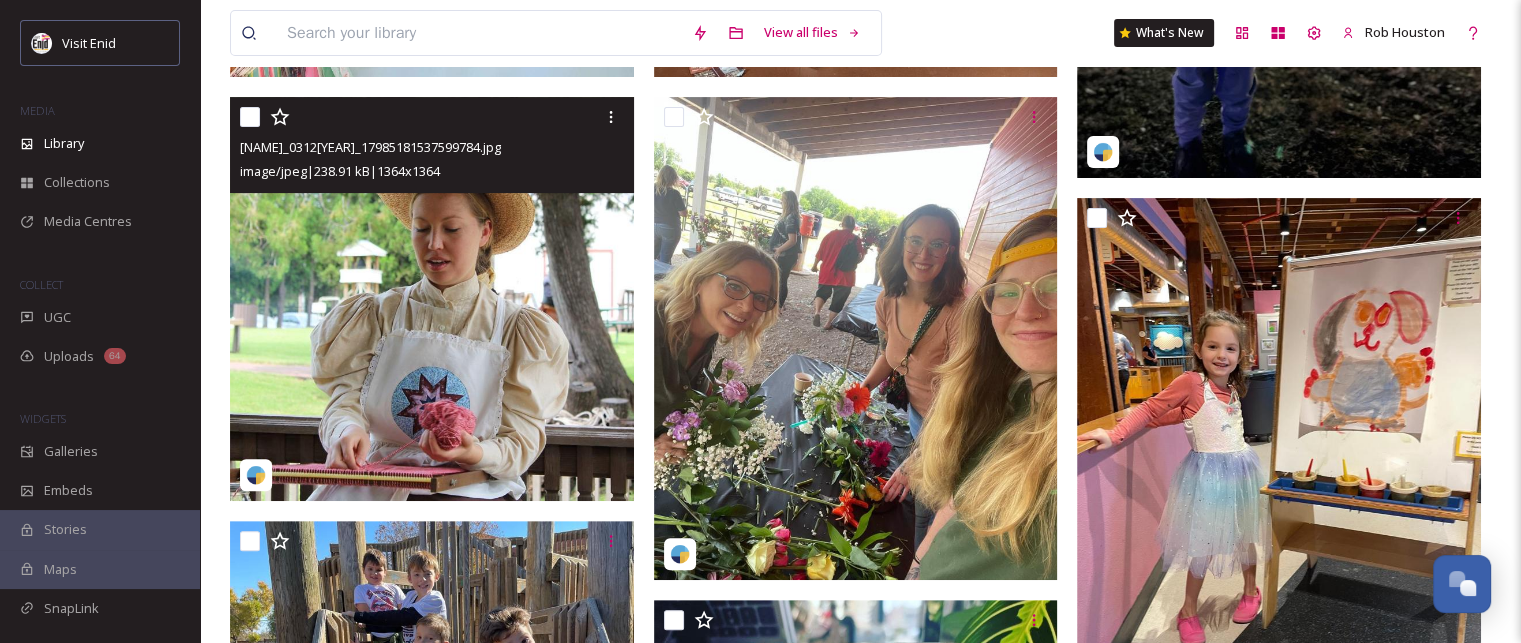 scroll, scrollTop: 300, scrollLeft: 0, axis: vertical 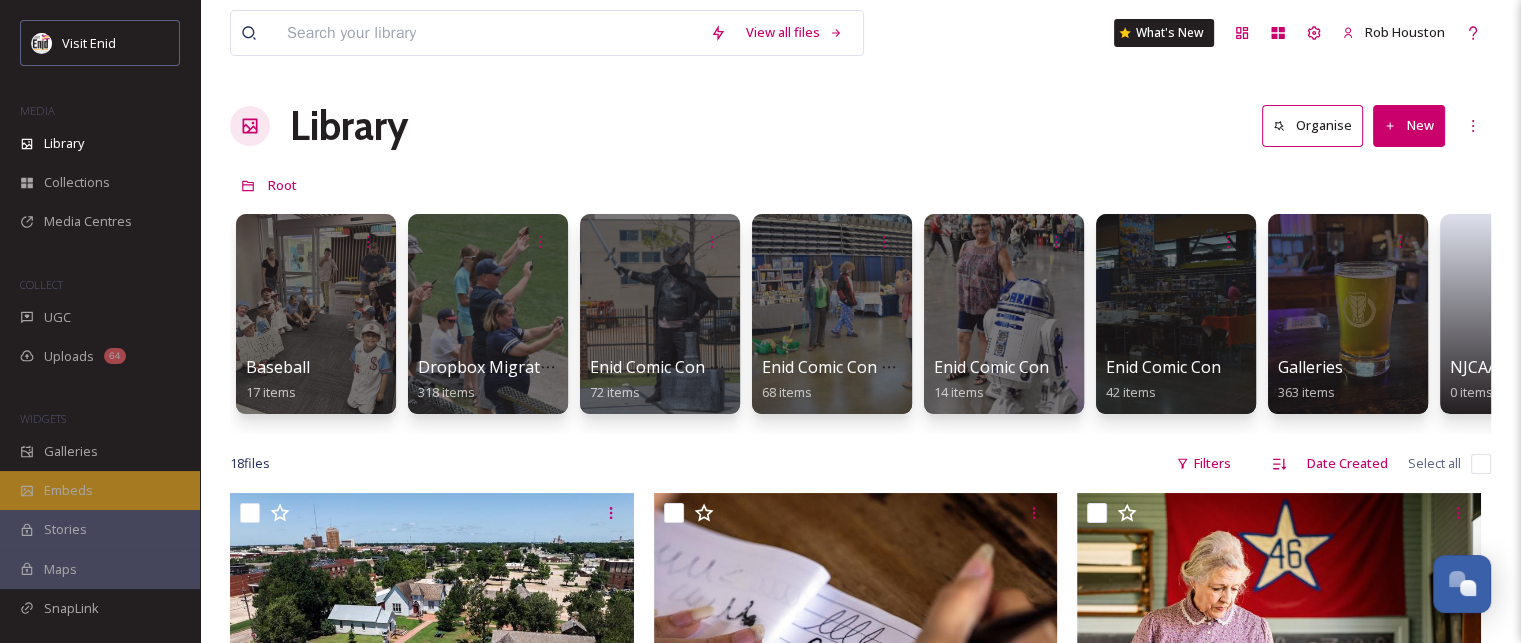 click on "Embeds" at bounding box center (68, 490) 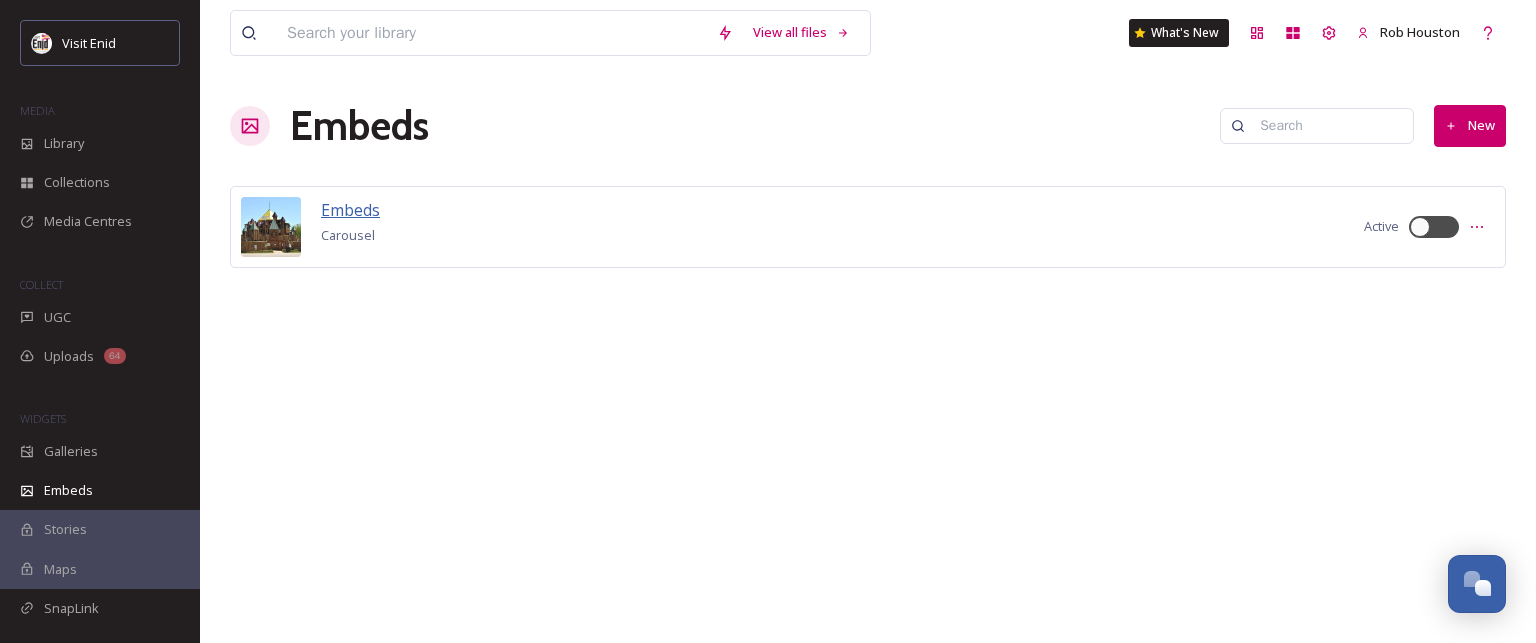 click on "Embeds" at bounding box center [350, 210] 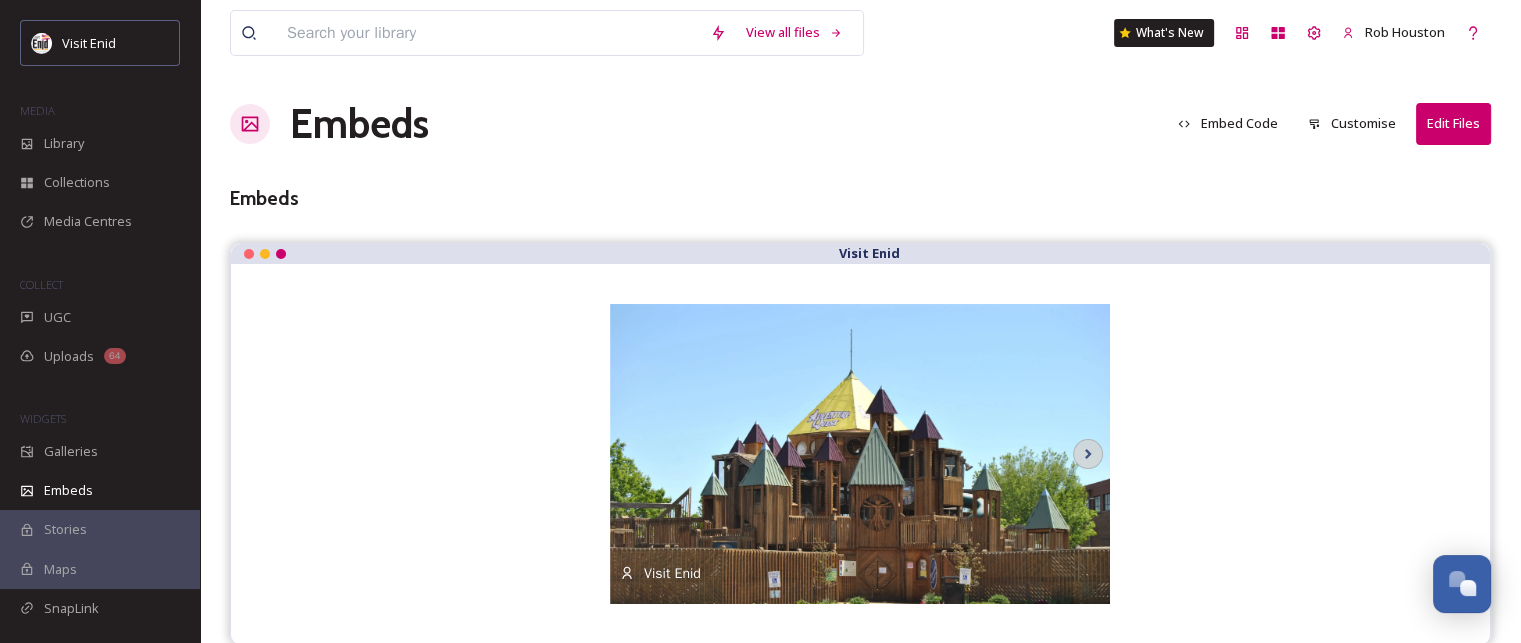 scroll, scrollTop: 3, scrollLeft: 0, axis: vertical 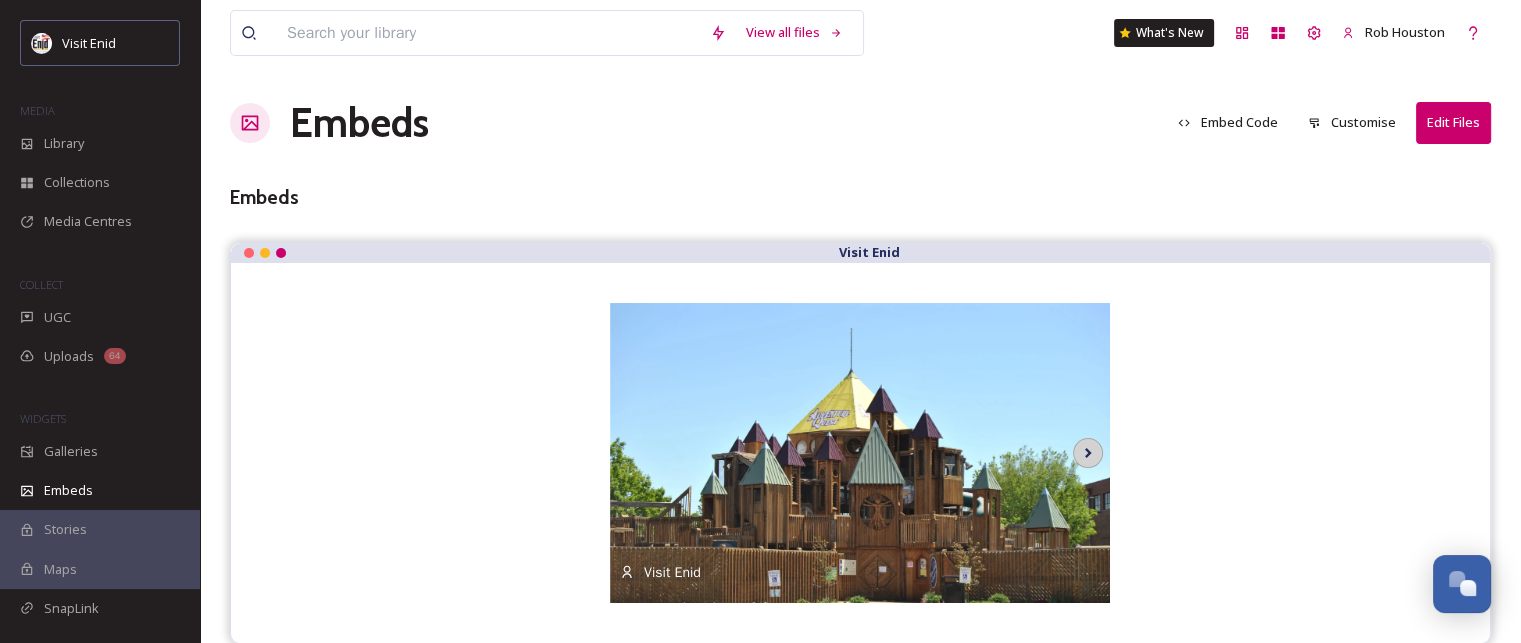 click 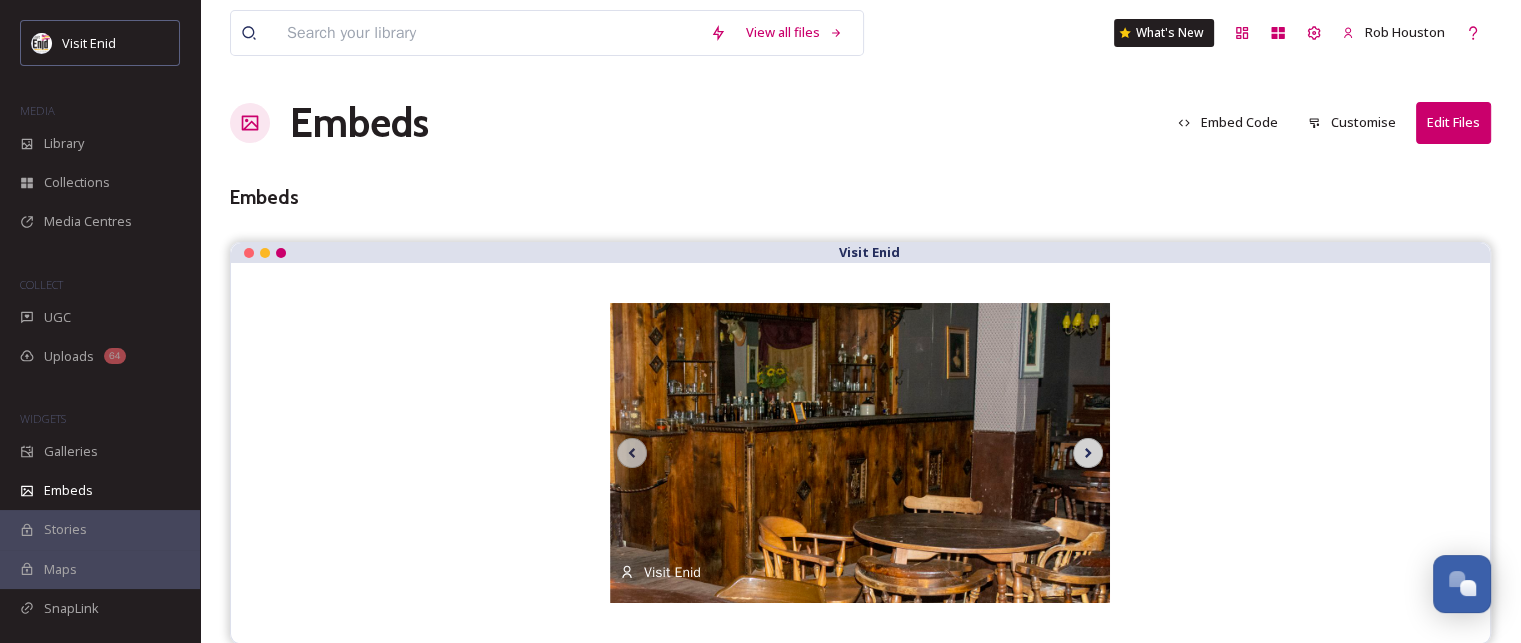 click 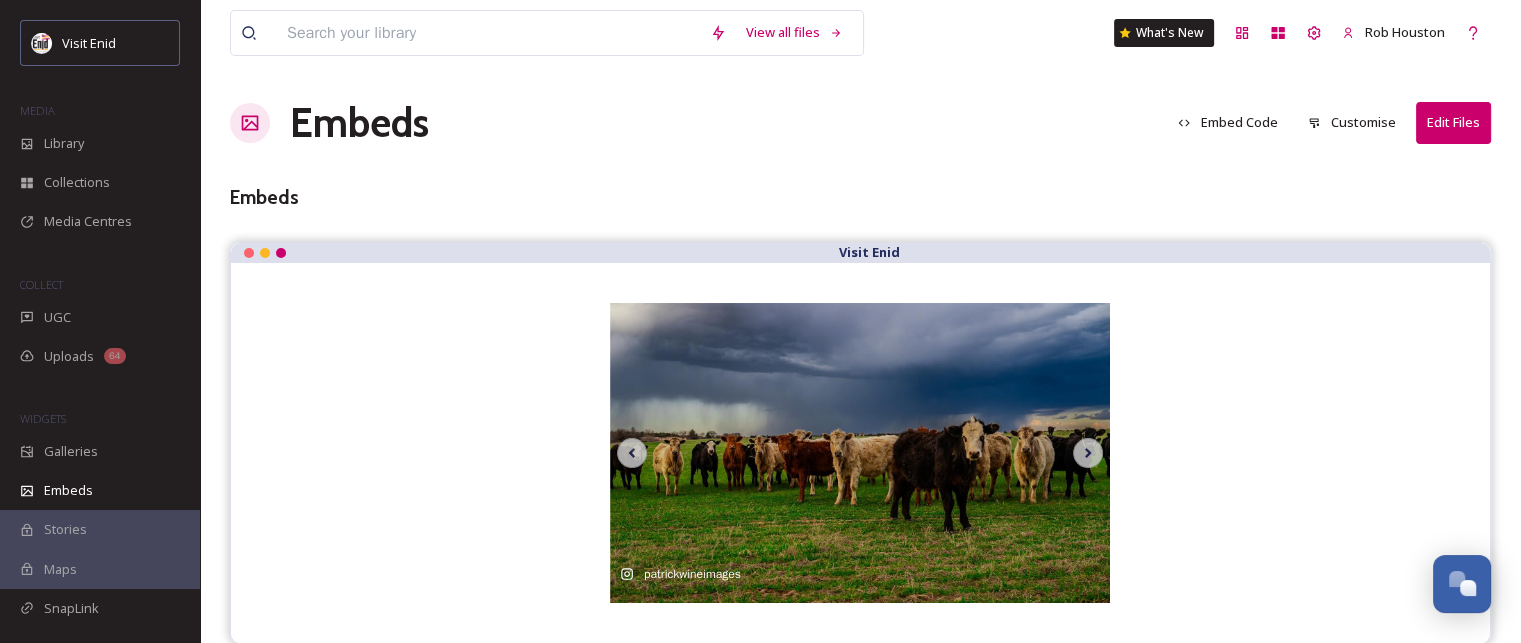 click 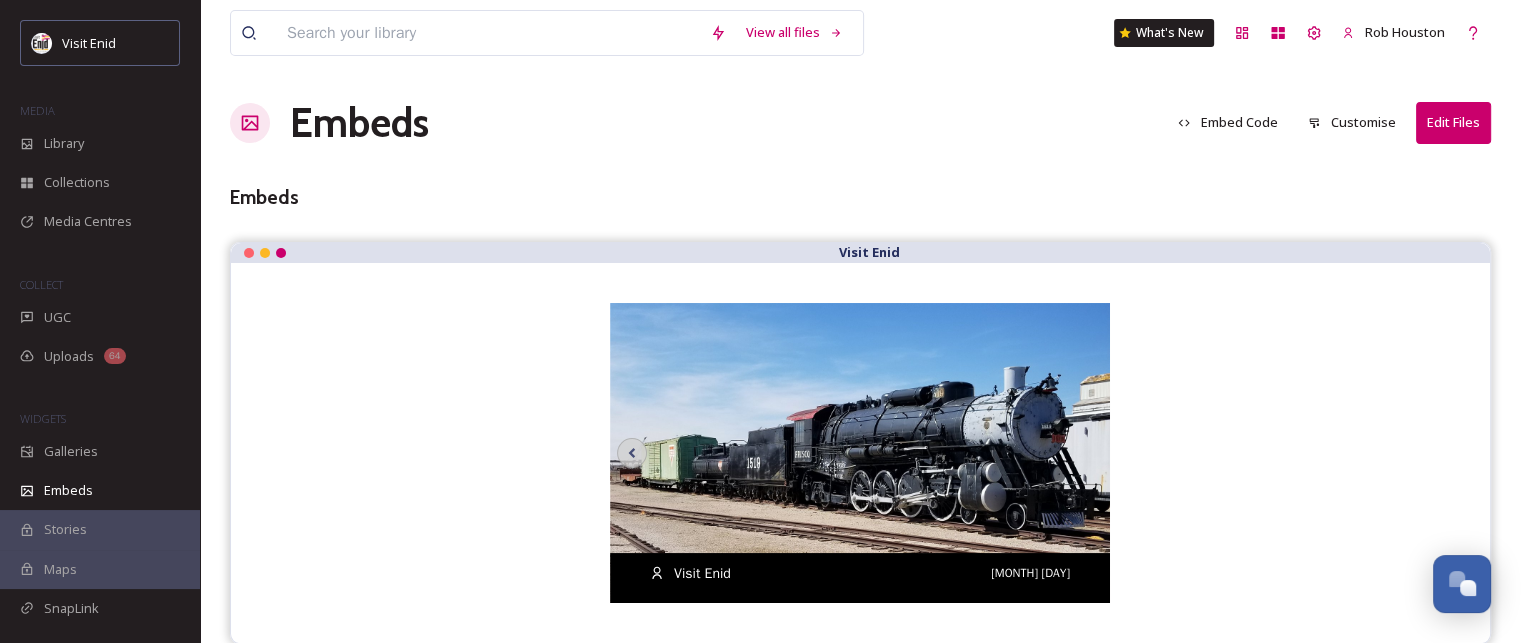 click at bounding box center (860, 490) 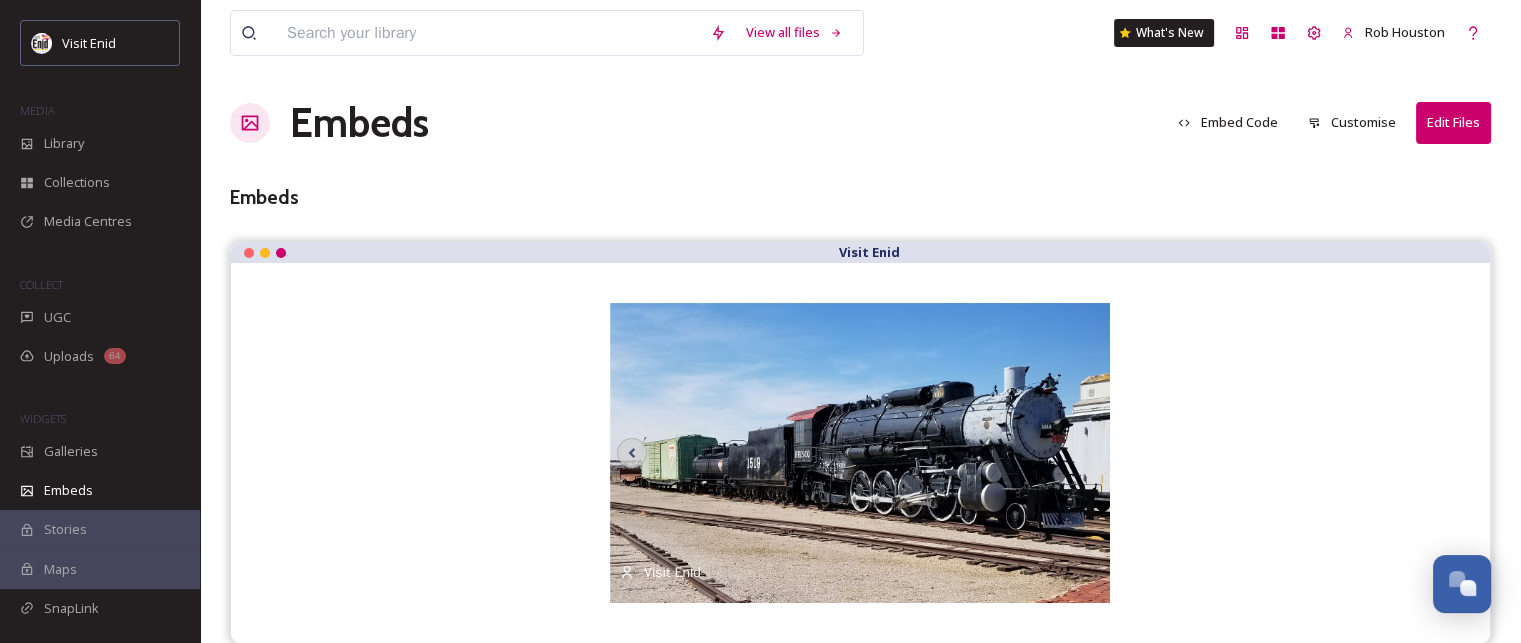 scroll, scrollTop: 0, scrollLeft: 0, axis: both 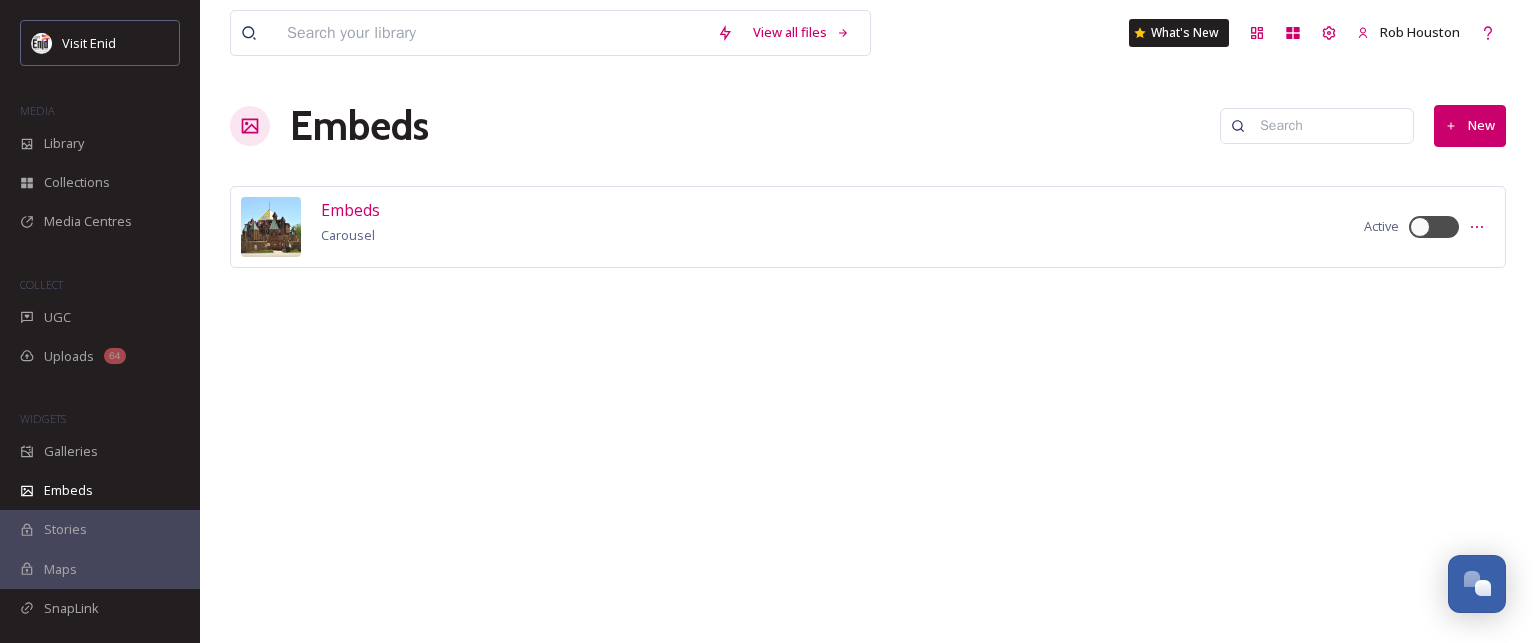 click on "Stories" at bounding box center (100, 529) 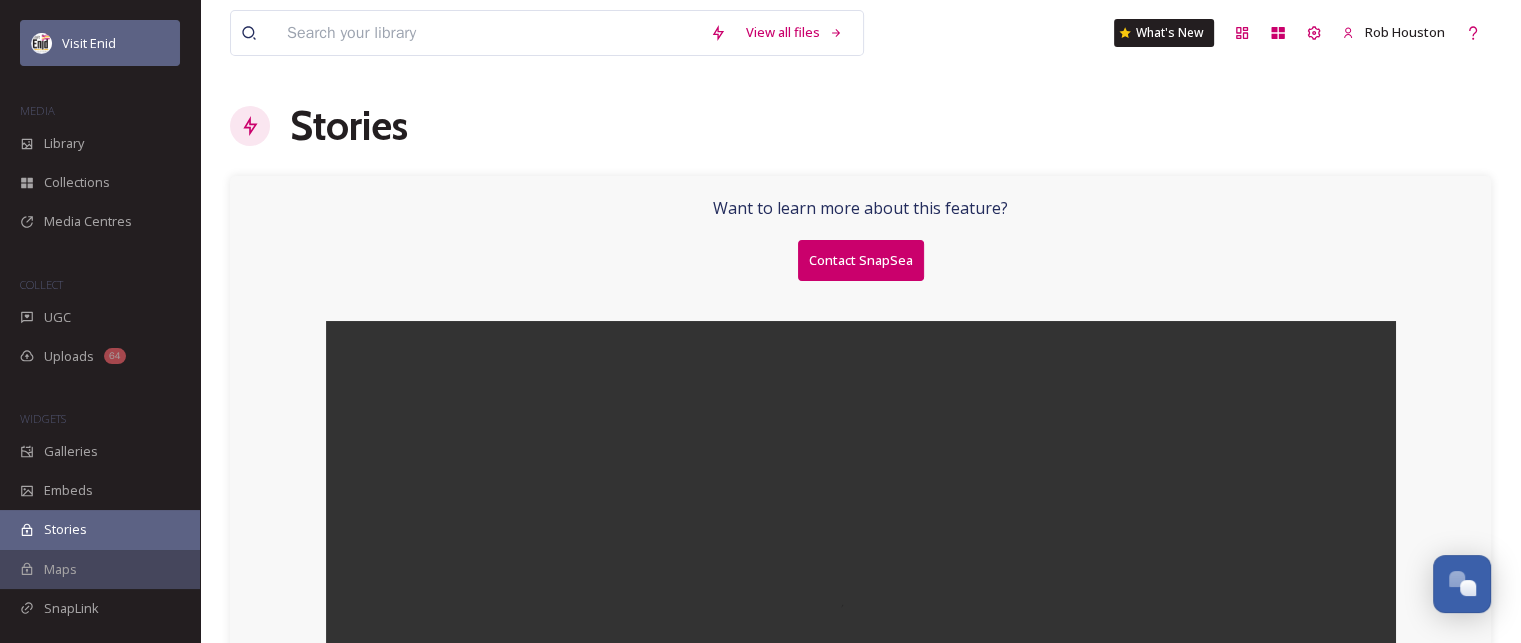 click on "Visit Enid" at bounding box center (100, 43) 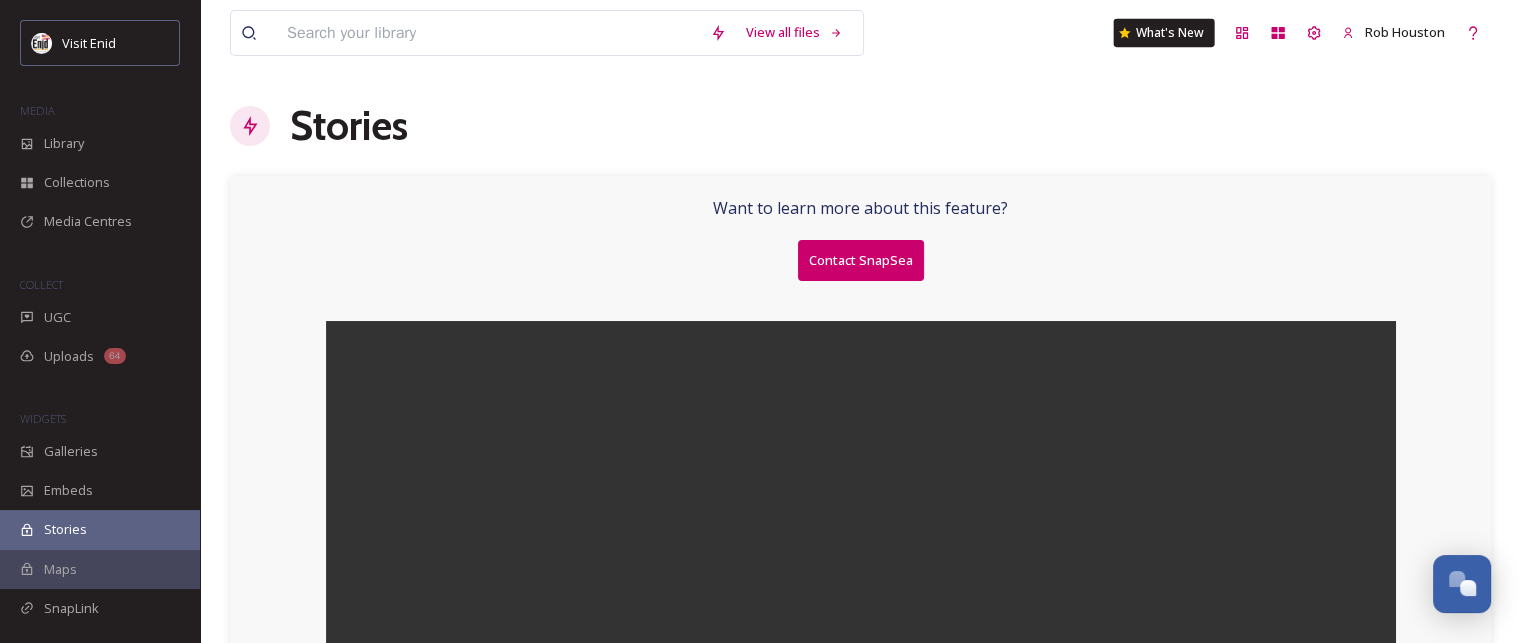 click on "What's New" at bounding box center [1164, 33] 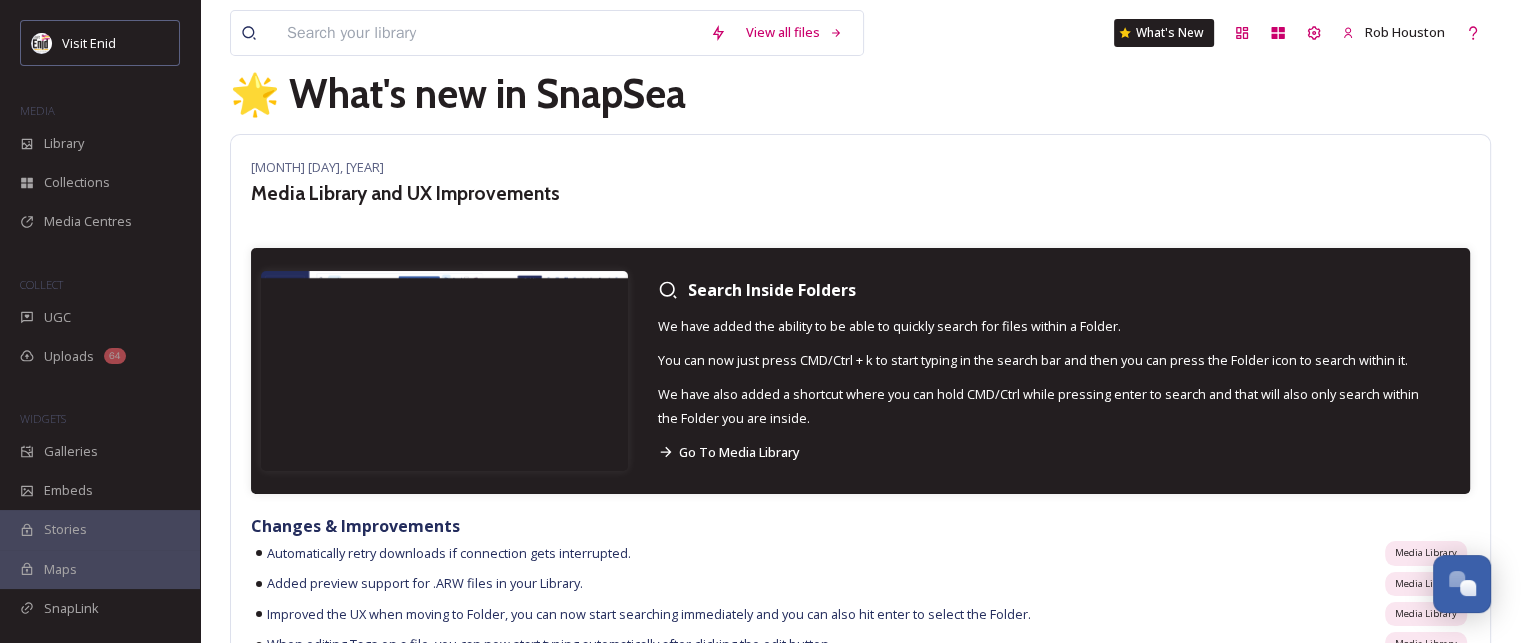 scroll, scrollTop: 0, scrollLeft: 0, axis: both 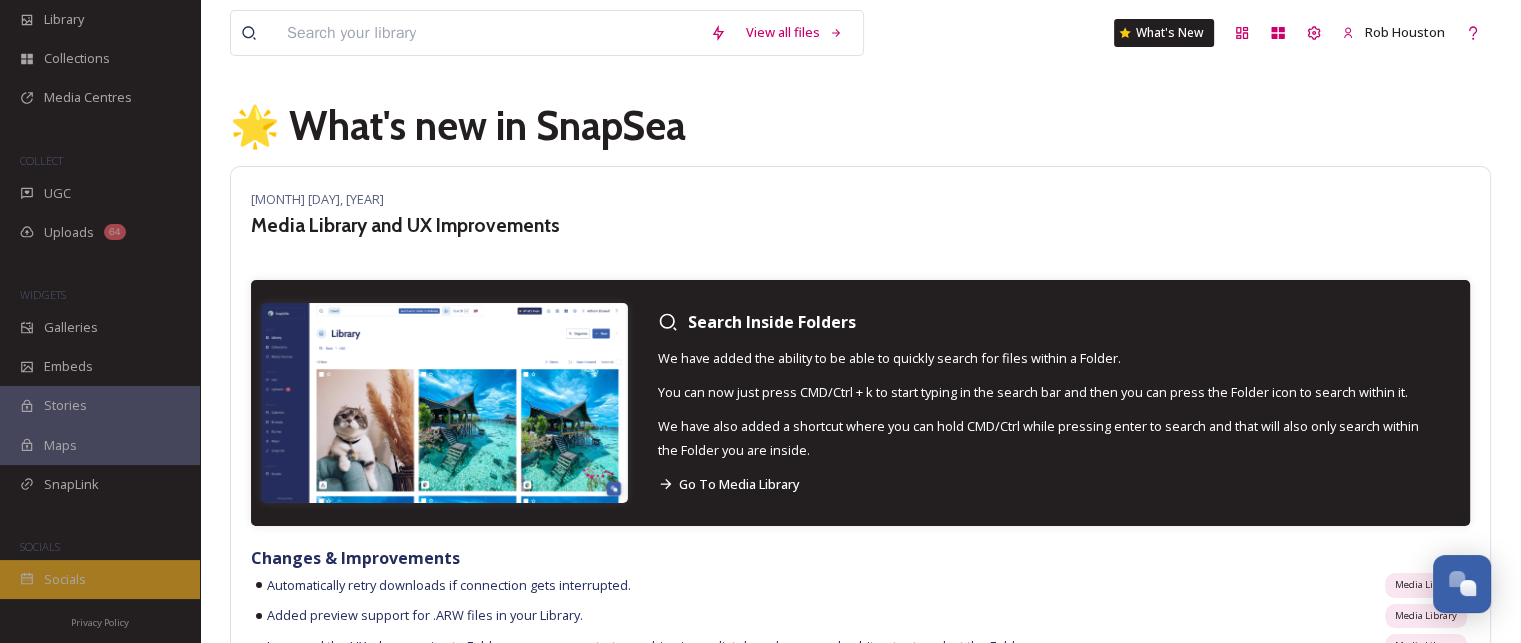 click on "Socials" at bounding box center [65, 579] 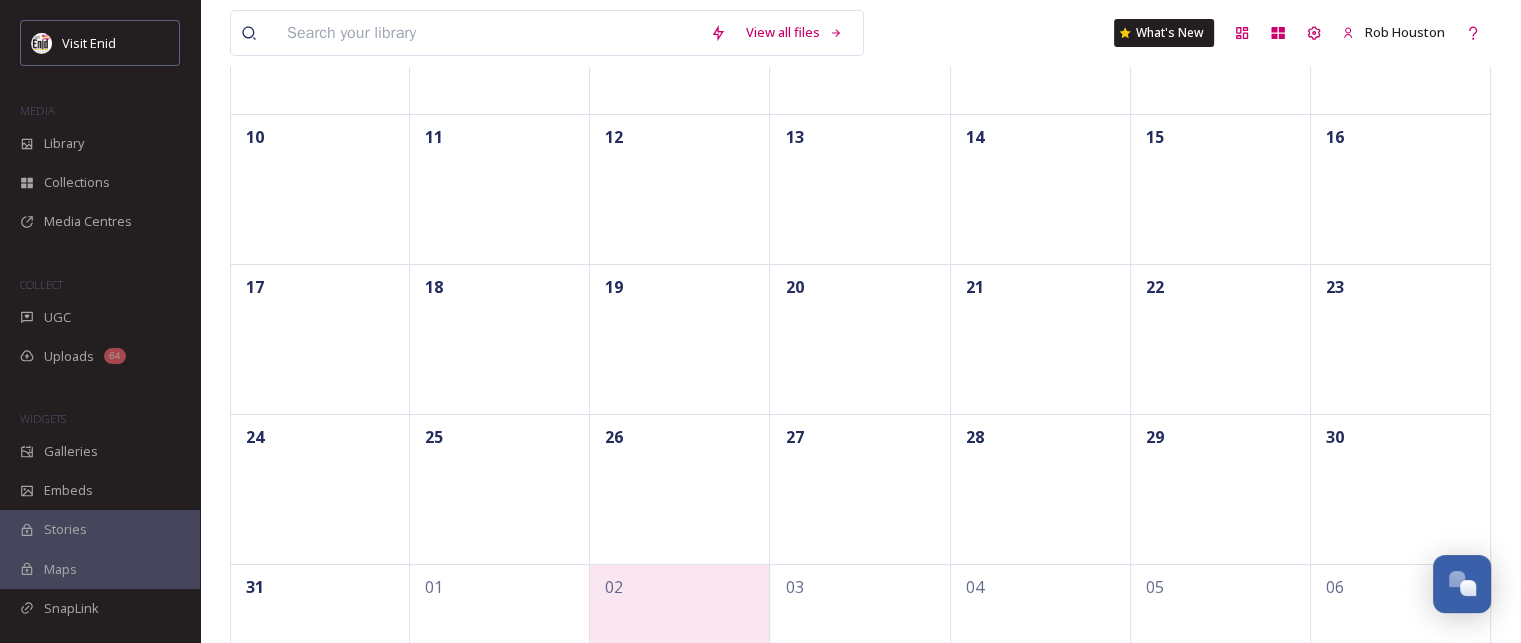 scroll, scrollTop: 0, scrollLeft: 0, axis: both 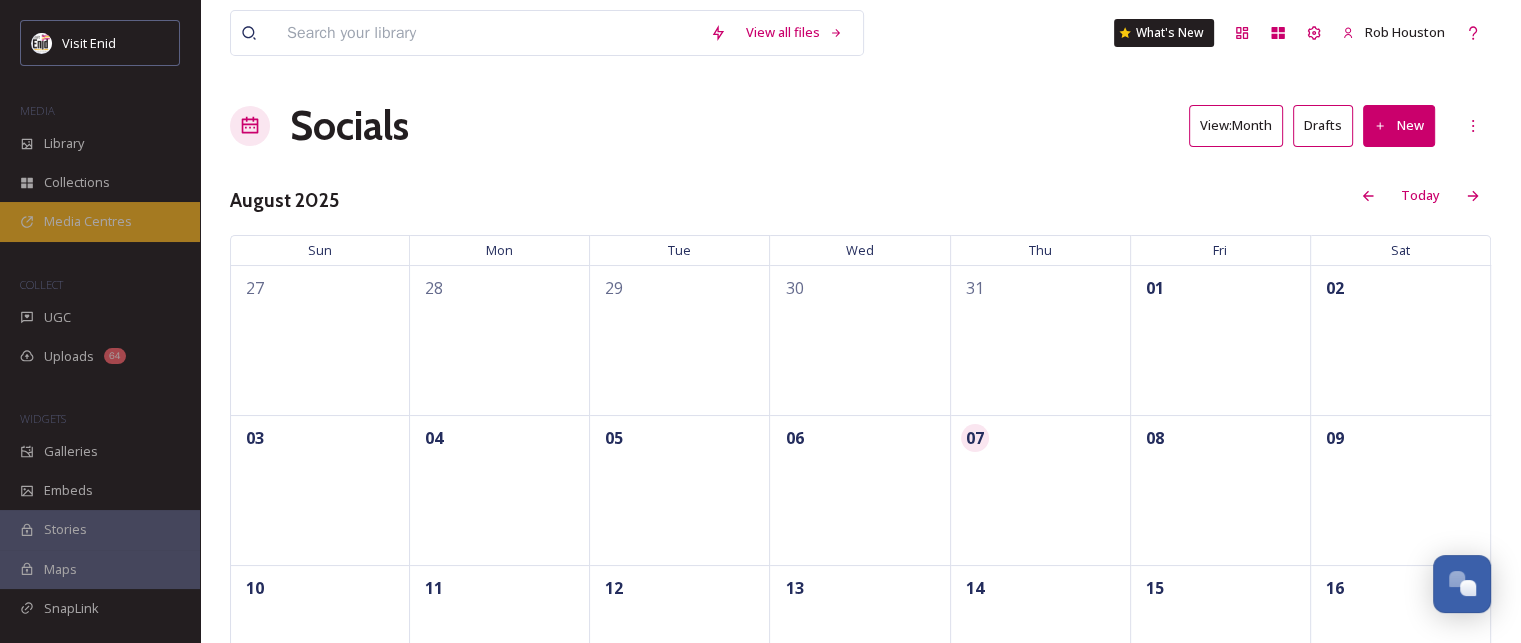 click on "Media Centres" at bounding box center [88, 221] 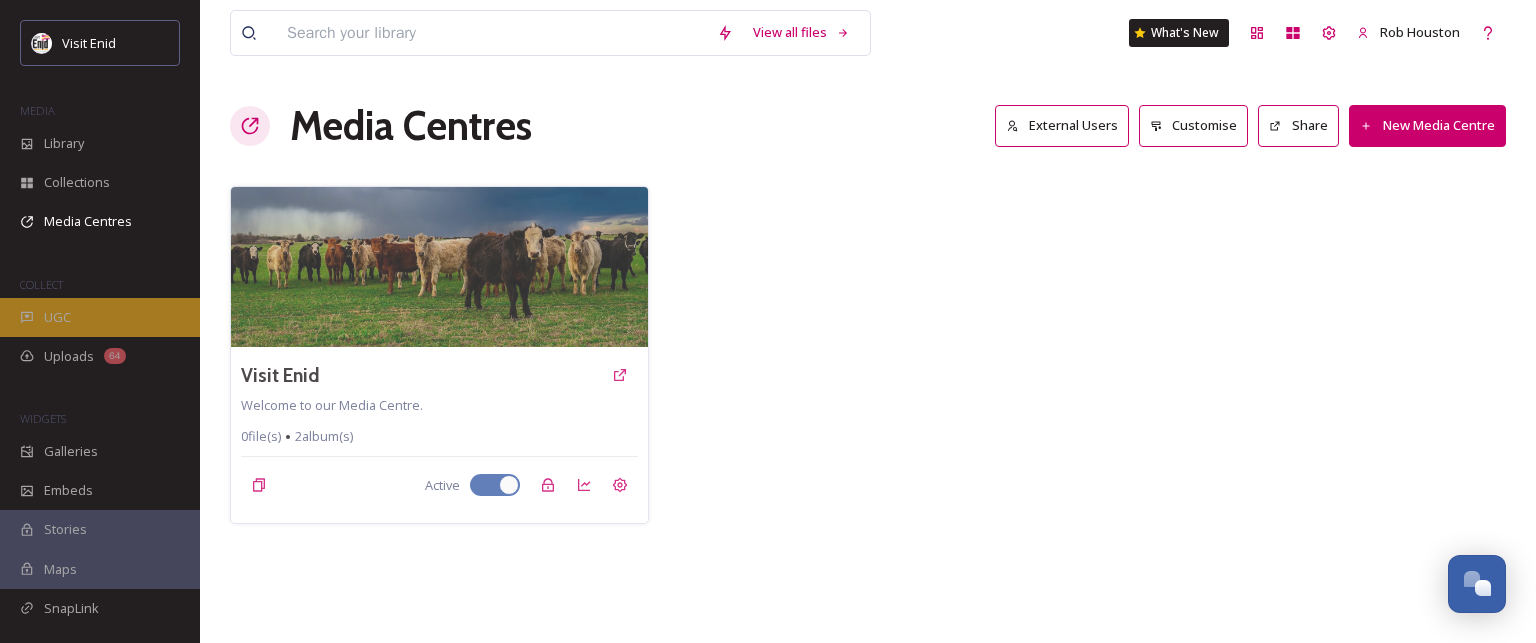 click on "UGC" at bounding box center [57, 317] 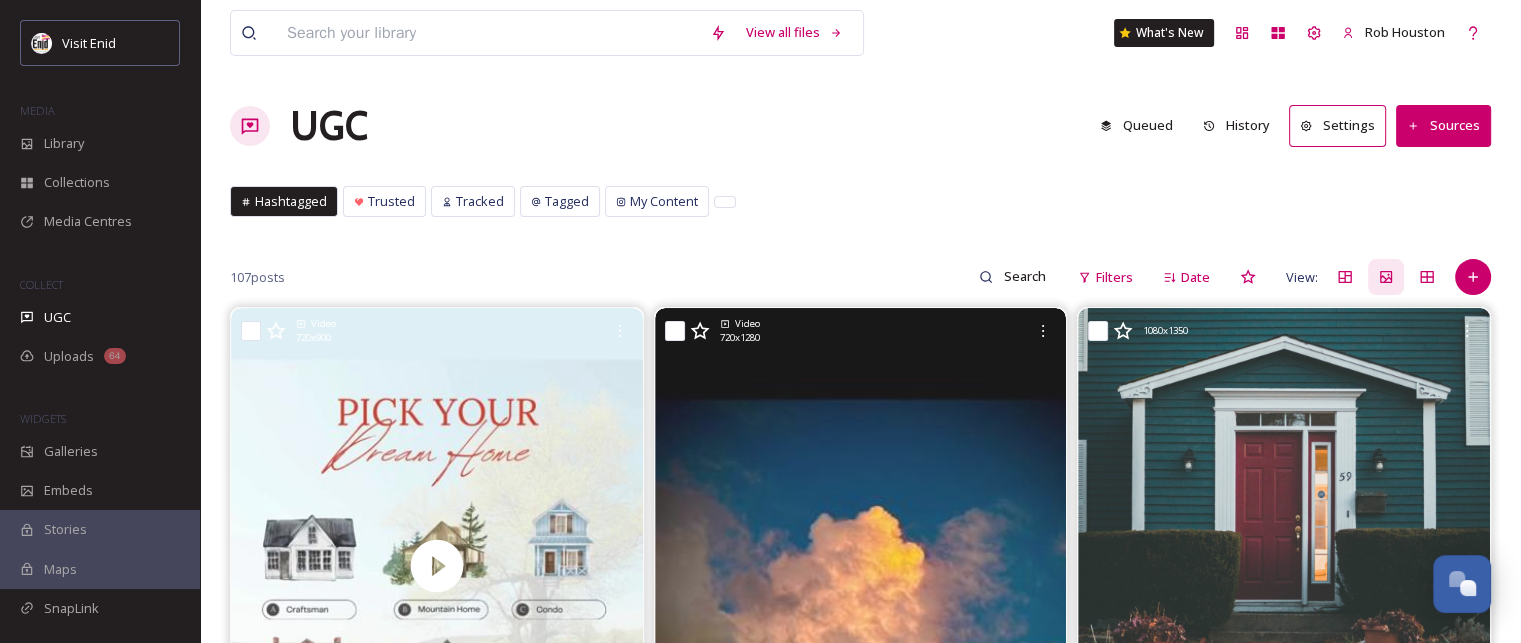 click on "Settings" at bounding box center [1337, 125] 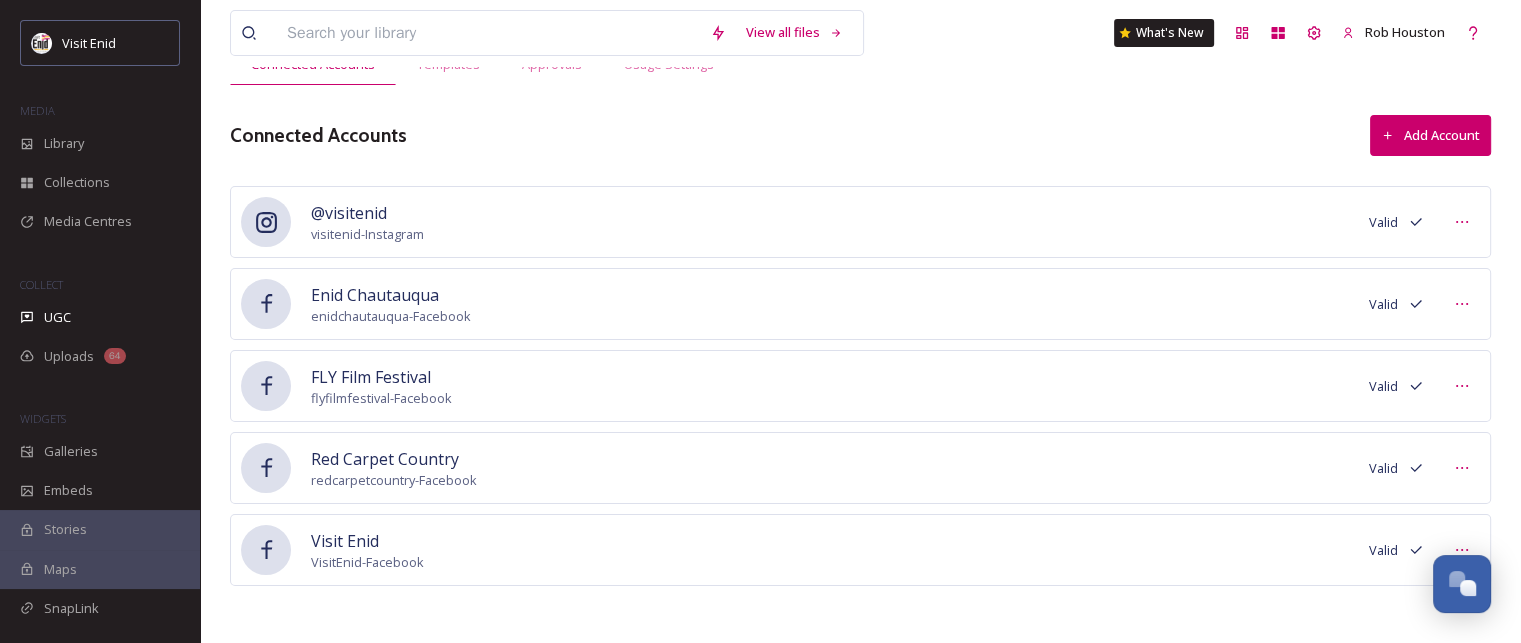scroll, scrollTop: 42, scrollLeft: 0, axis: vertical 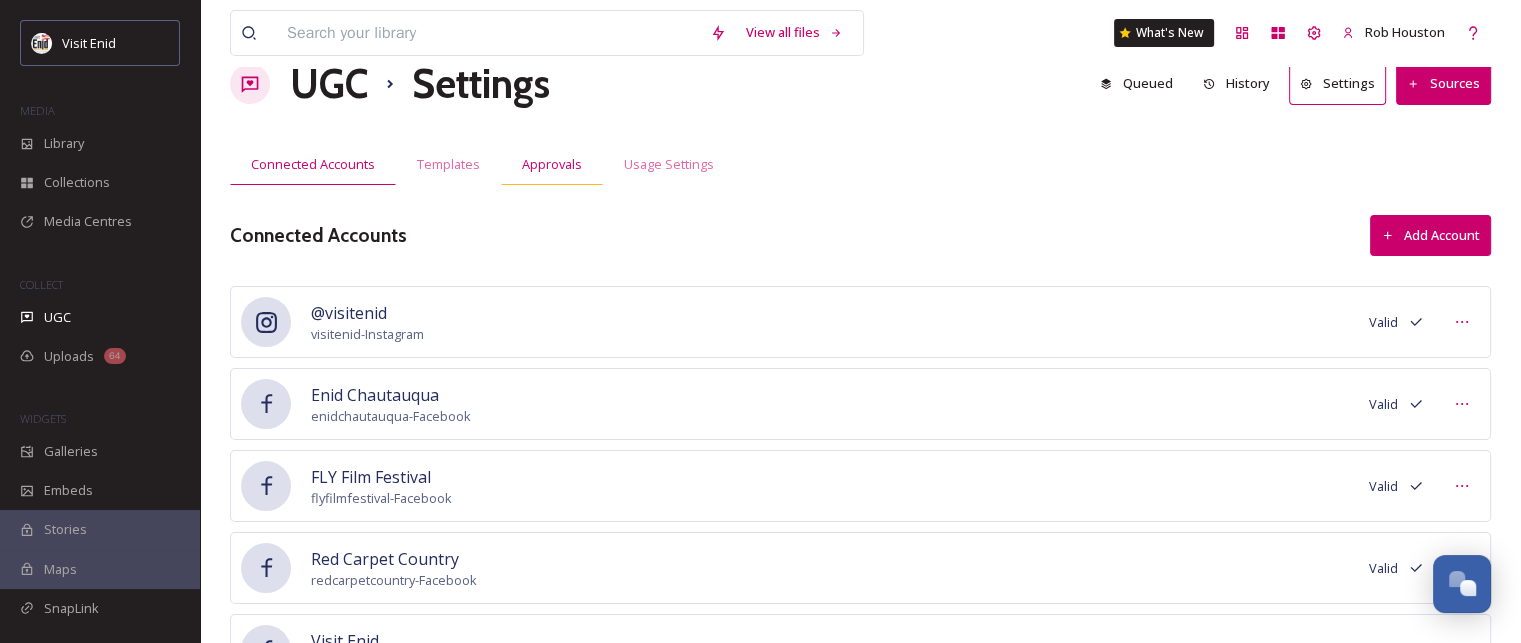 click on "Approvals" at bounding box center [552, 164] 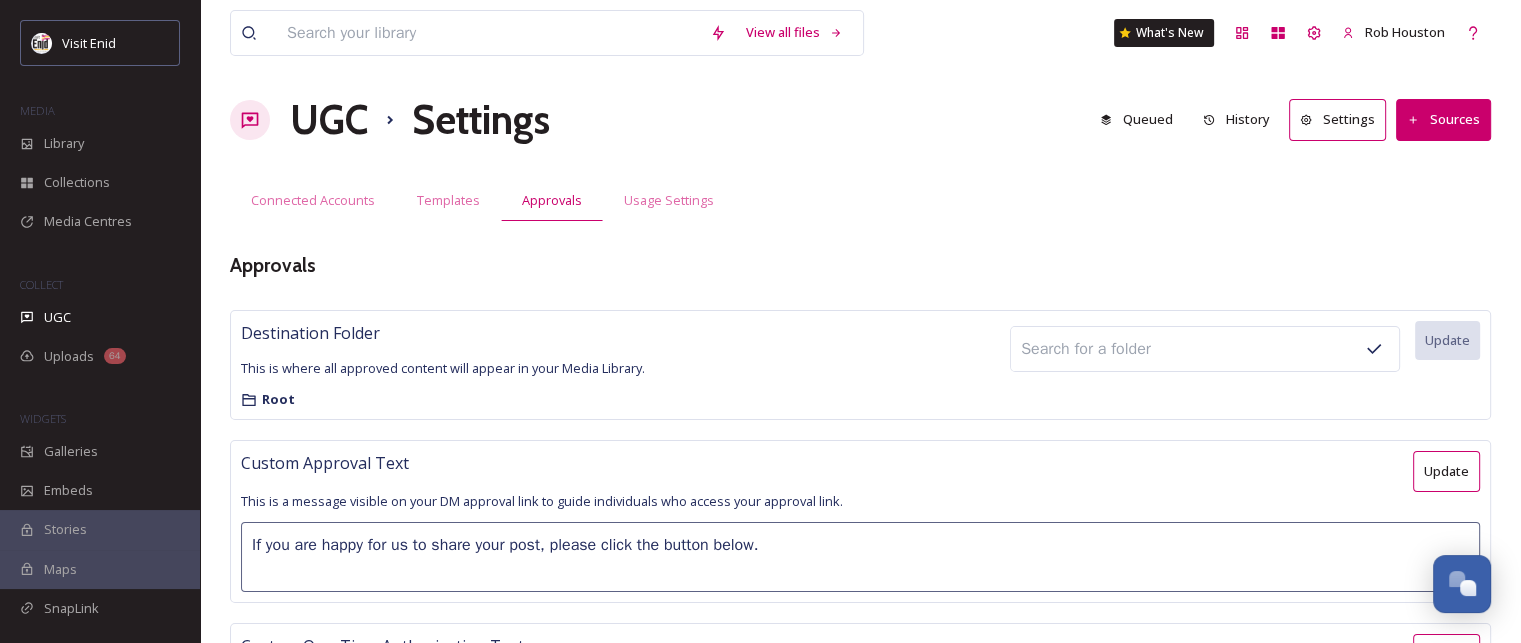 scroll, scrollTop: 0, scrollLeft: 0, axis: both 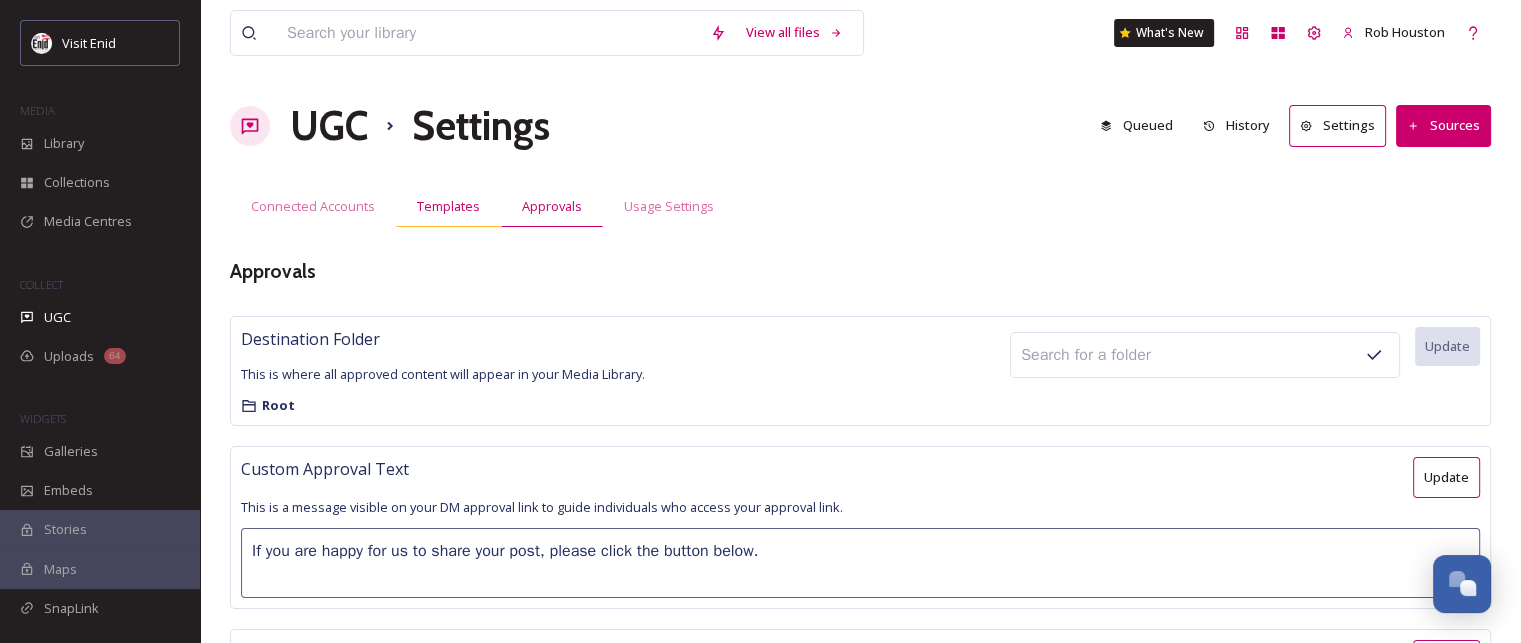 click on "Templates" at bounding box center (448, 206) 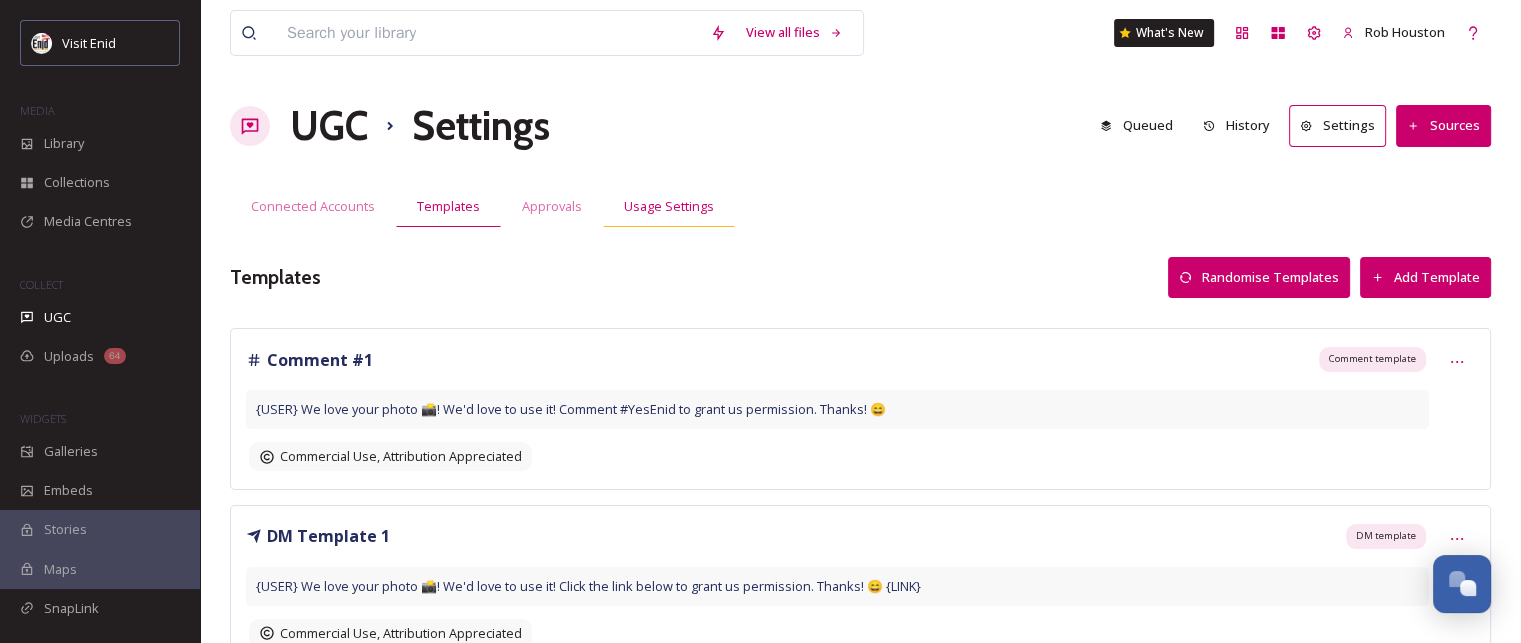 click on "Usage Settings" at bounding box center (669, 206) 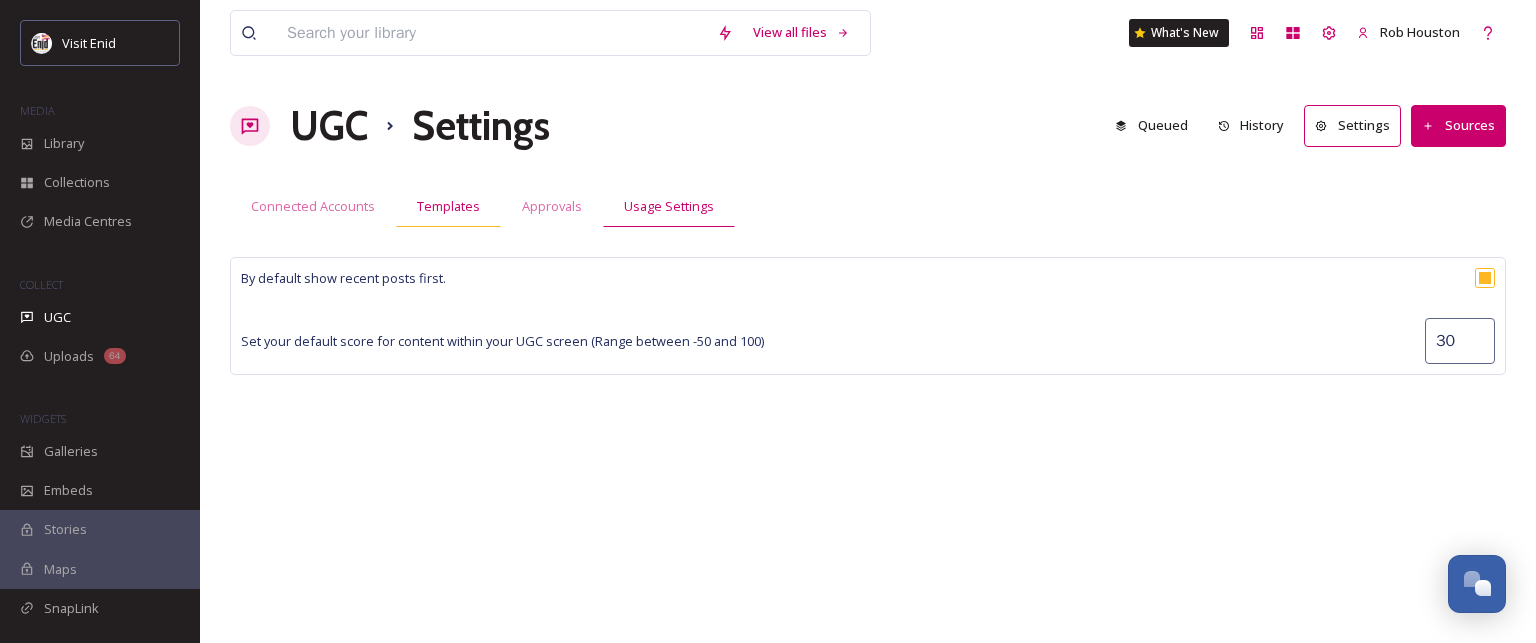 click on "Templates" at bounding box center (448, 206) 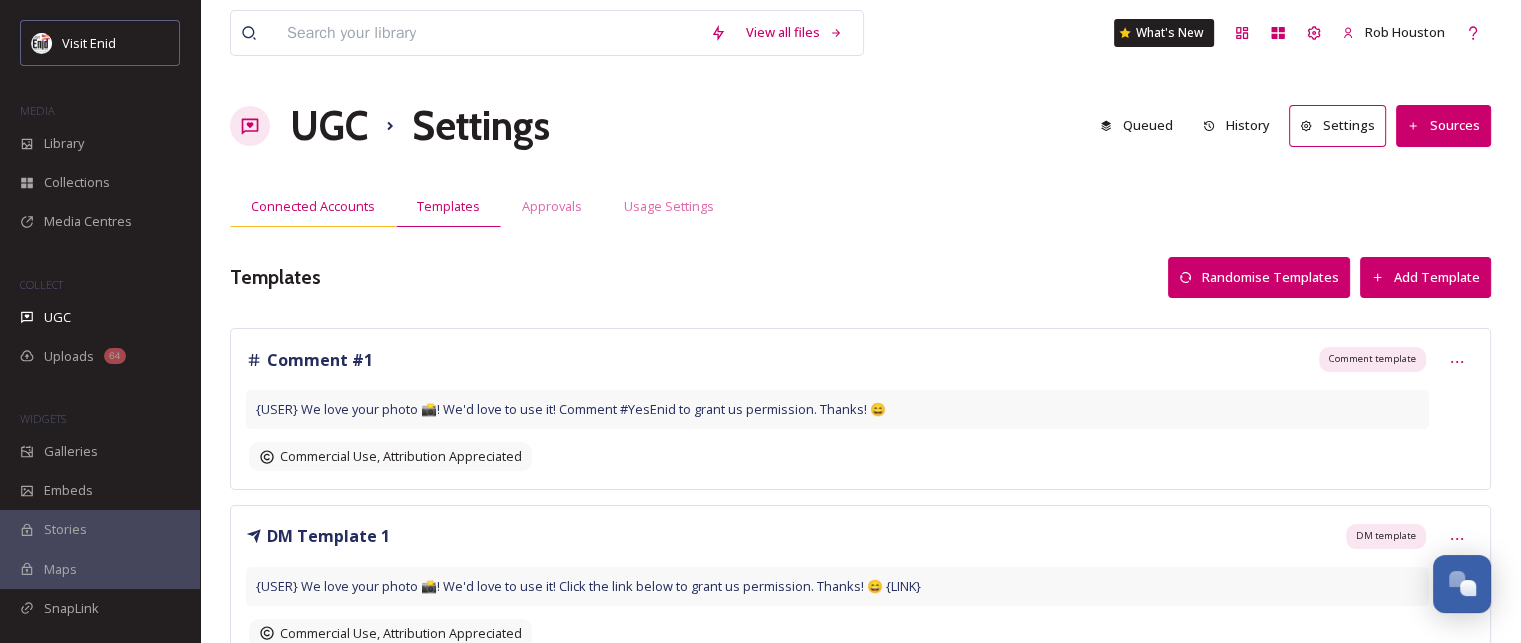 click on "Connected Accounts" at bounding box center (313, 206) 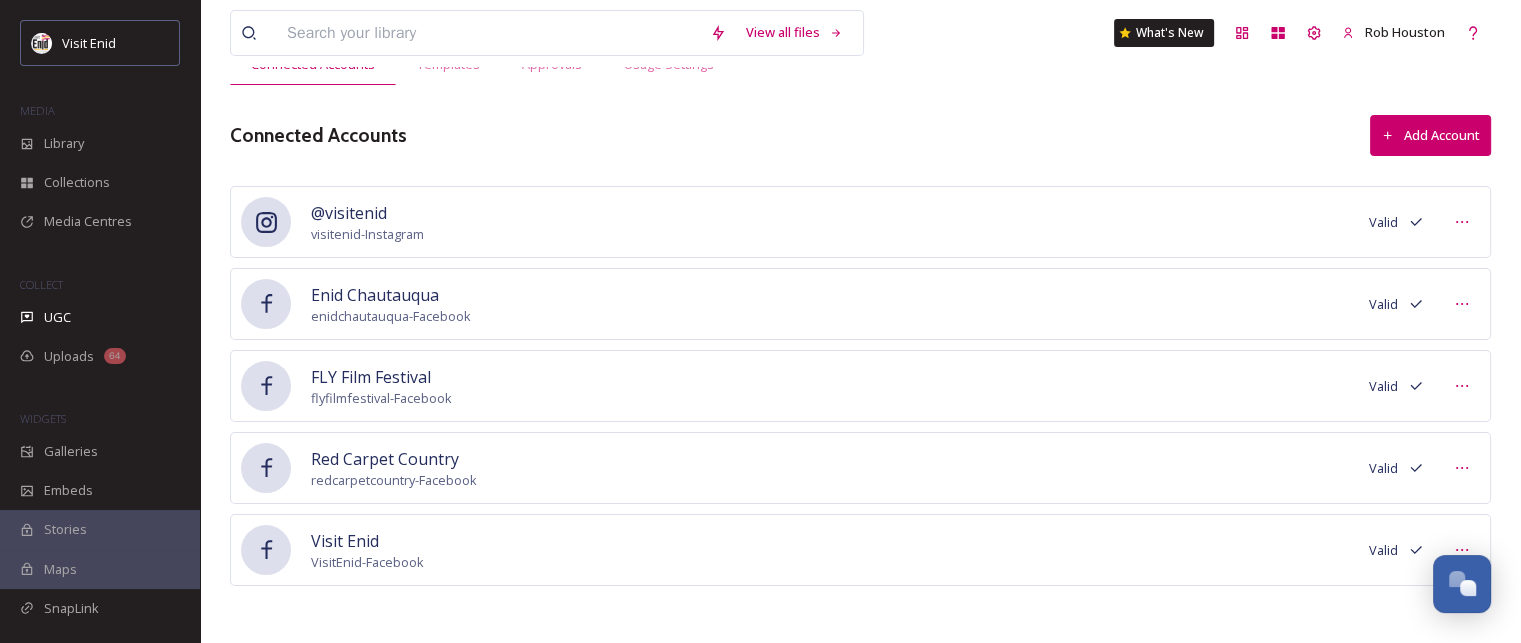 scroll, scrollTop: 42, scrollLeft: 0, axis: vertical 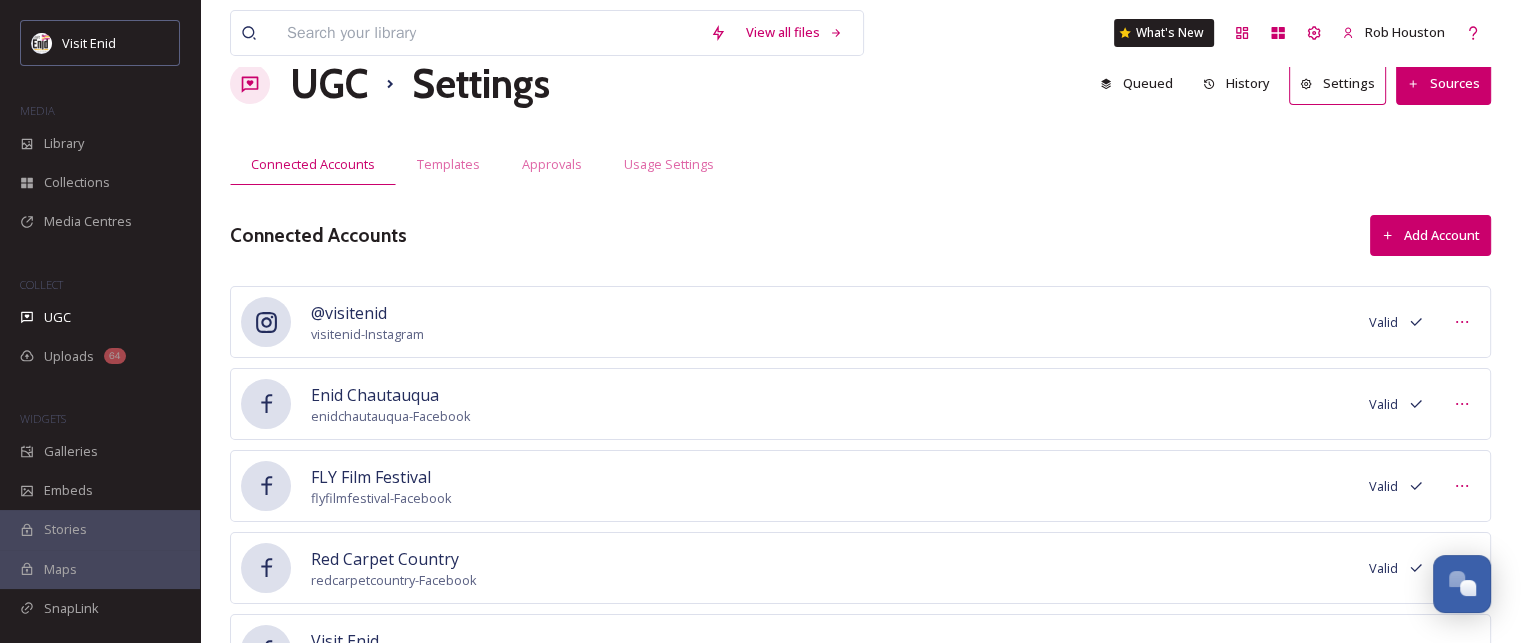 click on "Queued" at bounding box center [1136, 83] 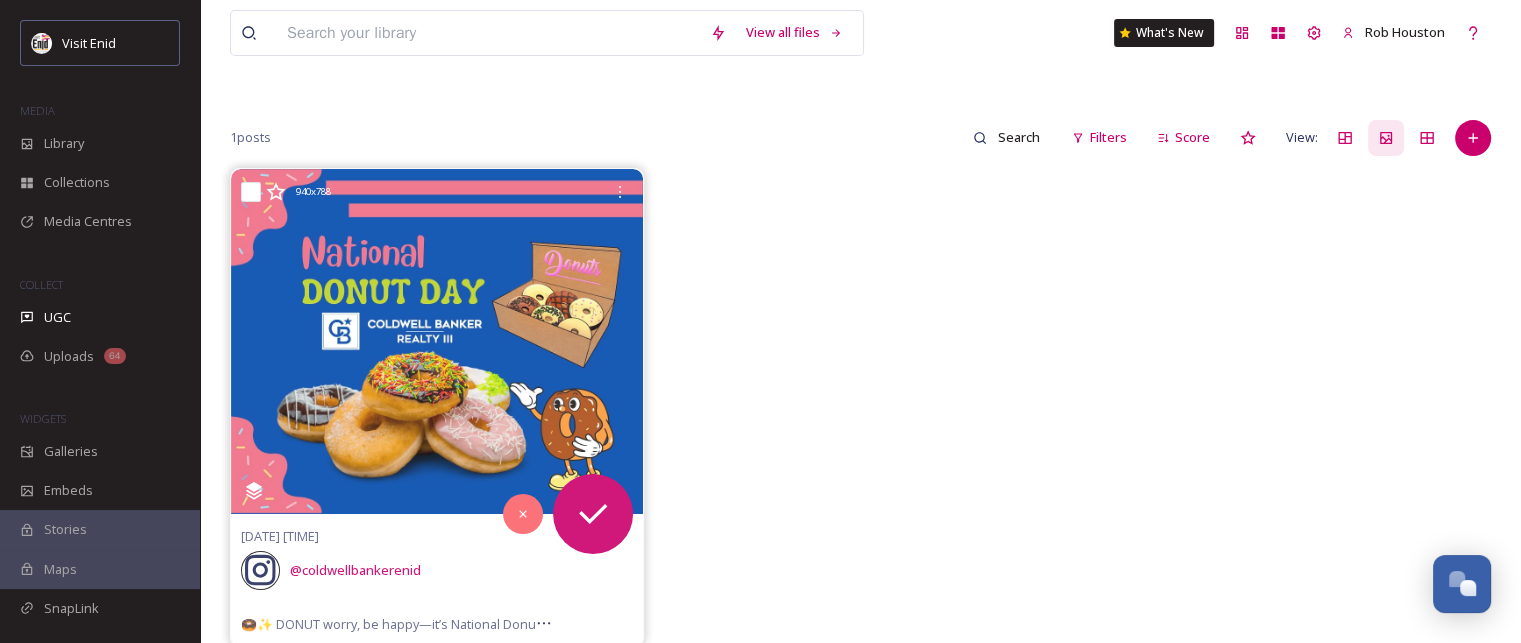 scroll, scrollTop: 0, scrollLeft: 0, axis: both 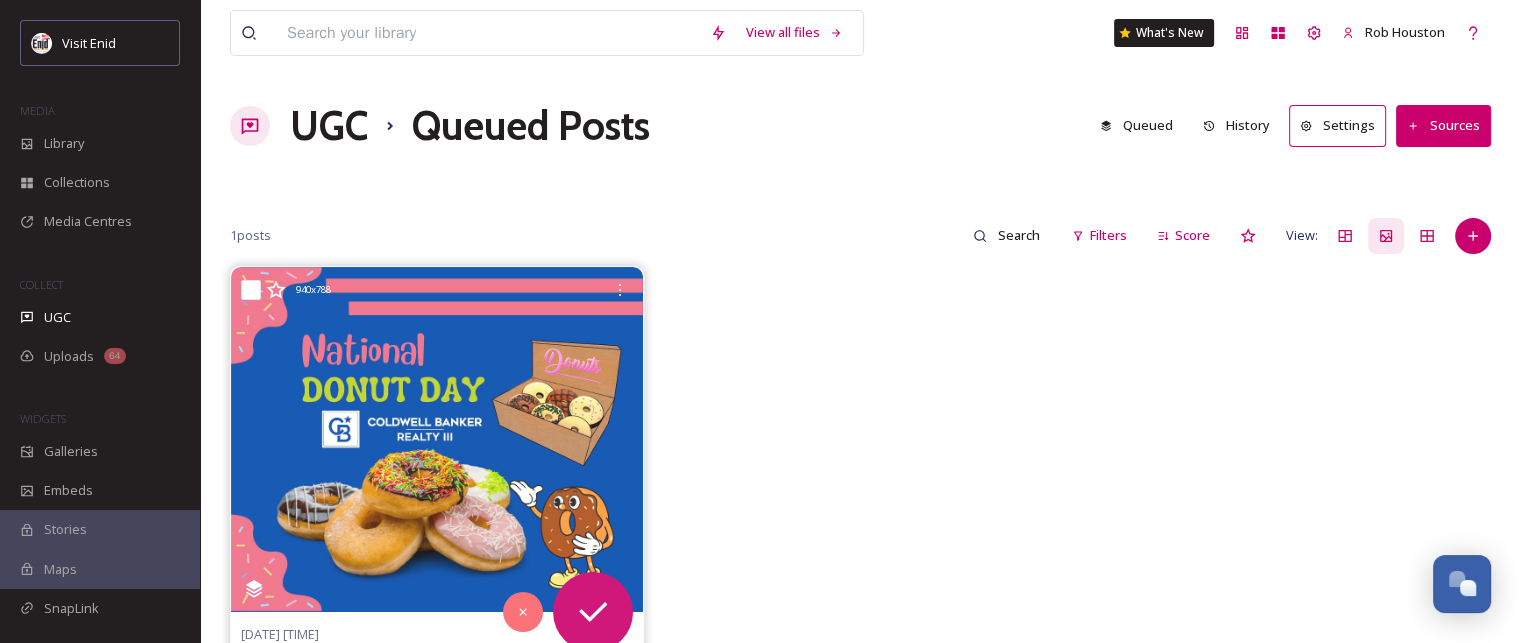 click on "History" at bounding box center [1236, 125] 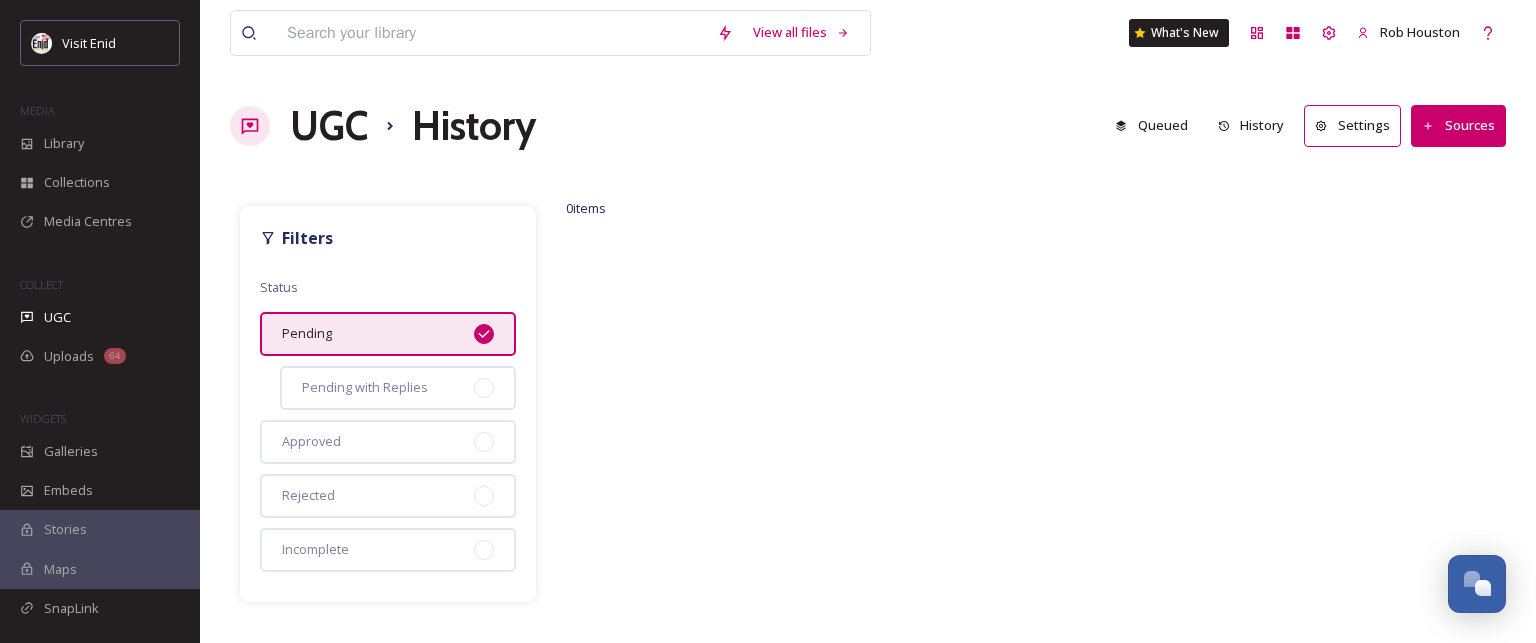 click on "Sources" at bounding box center [1458, 125] 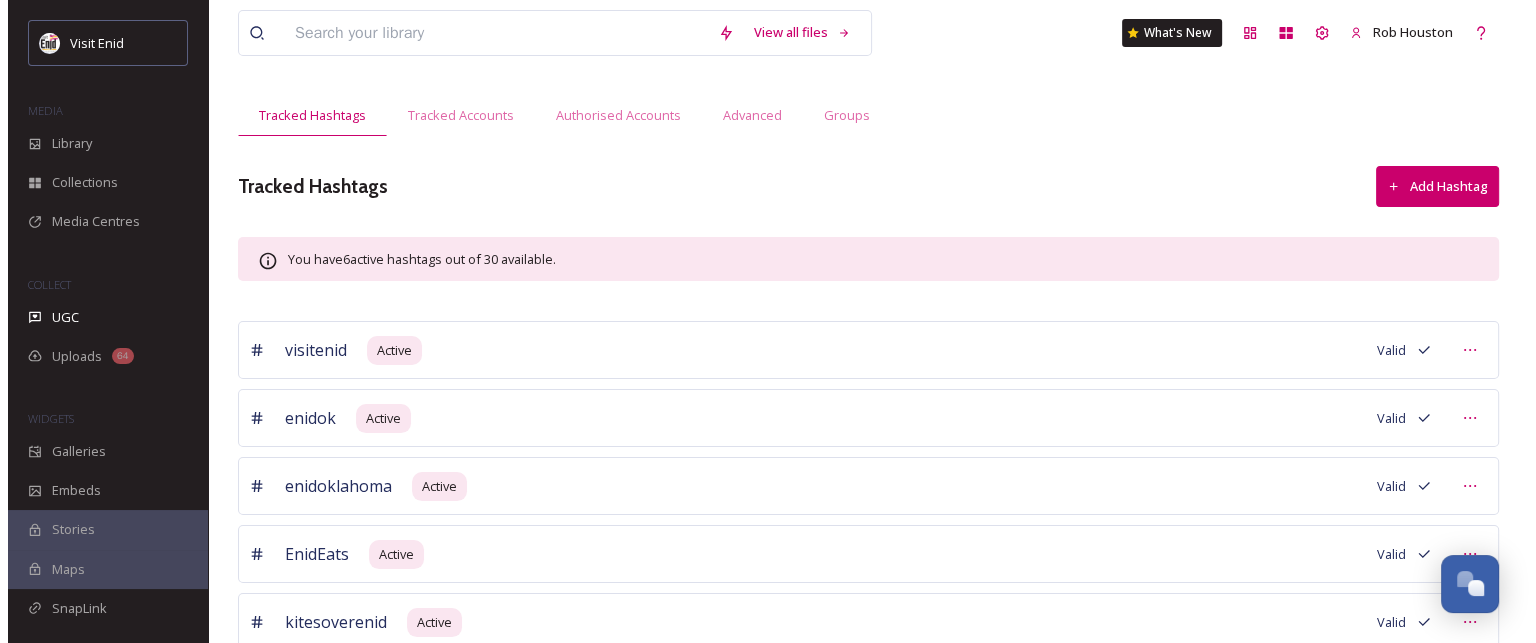 scroll, scrollTop: 0, scrollLeft: 0, axis: both 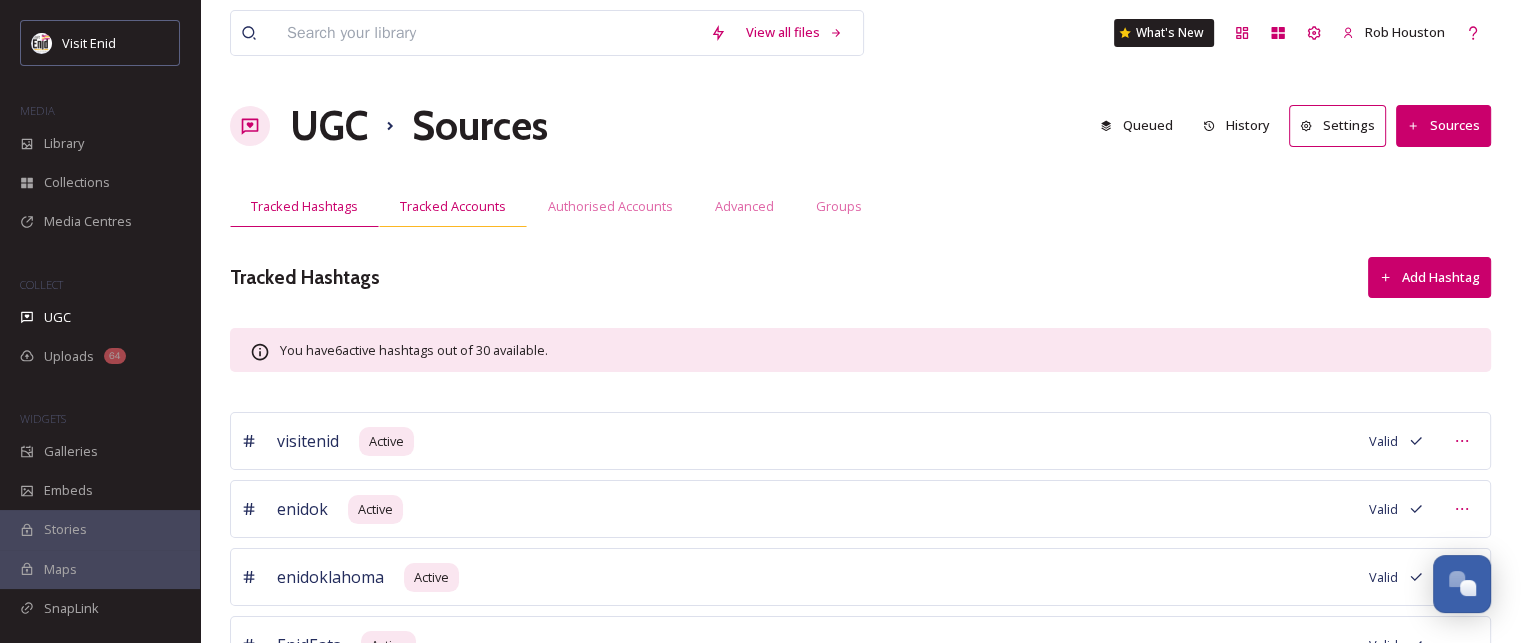 click on "Tracked Accounts" at bounding box center [453, 206] 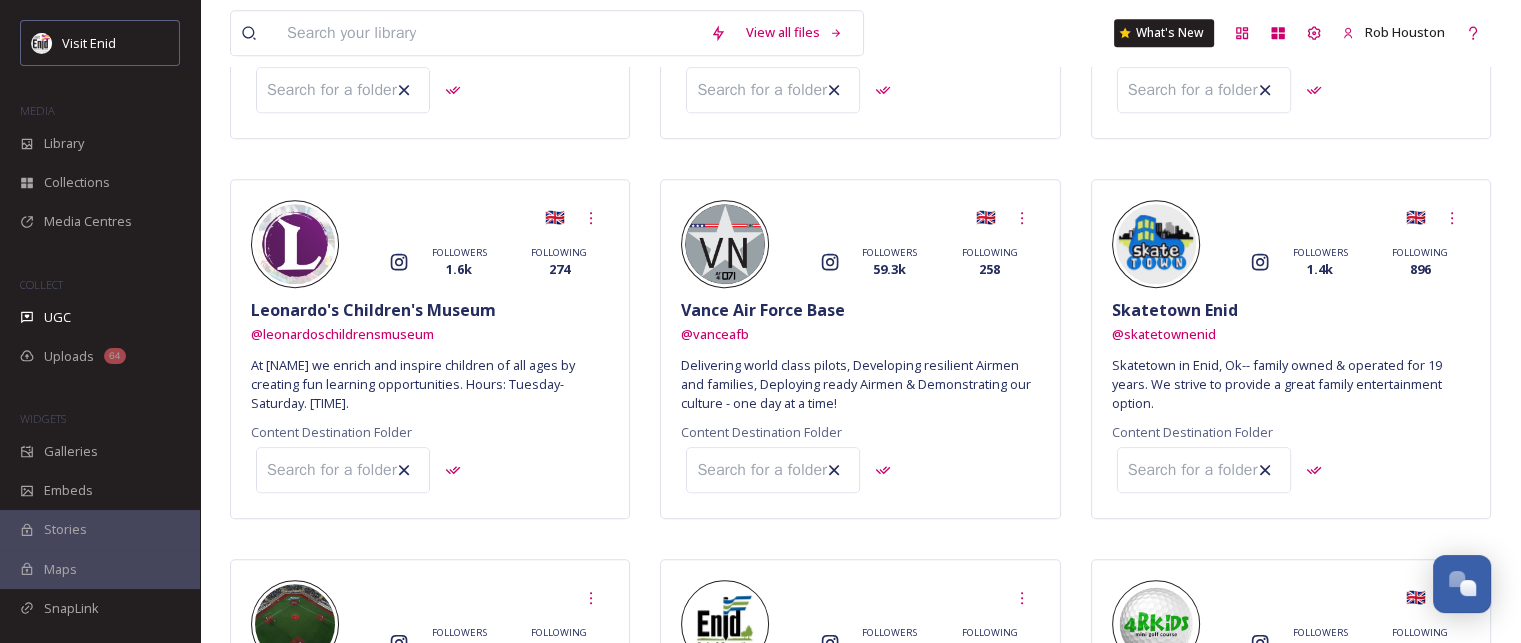 scroll, scrollTop: 1264, scrollLeft: 0, axis: vertical 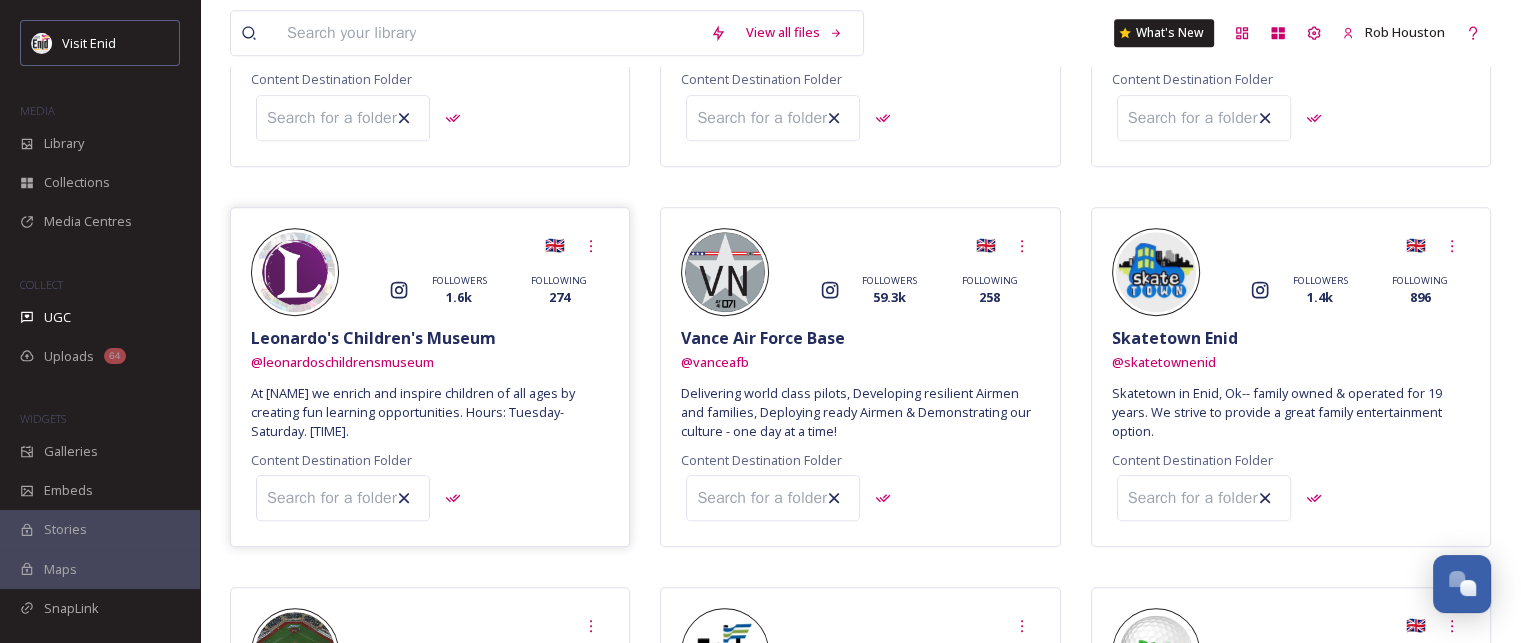 click at bounding box center [343, 498] 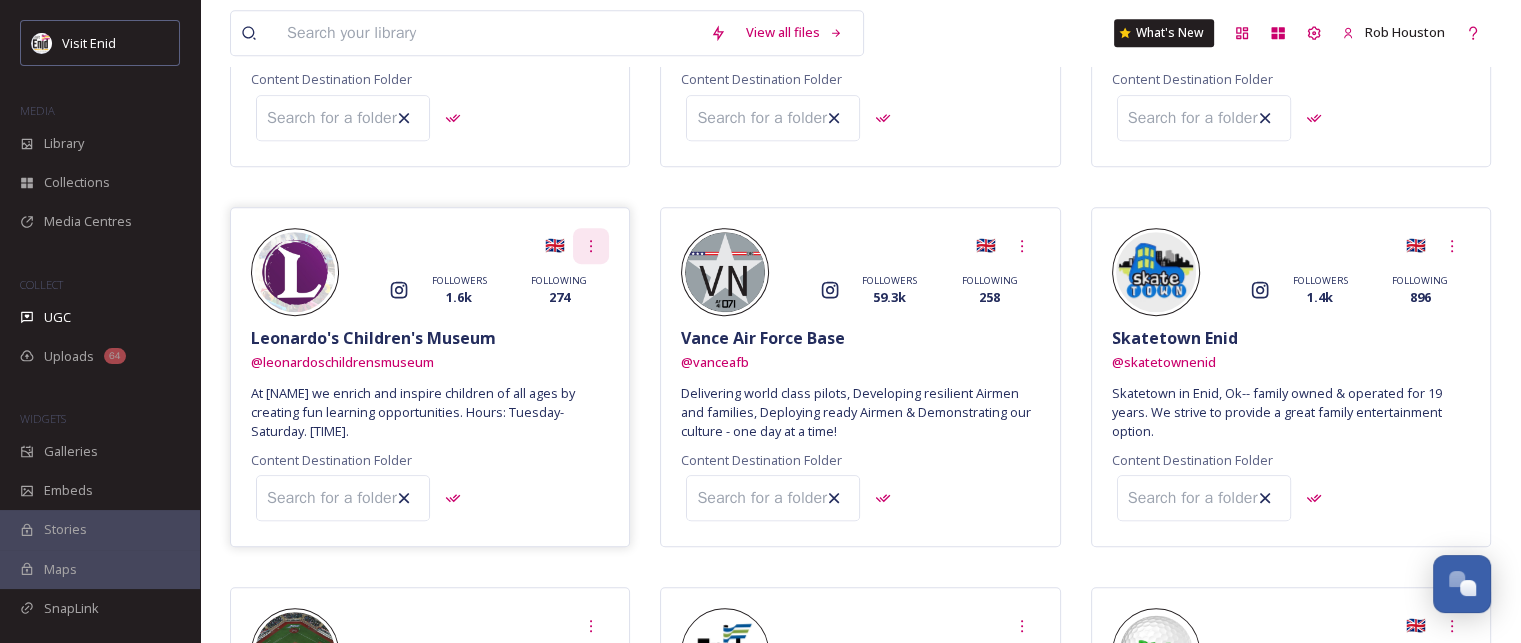 click at bounding box center [591, 246] 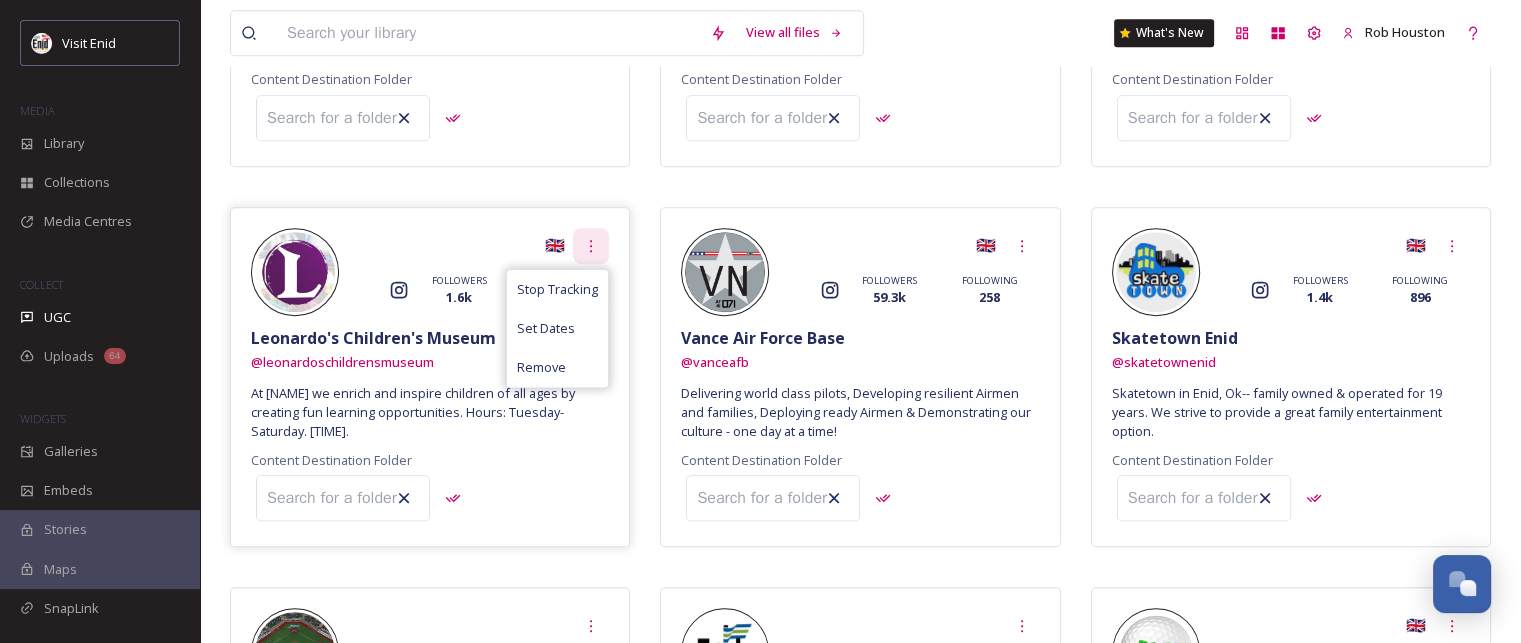 click at bounding box center (591, 246) 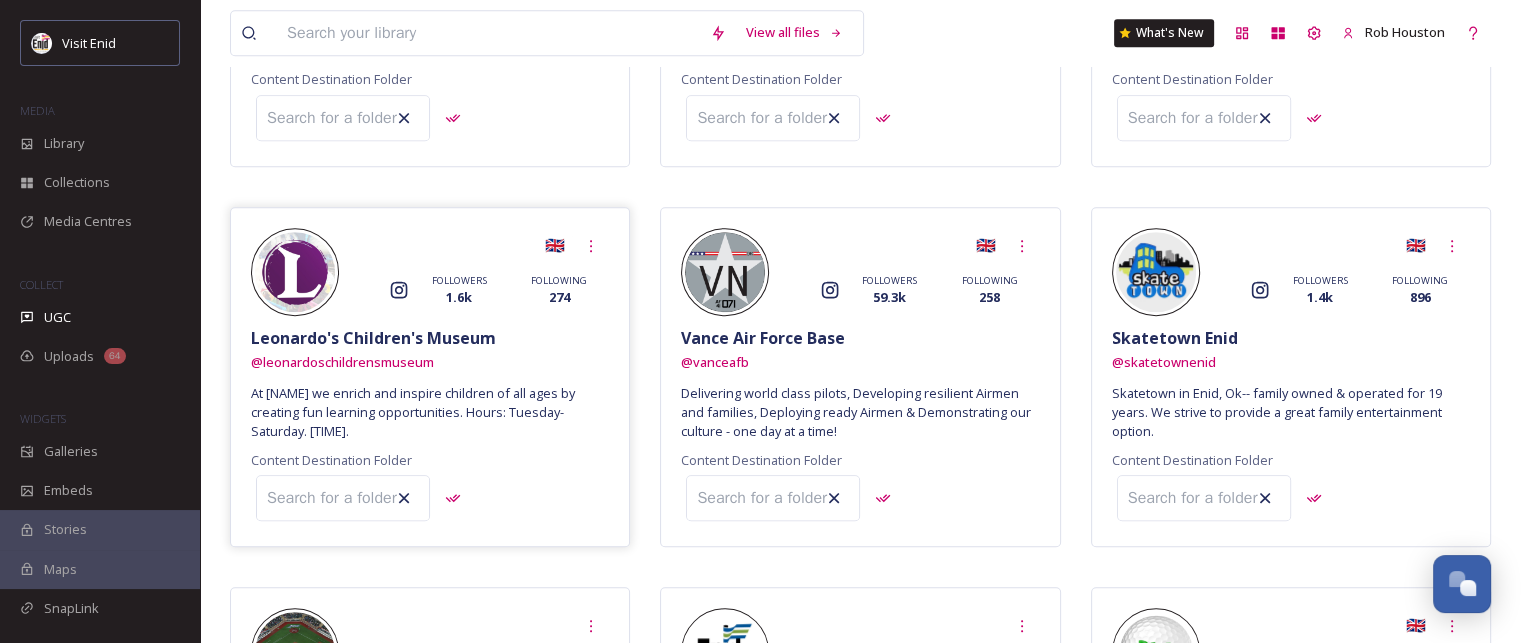 click at bounding box center (343, 498) 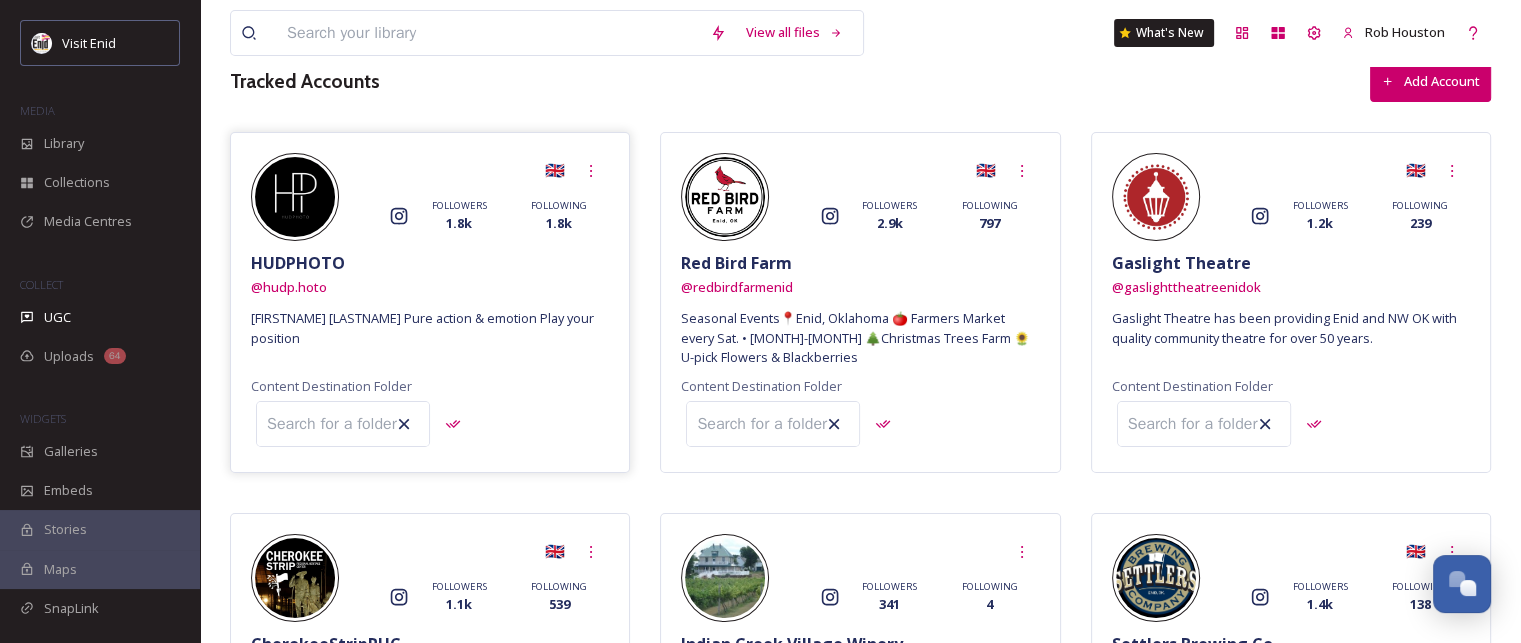 scroll, scrollTop: 200, scrollLeft: 0, axis: vertical 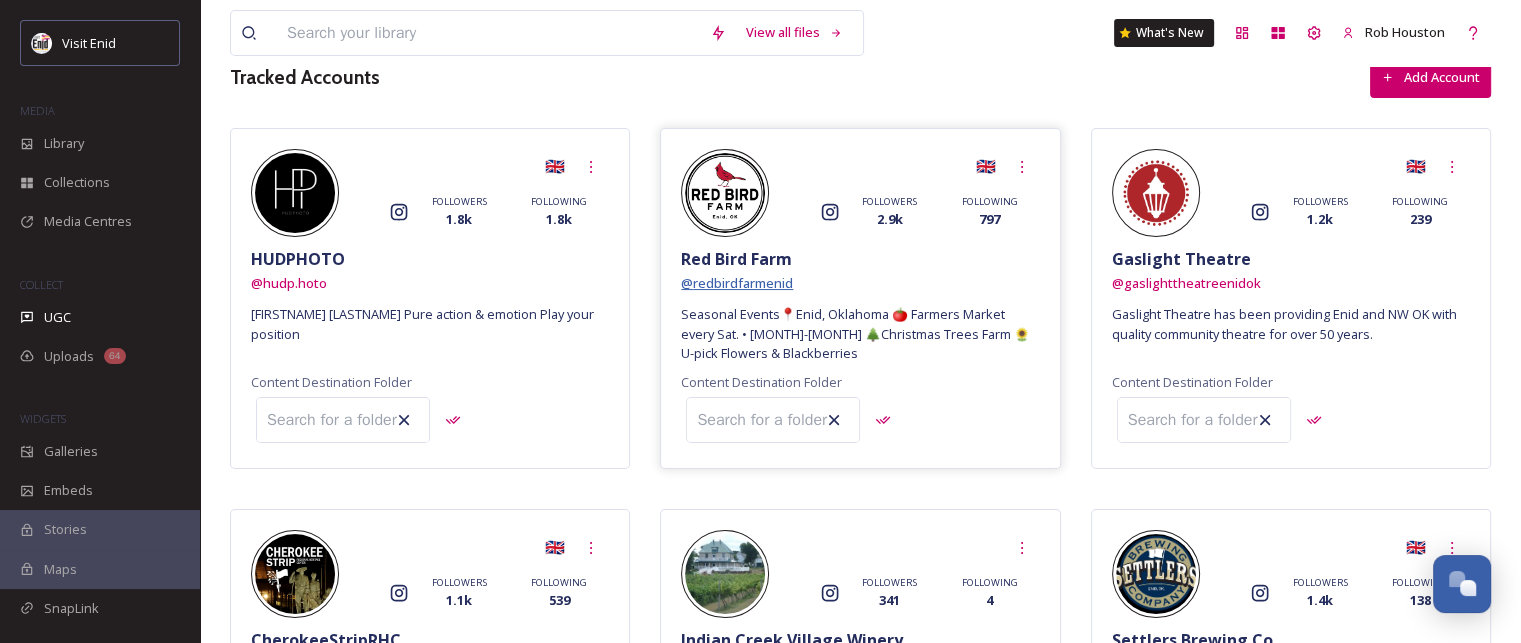 click on "@redbirdfarmenid" at bounding box center [737, 283] 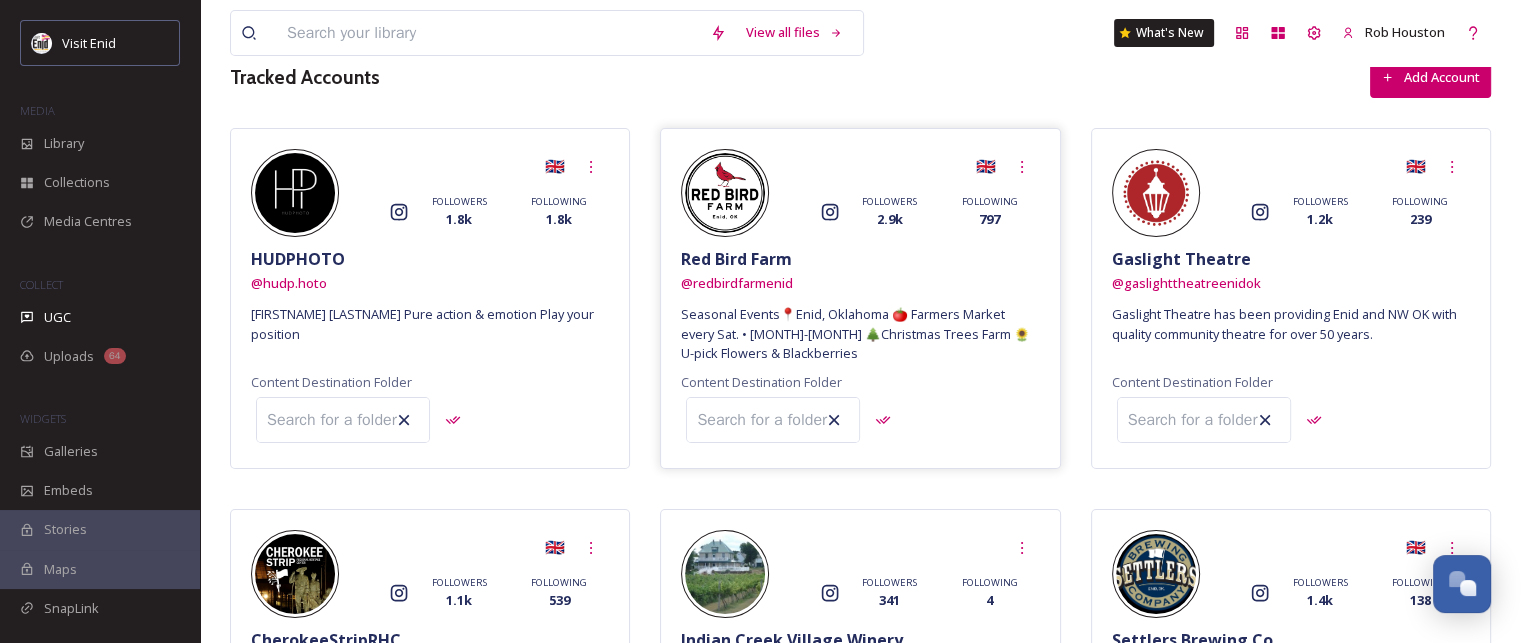 click at bounding box center [773, 420] 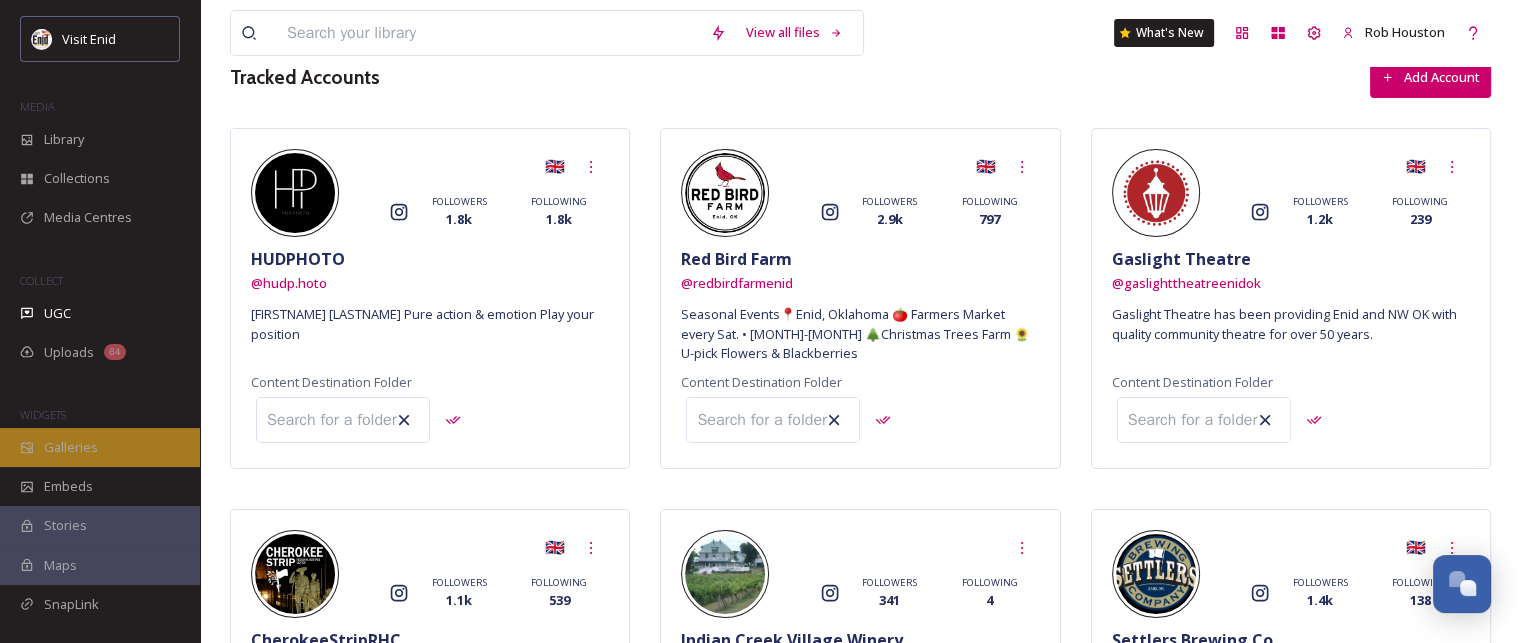 scroll, scrollTop: 0, scrollLeft: 0, axis: both 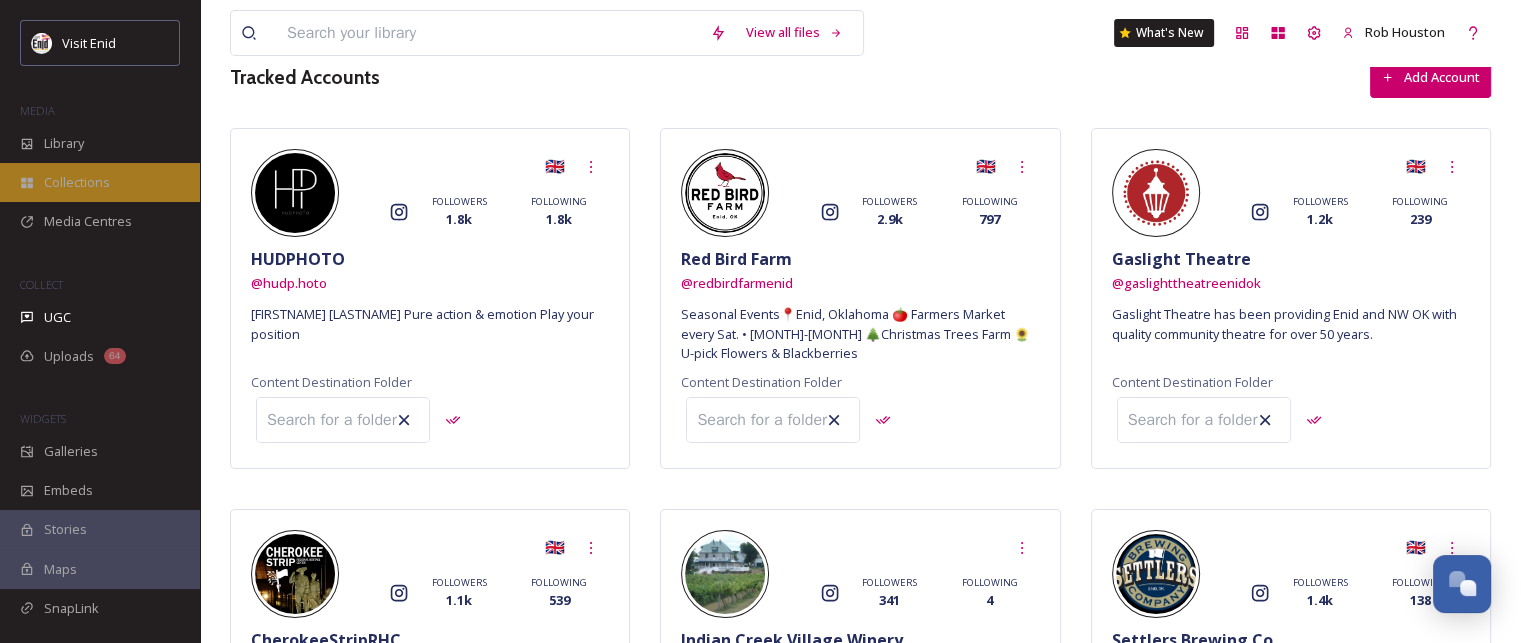 click on "Collections" at bounding box center [77, 182] 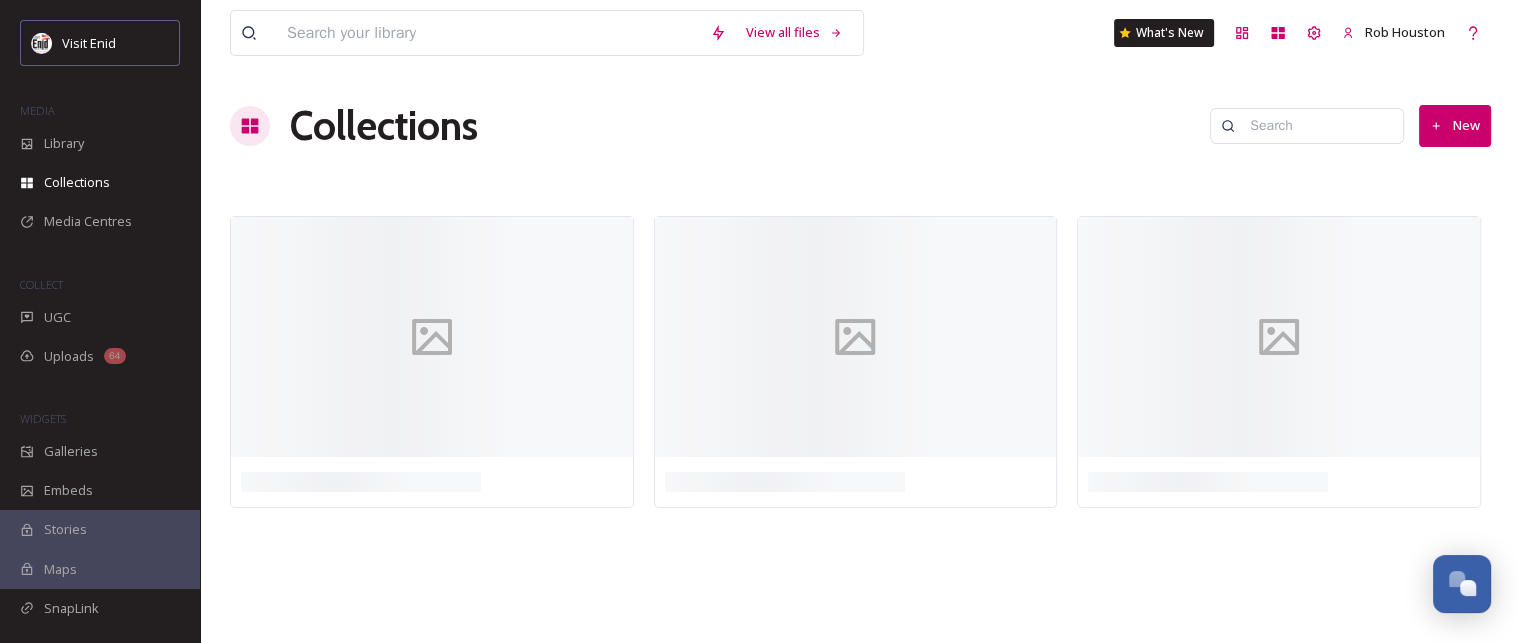 scroll, scrollTop: 0, scrollLeft: 0, axis: both 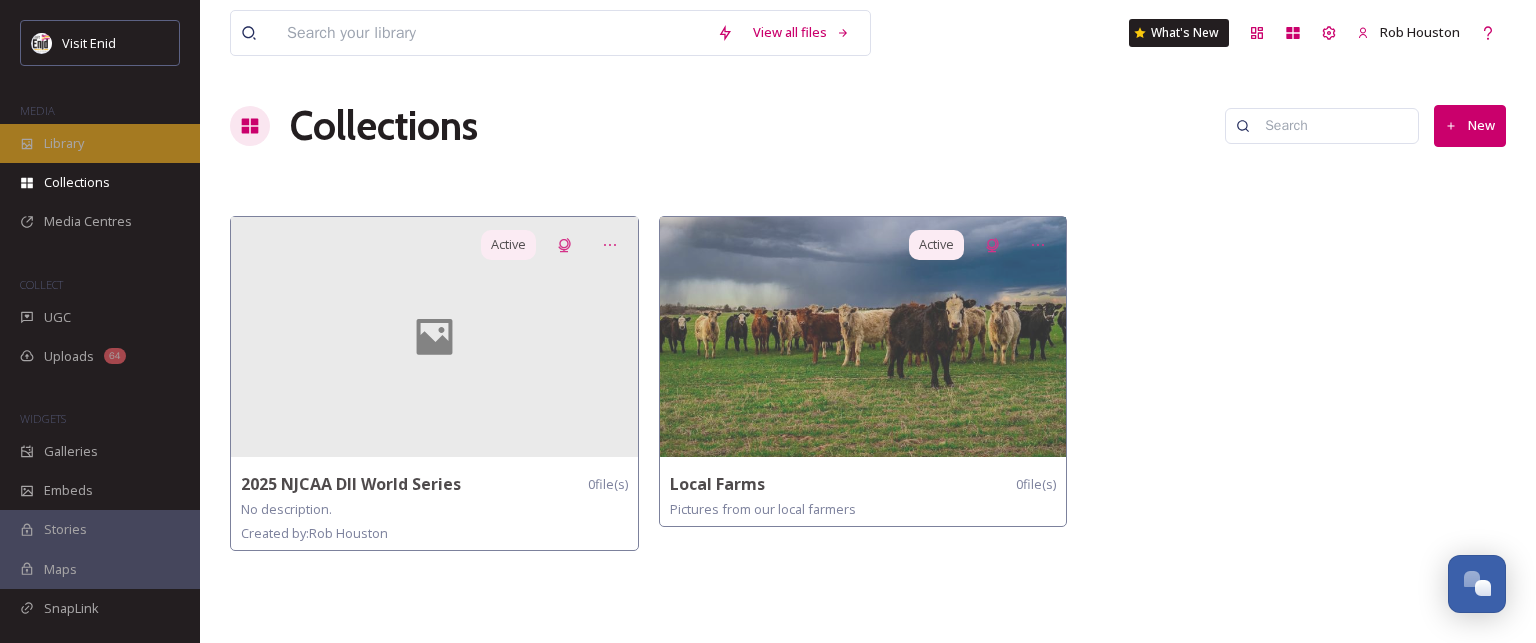 click on "Library" at bounding box center [64, 143] 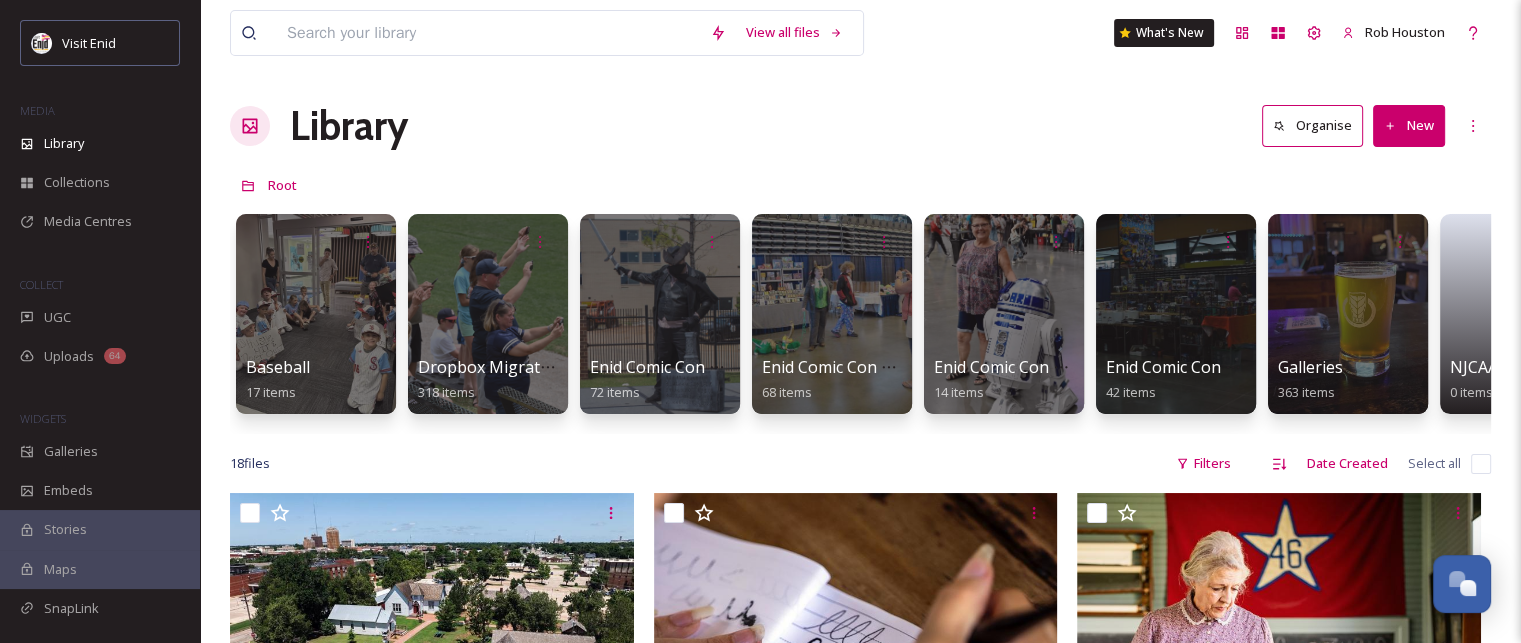 click on "New" at bounding box center [1409, 125] 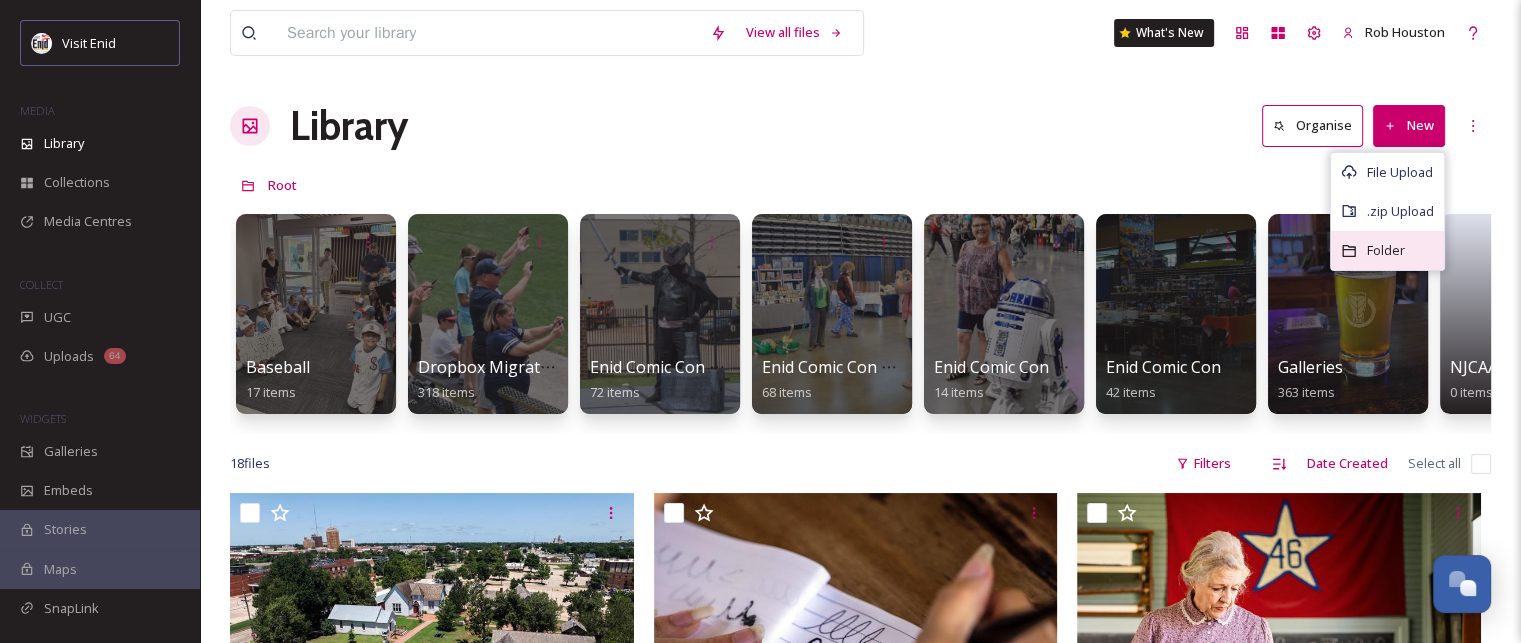click on "Folder" at bounding box center (1386, 250) 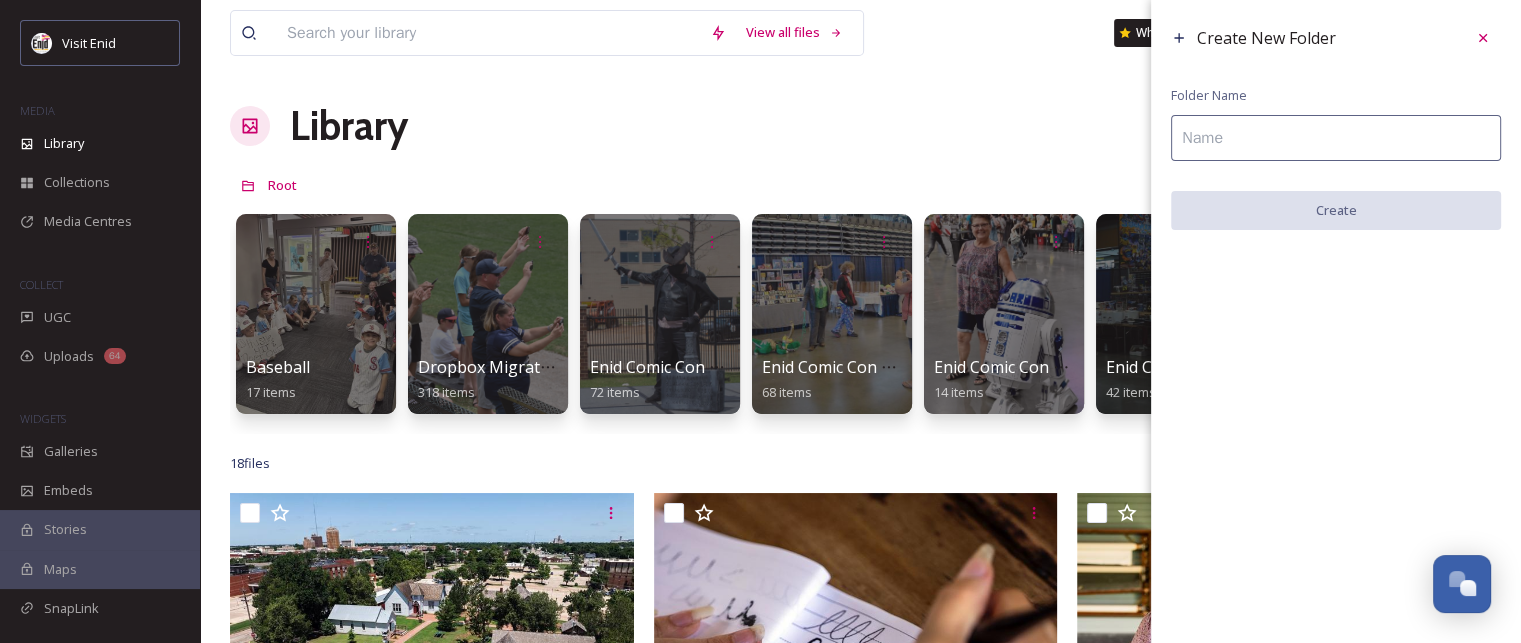 click at bounding box center [1336, 138] 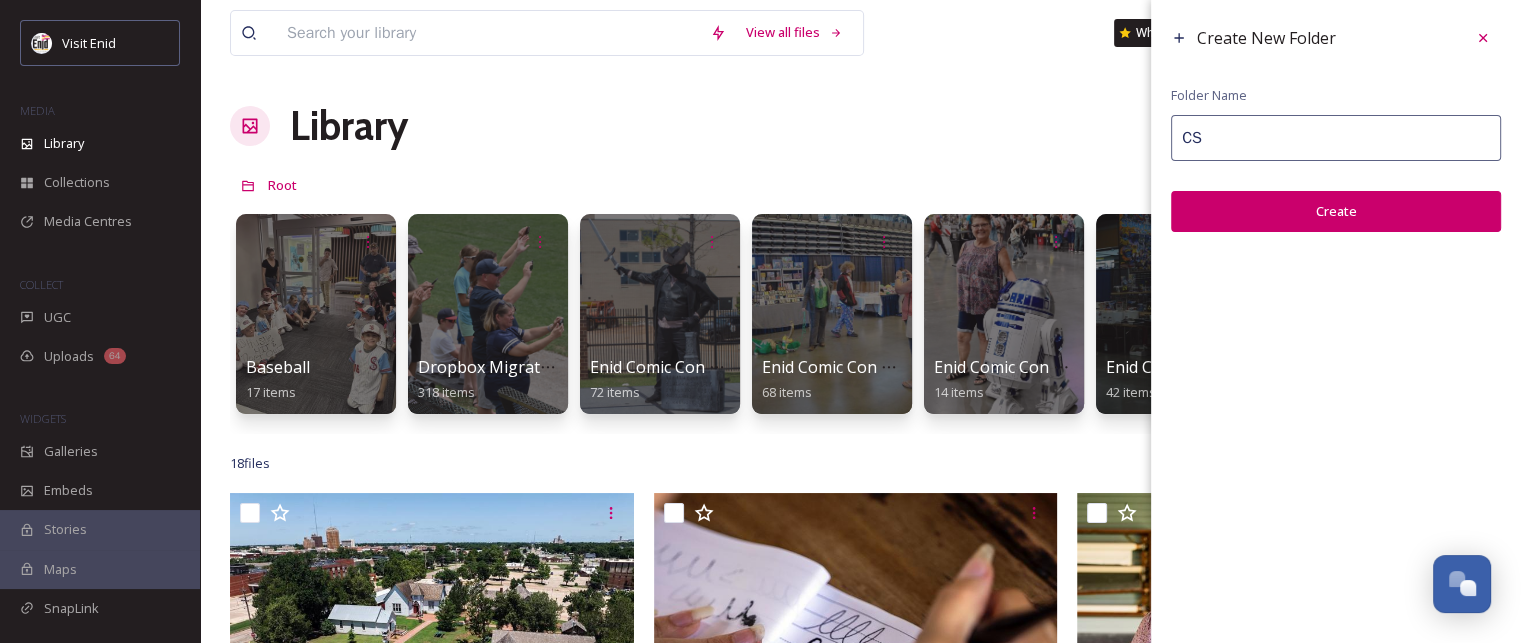 type on "C" 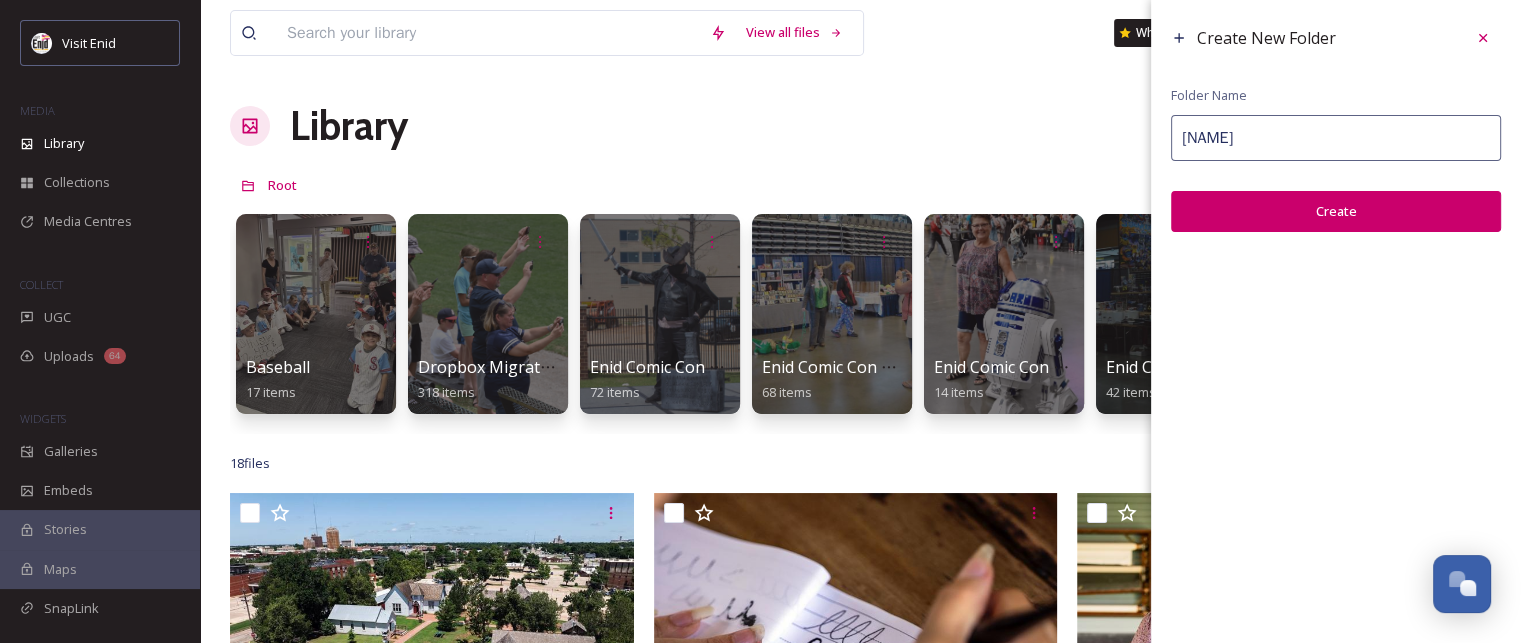 click on "[NAME]" at bounding box center (1336, 138) 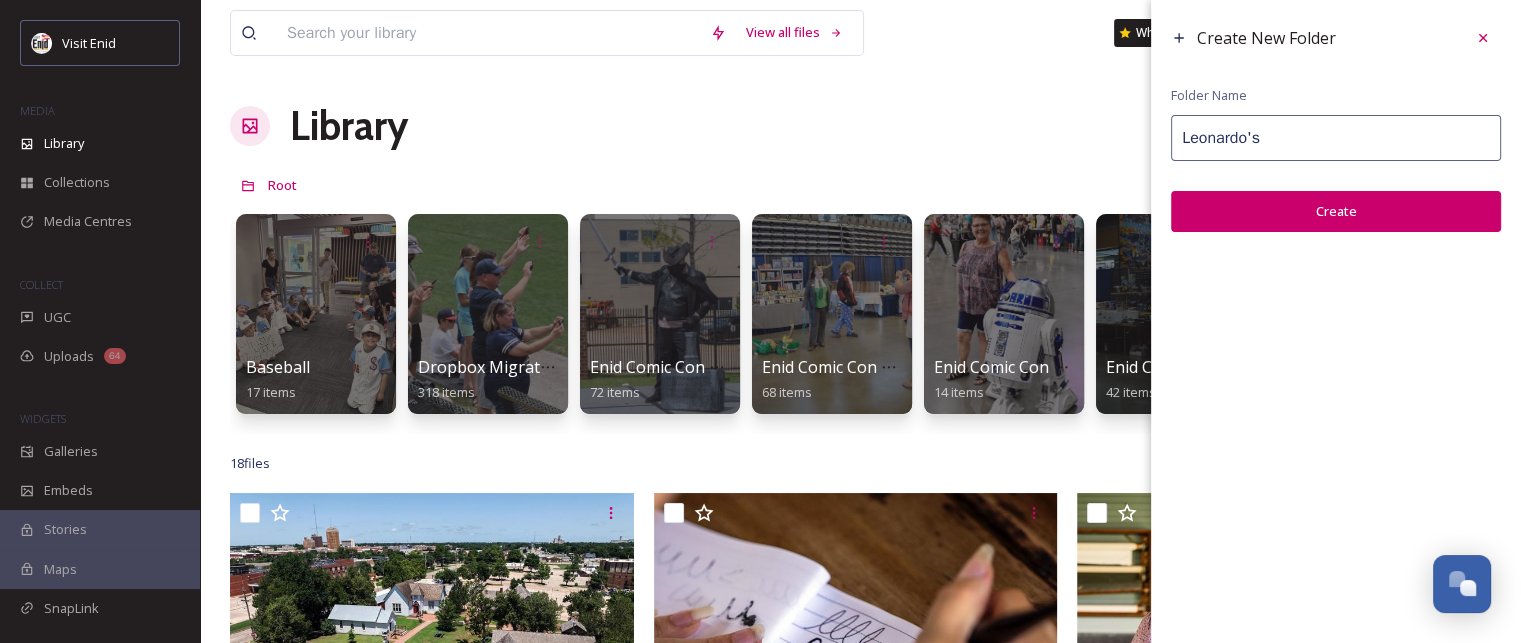 type on "Leonardo's" 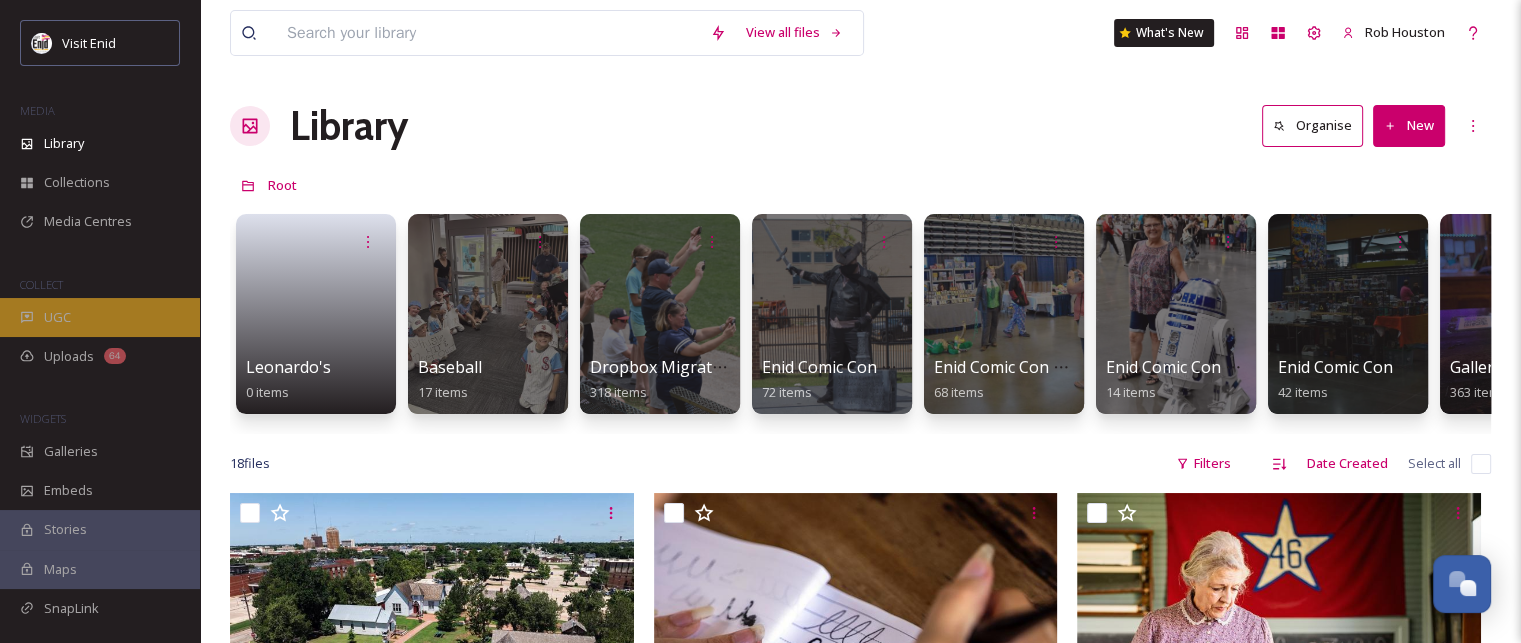 click on "UGC" at bounding box center (57, 317) 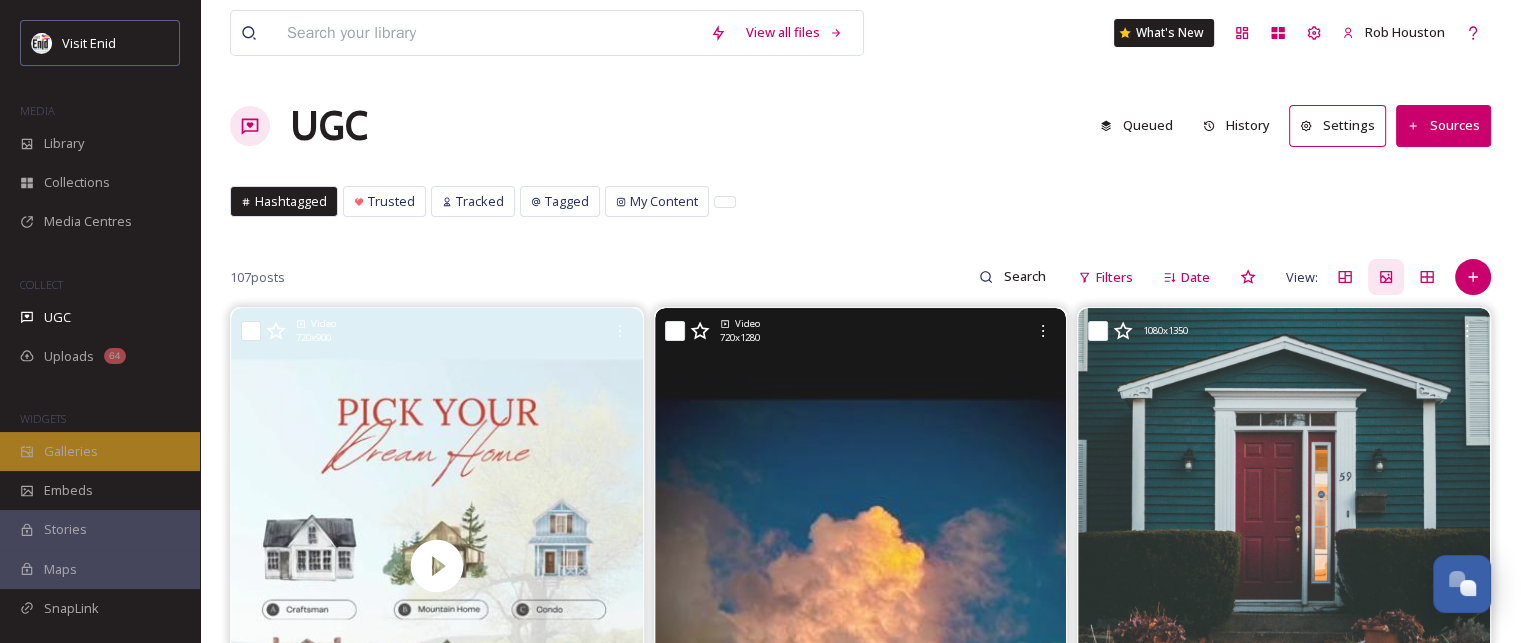 click on "Galleries" at bounding box center [71, 451] 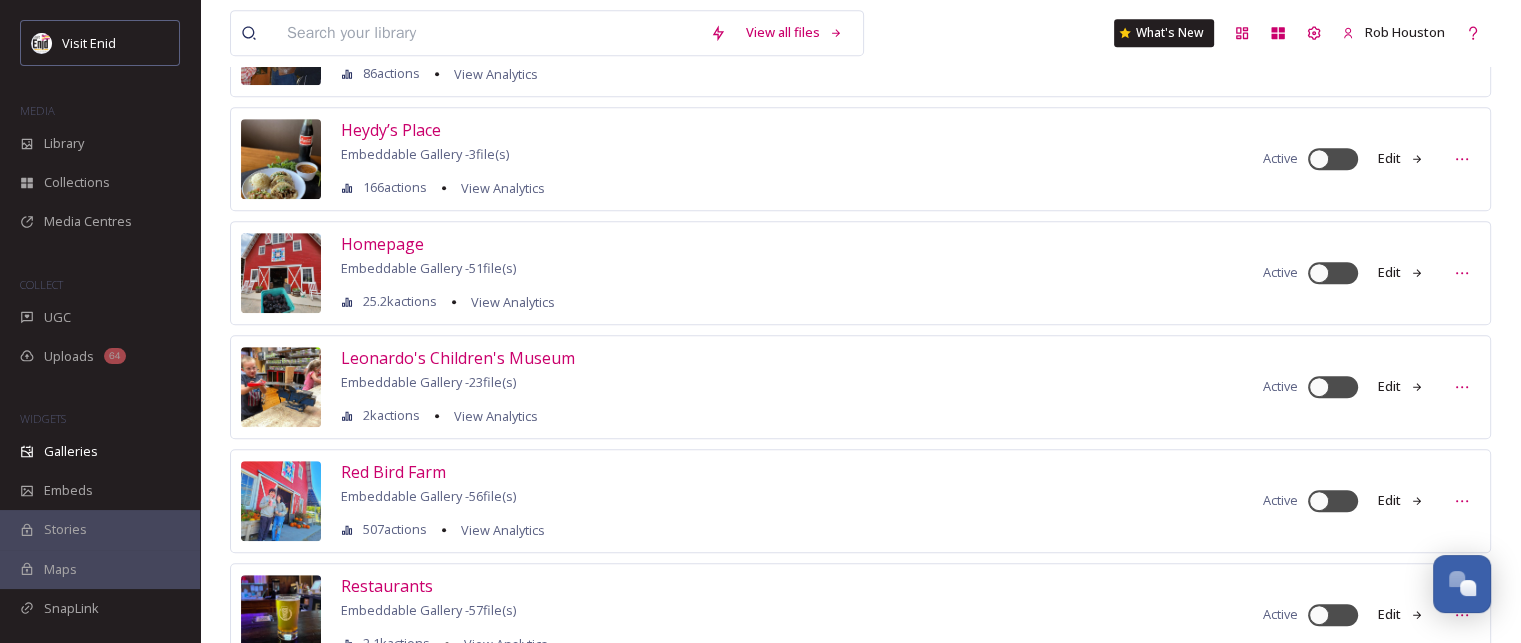 scroll, scrollTop: 1000, scrollLeft: 0, axis: vertical 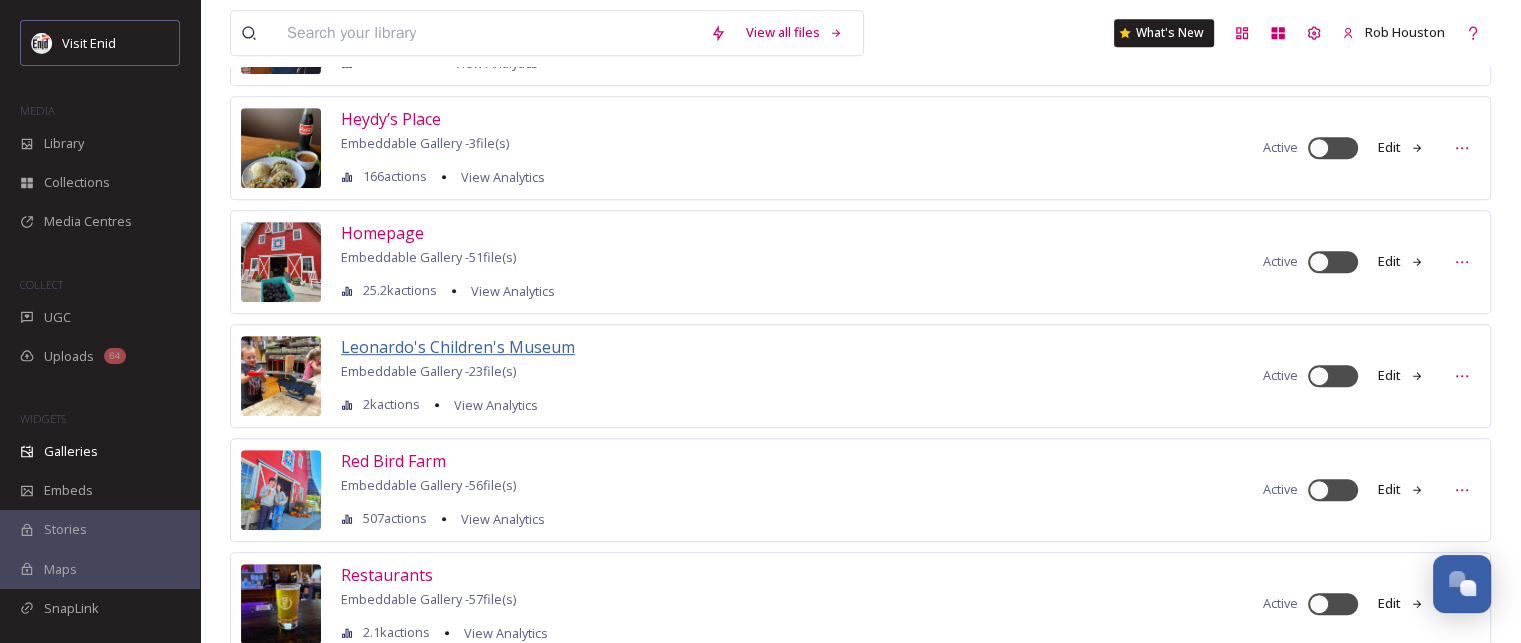 click on "Leonardo's Children's Museum" at bounding box center (458, 347) 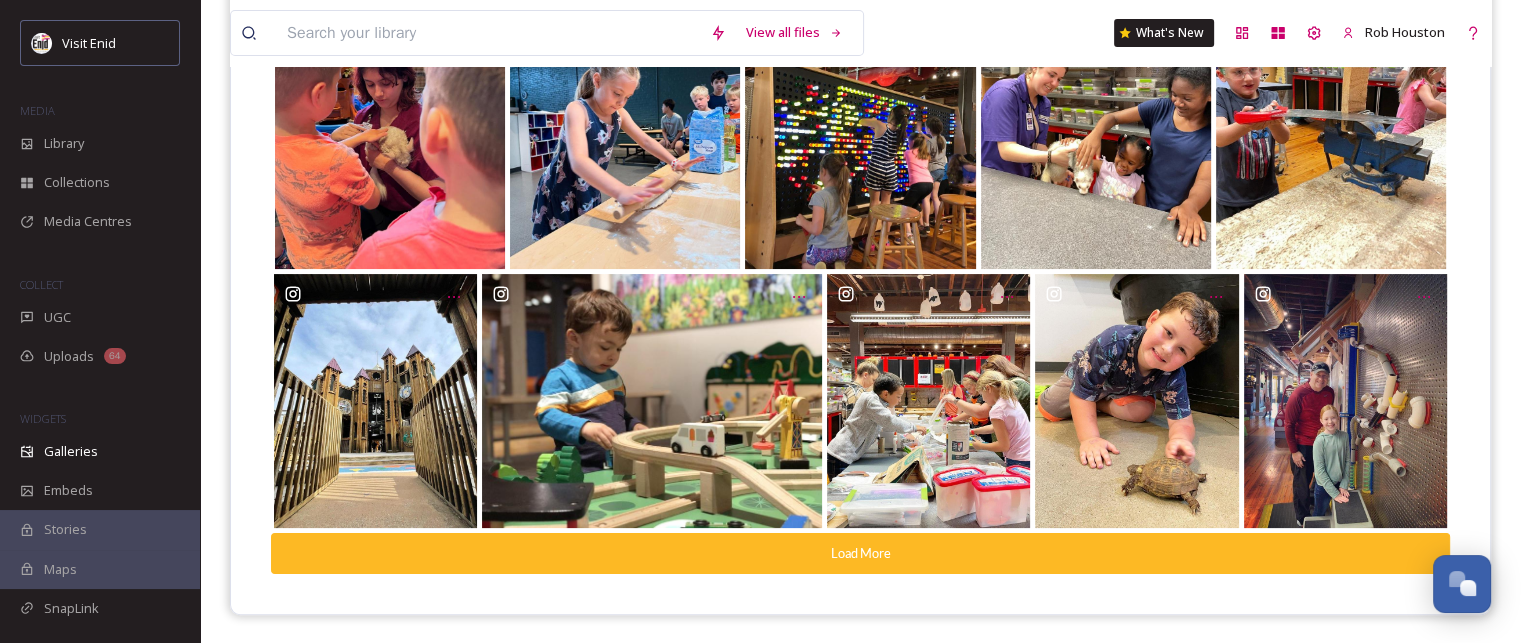 scroll, scrollTop: 0, scrollLeft: 0, axis: both 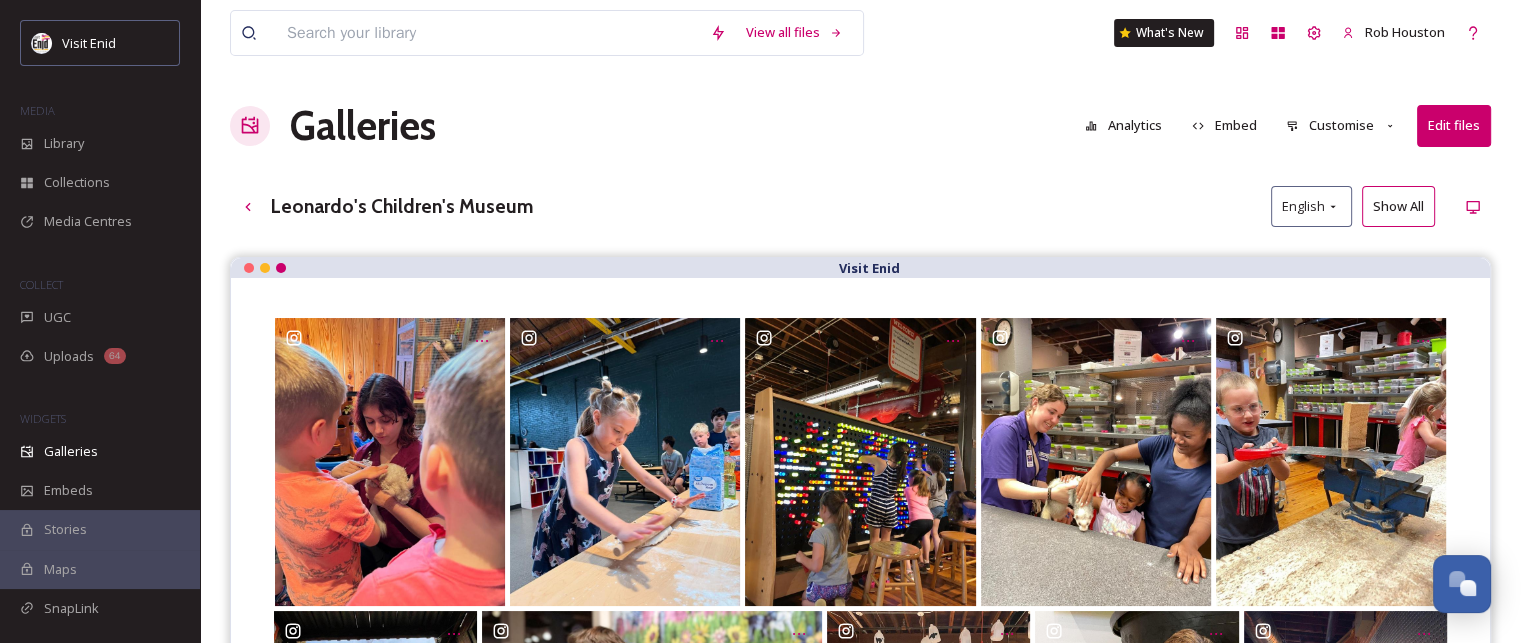click 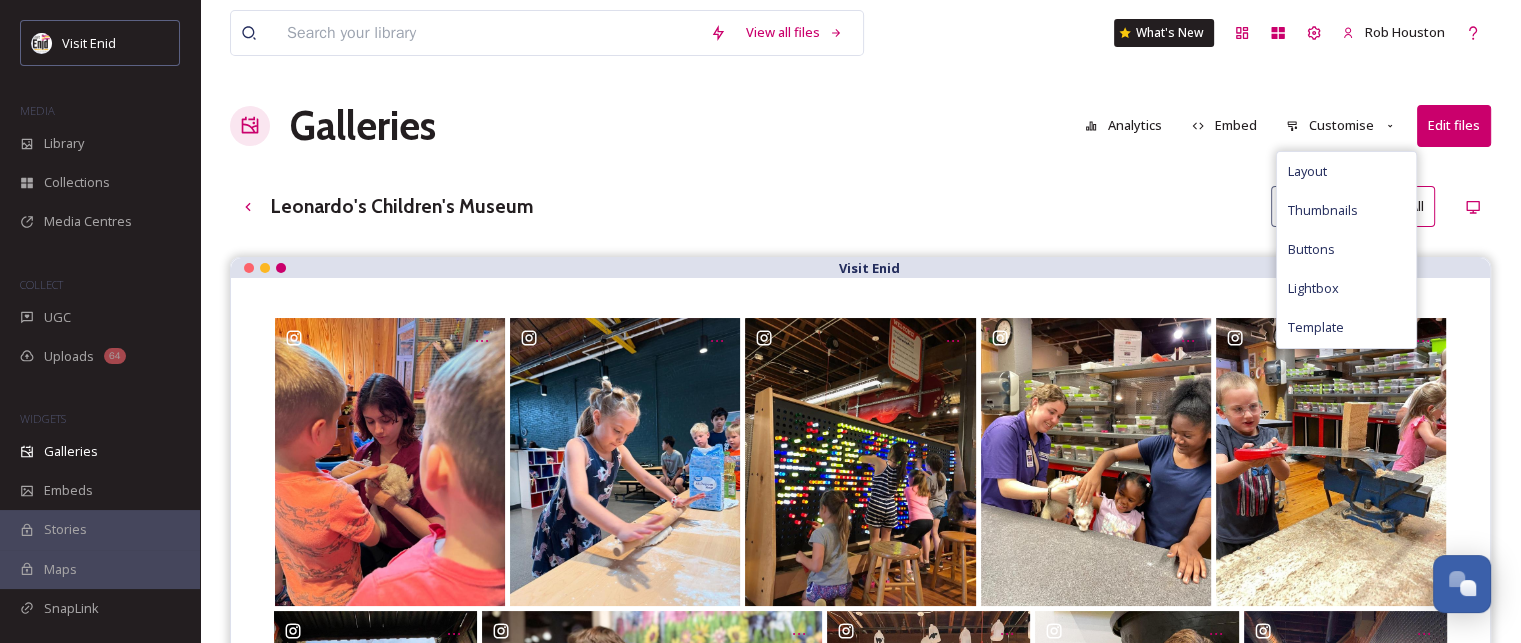 click on "Customise" at bounding box center (1341, 125) 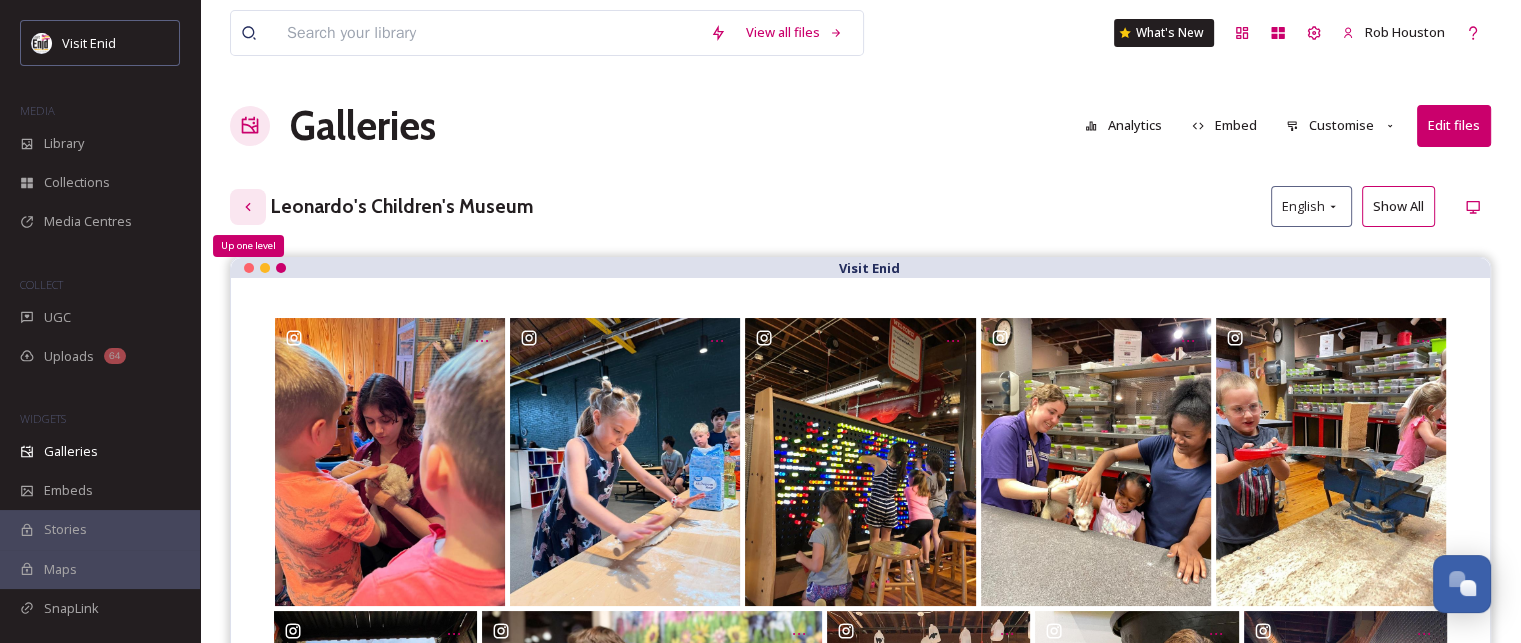 click 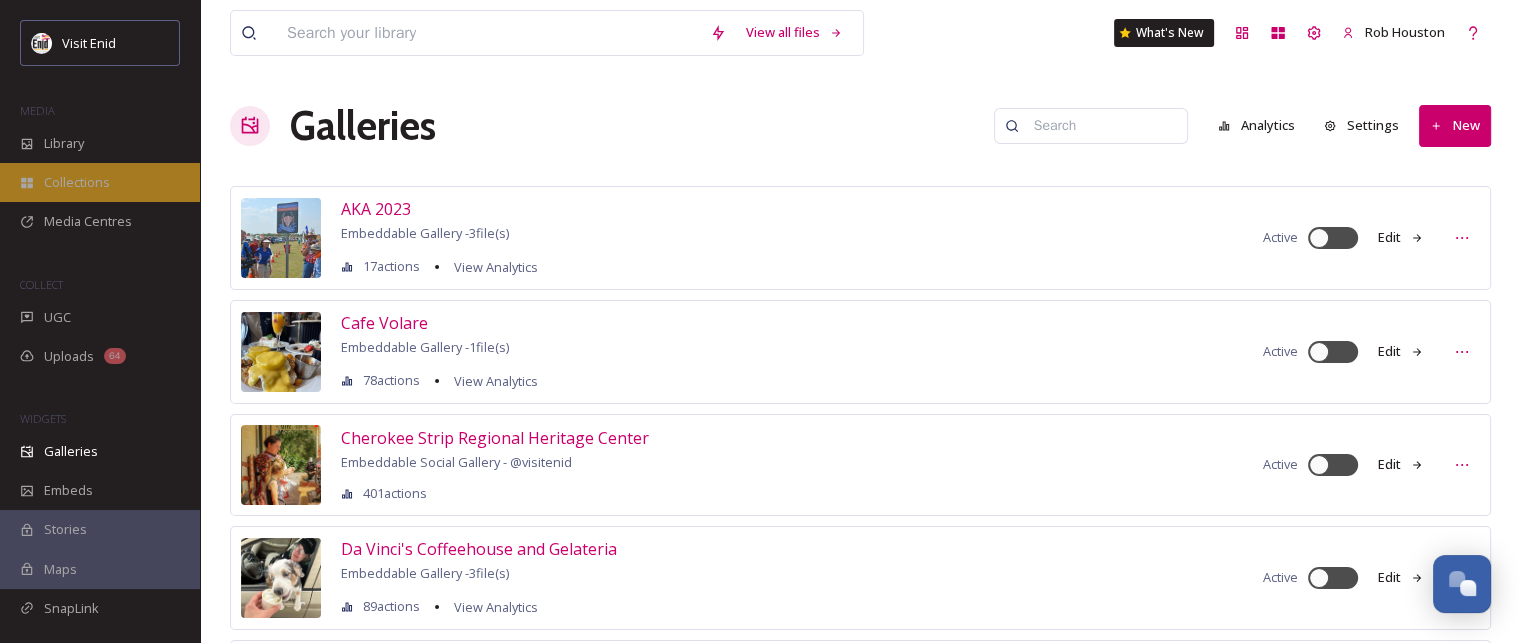 click on "Collections" at bounding box center (77, 182) 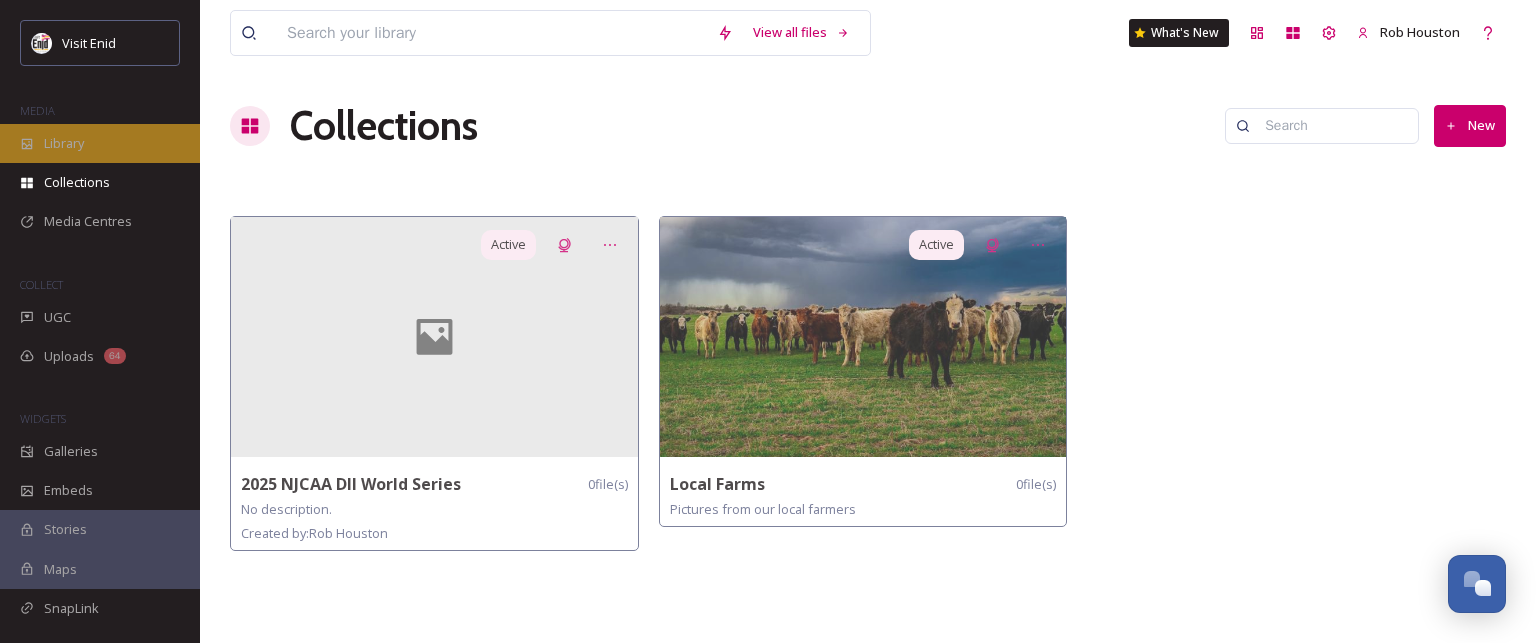 click on "Library" at bounding box center (64, 143) 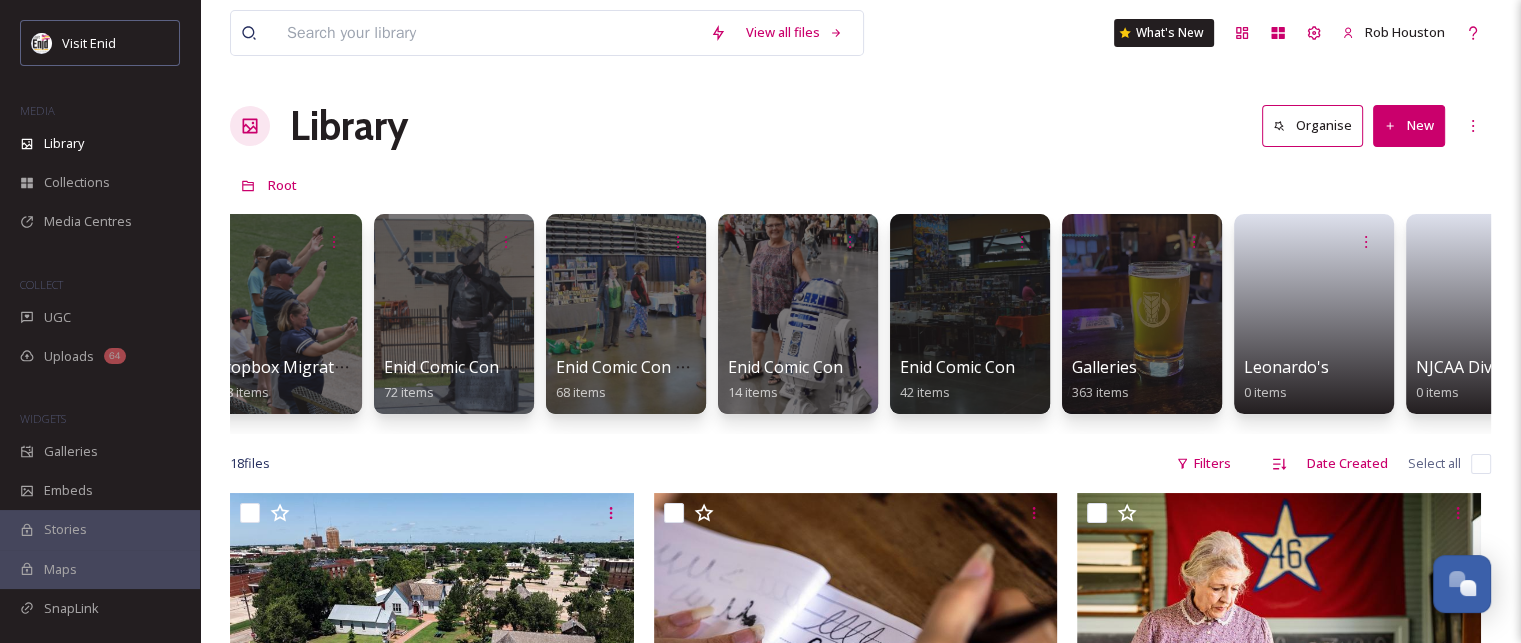 scroll, scrollTop: 0, scrollLeft: 803, axis: horizontal 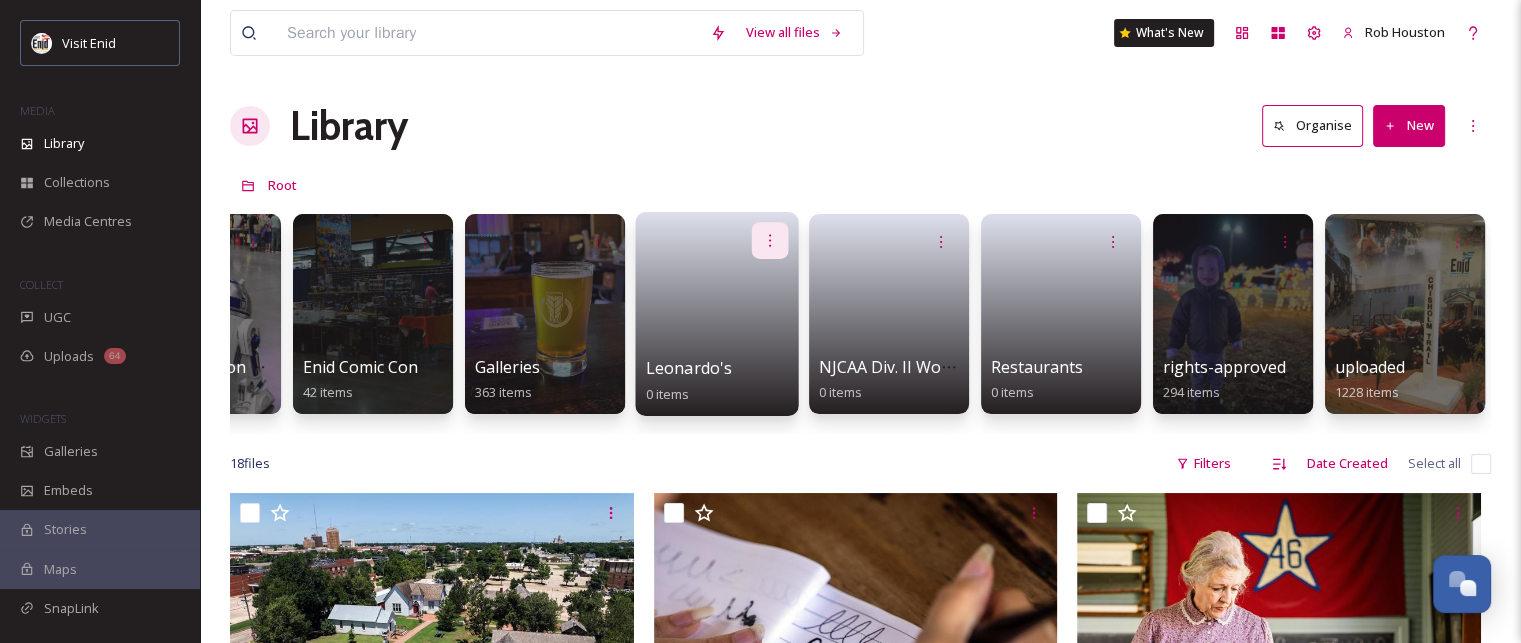 click 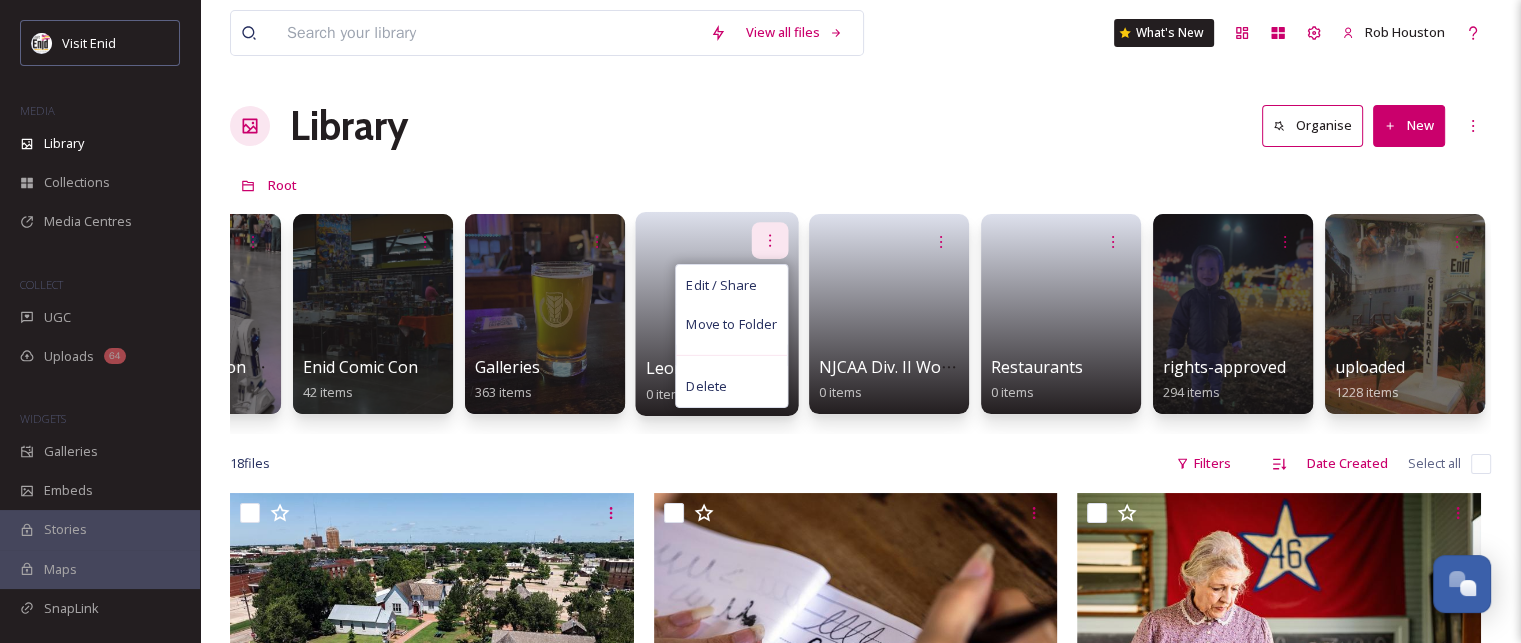 click 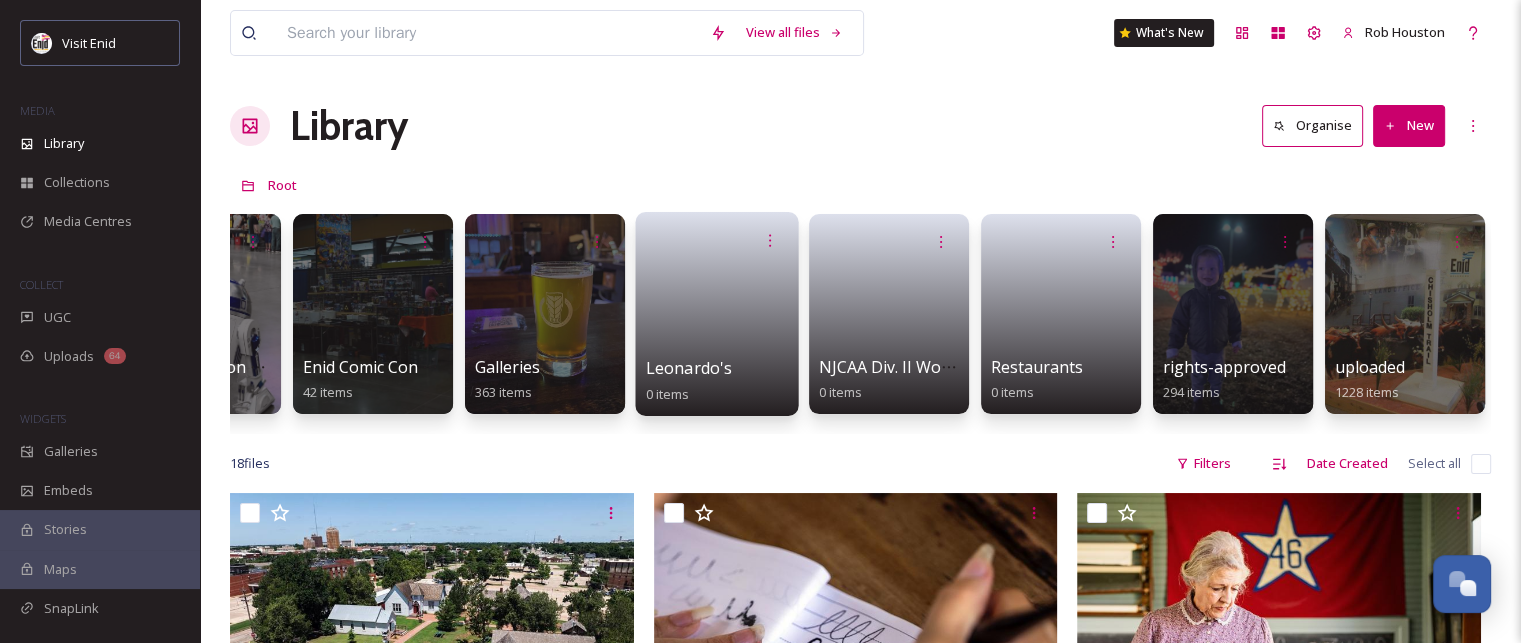 click at bounding box center (717, 307) 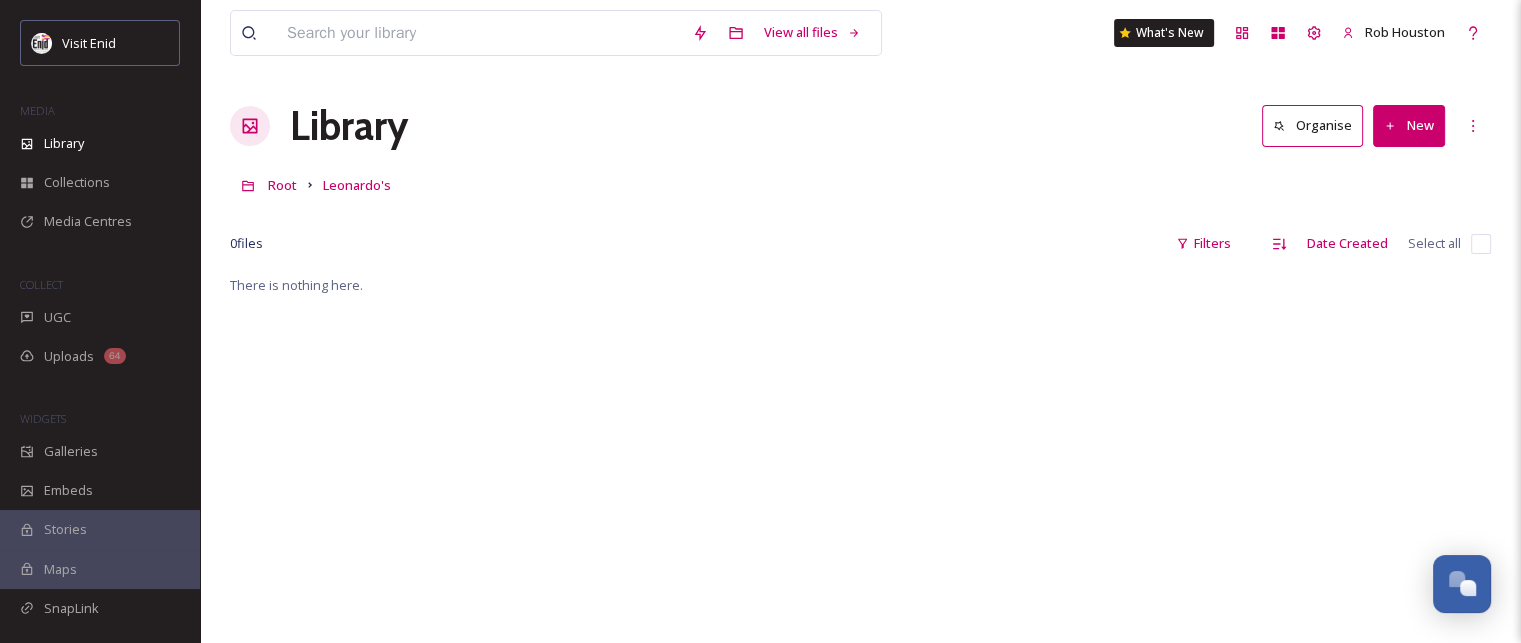 click on "Organise" at bounding box center [1312, 125] 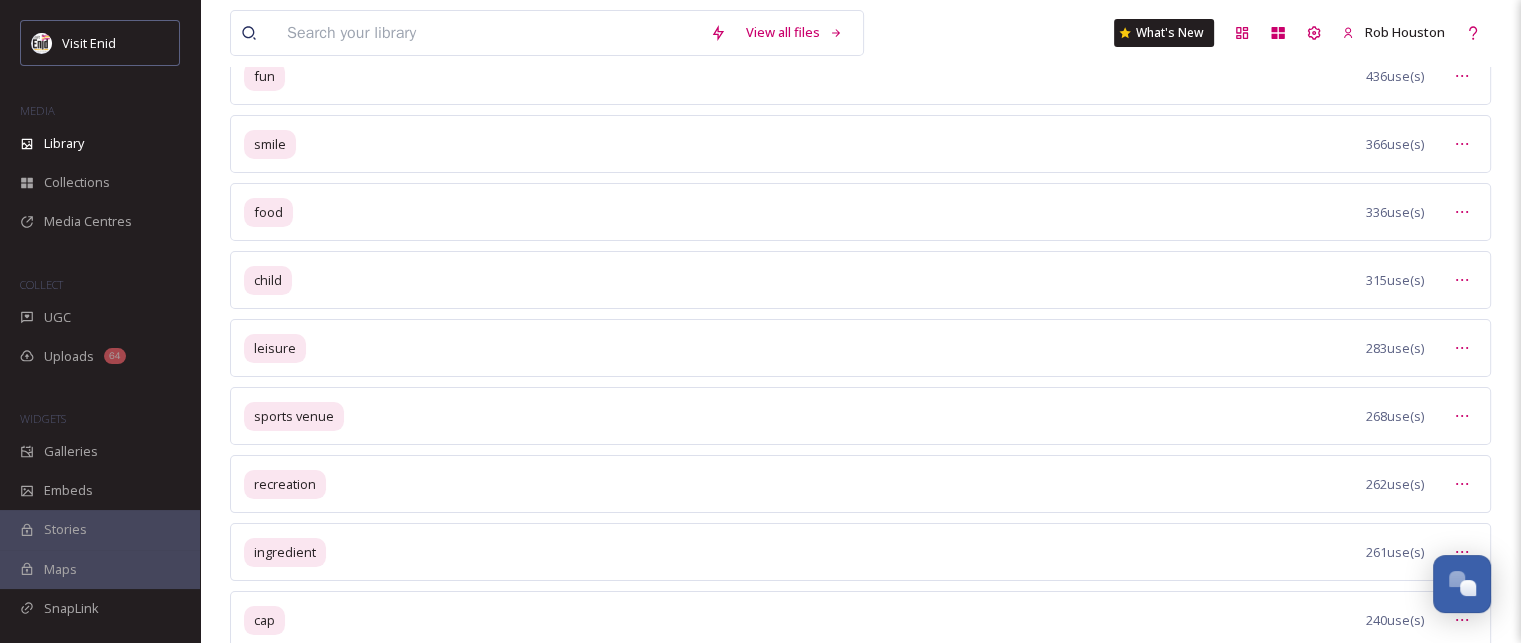 scroll, scrollTop: 0, scrollLeft: 0, axis: both 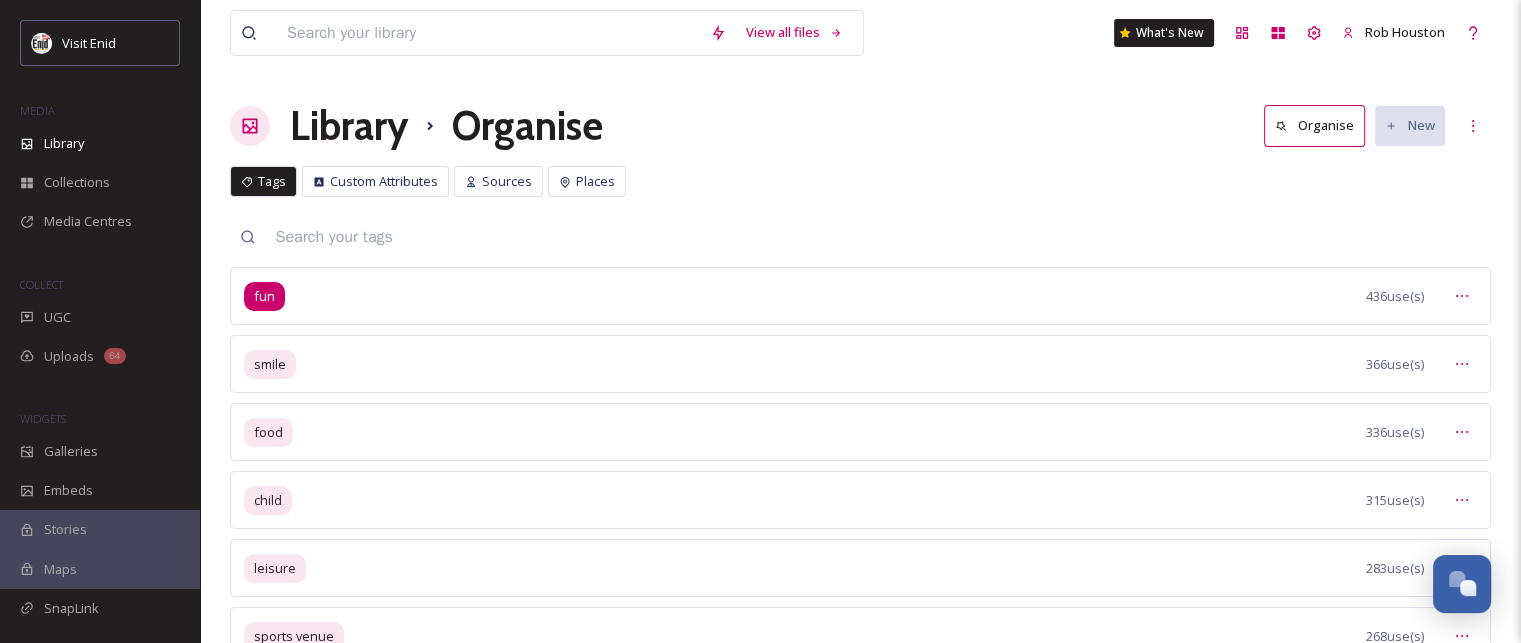 click on "fun" at bounding box center [264, 296] 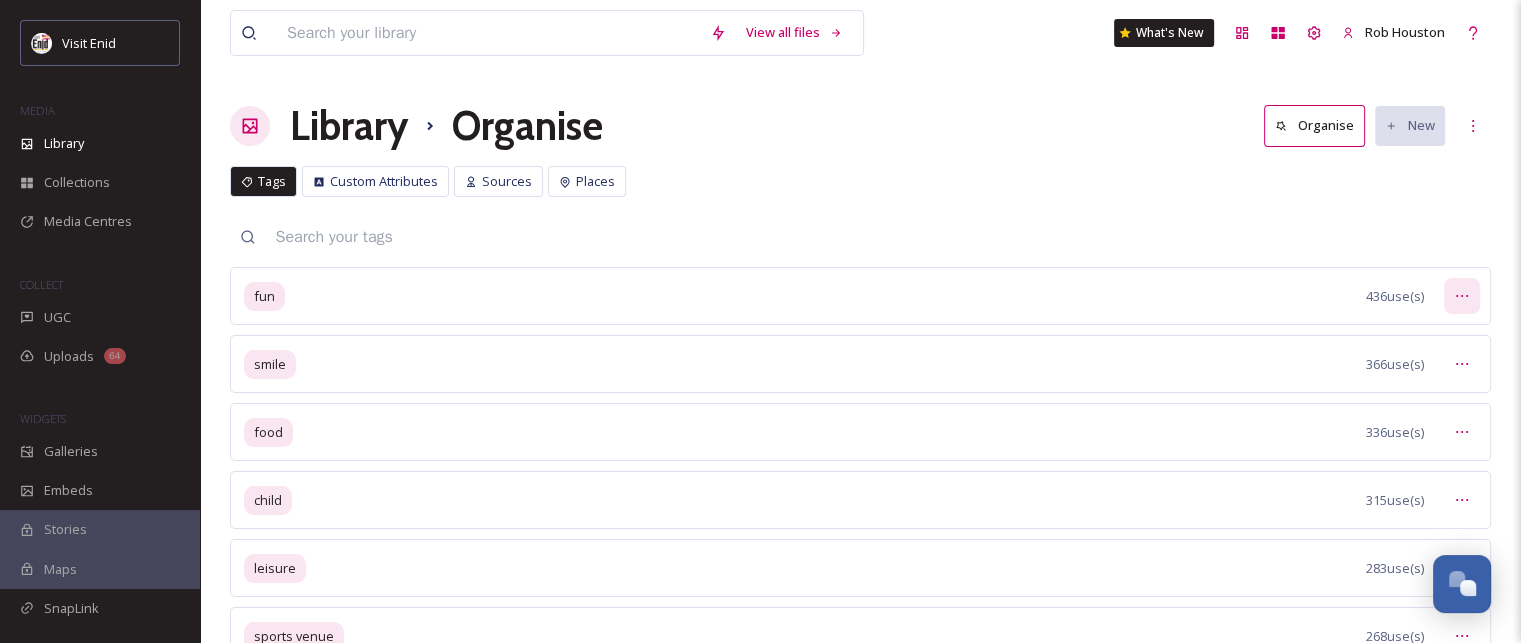 click 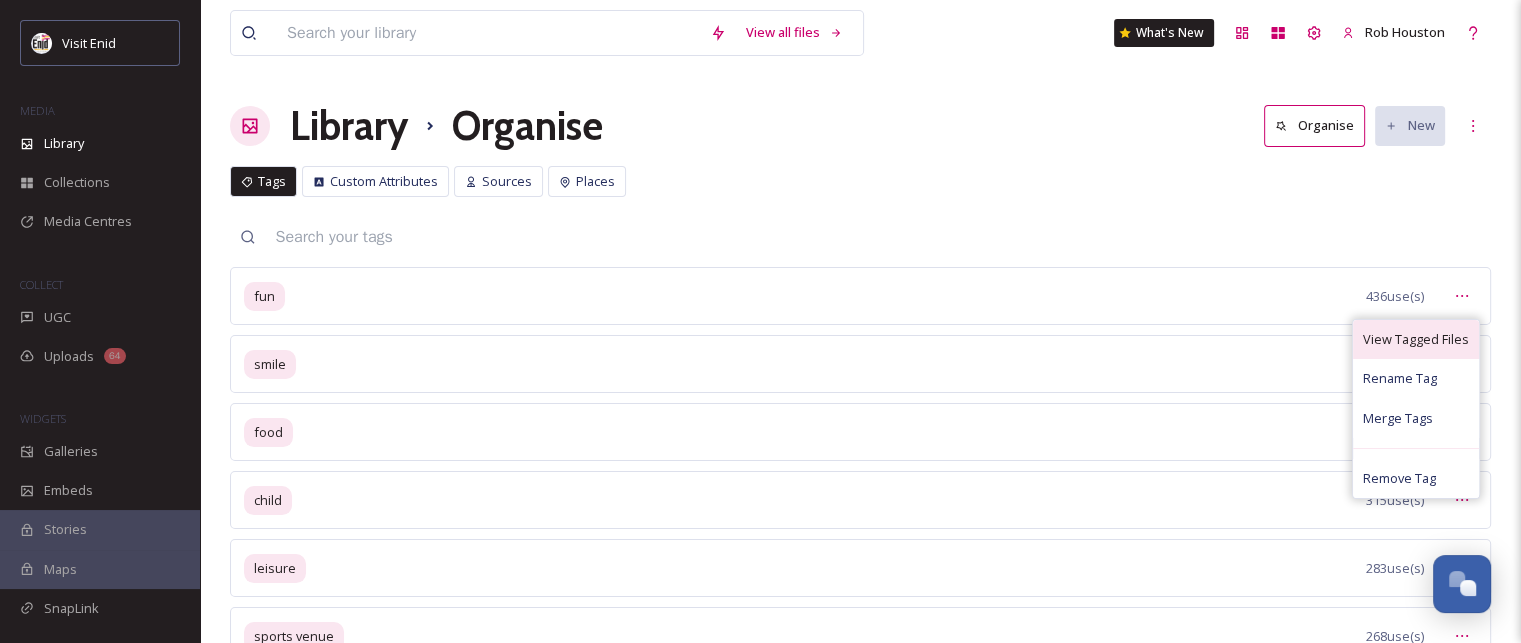 click on "View Tagged Files" at bounding box center [1416, 339] 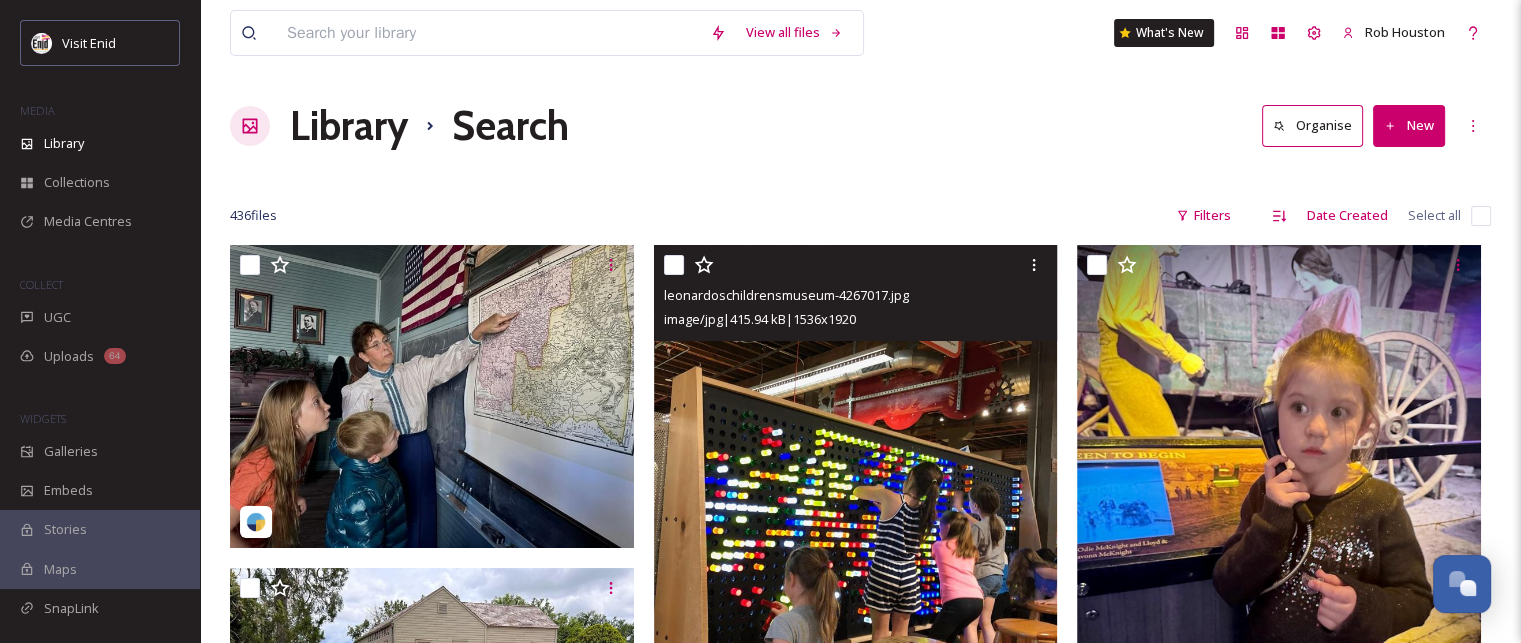 click at bounding box center (856, 497) 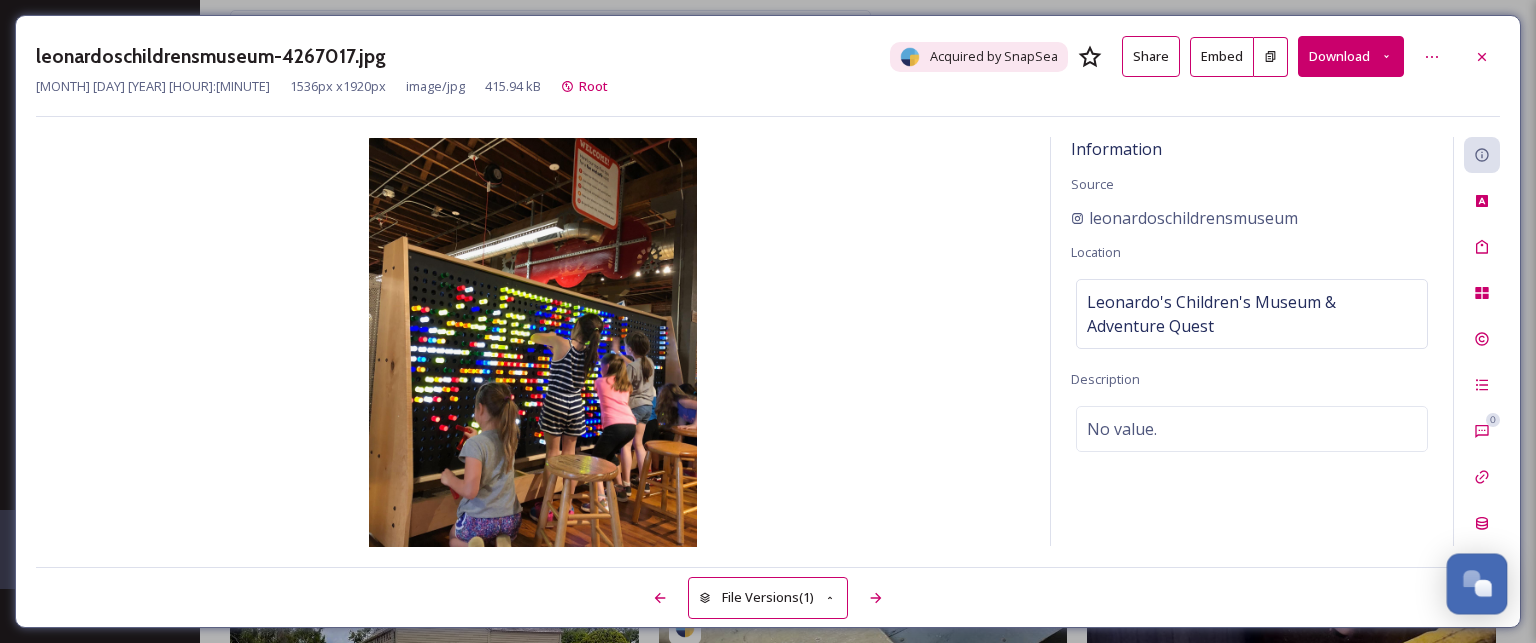 click at bounding box center (1471, 578) 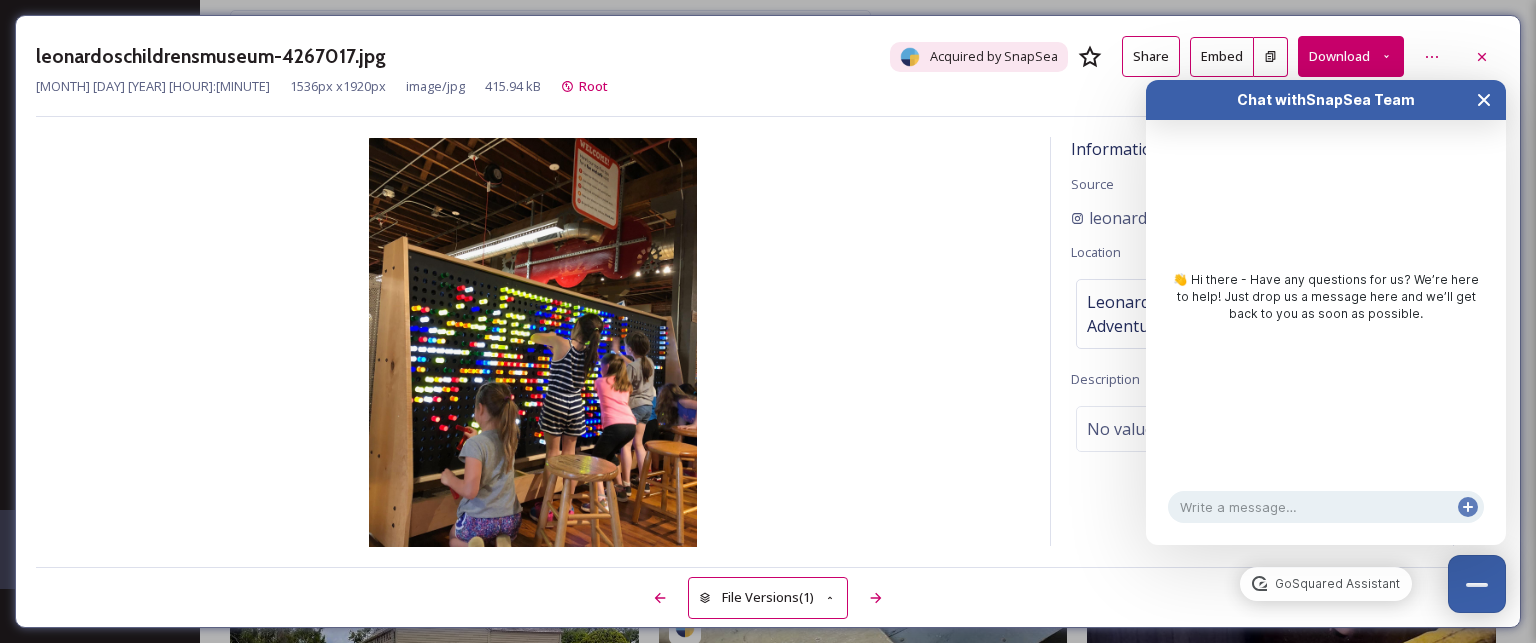 click 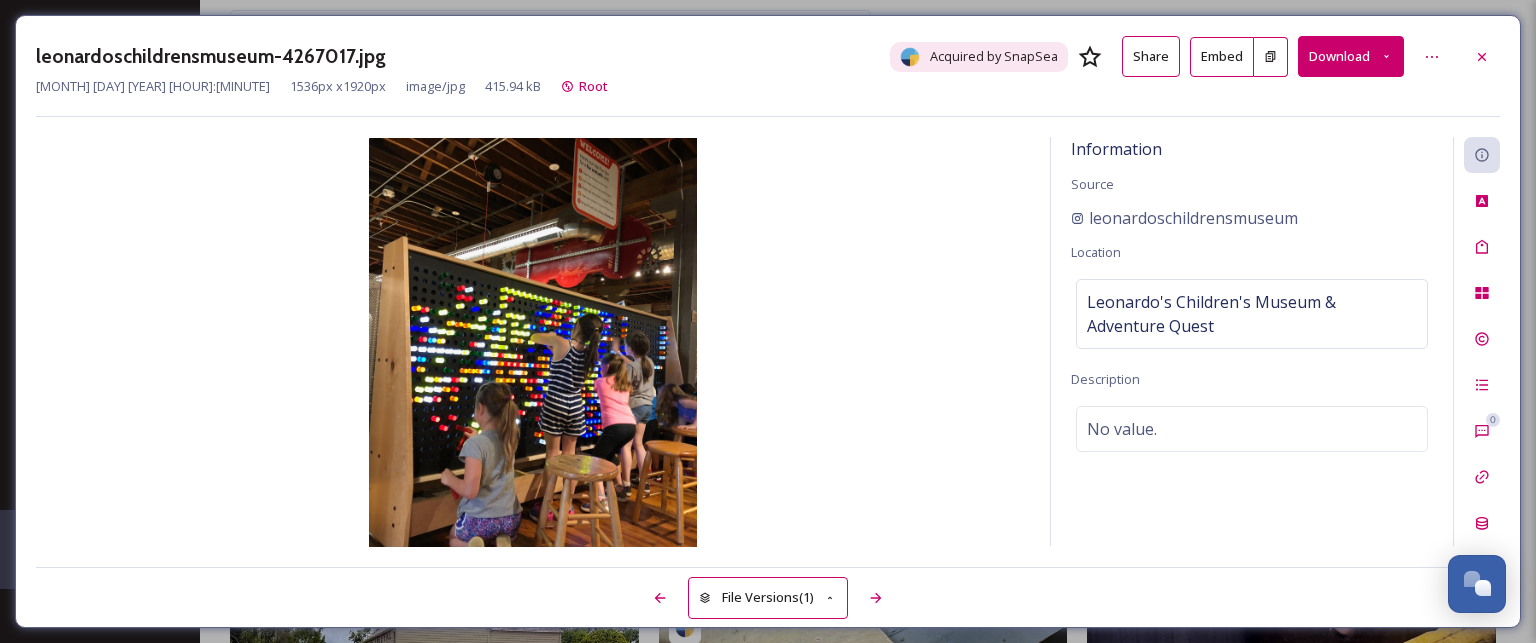 click on "Download" at bounding box center [1351, 56] 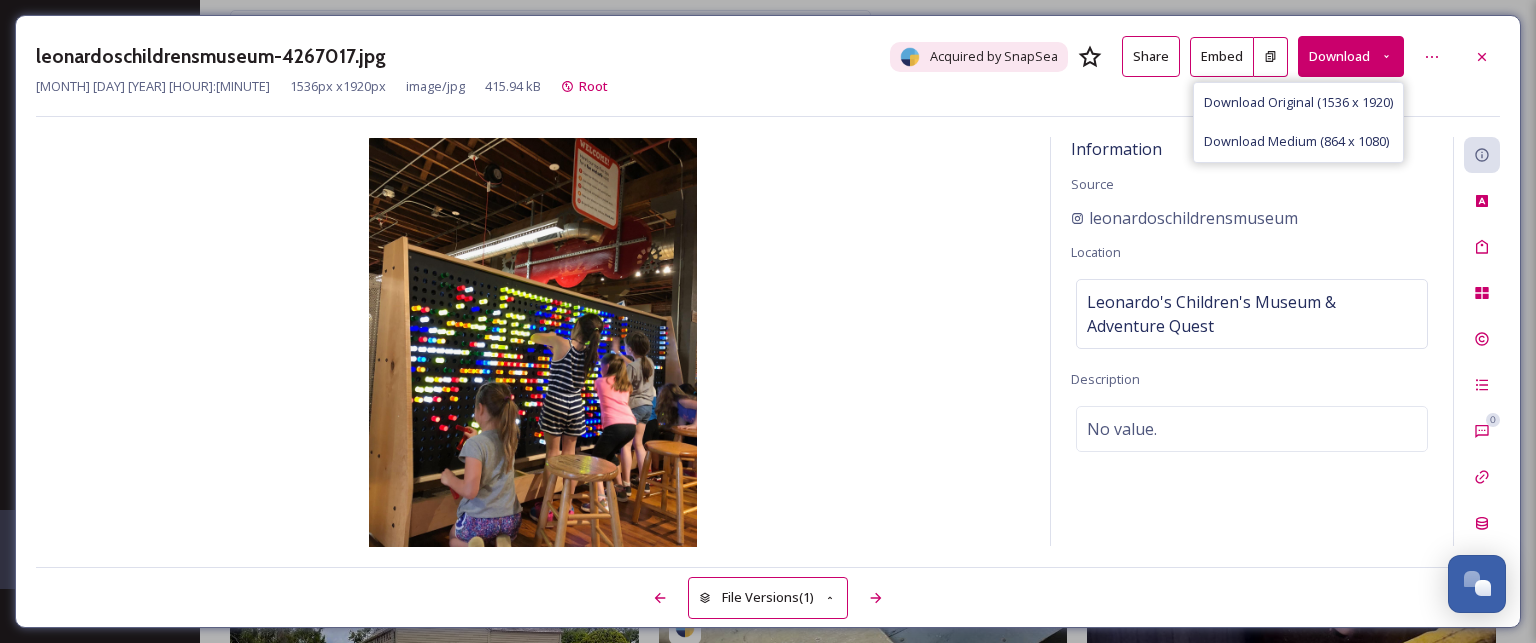 click on "Download" at bounding box center (1351, 56) 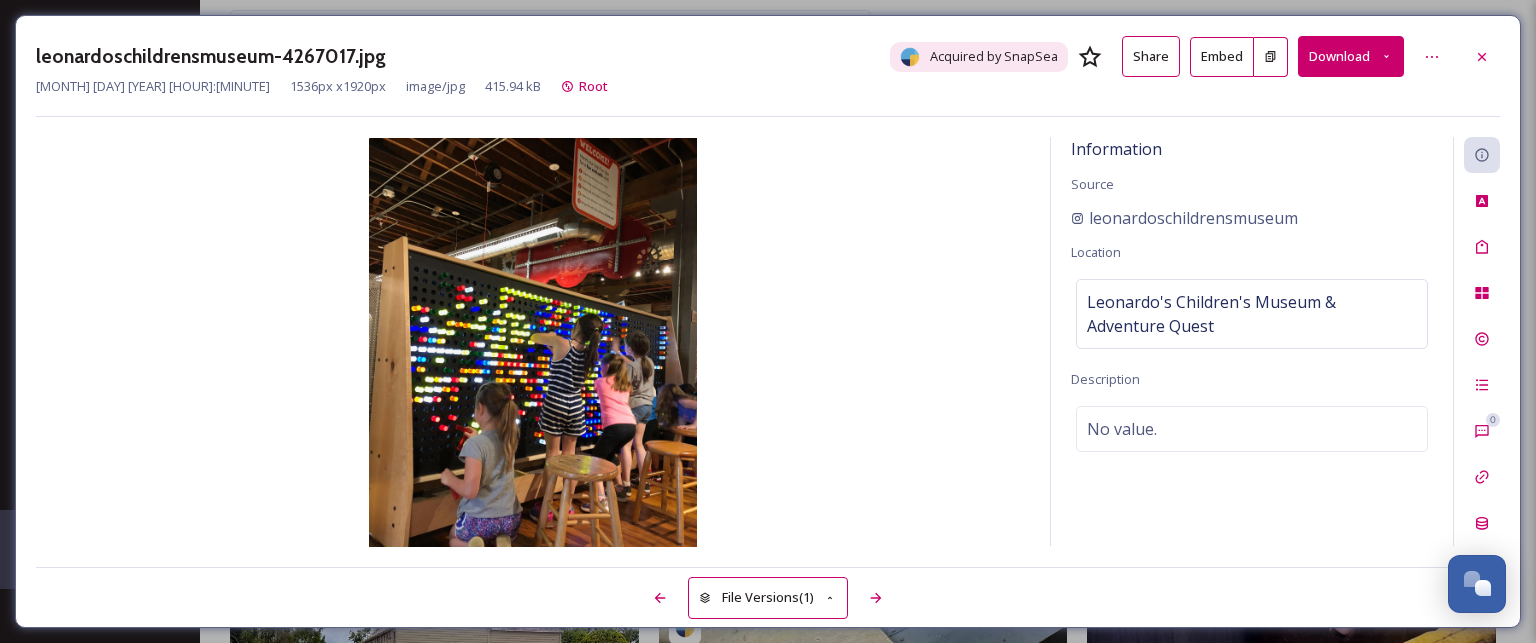 click on "[MONTH] [DAY] [YEAR] [TIME] [NUMBER] px x [NUMBER] px image/jpg [FILE_SIZE] Root" at bounding box center (768, 86) 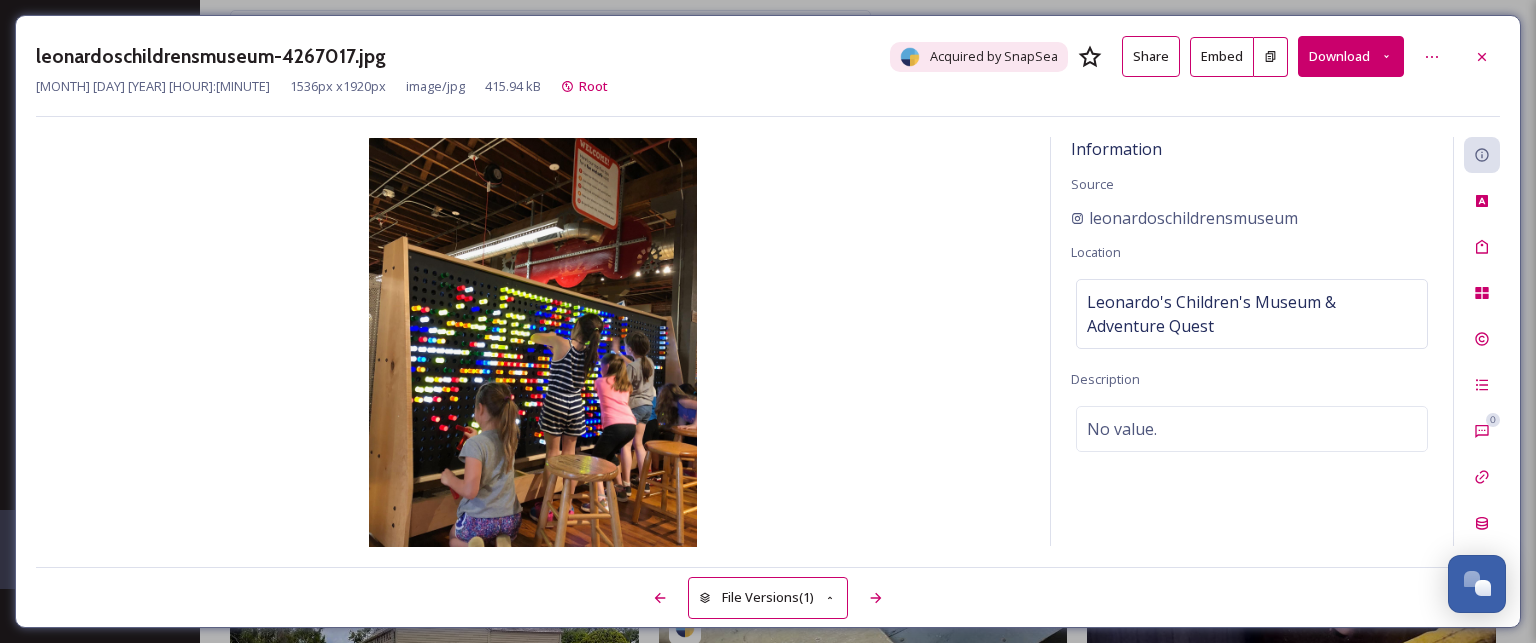 click on "Download" at bounding box center [1351, 56] 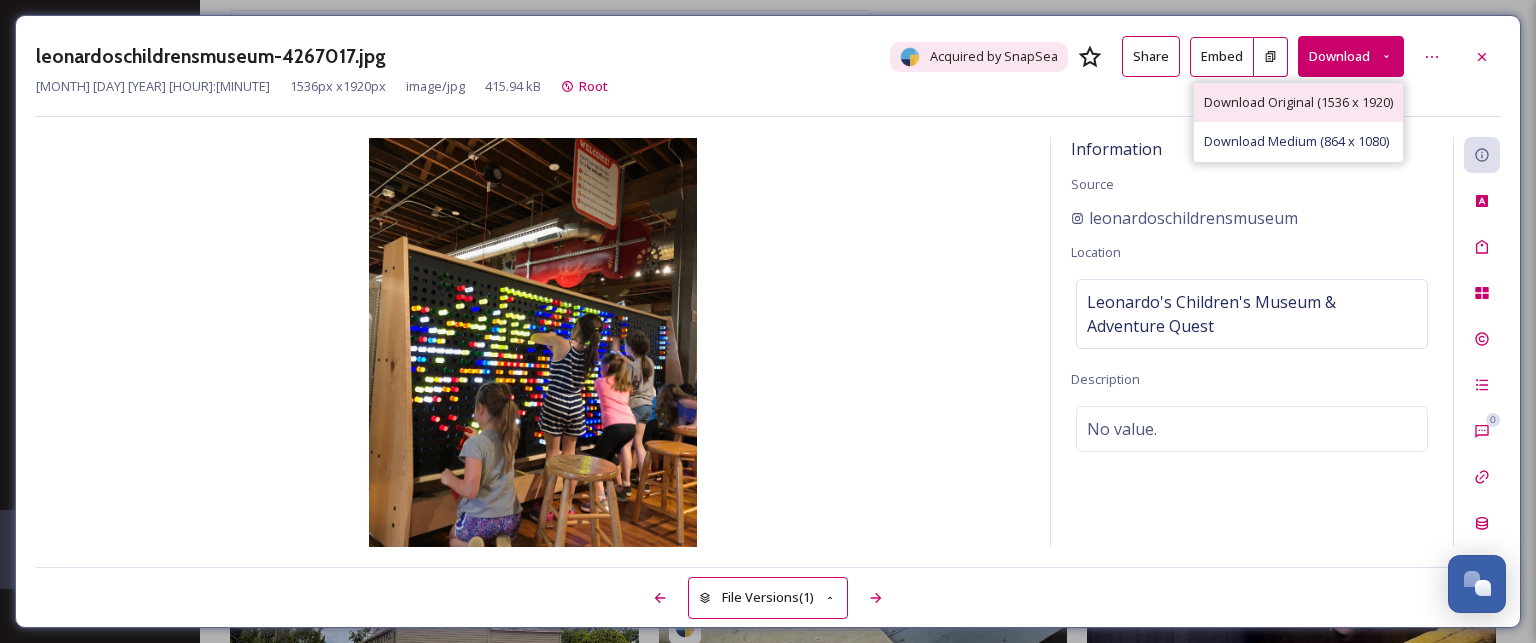 click on "Download Original (1536 x 1920)" at bounding box center [1298, 102] 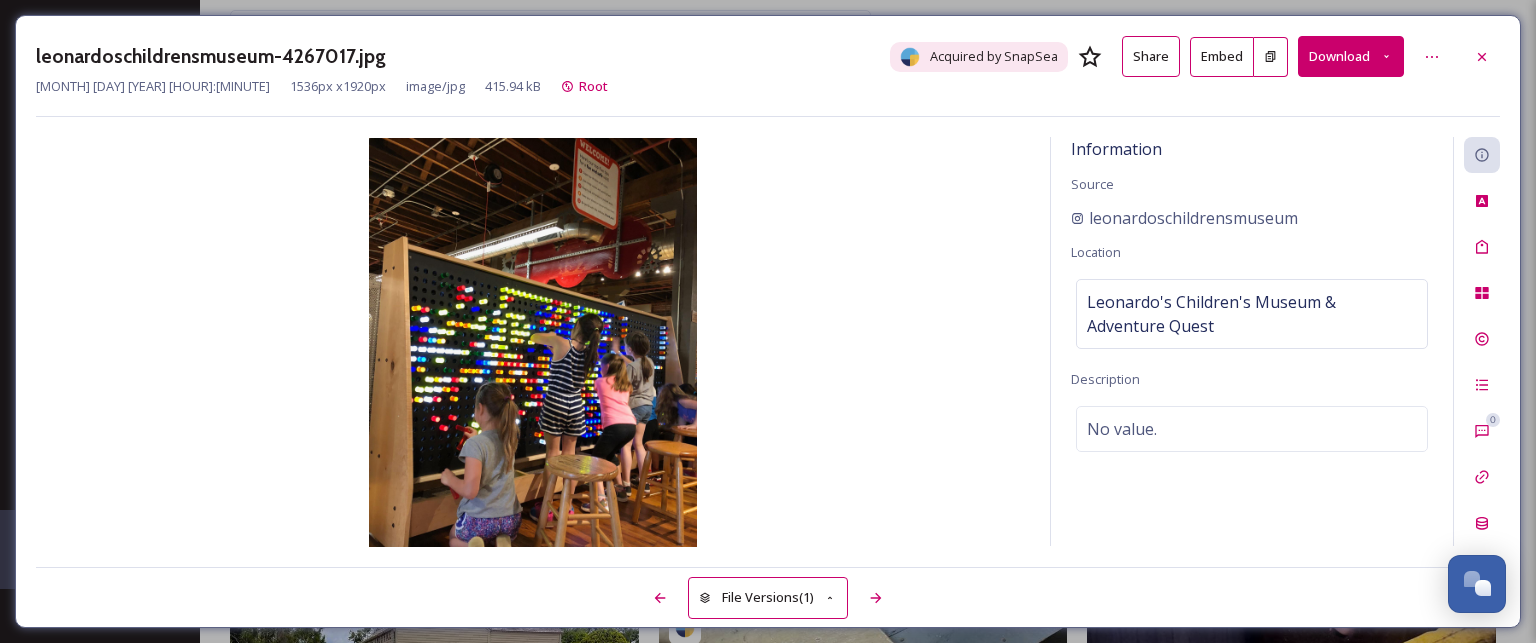 click on "[NAME]-4267017.jpg Acquired by SnapSea Share Embed Download" at bounding box center (768, 56) 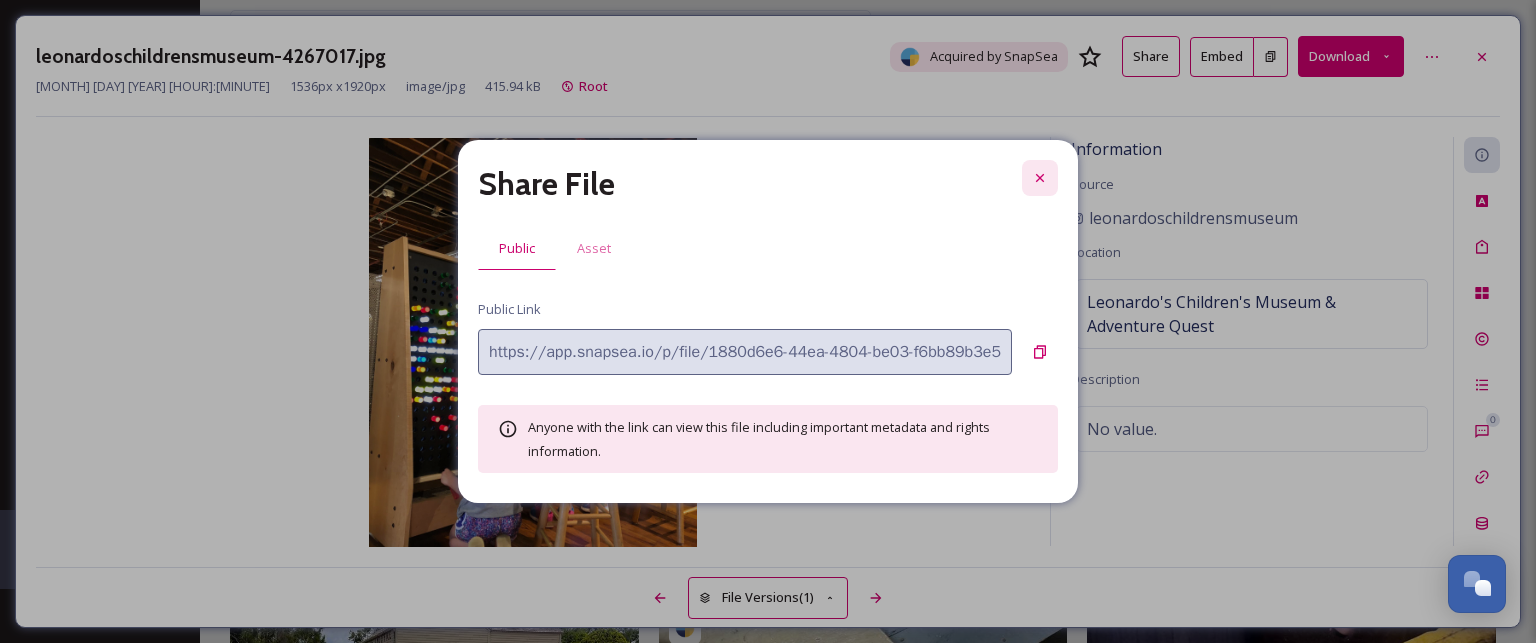 click 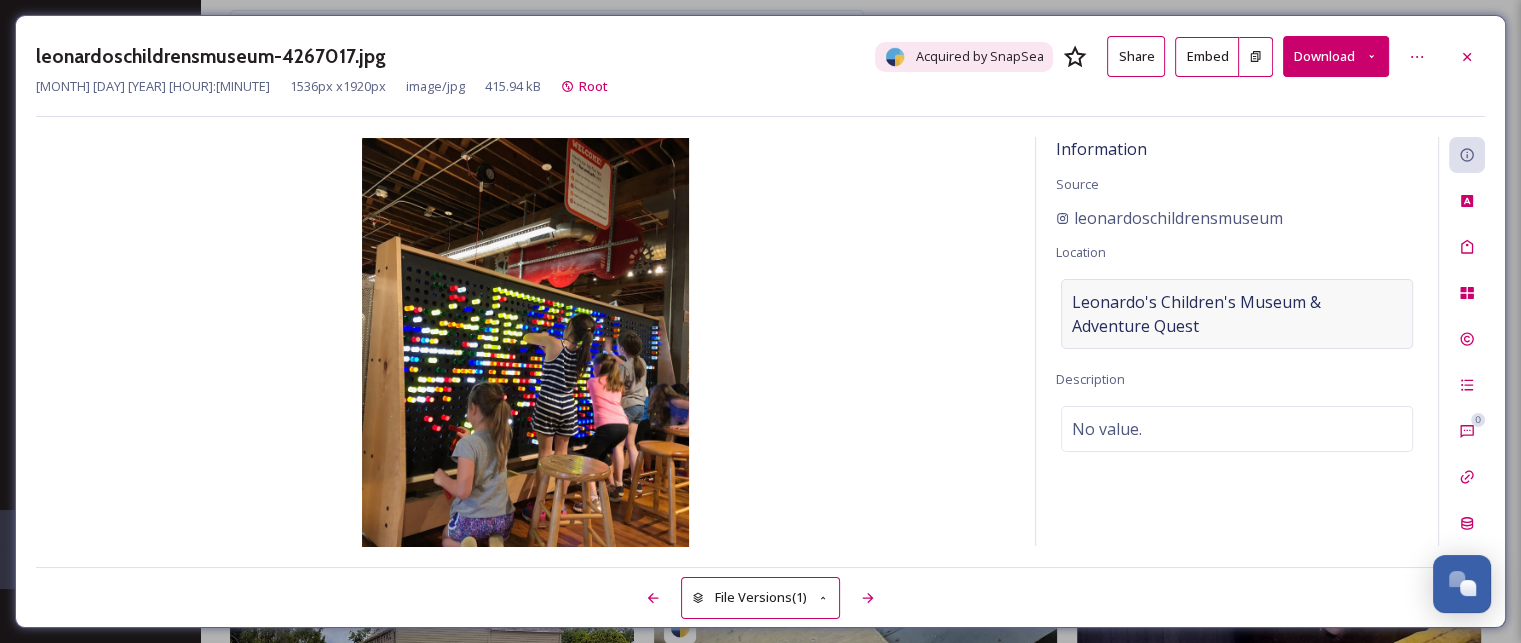 click on "Leonardo's Children's Museum & Adventure Quest" at bounding box center (1237, 314) 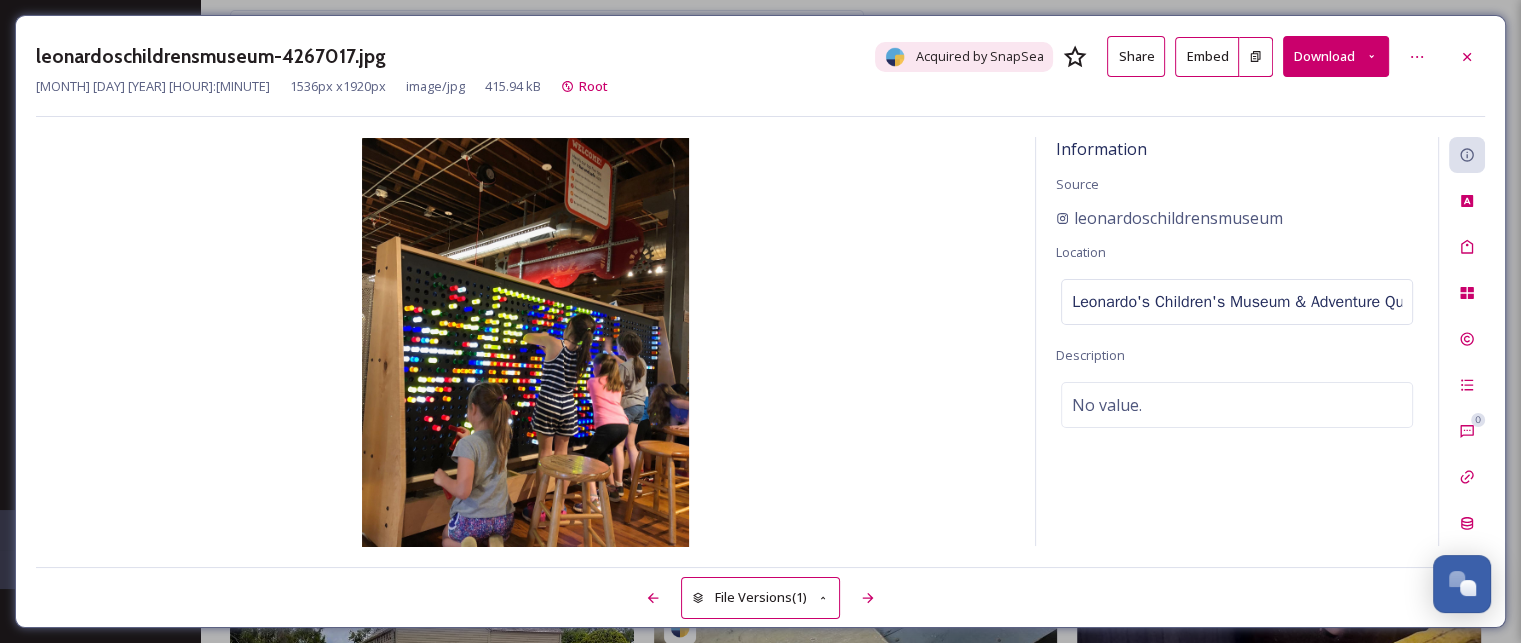 click on "Leonardo's Children's Museum & Adventure Quest" at bounding box center [1237, 302] 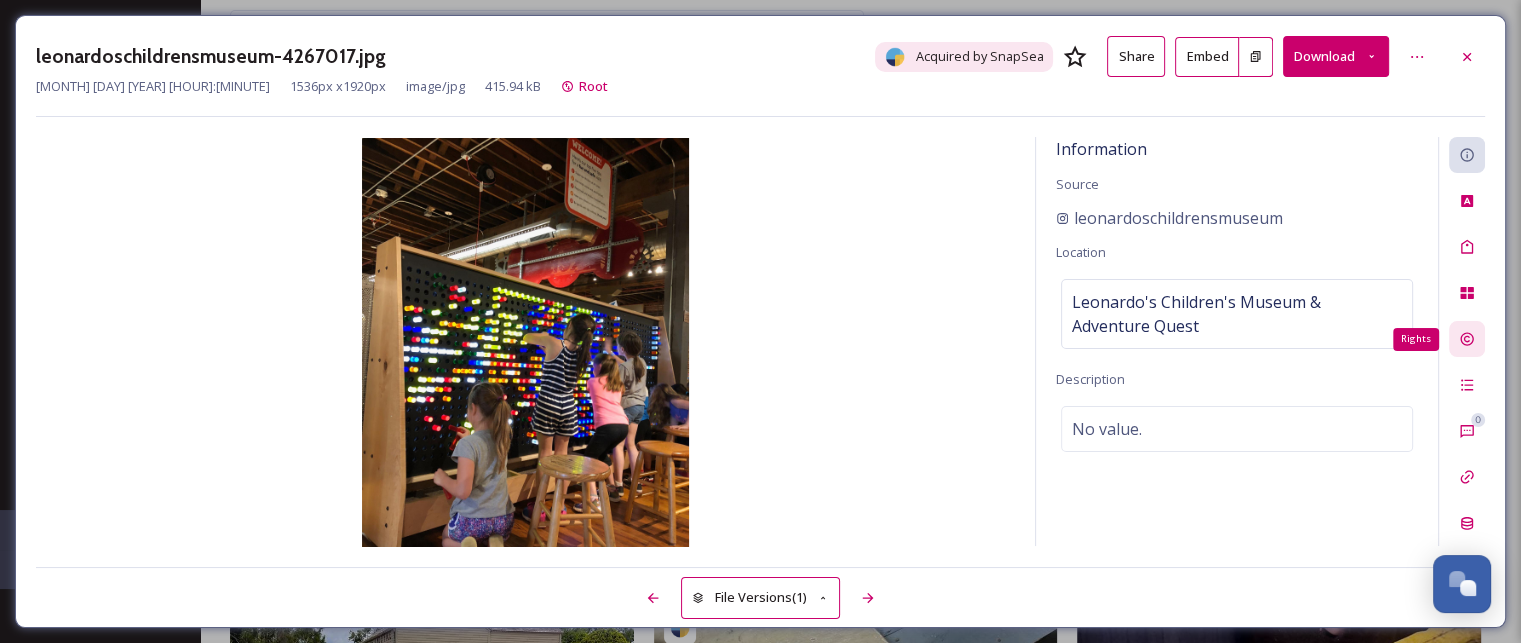 click 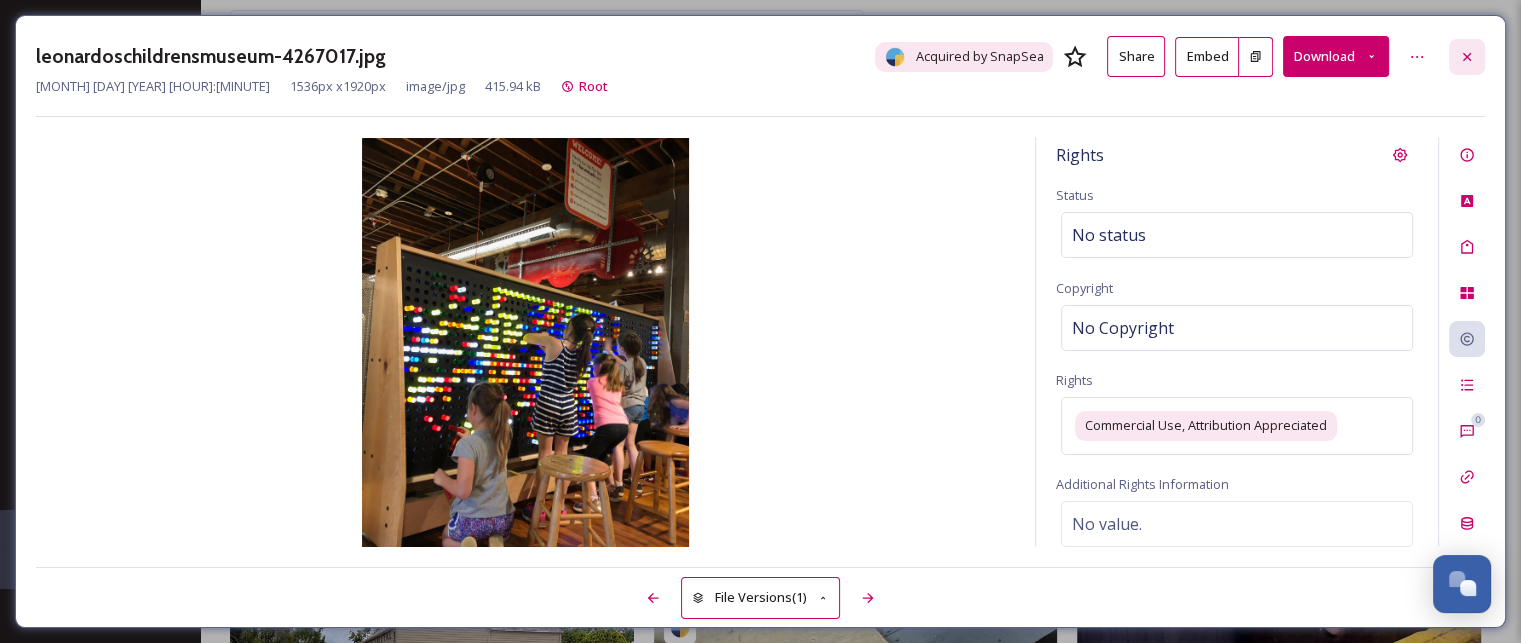 click 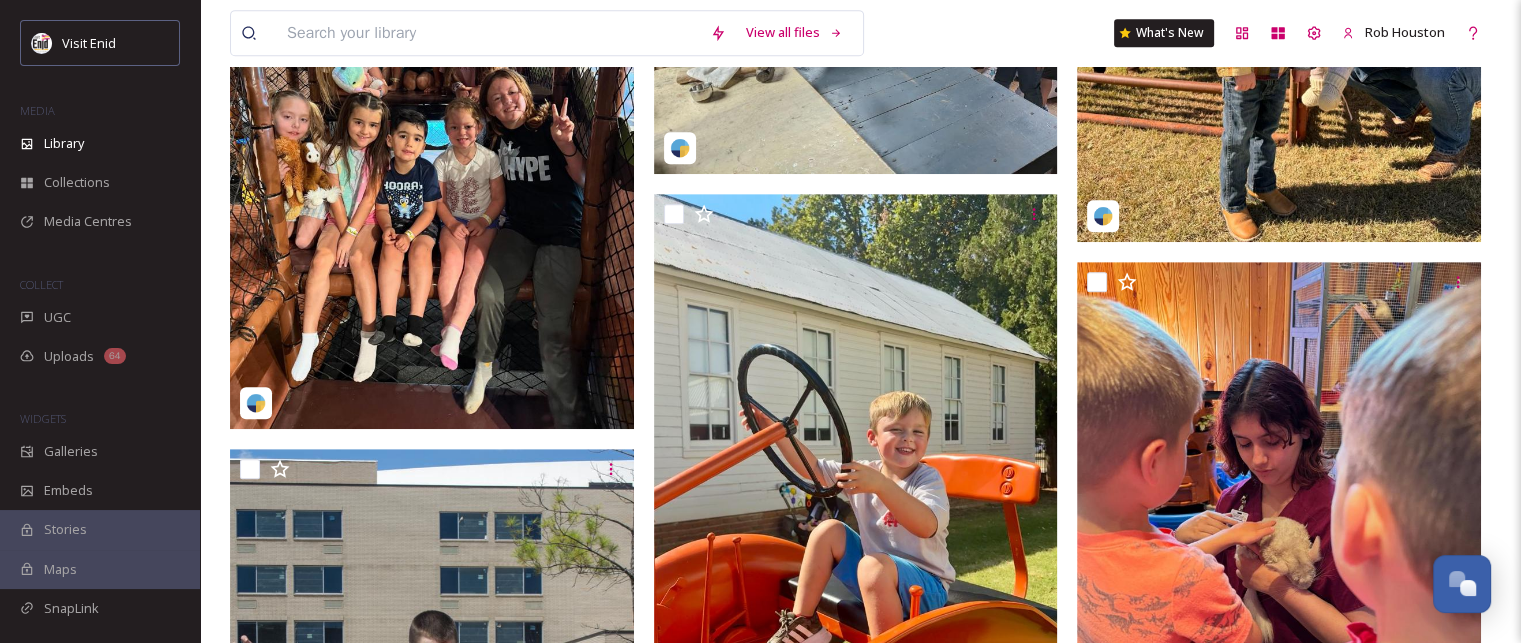 scroll, scrollTop: 700, scrollLeft: 0, axis: vertical 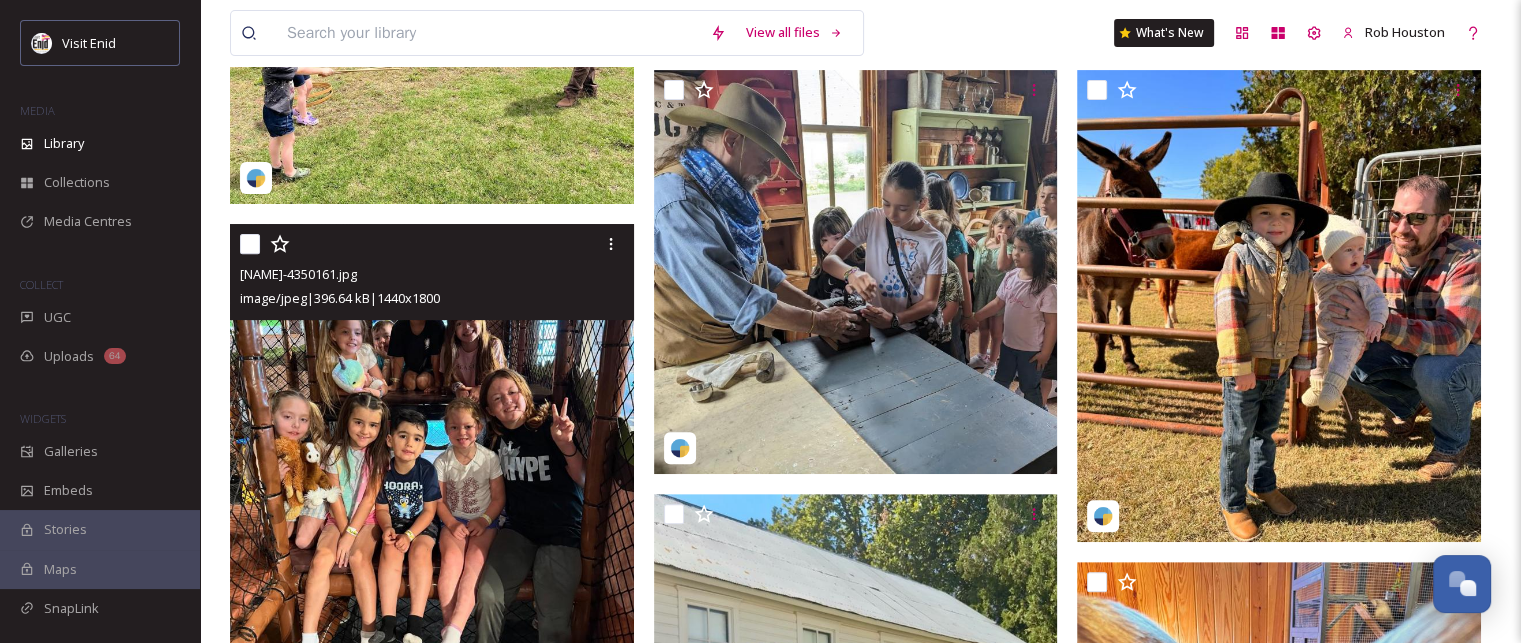 click at bounding box center [250, 244] 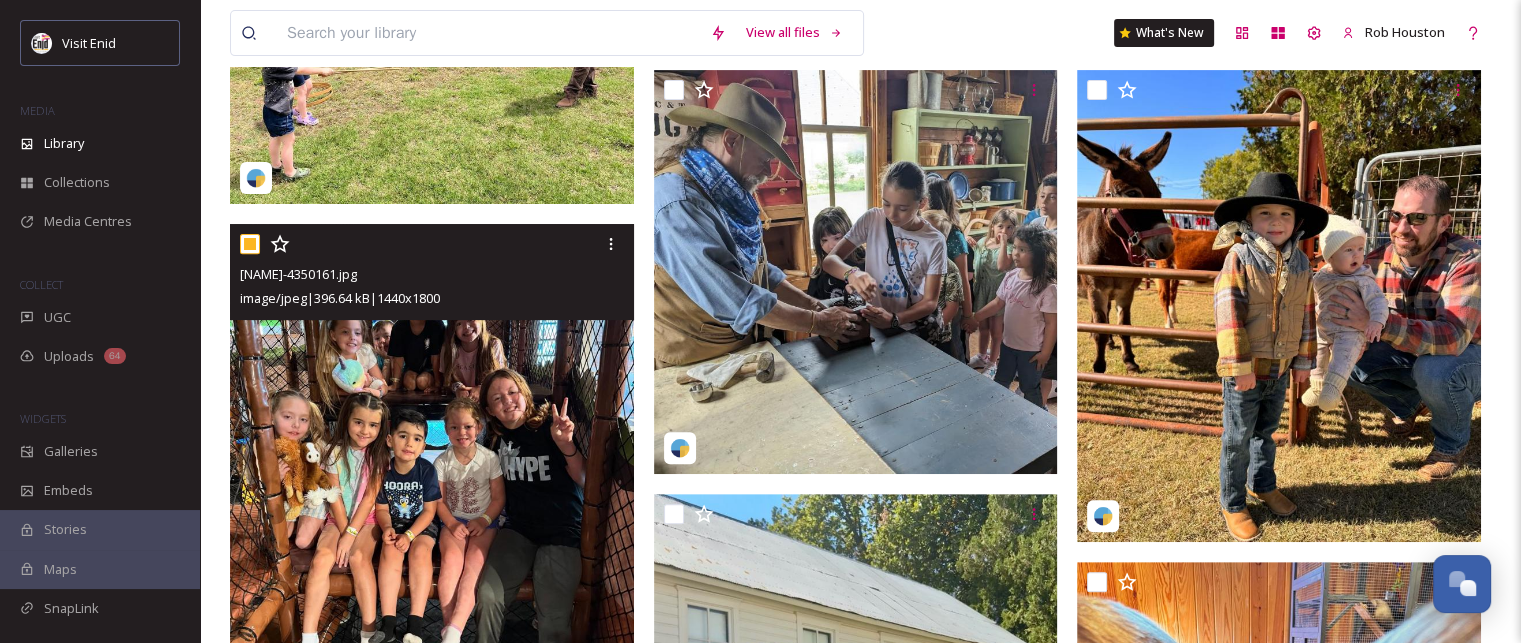 checkbox on "true" 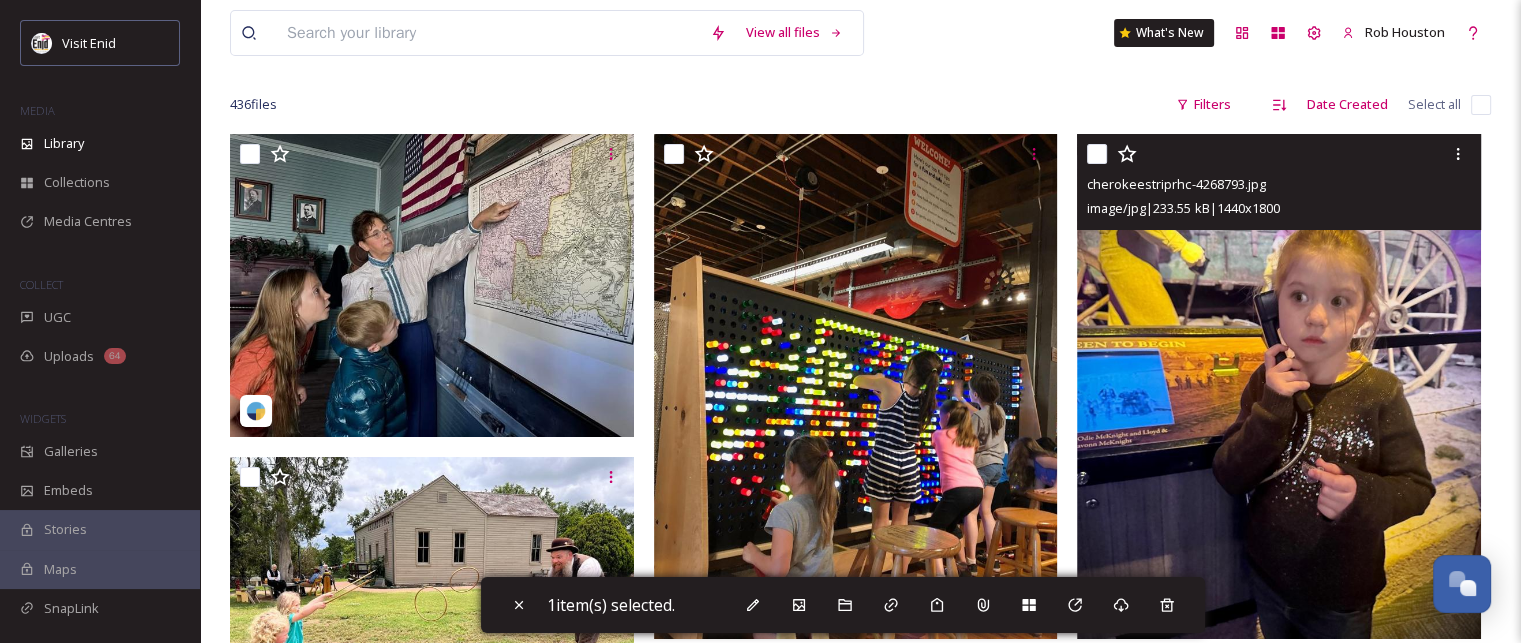 scroll, scrollTop: 100, scrollLeft: 0, axis: vertical 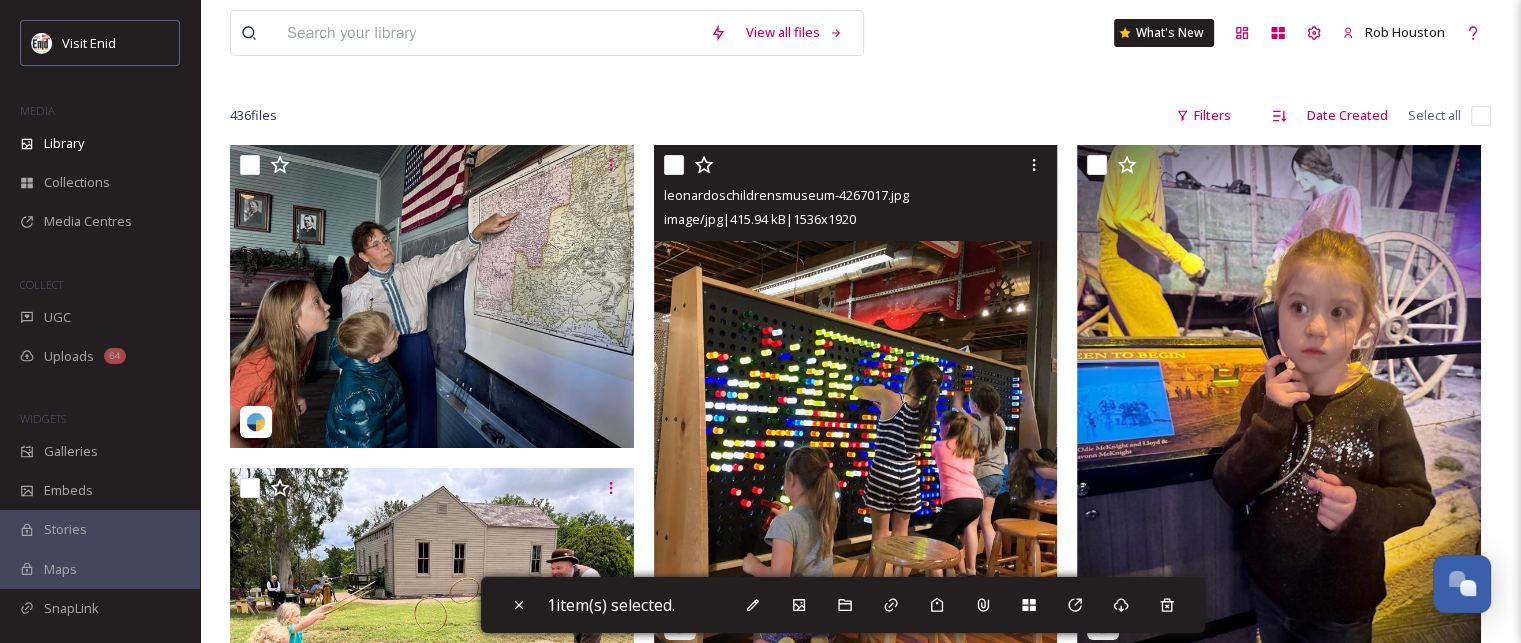click at bounding box center (674, 165) 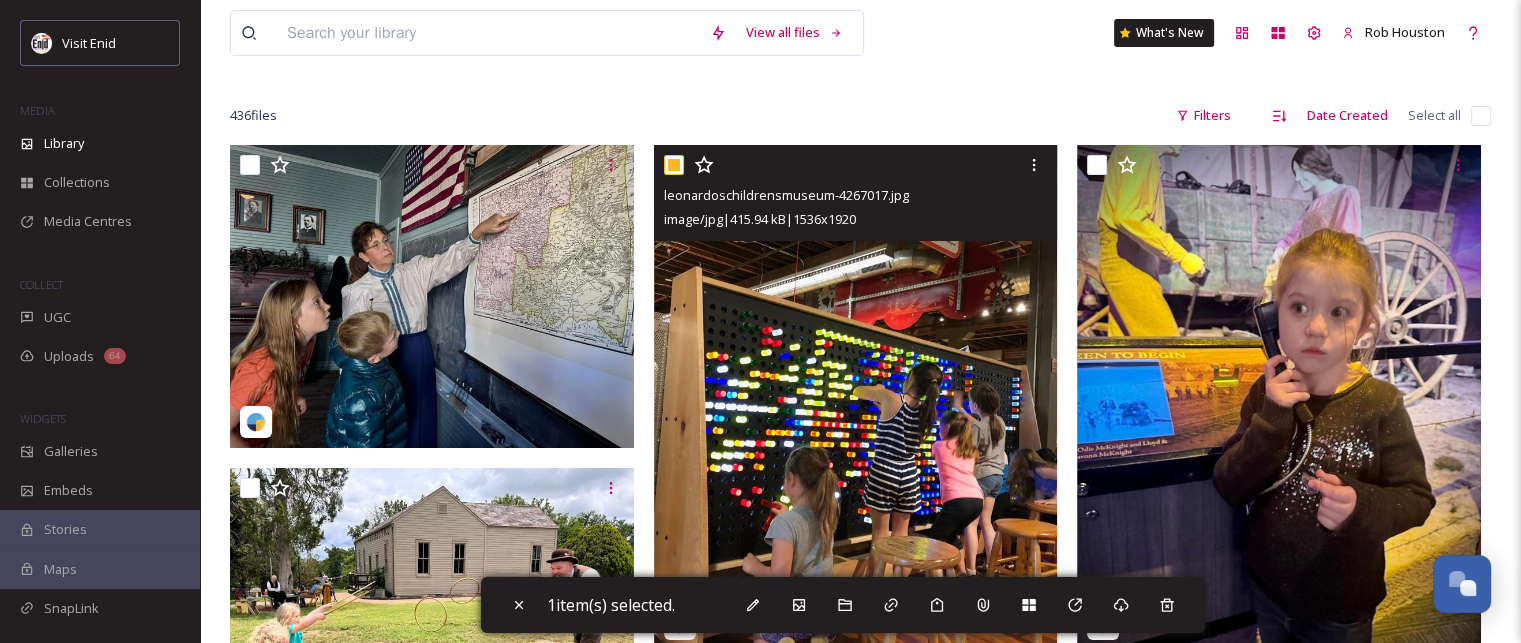 checkbox on "true" 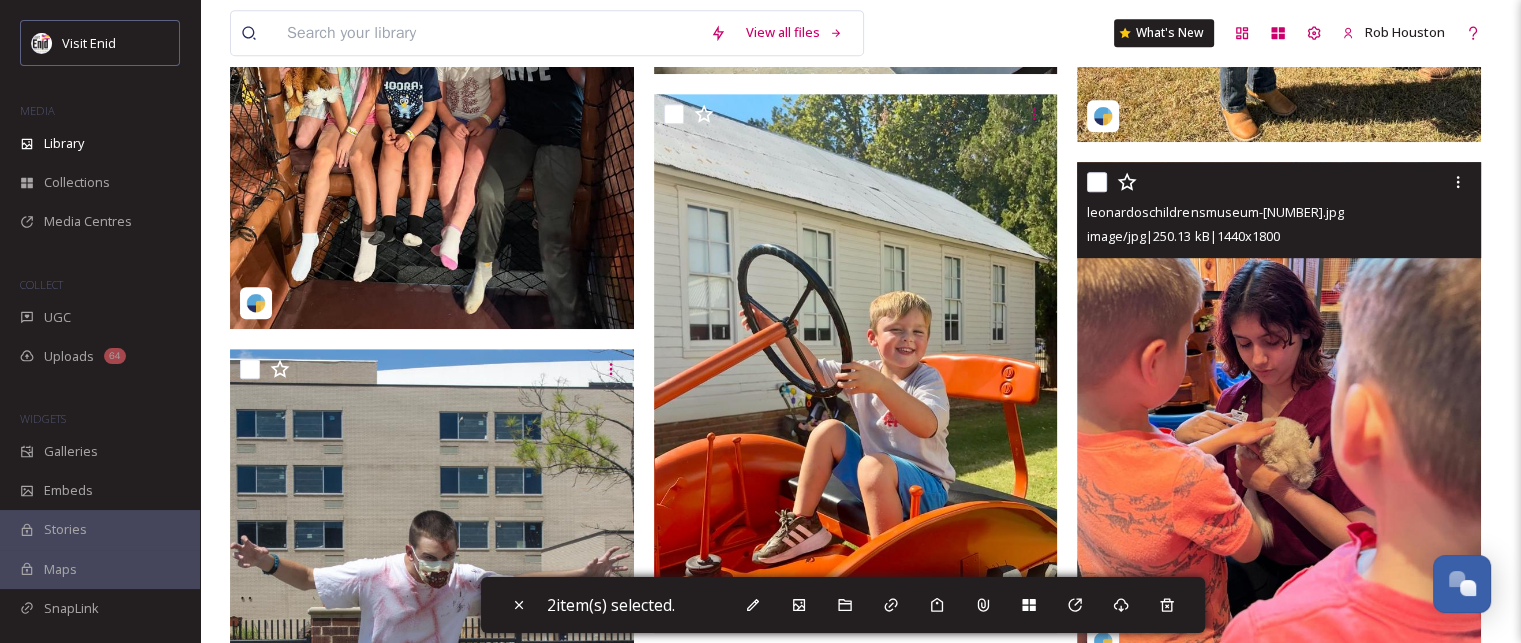 scroll, scrollTop: 1100, scrollLeft: 0, axis: vertical 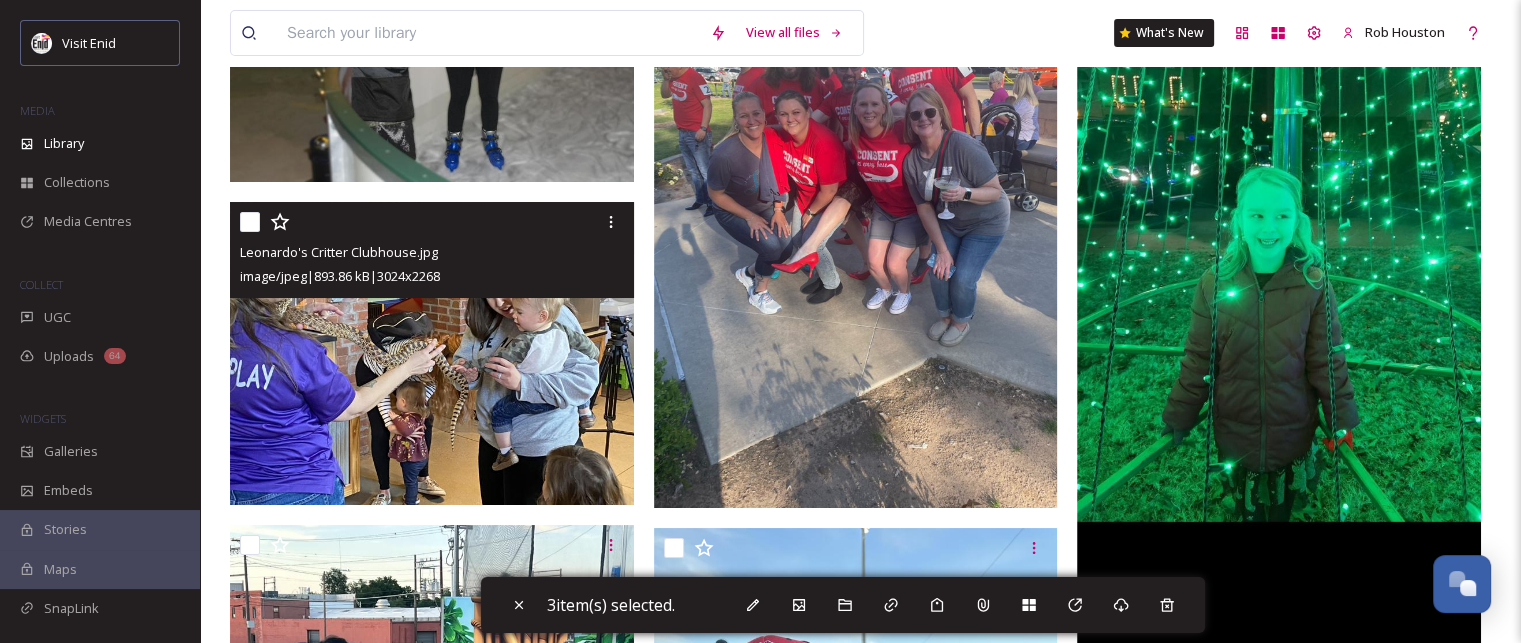 click at bounding box center (250, 222) 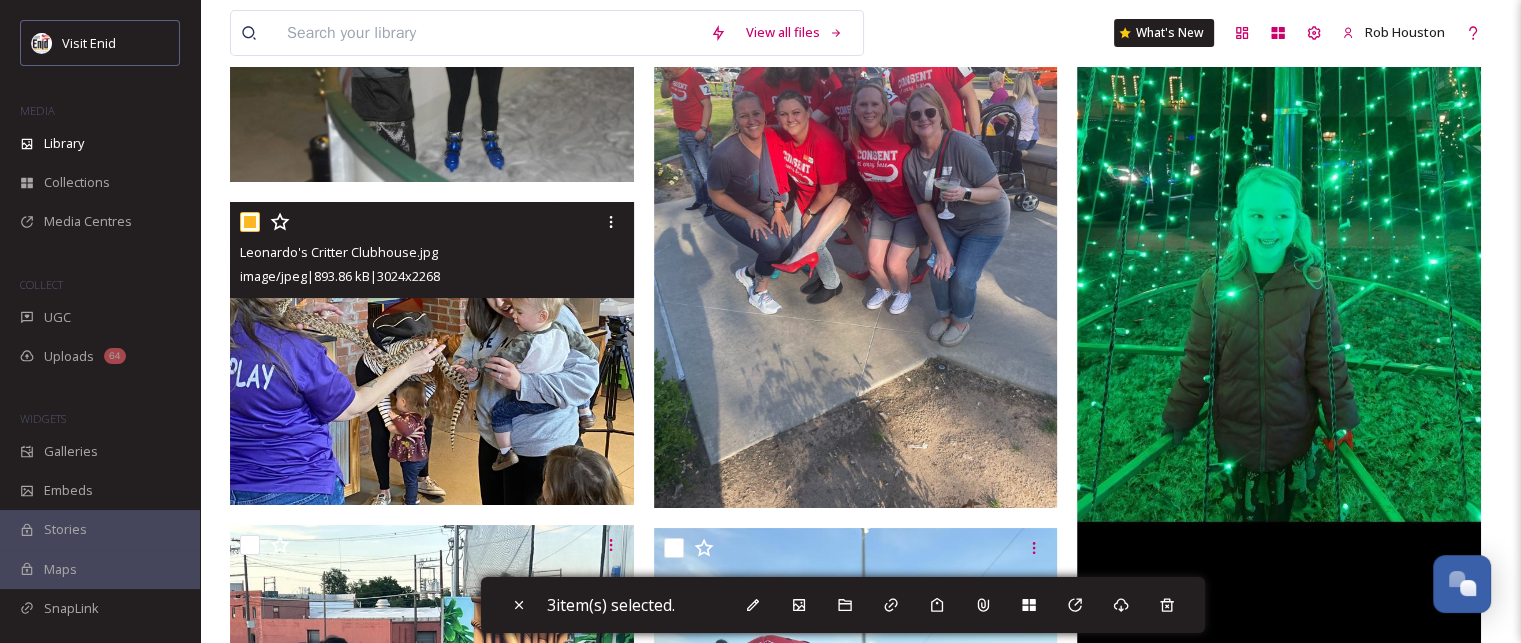 checkbox on "true" 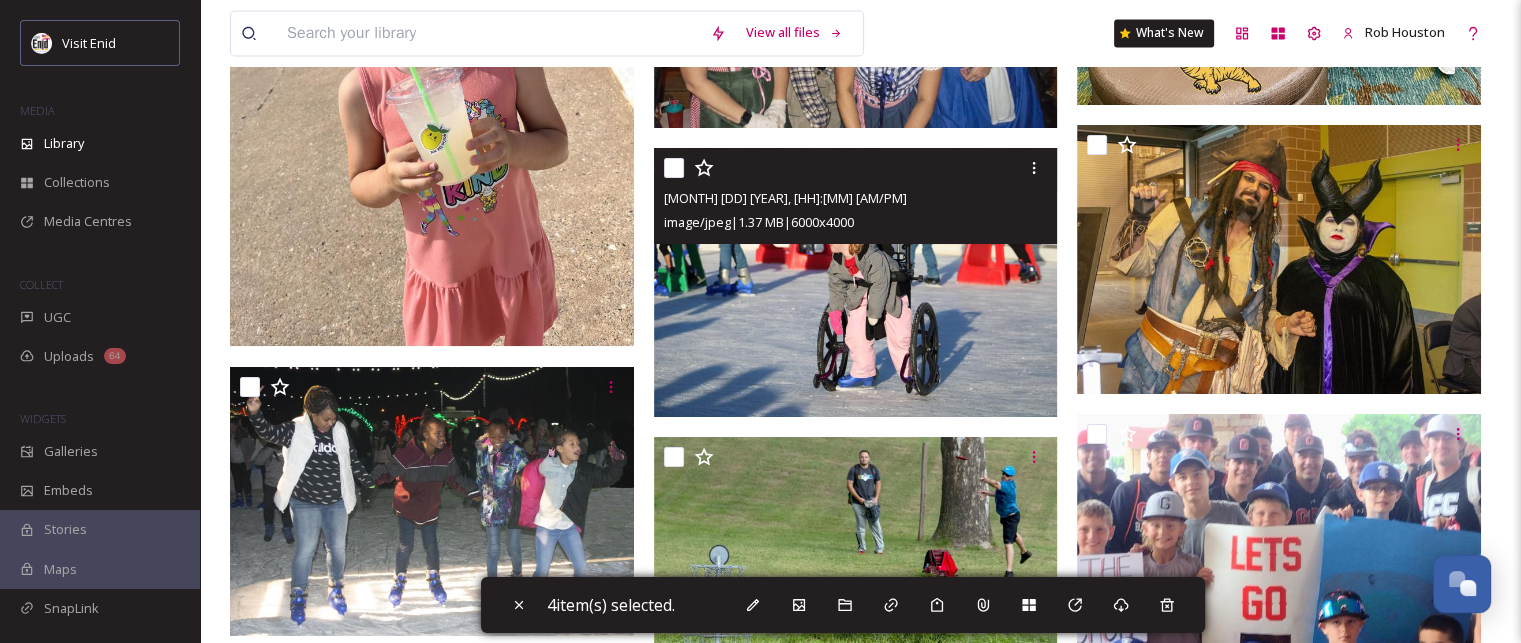 scroll, scrollTop: 18900, scrollLeft: 0, axis: vertical 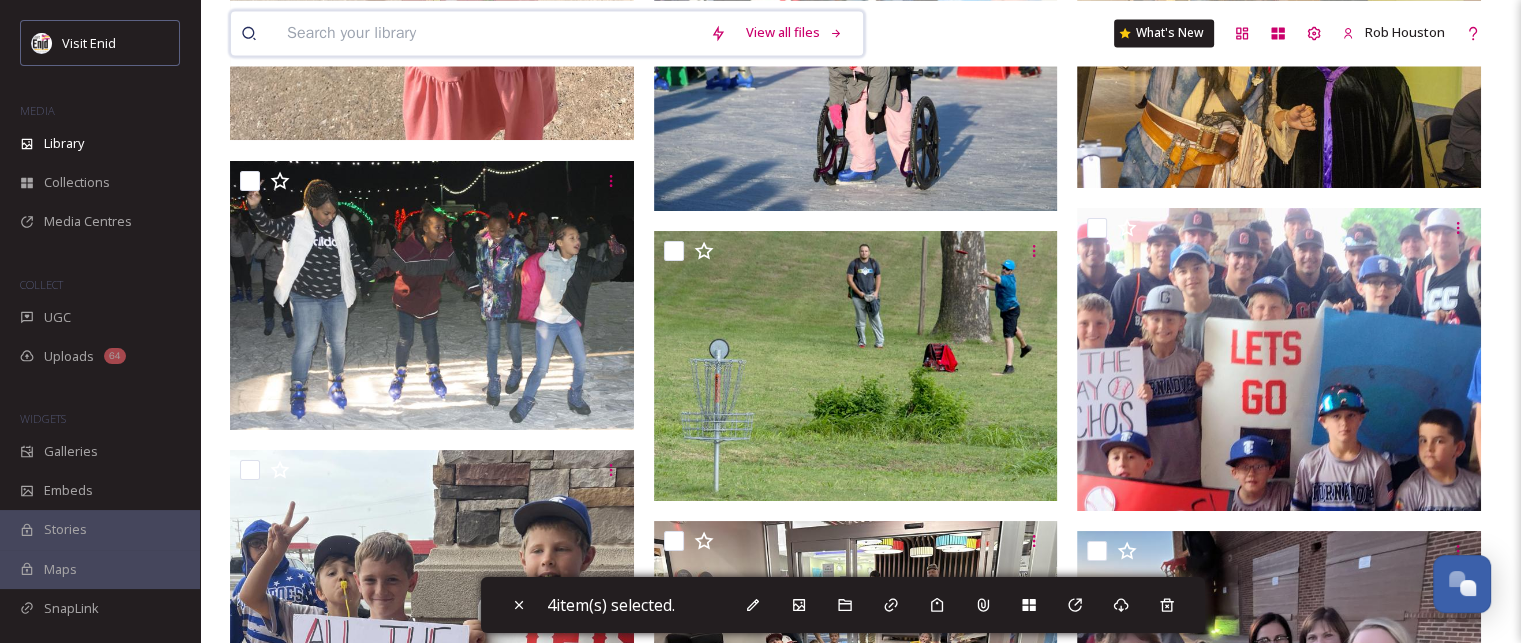 click at bounding box center [488, 33] 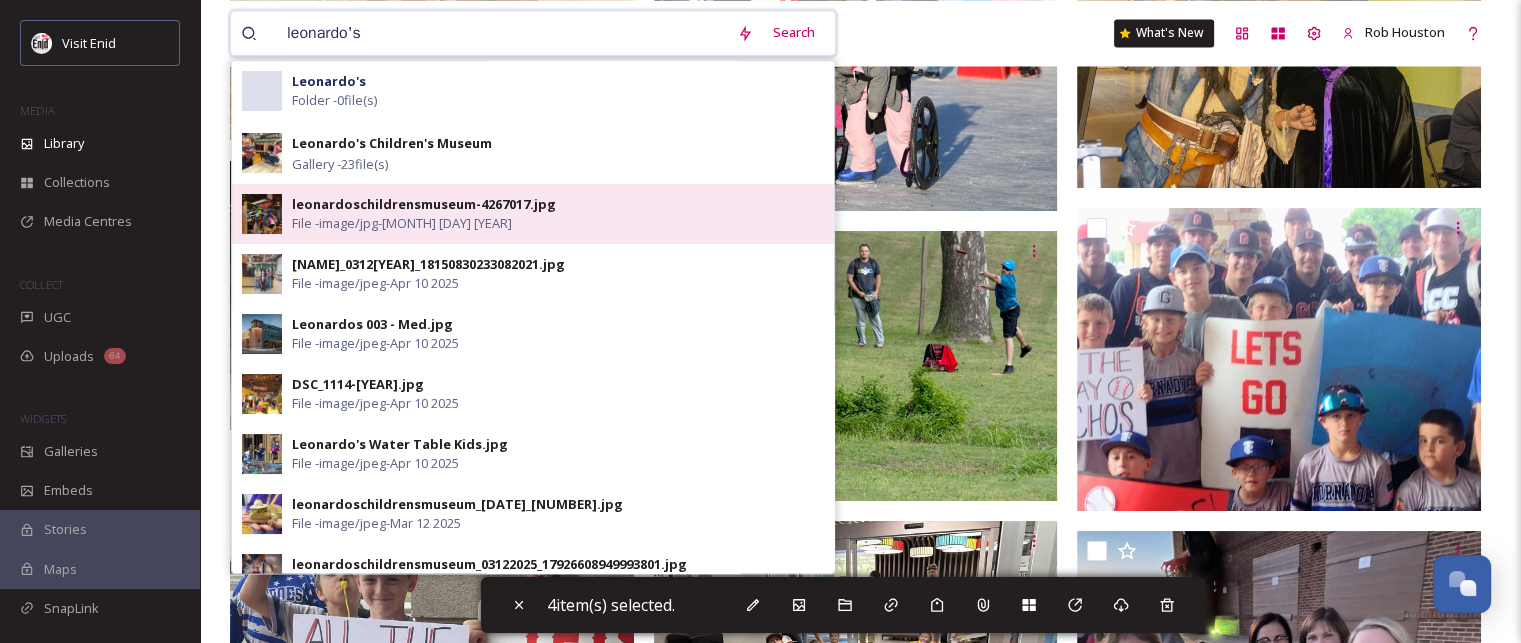 type on "leonardo's" 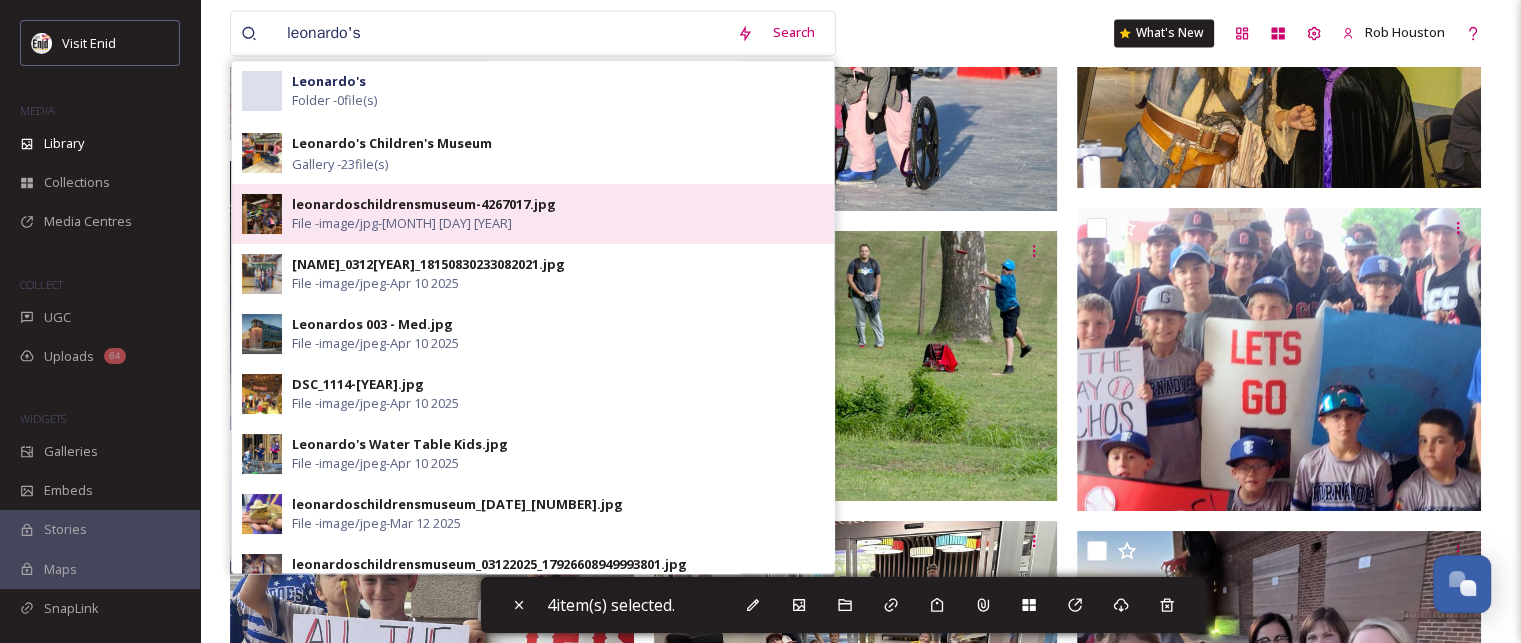 click on "leonardoschildrensmuseum-4267017.jpg" at bounding box center [424, 204] 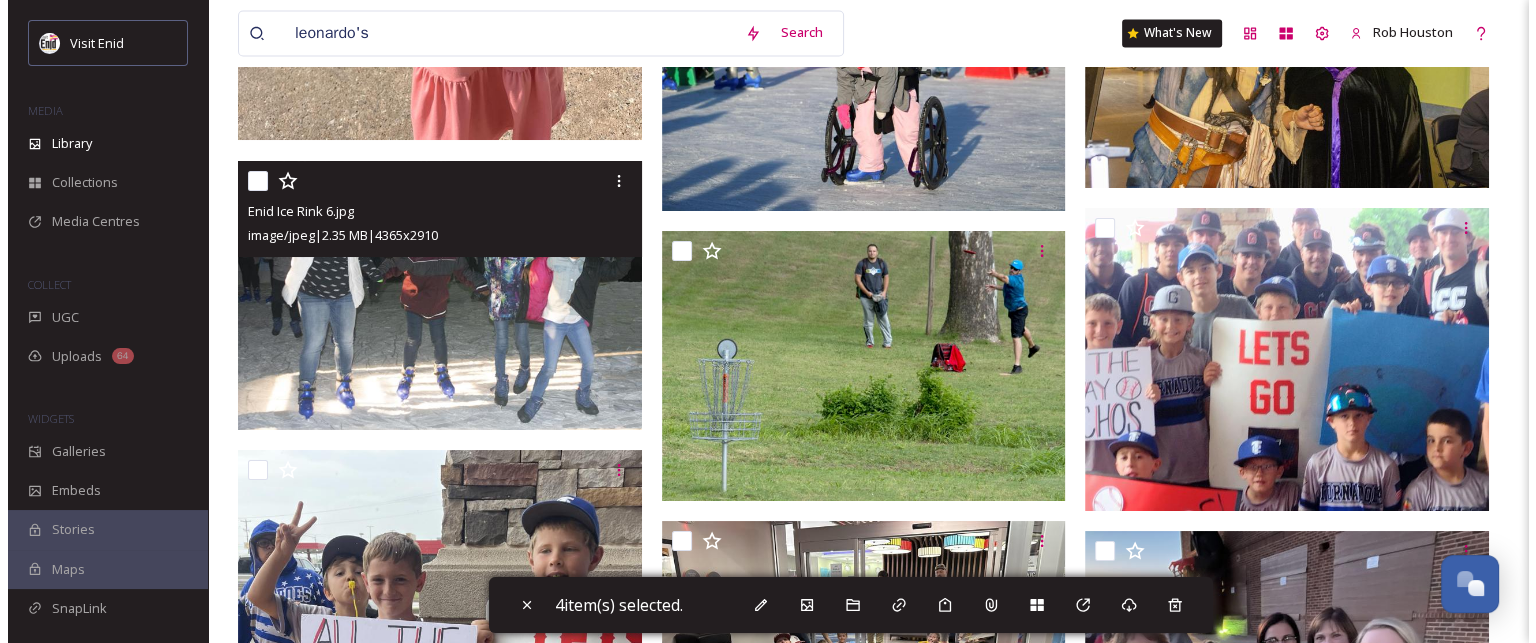 scroll, scrollTop: 0, scrollLeft: 0, axis: both 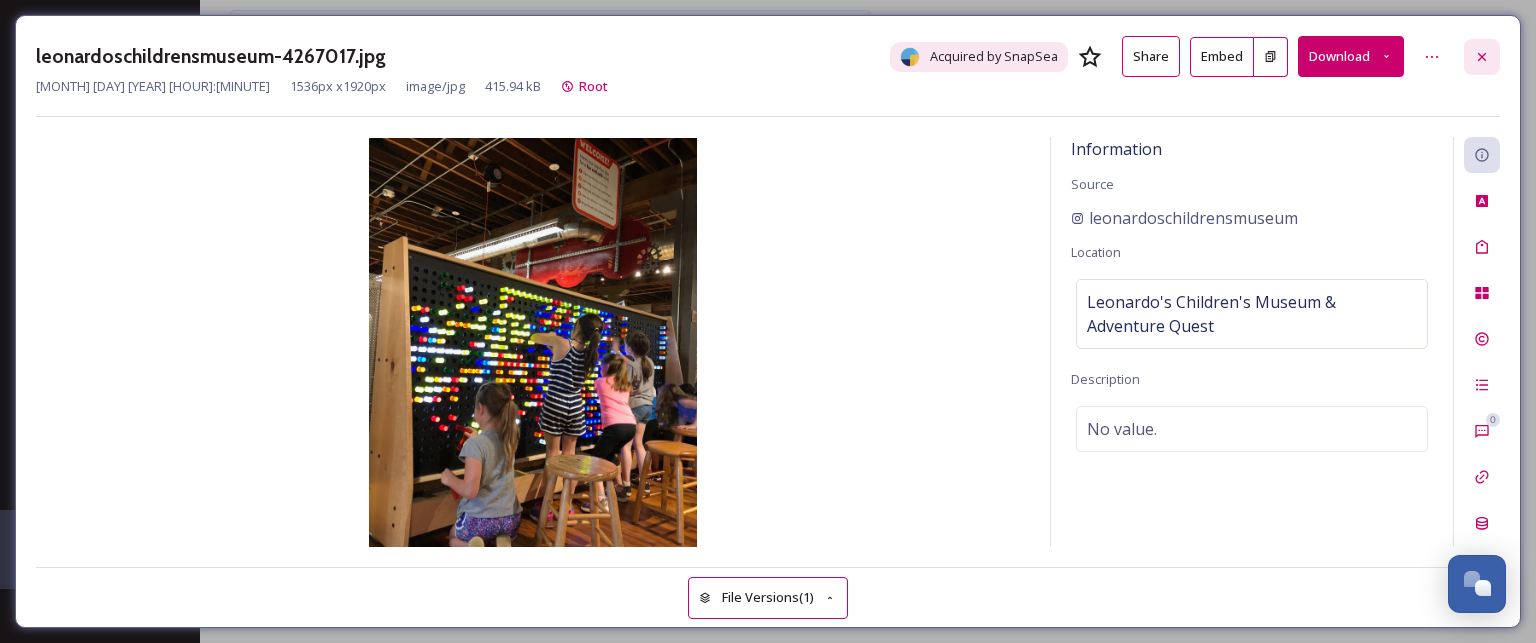 click 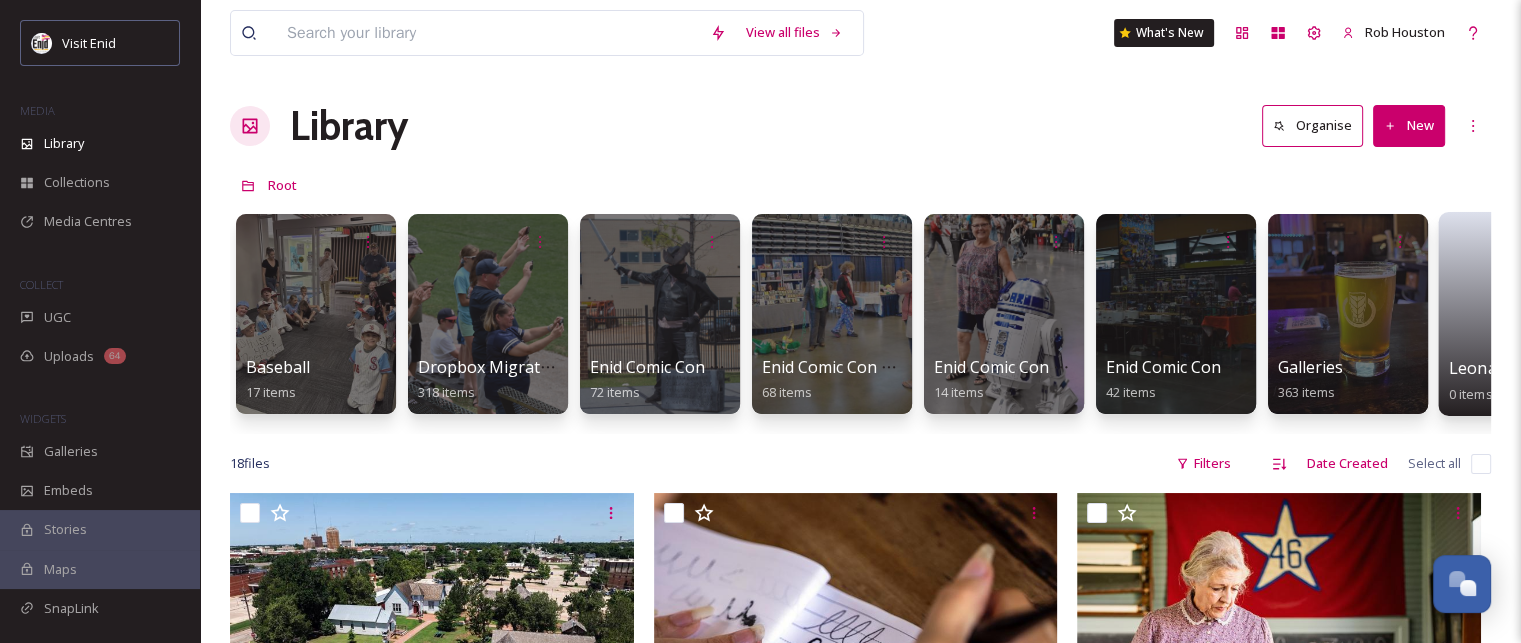 click at bounding box center (1520, 307) 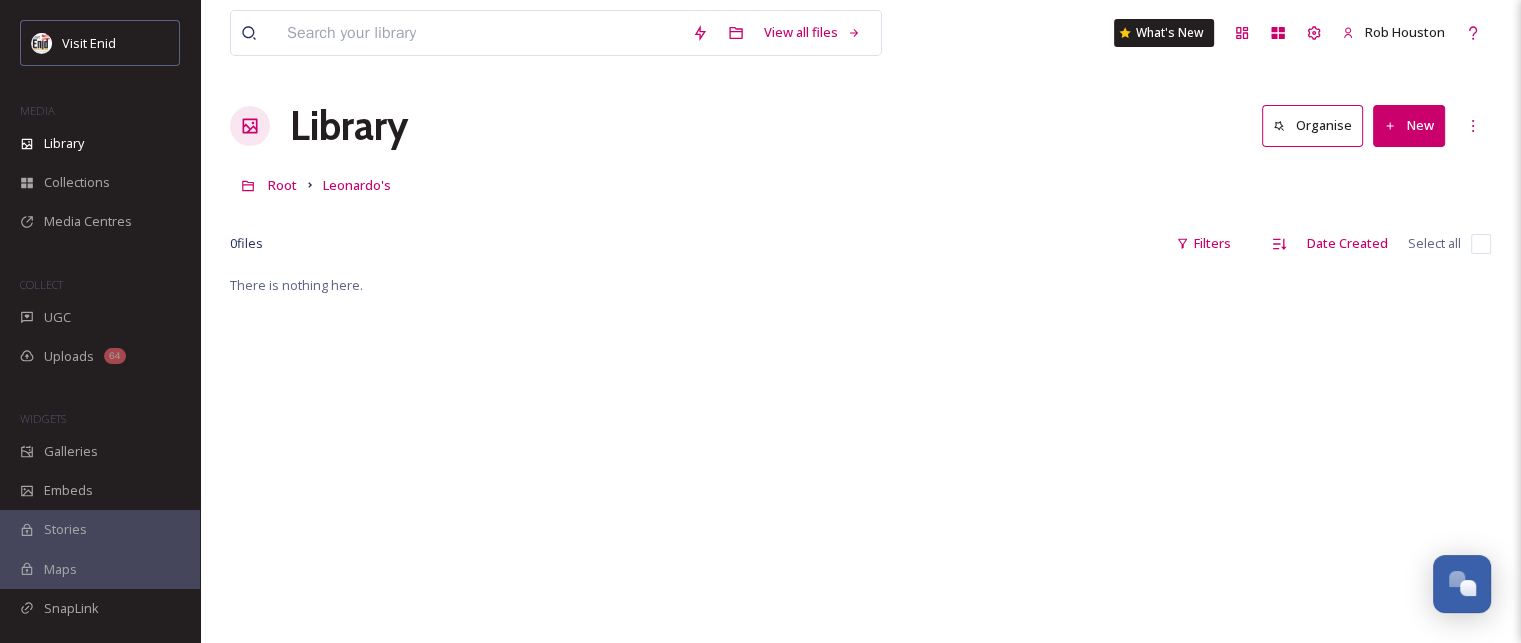 click on "Organise" at bounding box center [1312, 125] 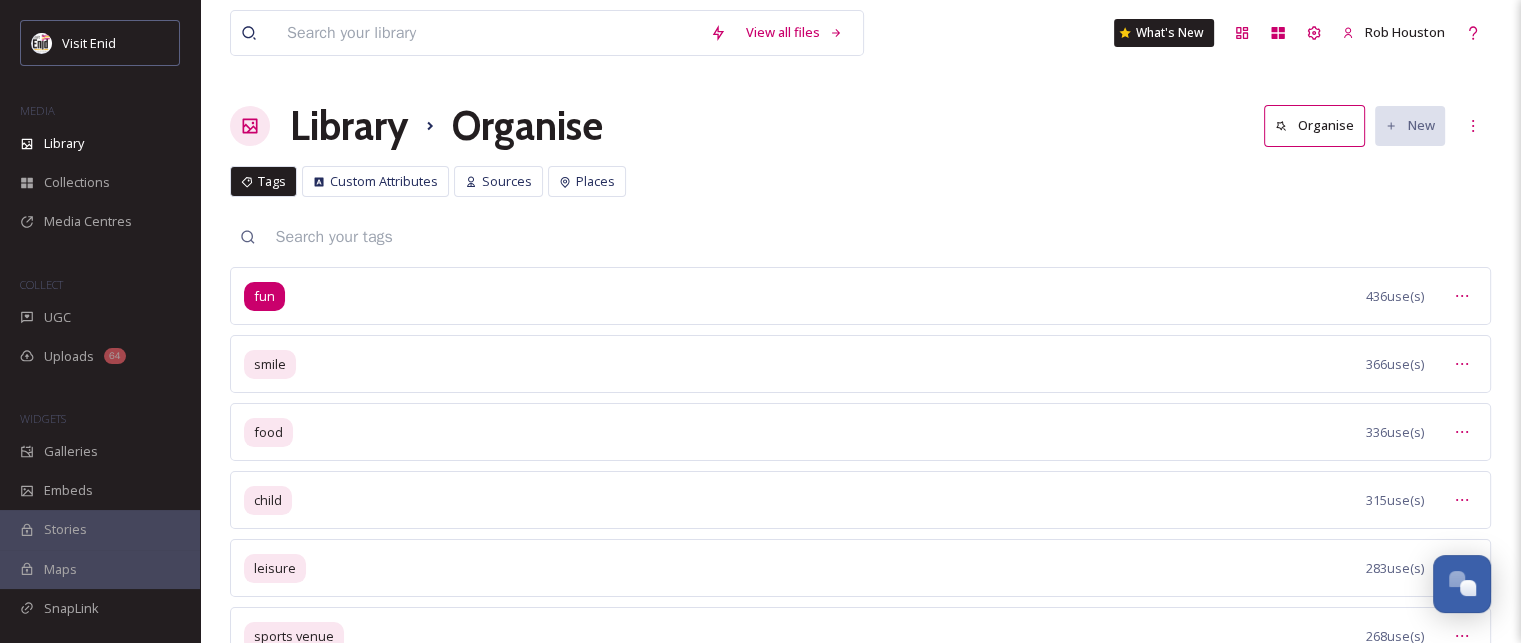 click on "fun" at bounding box center (264, 296) 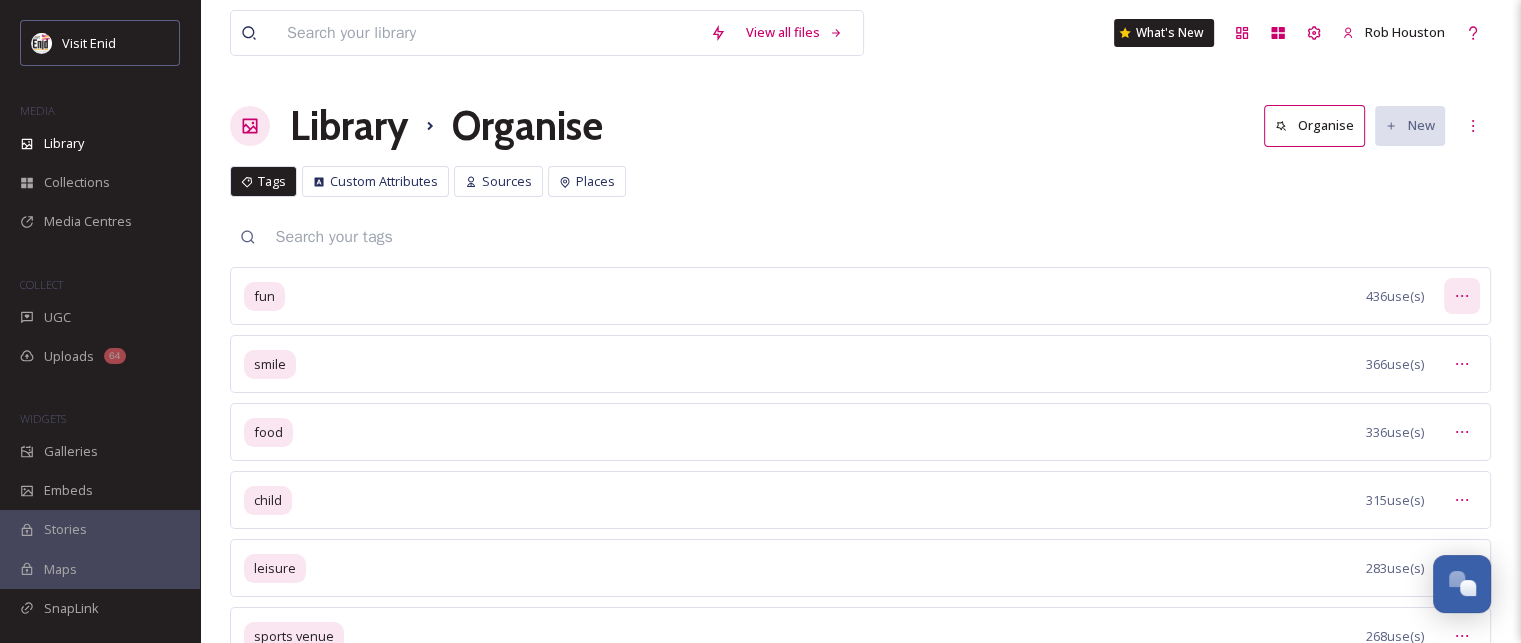click 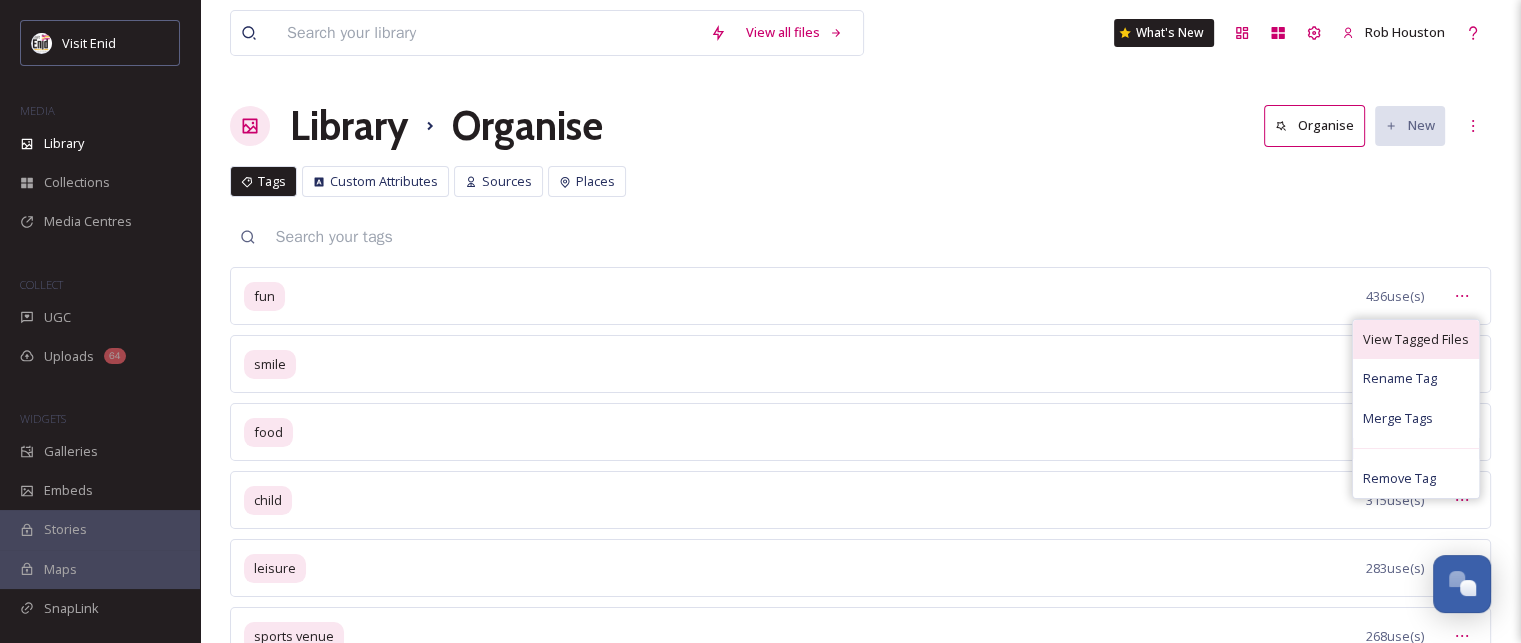 click on "View Tagged Files" at bounding box center (1416, 339) 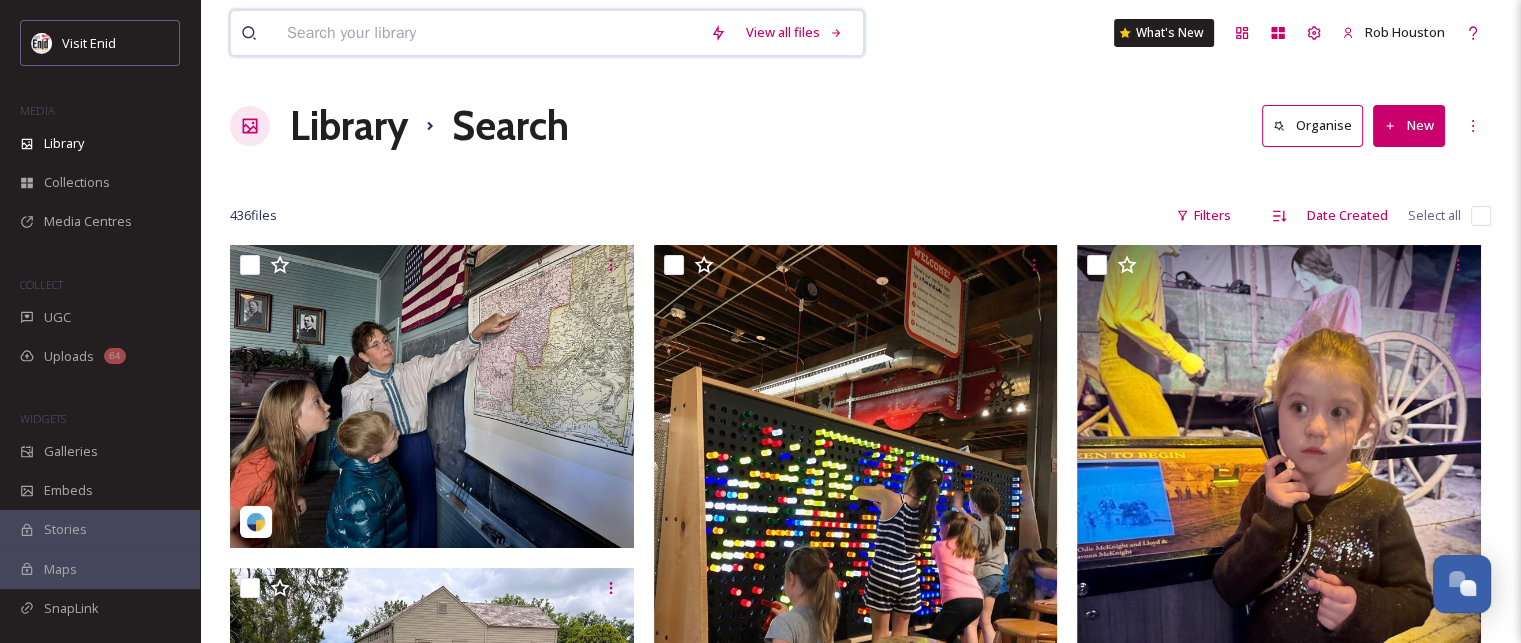 click at bounding box center (488, 33) 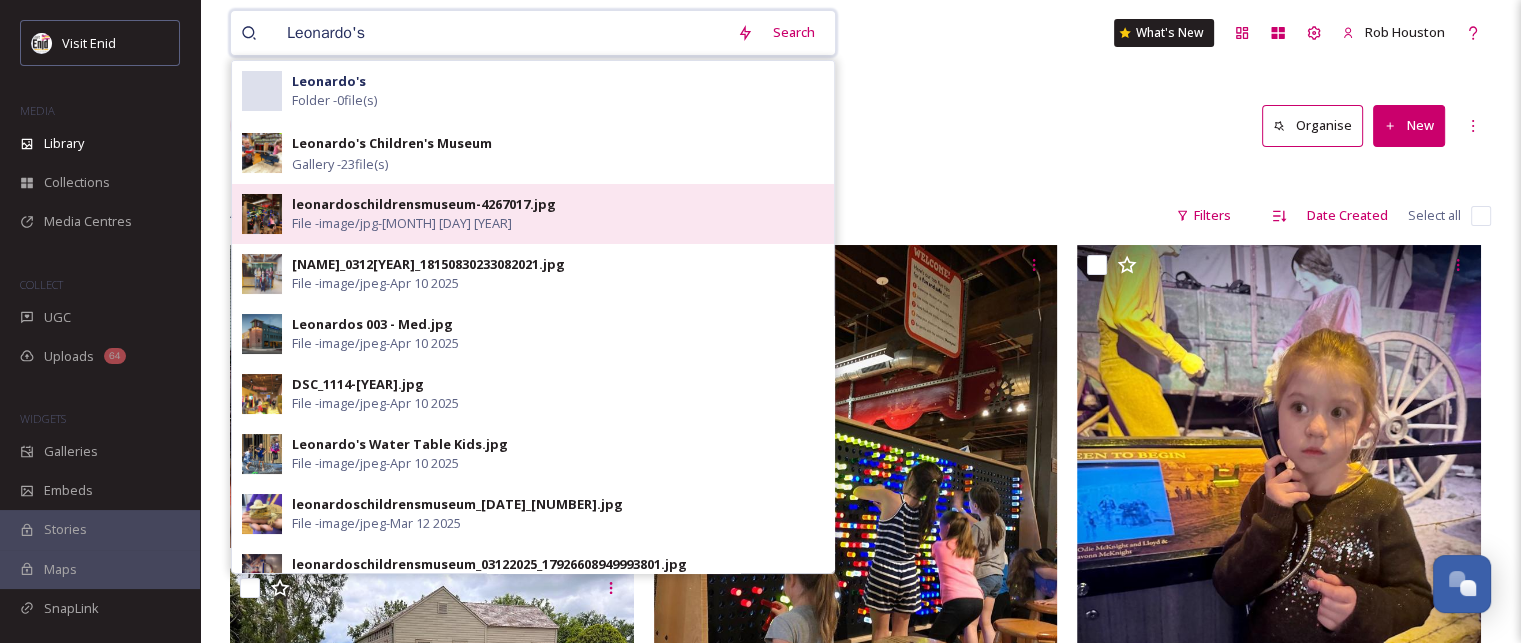 type on "Leonardo's" 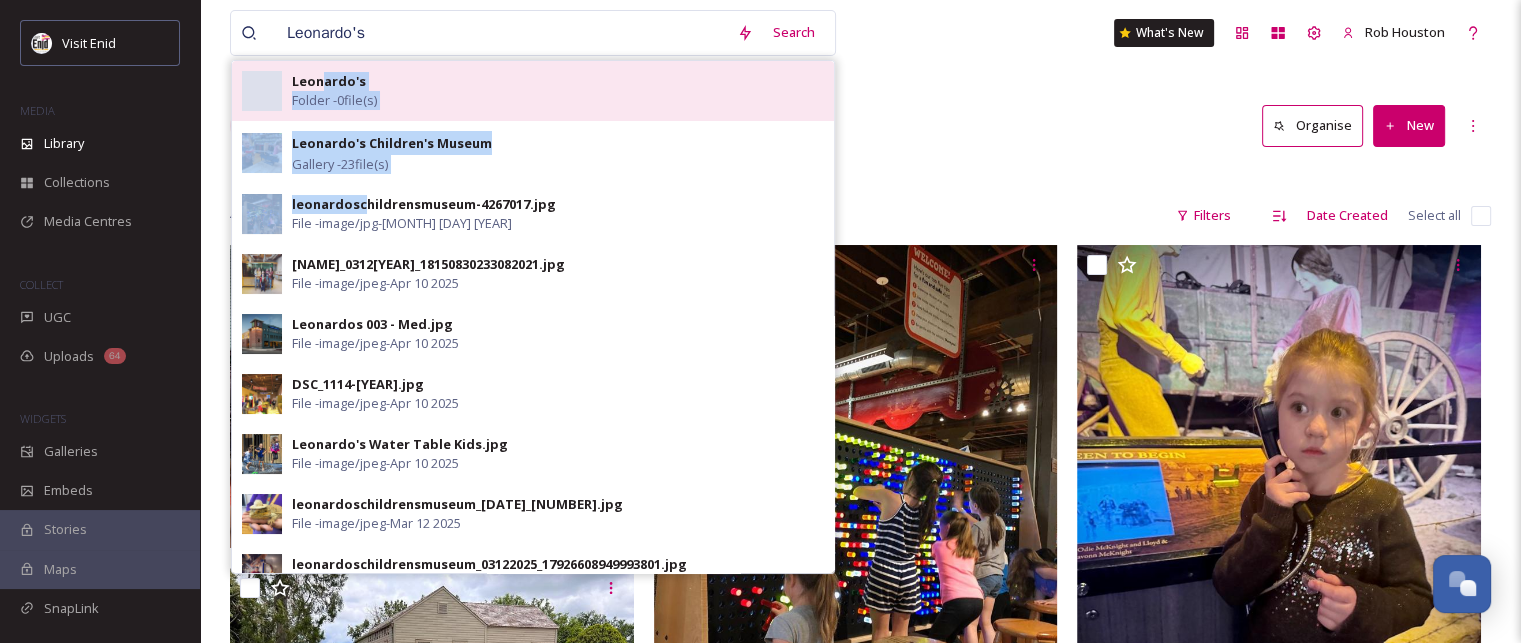 drag, startPoint x: 360, startPoint y: 205, endPoint x: 326, endPoint y: 73, distance: 136.30847 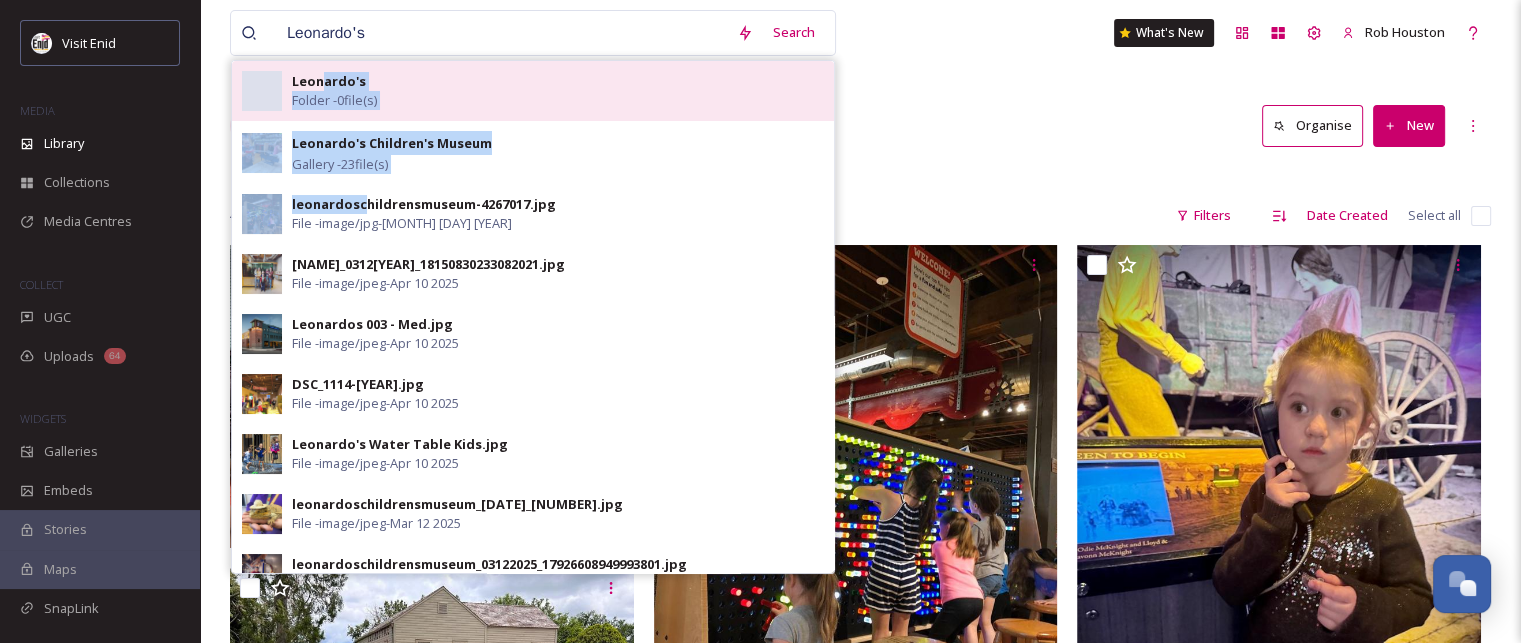 click on "[NAME] Folder  -  0  file(s) [NAME] Museum  Gallery -  23  file(s) [NAME]-4267017.jpg File -  image/jpg  -  [MONTH] [DAY] [YEAR] [NAME]_03122025_18150830233082021.jpg File -  image/jpeg  -  [MONTH] [DAY] [YEAR] [NAME] 003 - Med.jpg File -  image/jpeg  -  [MONTH] [DAY] [YEAR] [NAME]_03122025_17918365510120941.jpg File -  image/jpeg  -  [NAME] Water Table Kids.jpg File -  image/jpeg  -  [NAME]_03122025_18082187107059883.jpg File -  image/jpeg  -  [MONTH] [DAY] [YEAR] [NAME]_03122025_17926608949993801.jpg File -  image/jpeg  -  [MONTH] [DAY] [YEAR] [NAME]-4267007.jpg File -  image/jpg  -  [MONTH] [DAY] [YEAR] [NAME]_03122025_18150830233082021.jpg File -  image/jpeg  -  [MONTH] [DAY] [YEAR] [NAME]_03122025_18013170331312666.jpg File -  image/jpeg  -  [MONTH] [DAY] [YEAR] [NAME] 003 - Med.jpg File -  image/jpeg  -  [MONTH] [DAY] [YEAR] File -   -   -" at bounding box center [533, 317] 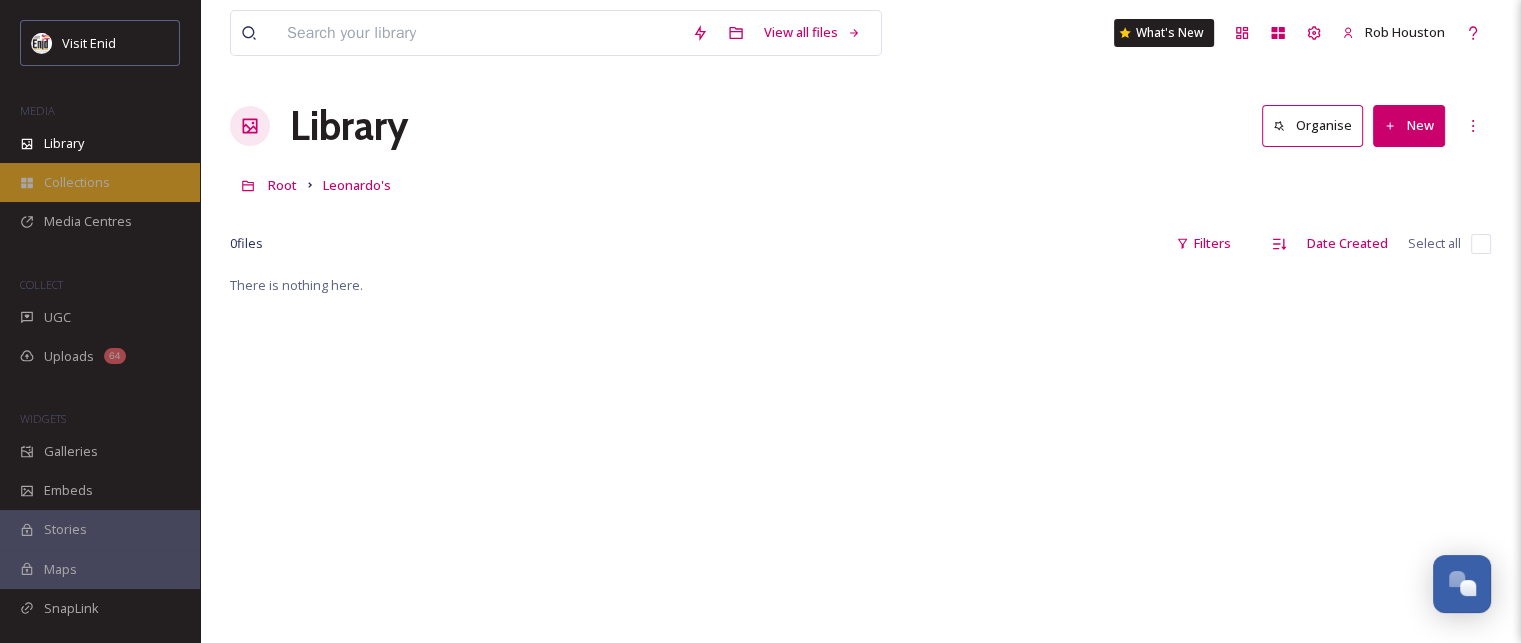 click on "Collections" at bounding box center (77, 182) 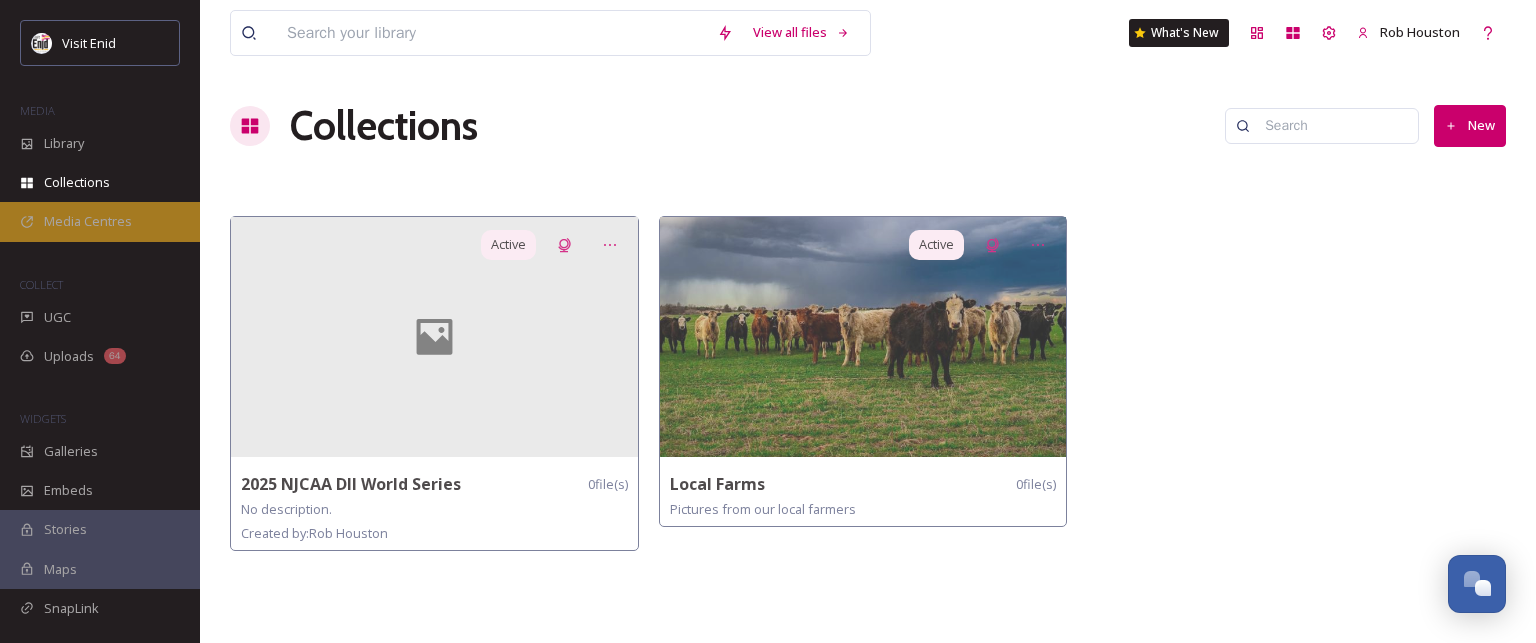 click on "Media Centres" at bounding box center (88, 221) 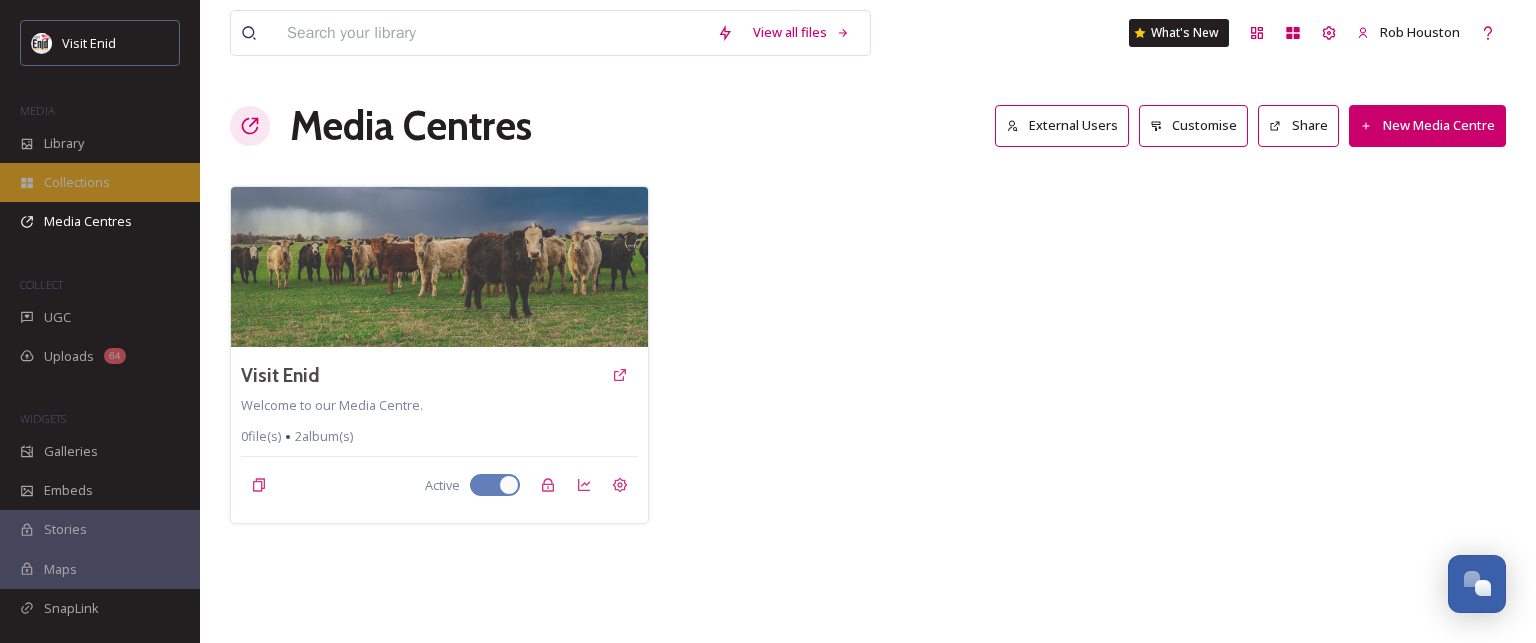 click on "Collections" at bounding box center [77, 182] 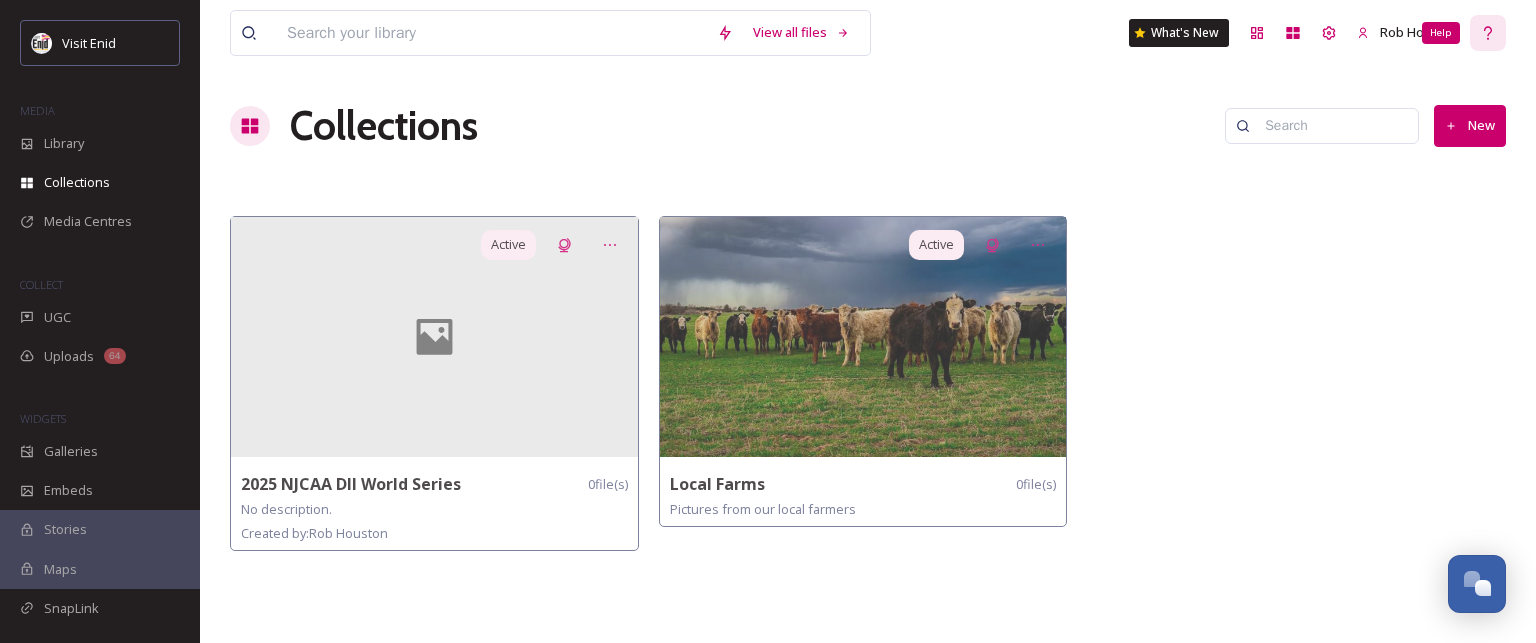 click on "Help" at bounding box center [1488, 33] 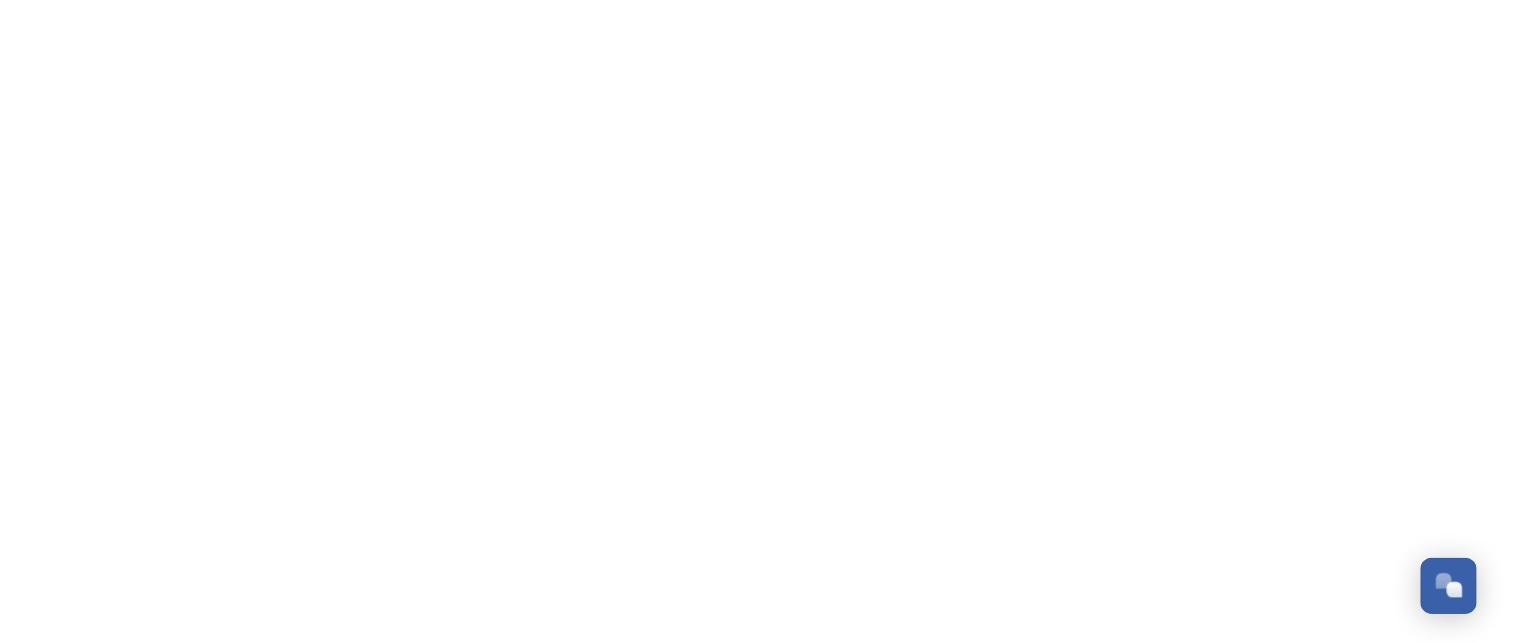 scroll, scrollTop: 0, scrollLeft: 0, axis: both 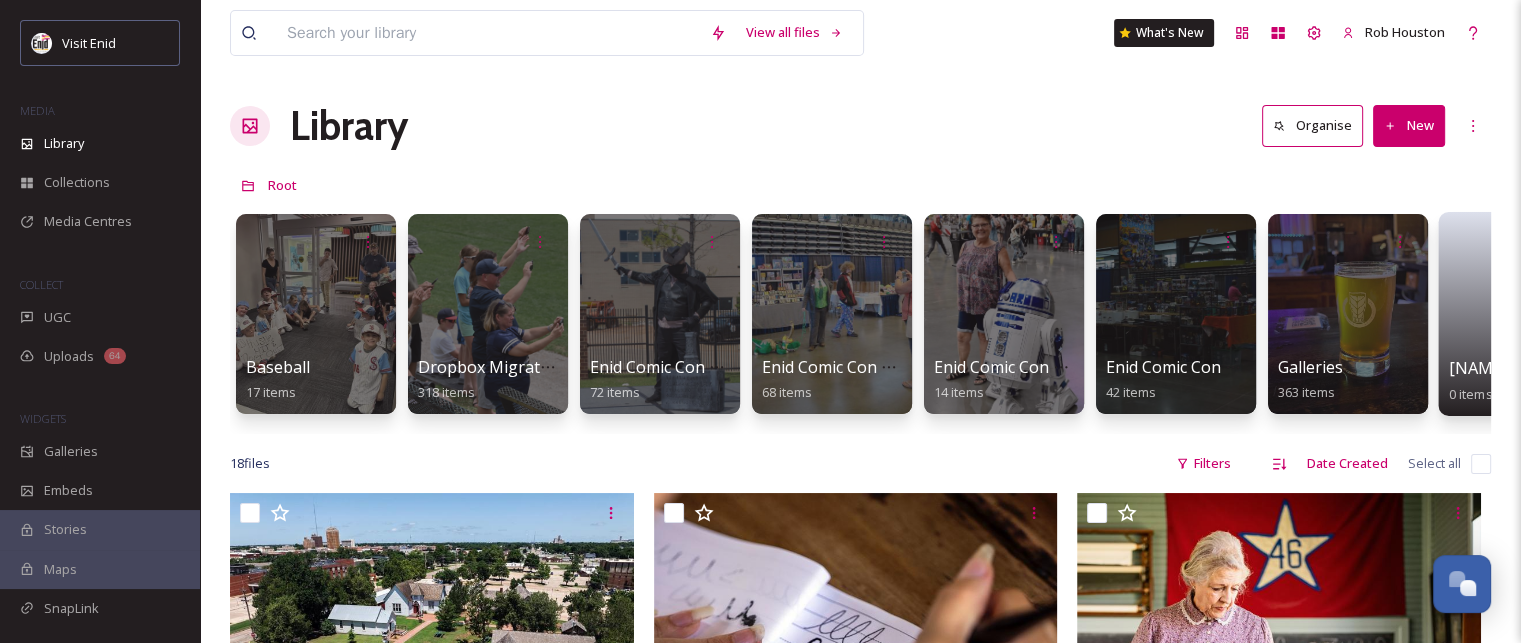 click at bounding box center [1520, 307] 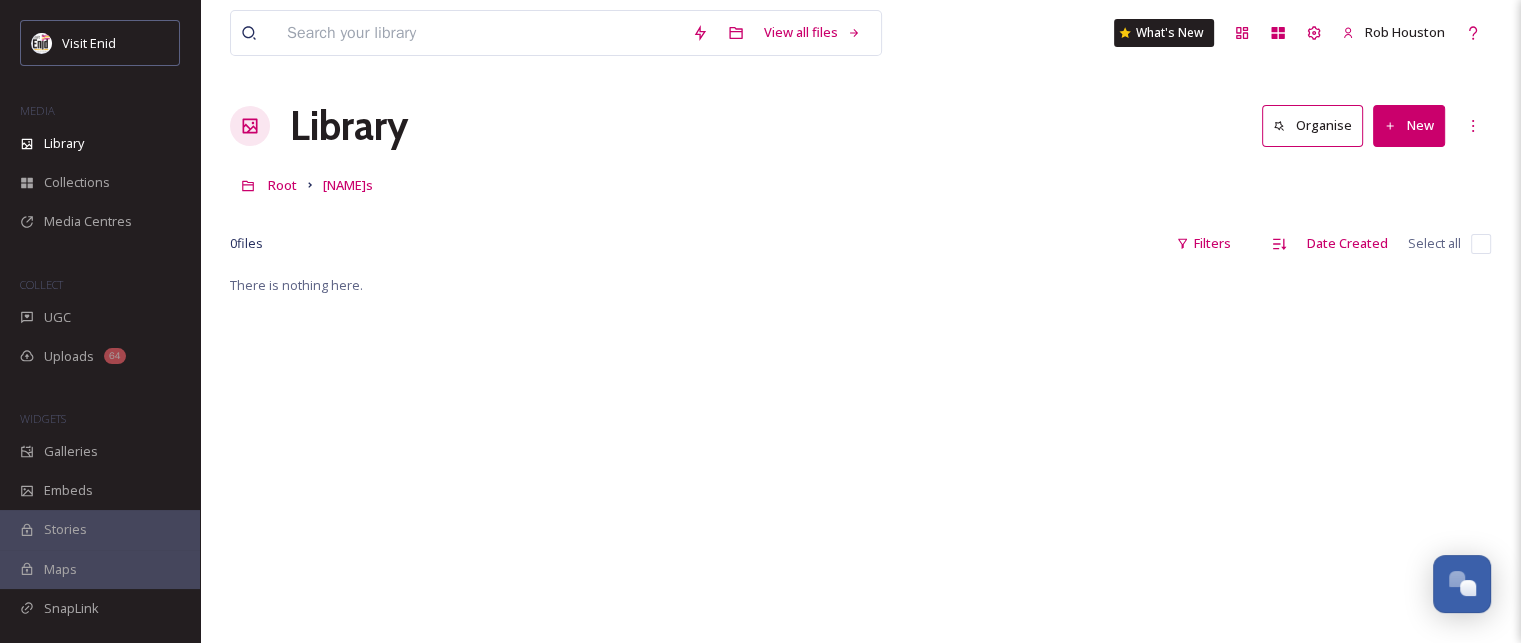 click on "New" at bounding box center [1409, 125] 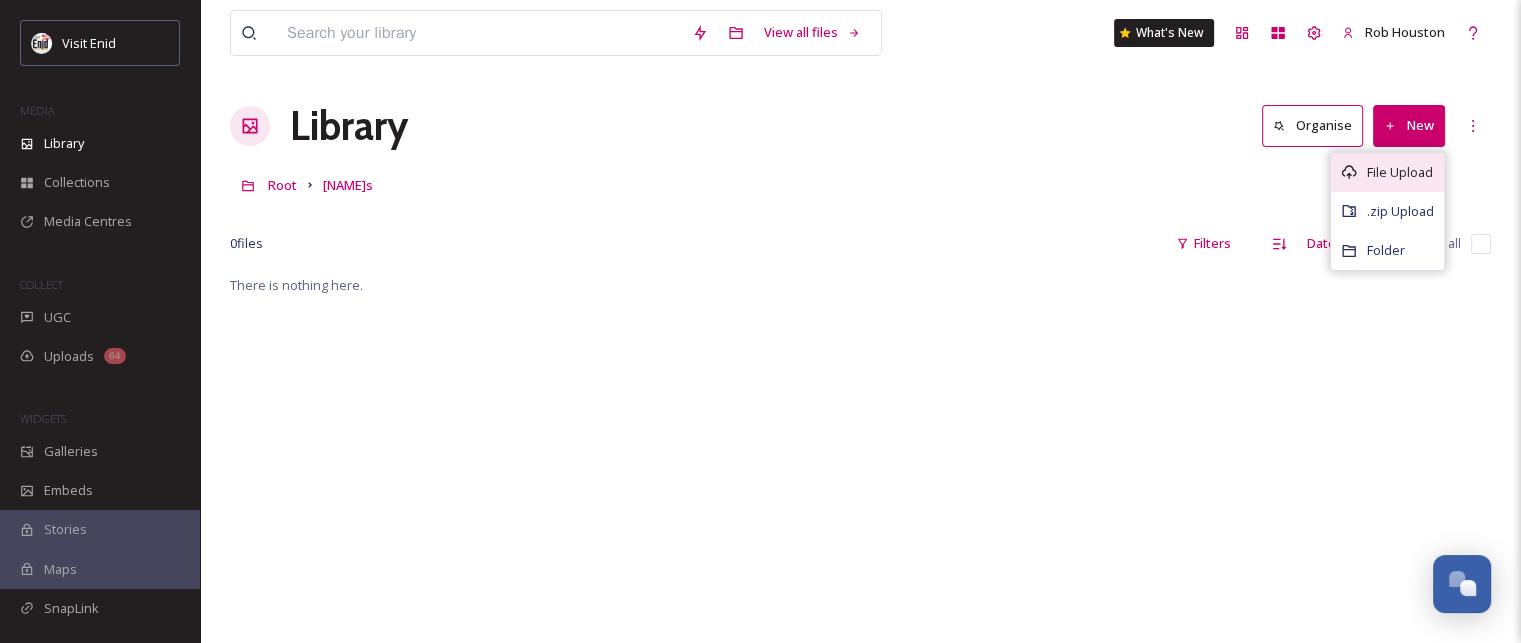 click on "File Upload" at bounding box center [1400, 172] 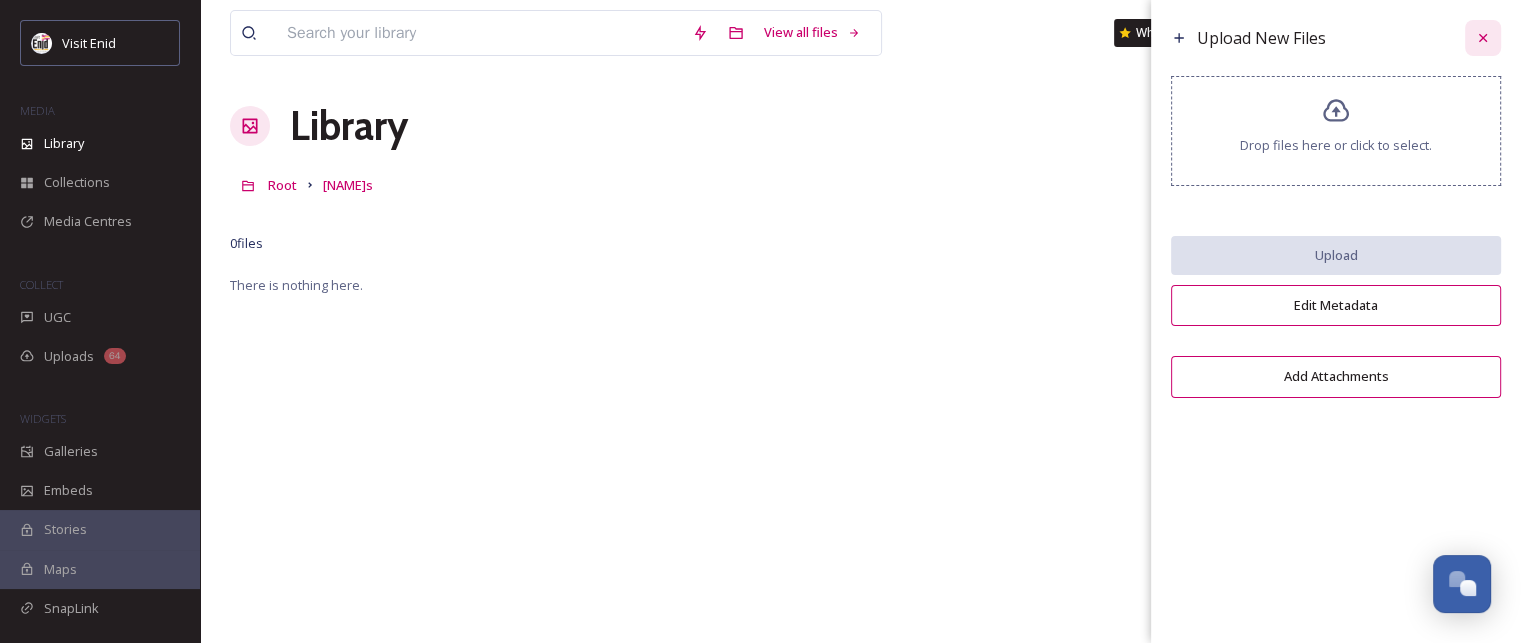 click 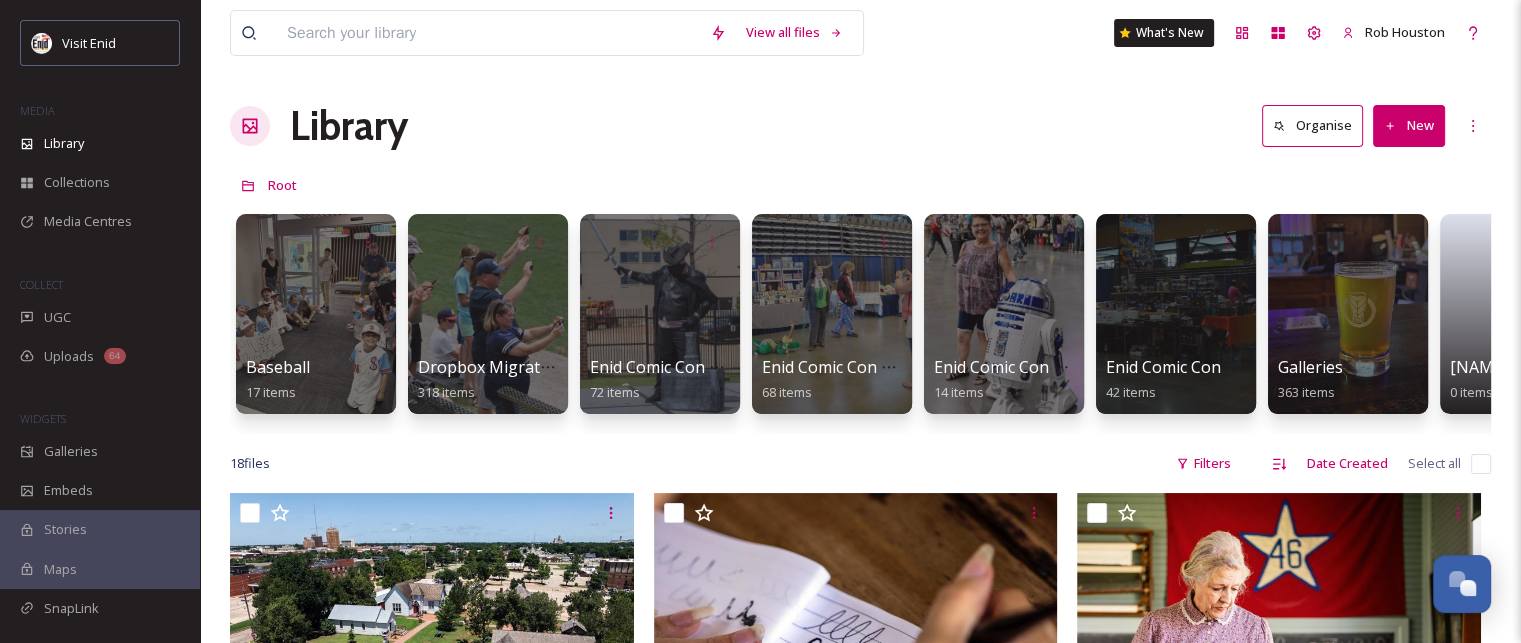 click on "New" at bounding box center (1409, 125) 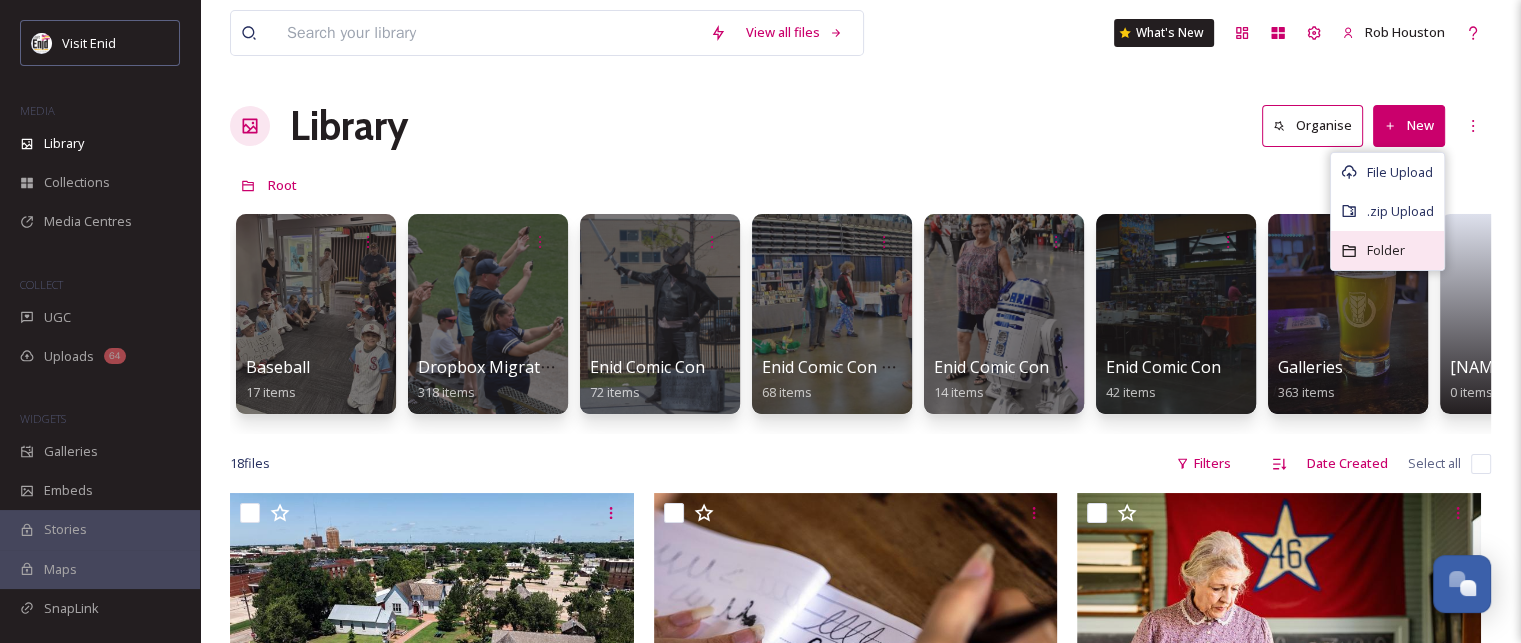 click on "Folder" at bounding box center [1386, 250] 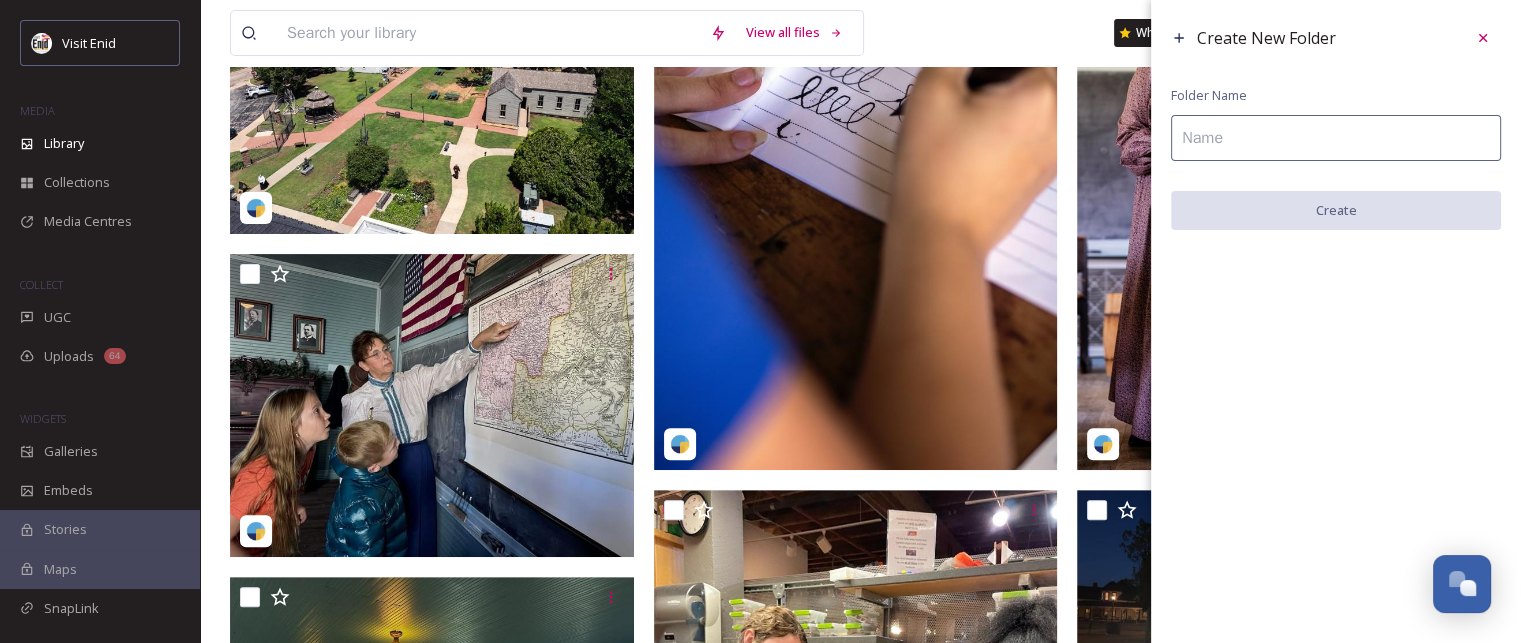 scroll, scrollTop: 1124, scrollLeft: 0, axis: vertical 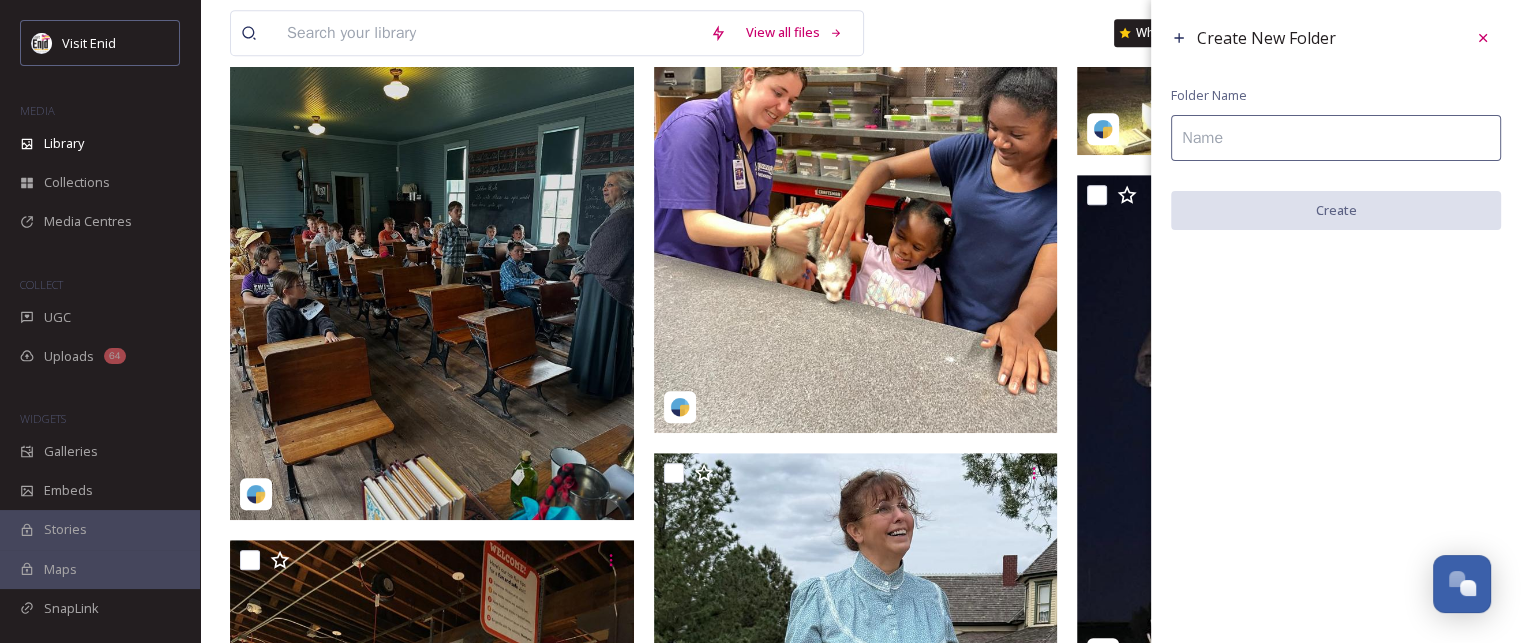 click at bounding box center [1336, 138] 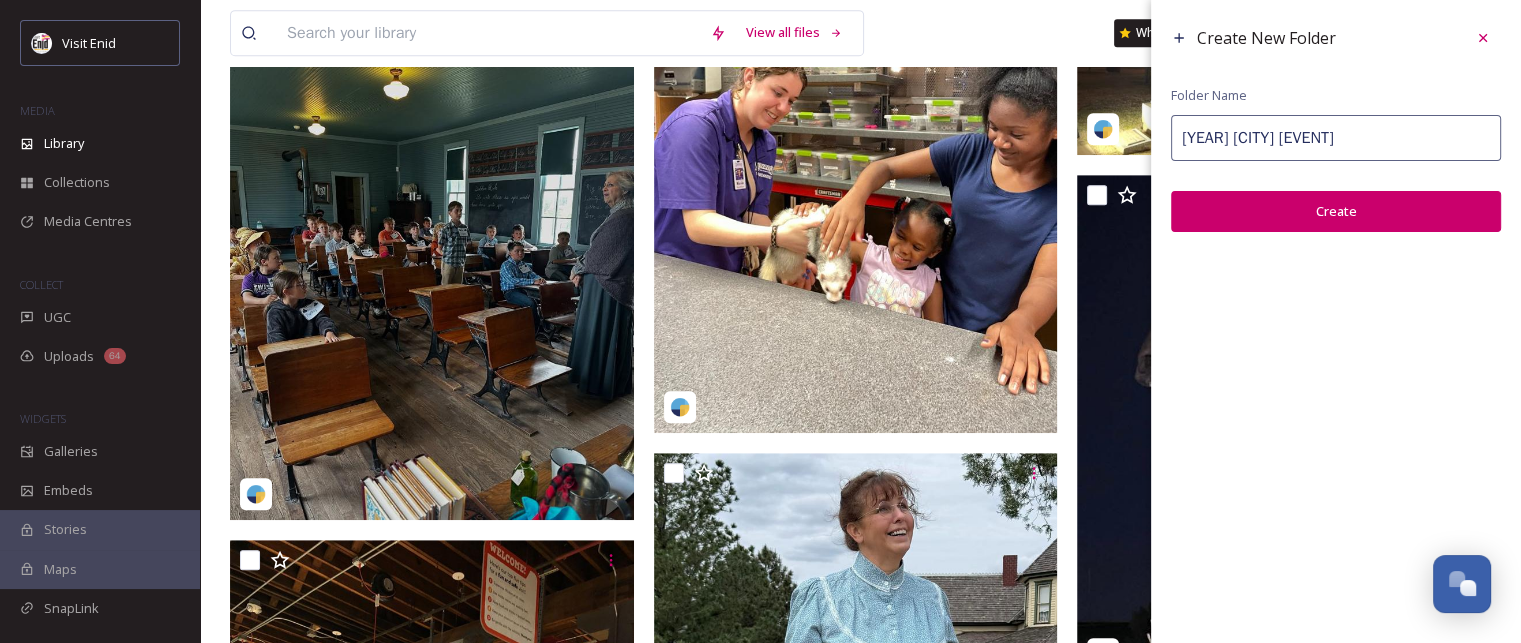 type on "2025 Comic Con" 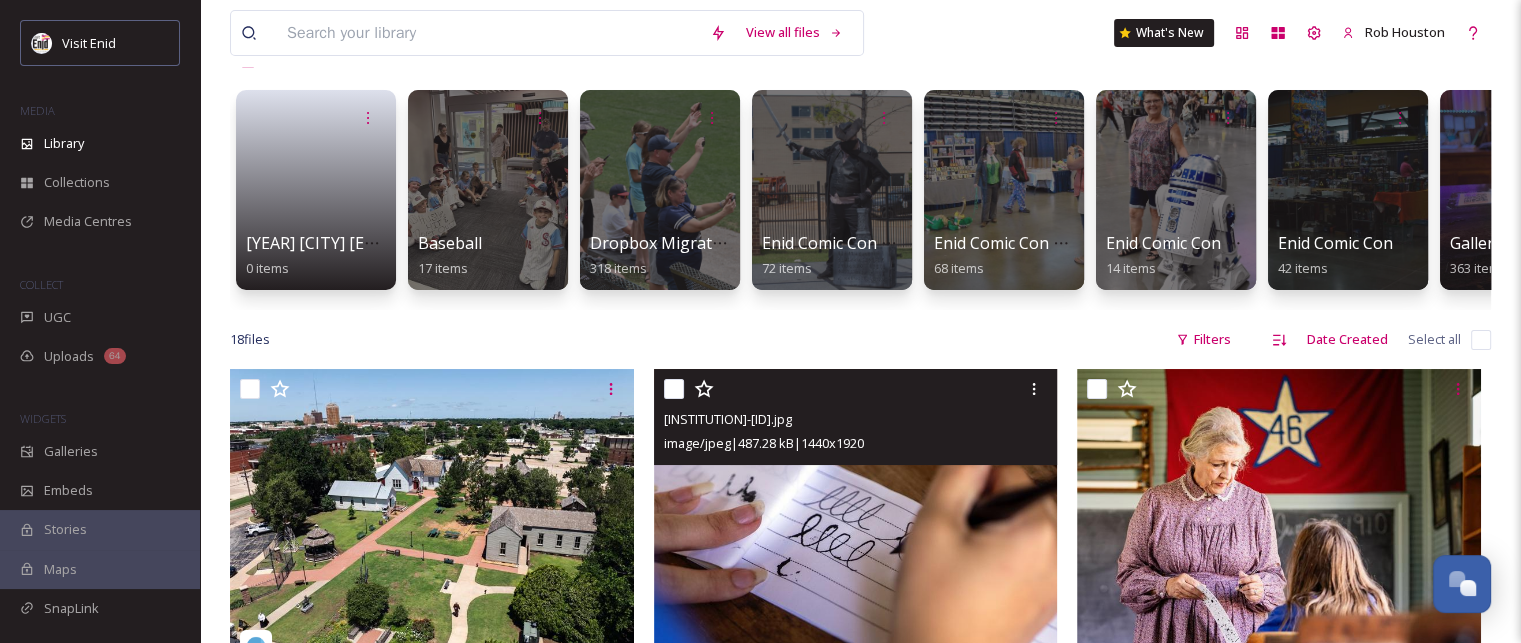 scroll, scrollTop: 0, scrollLeft: 0, axis: both 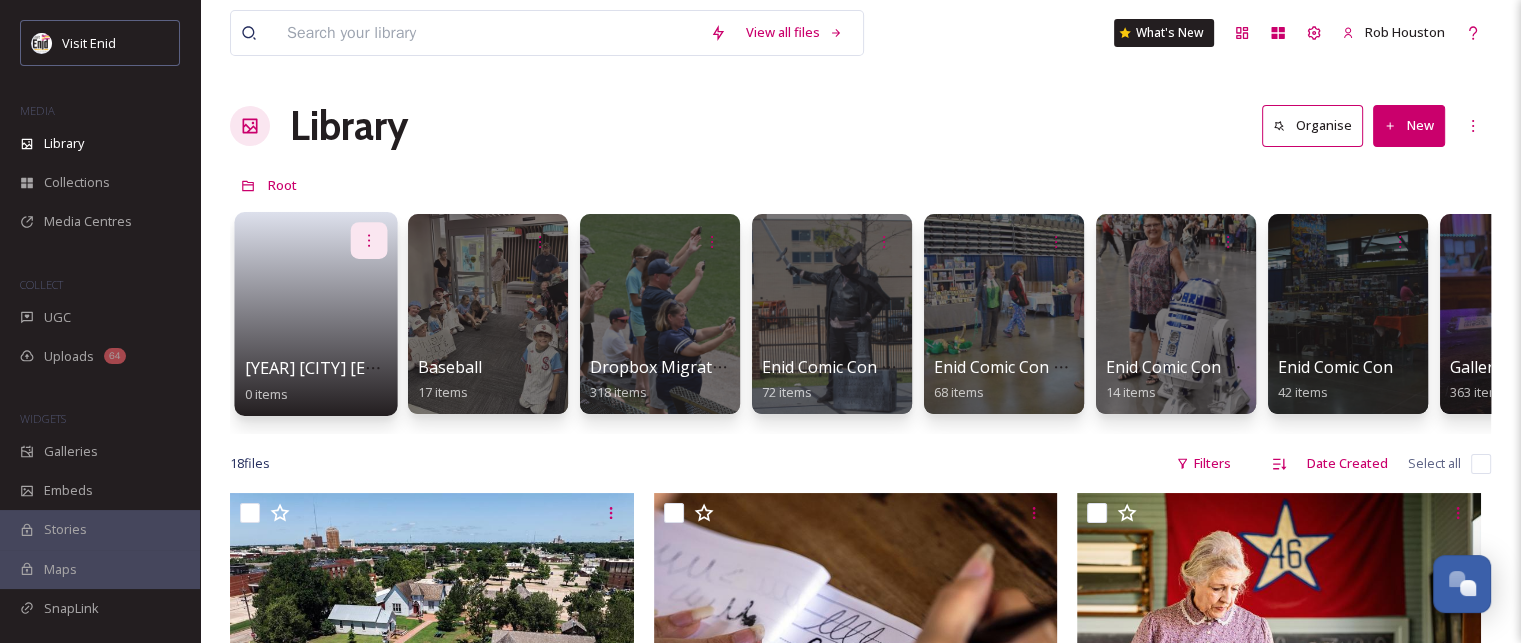 click at bounding box center [369, 240] 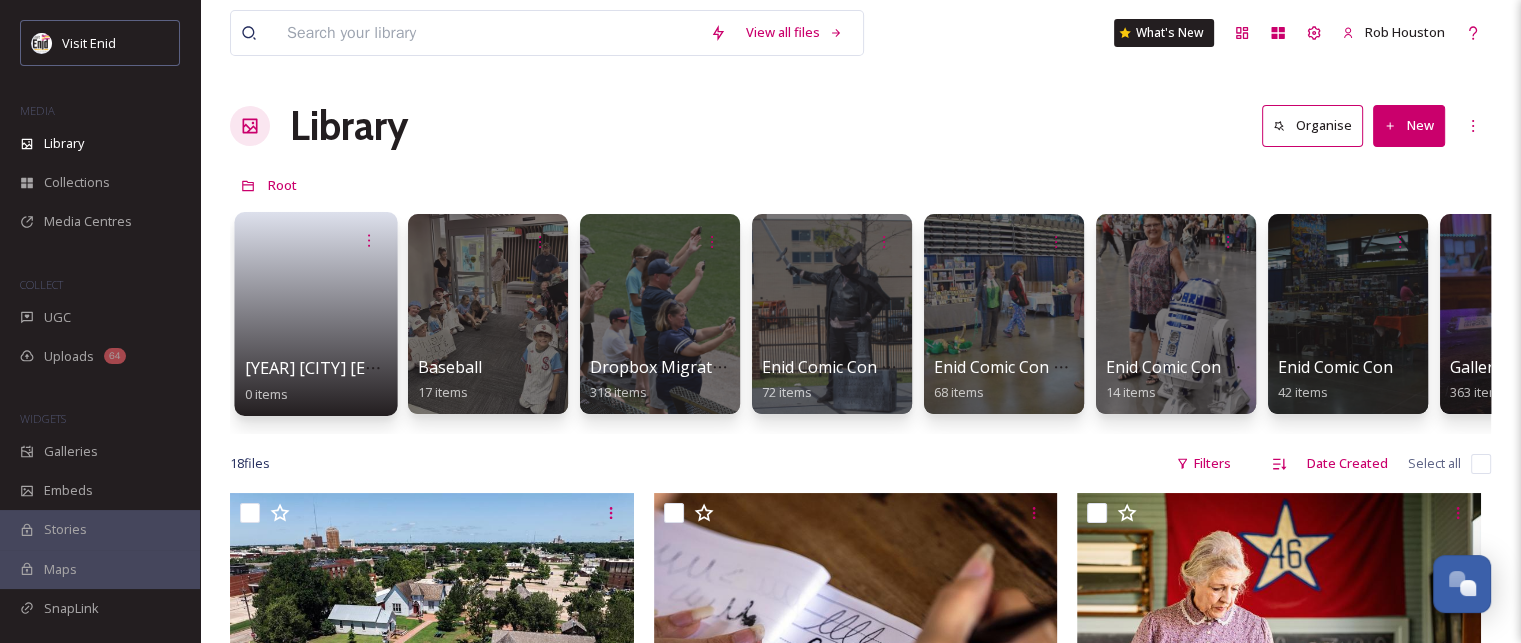 click on "2025 Comic Con 0   items" at bounding box center (315, 314) 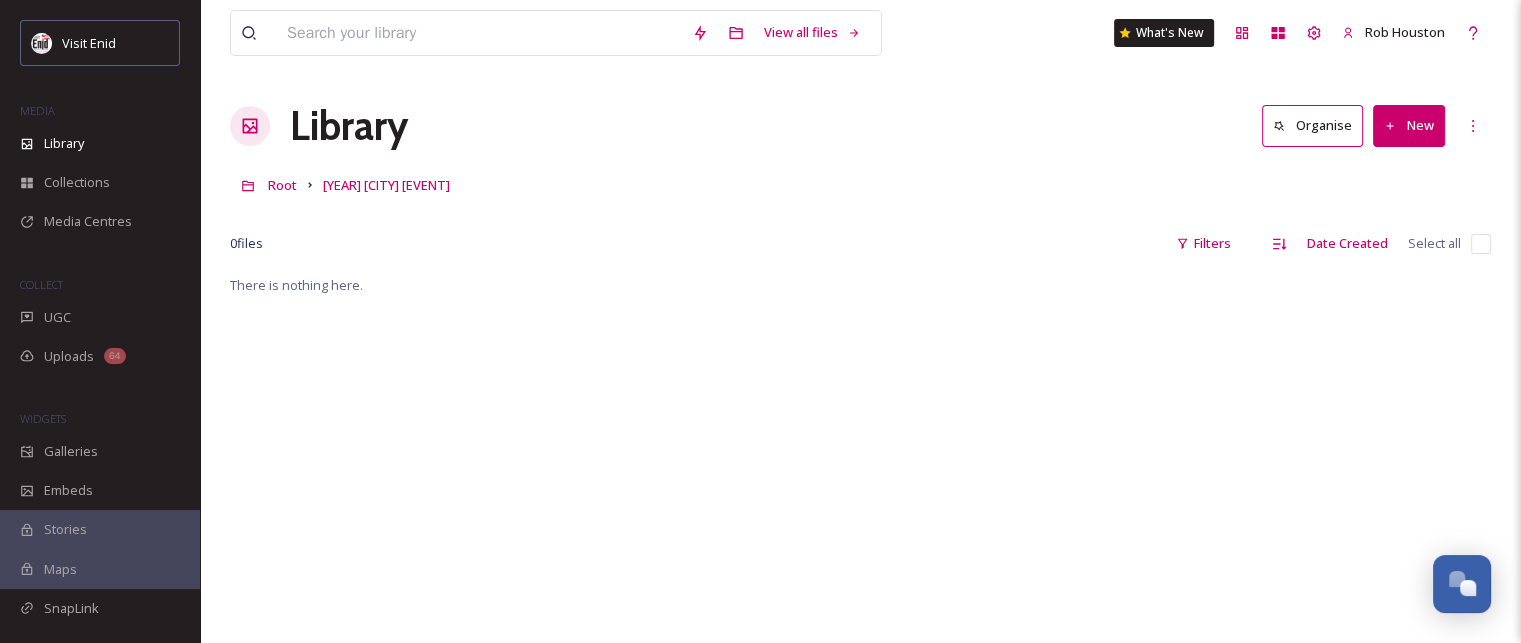 click on "New" at bounding box center [1409, 125] 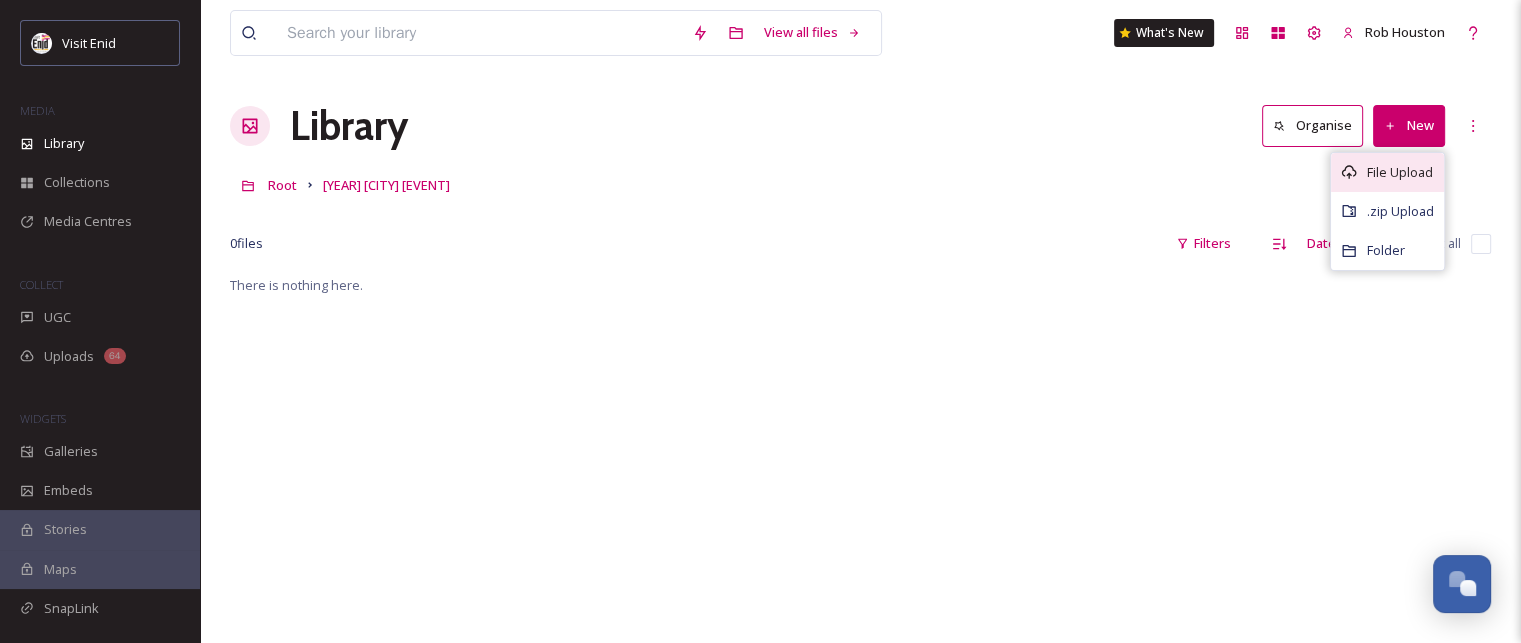 click on "File Upload" at bounding box center (1400, 172) 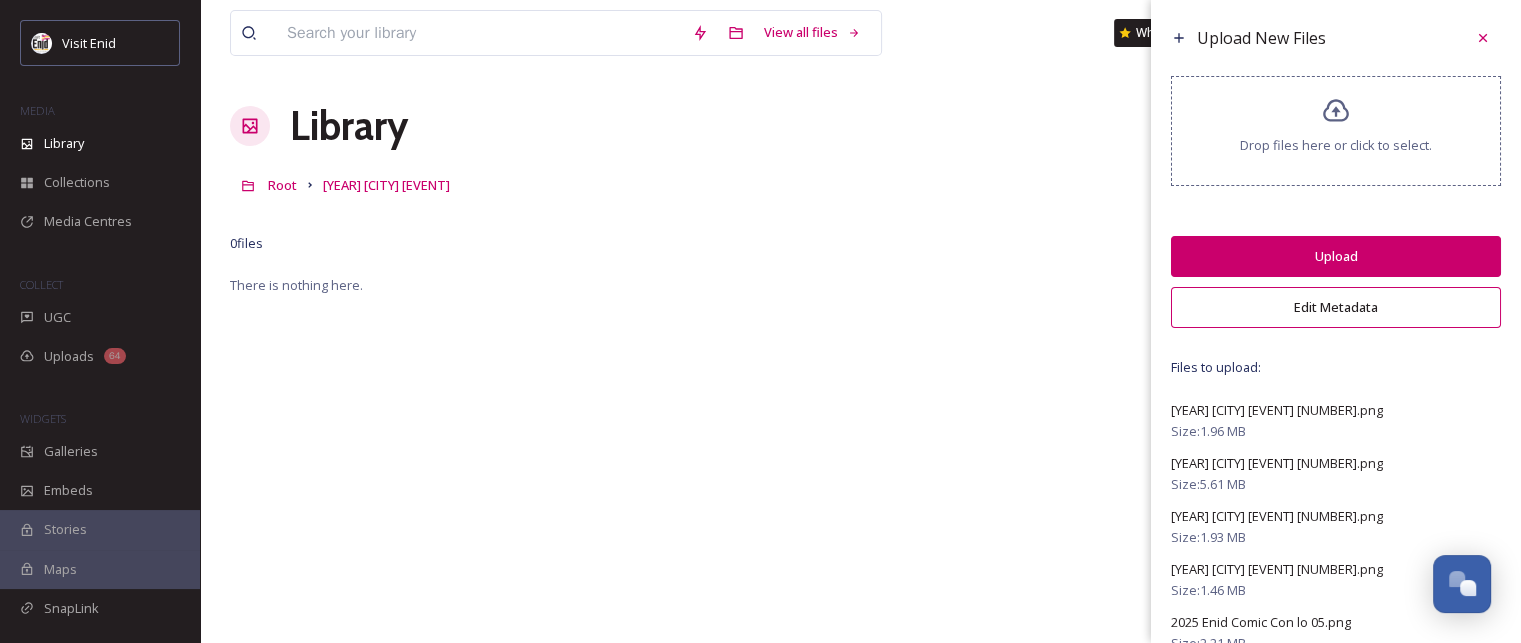 click on "Upload" at bounding box center (1336, 256) 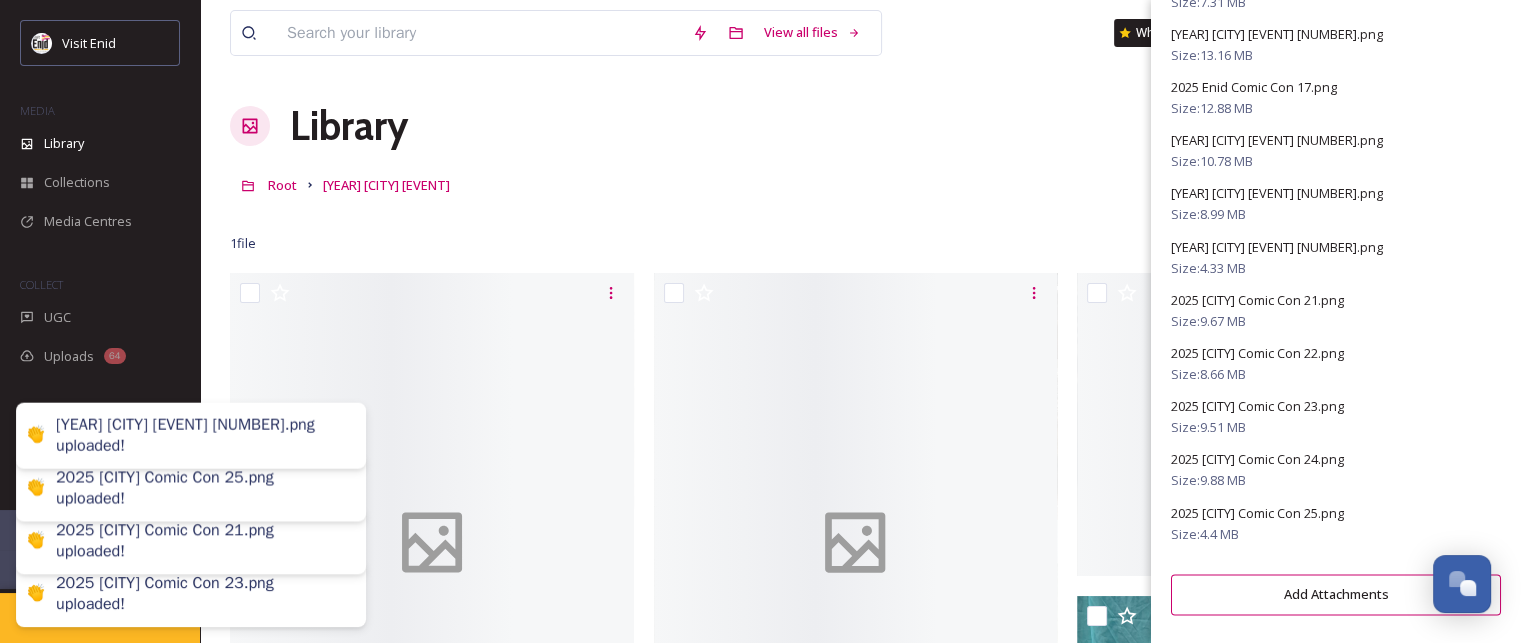 scroll, scrollTop: 0, scrollLeft: 0, axis: both 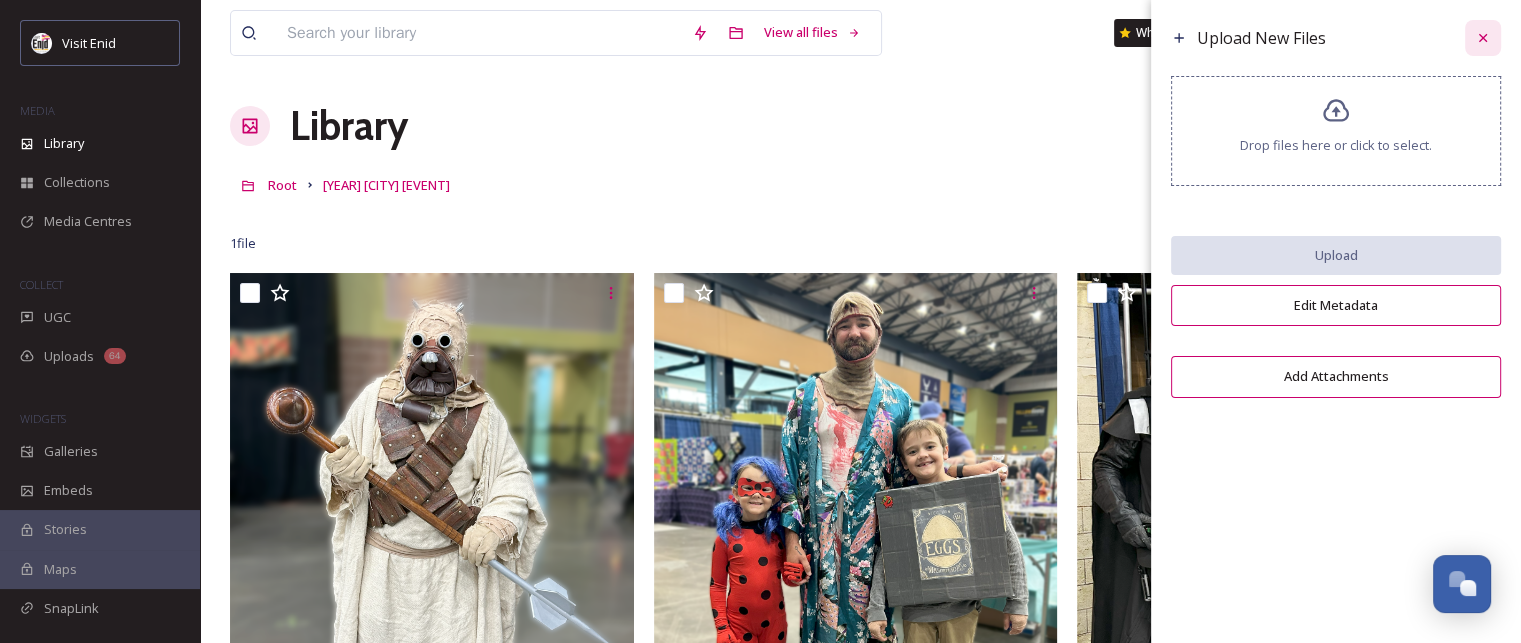 click 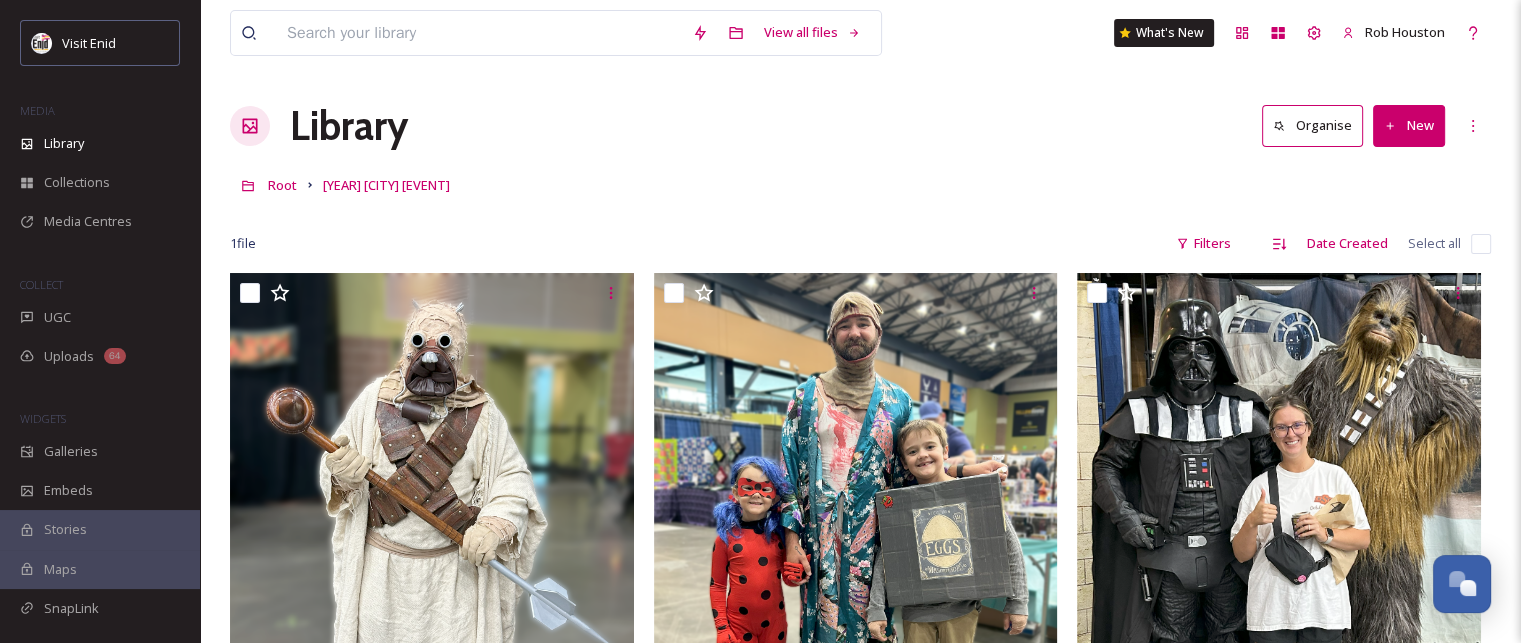 click on "Organise" at bounding box center [1312, 125] 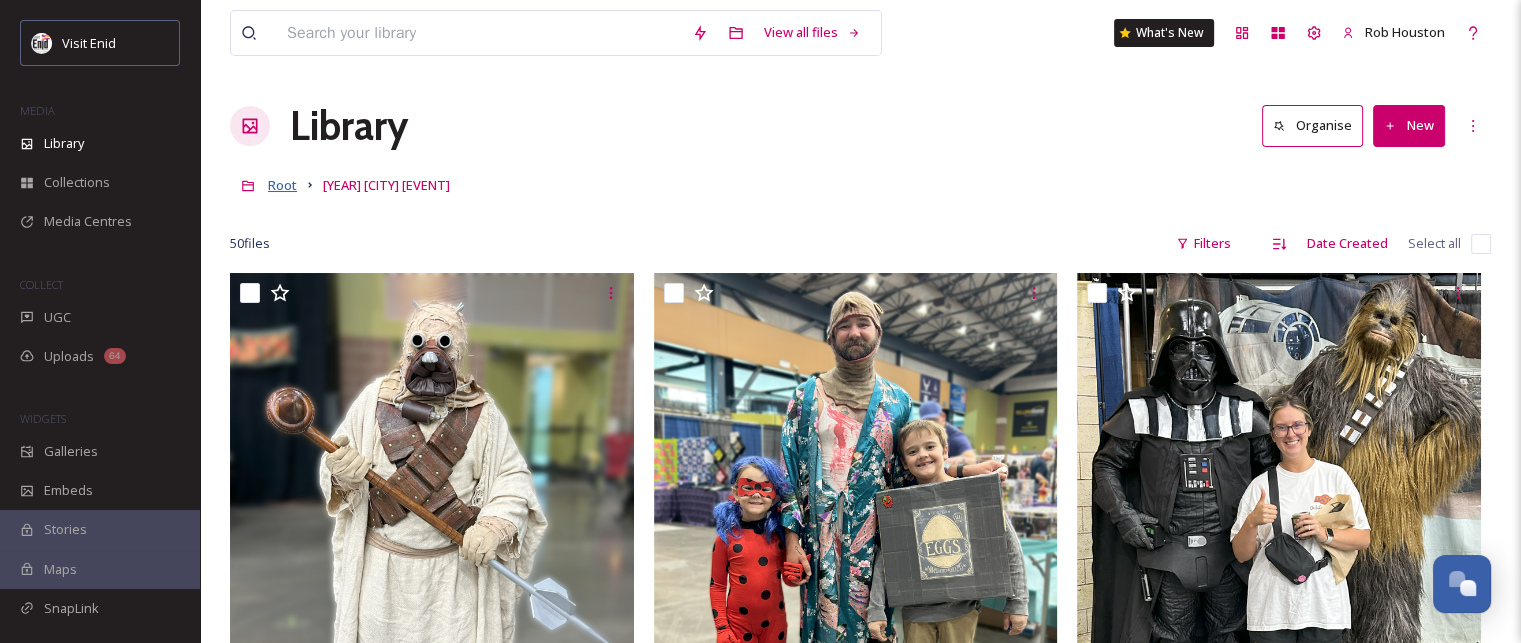 click on "Root" at bounding box center (282, 185) 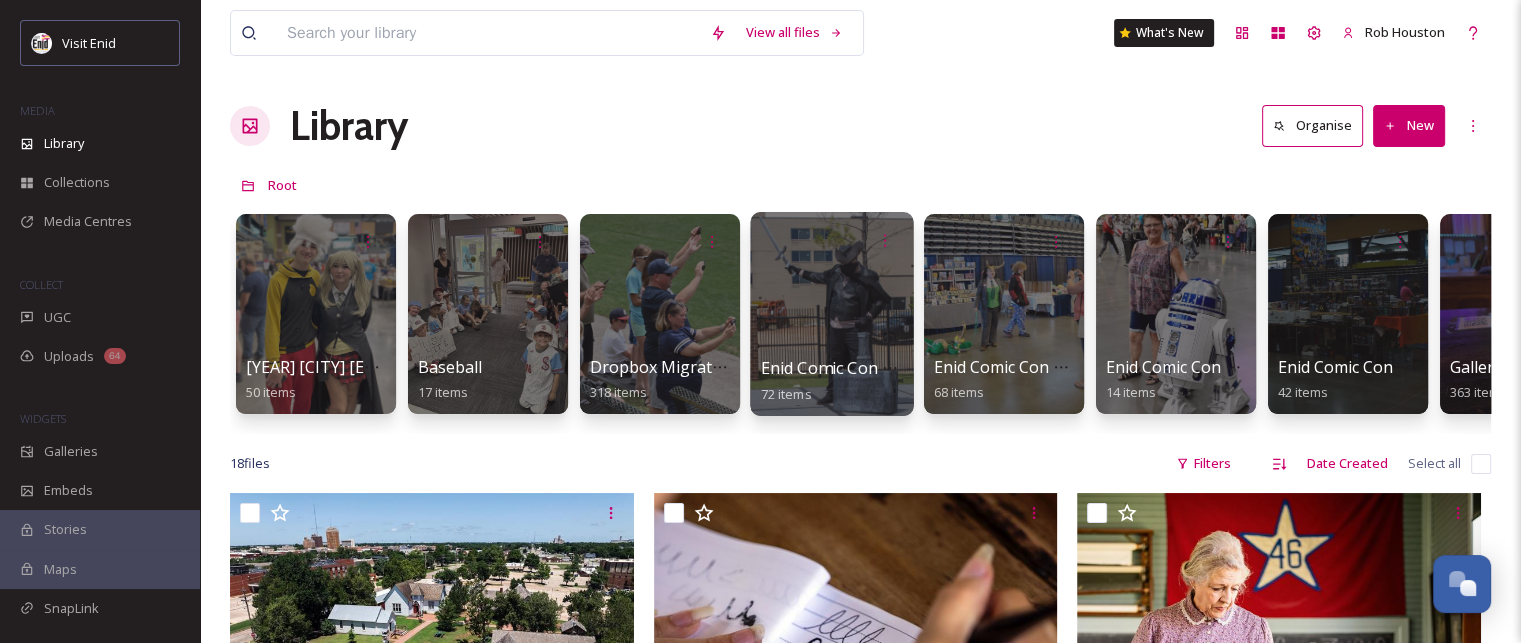 click on "Enid Comic Con 2020" at bounding box center [840, 368] 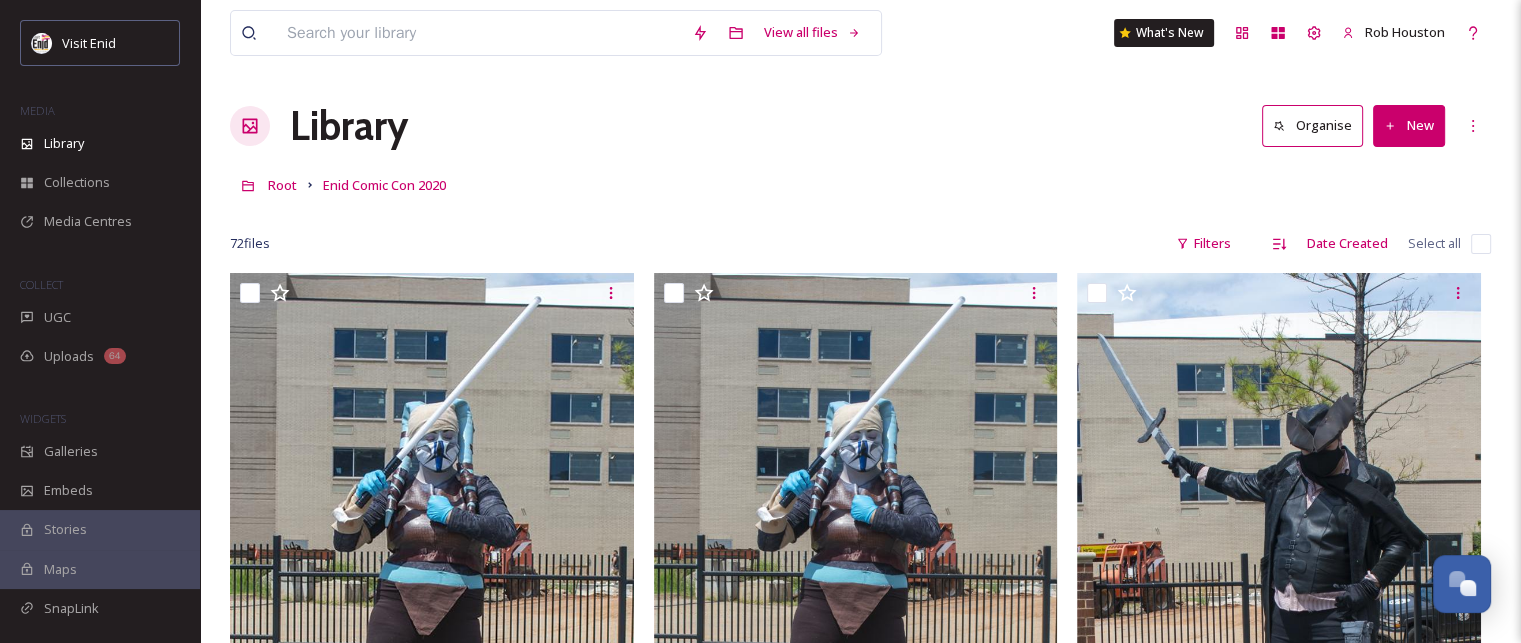 drag, startPoint x: 348, startPoint y: 183, endPoint x: 581, endPoint y: 154, distance: 234.79779 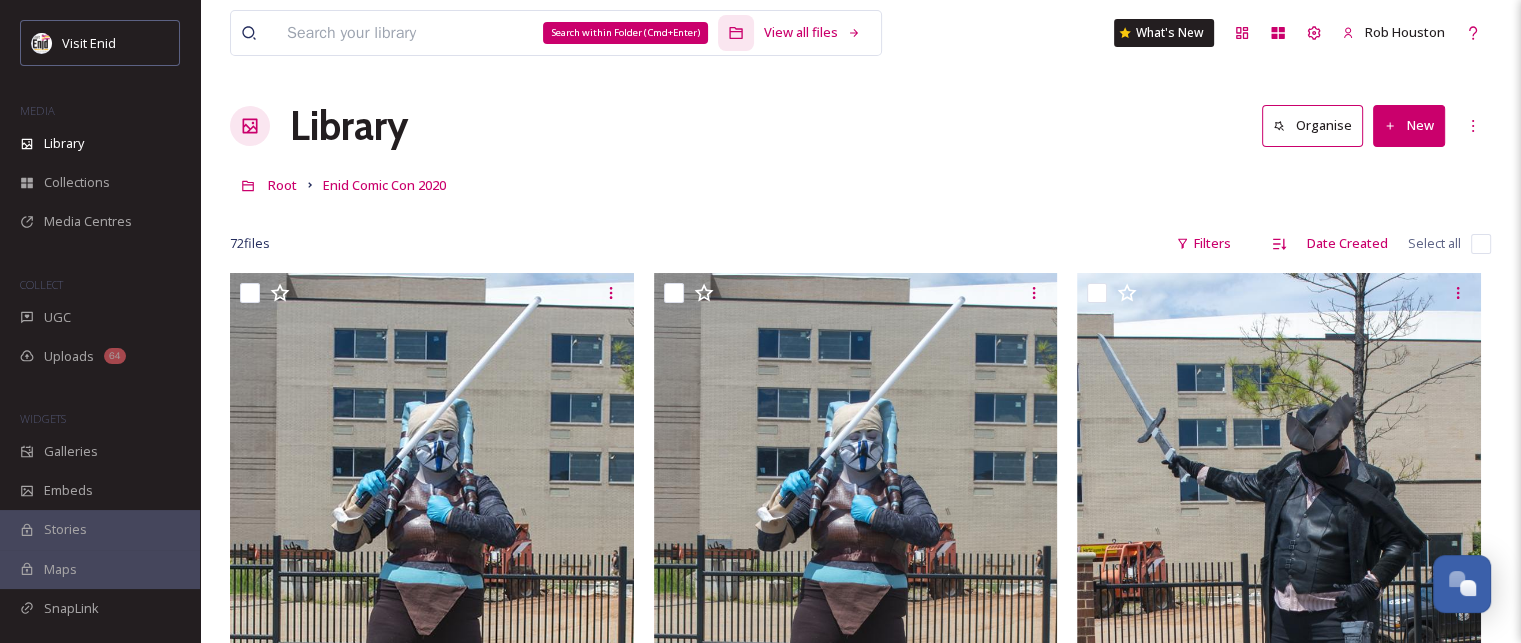click on "Search within Folder (Cmd+Enter)" at bounding box center (736, 33) 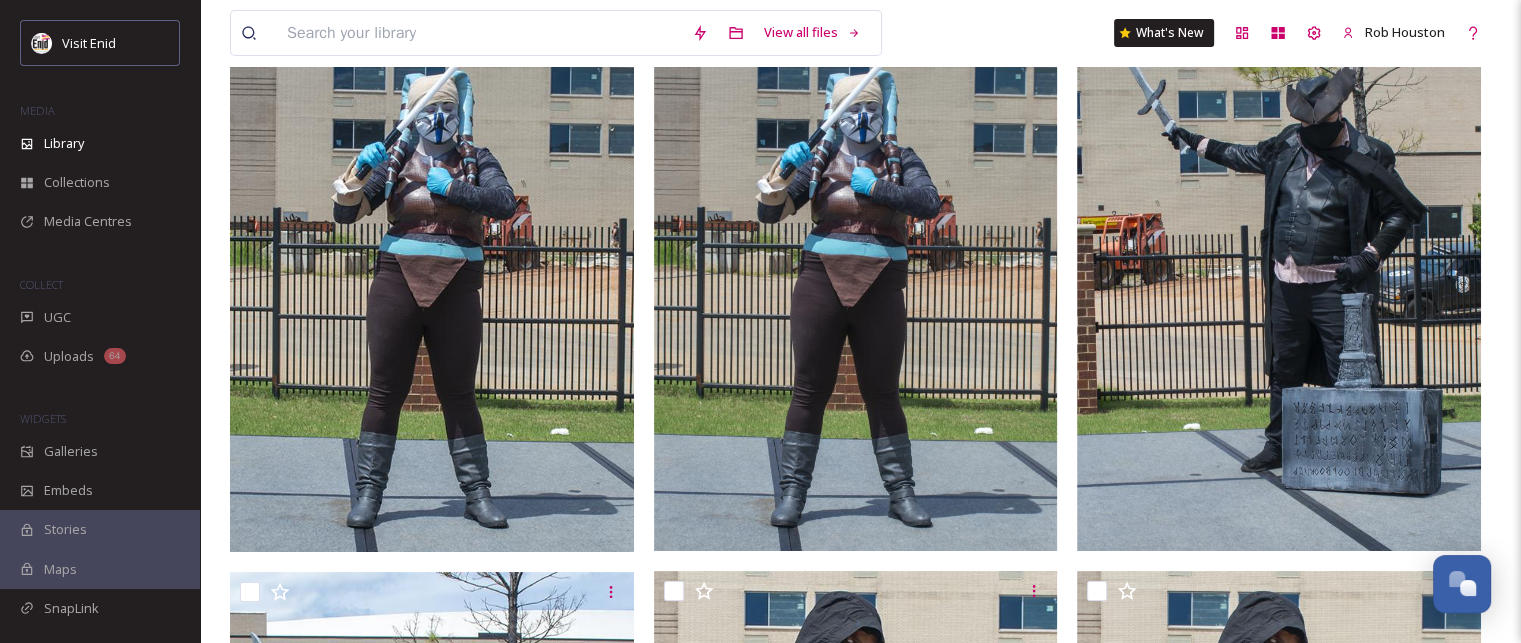 scroll, scrollTop: 0, scrollLeft: 0, axis: both 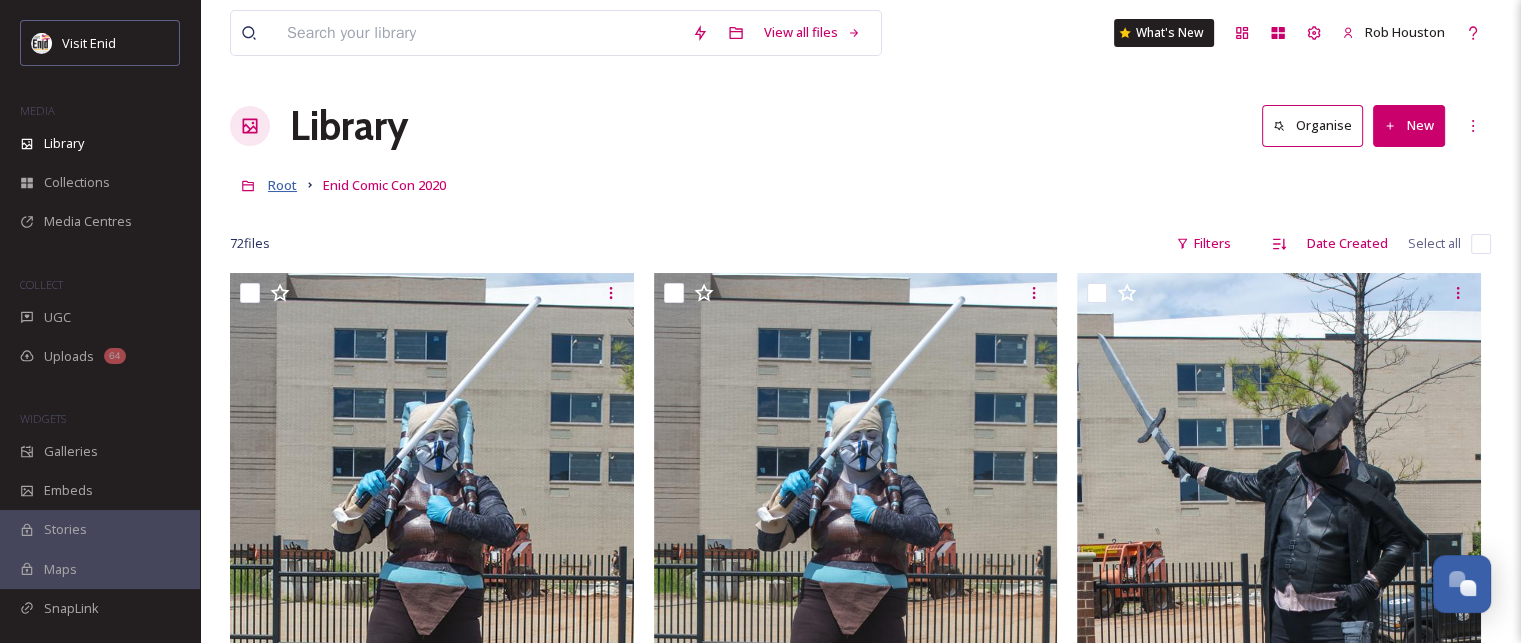click on "Root" at bounding box center [282, 185] 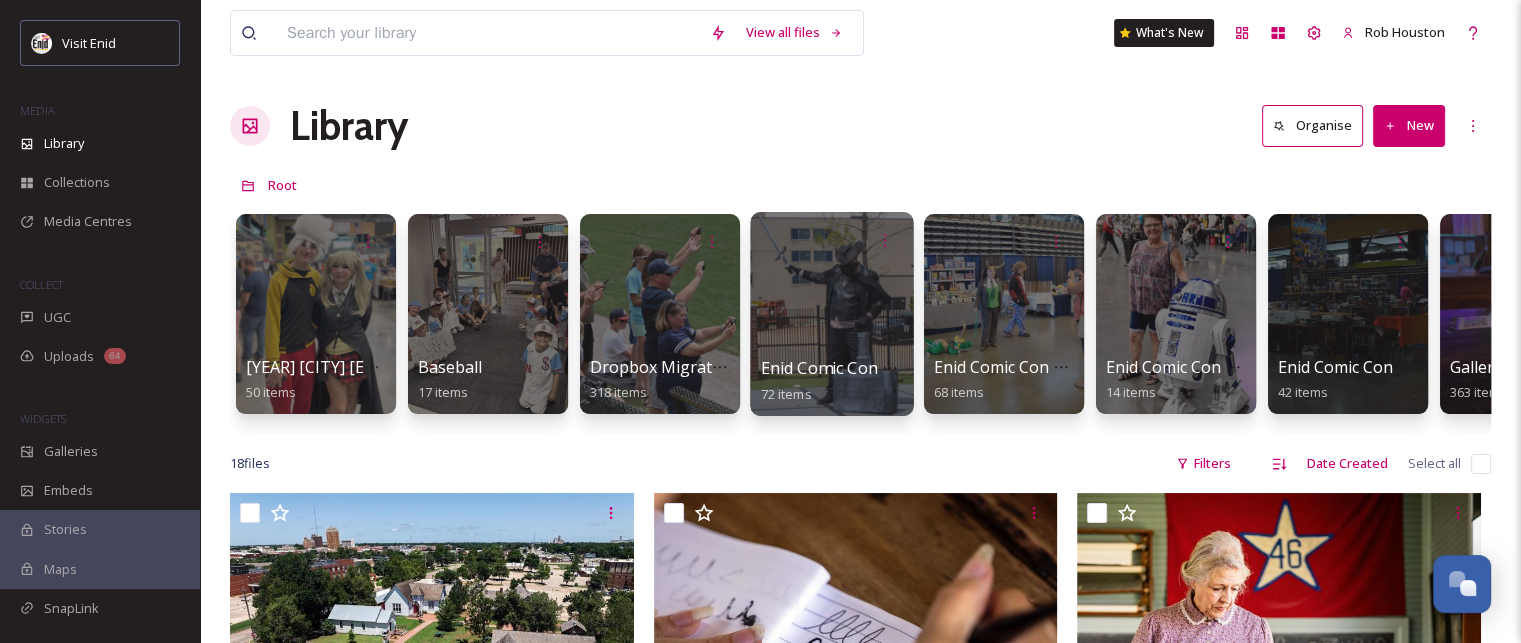 drag, startPoint x: 821, startPoint y: 308, endPoint x: 800, endPoint y: 360, distance: 56.0803 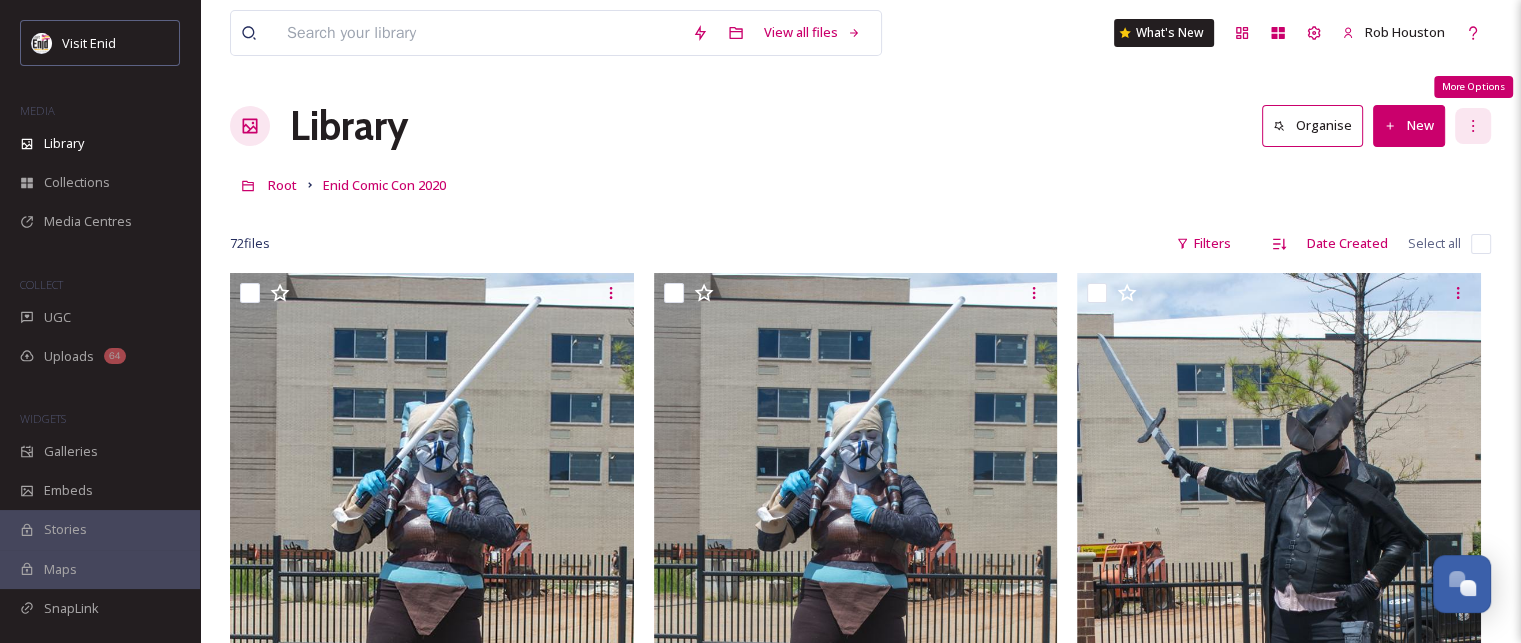 click on "More Options" at bounding box center (1473, 126) 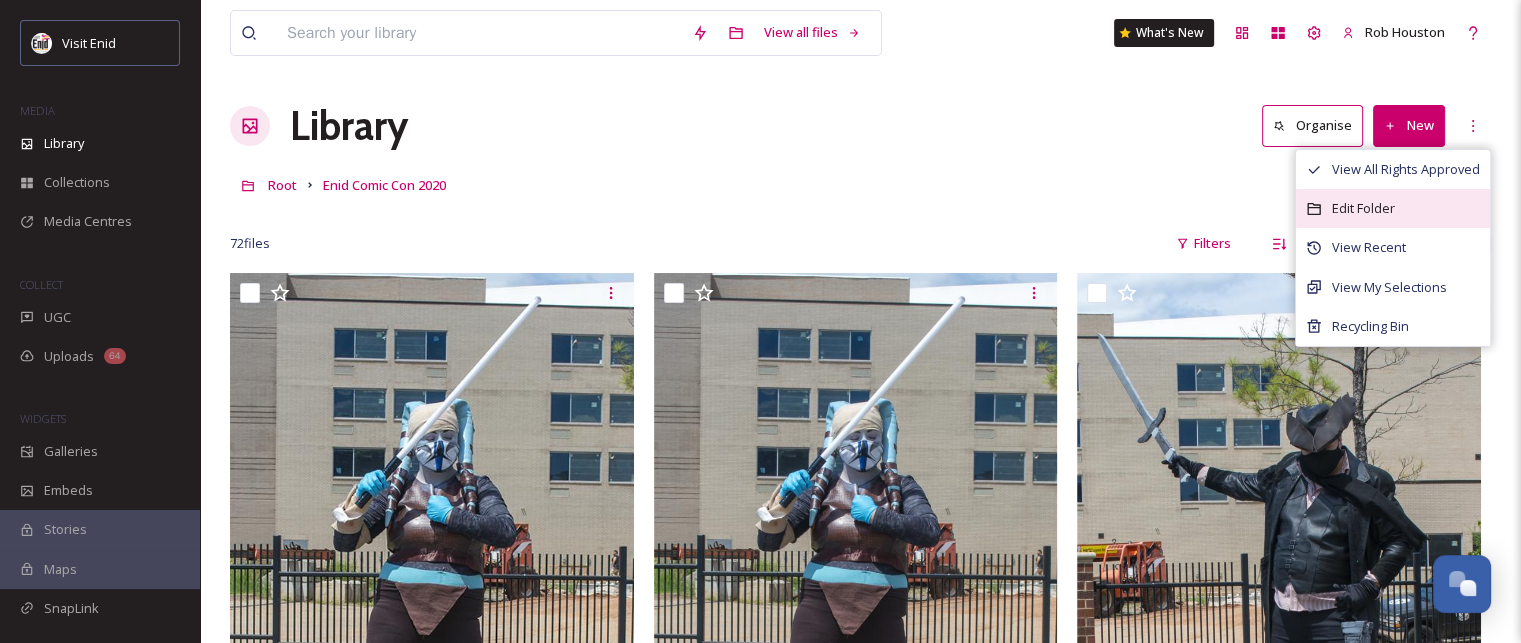 click on "Edit Folder" at bounding box center (1363, 208) 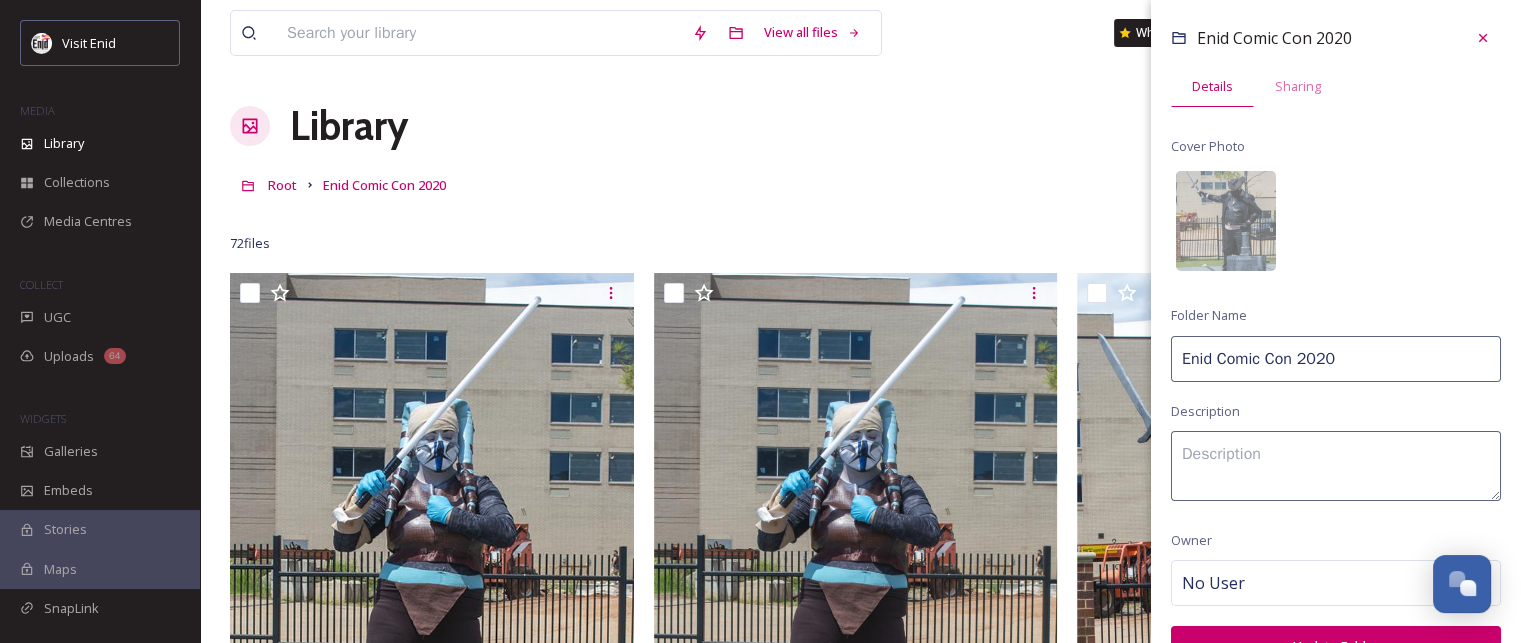 click on "Enid Comic Con 2020" at bounding box center [1336, 359] 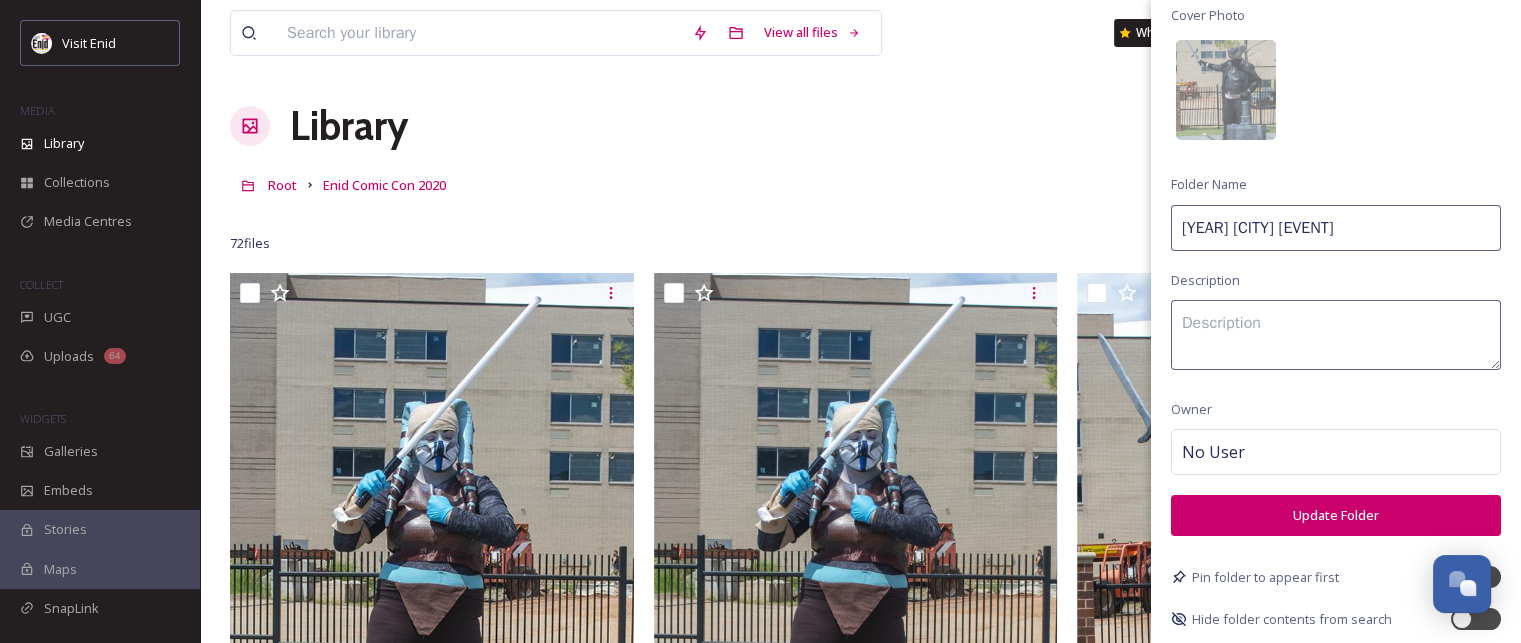 scroll, scrollTop: 136, scrollLeft: 0, axis: vertical 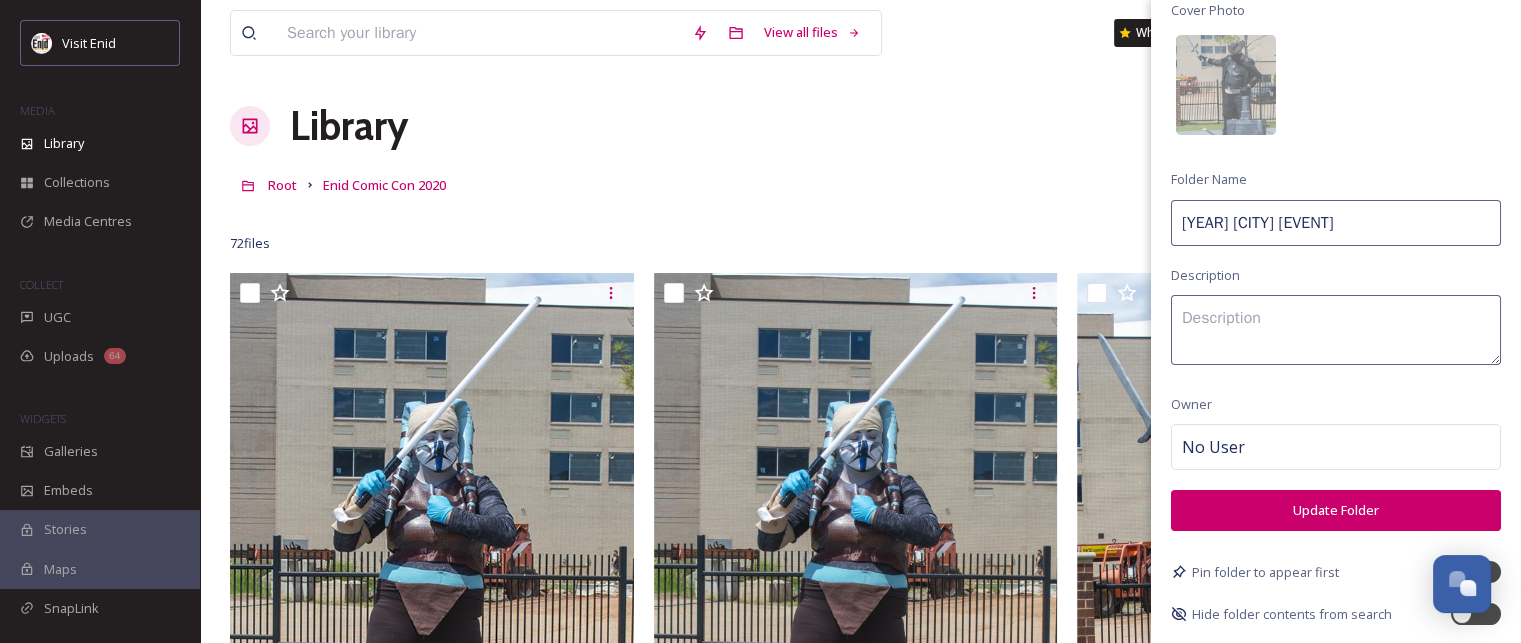 type on "2020 Comic Con" 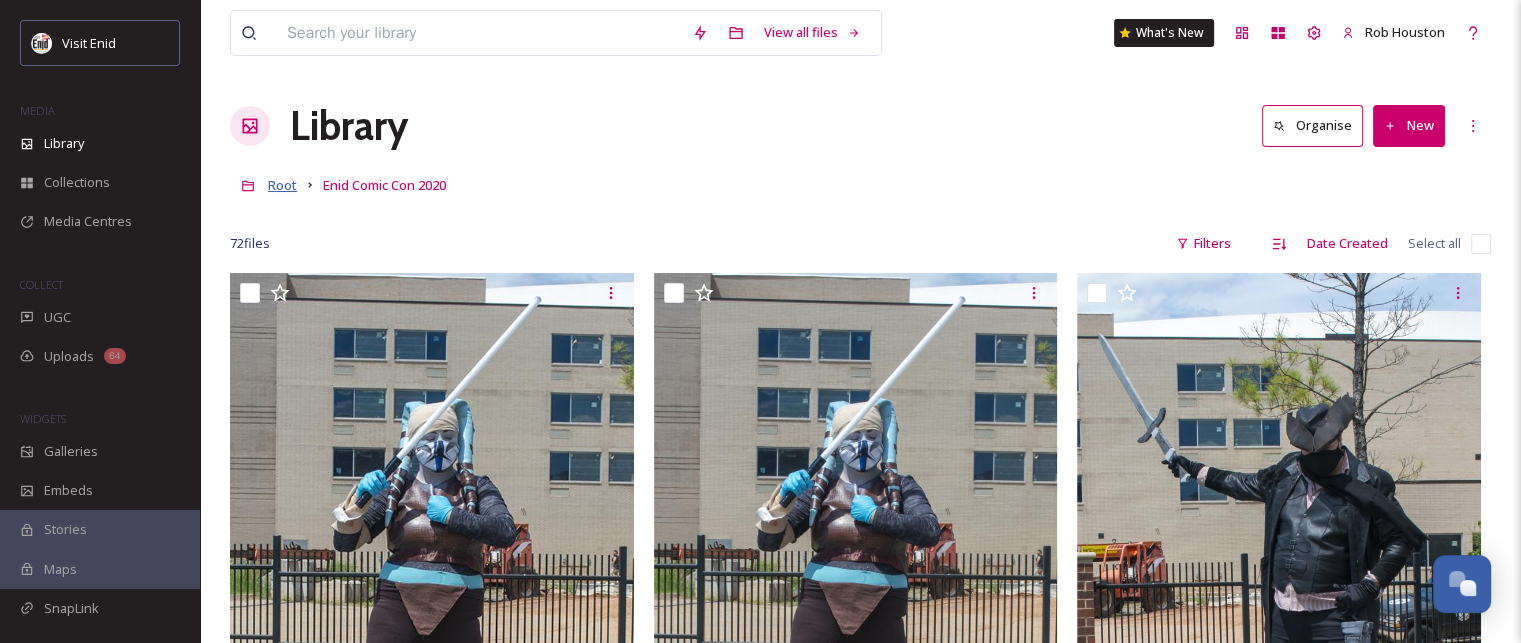 click on "Root" at bounding box center [282, 185] 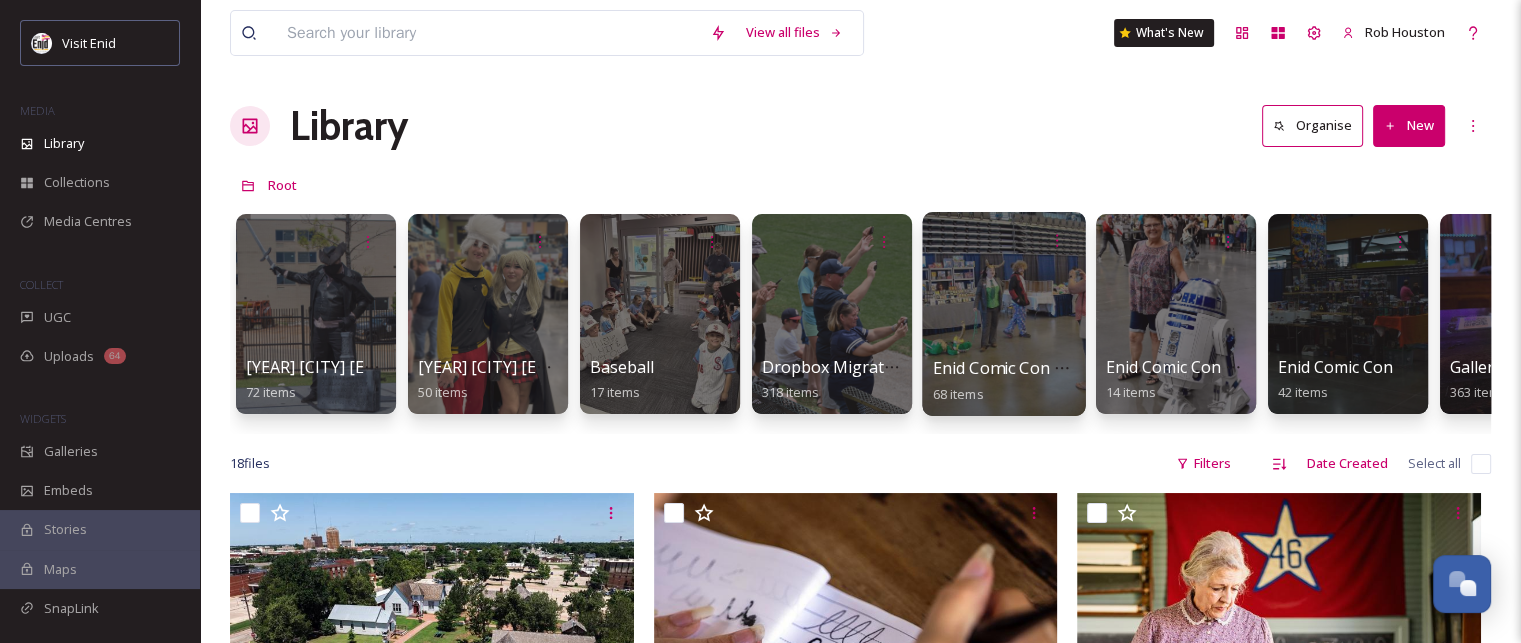 click at bounding box center (1003, 314) 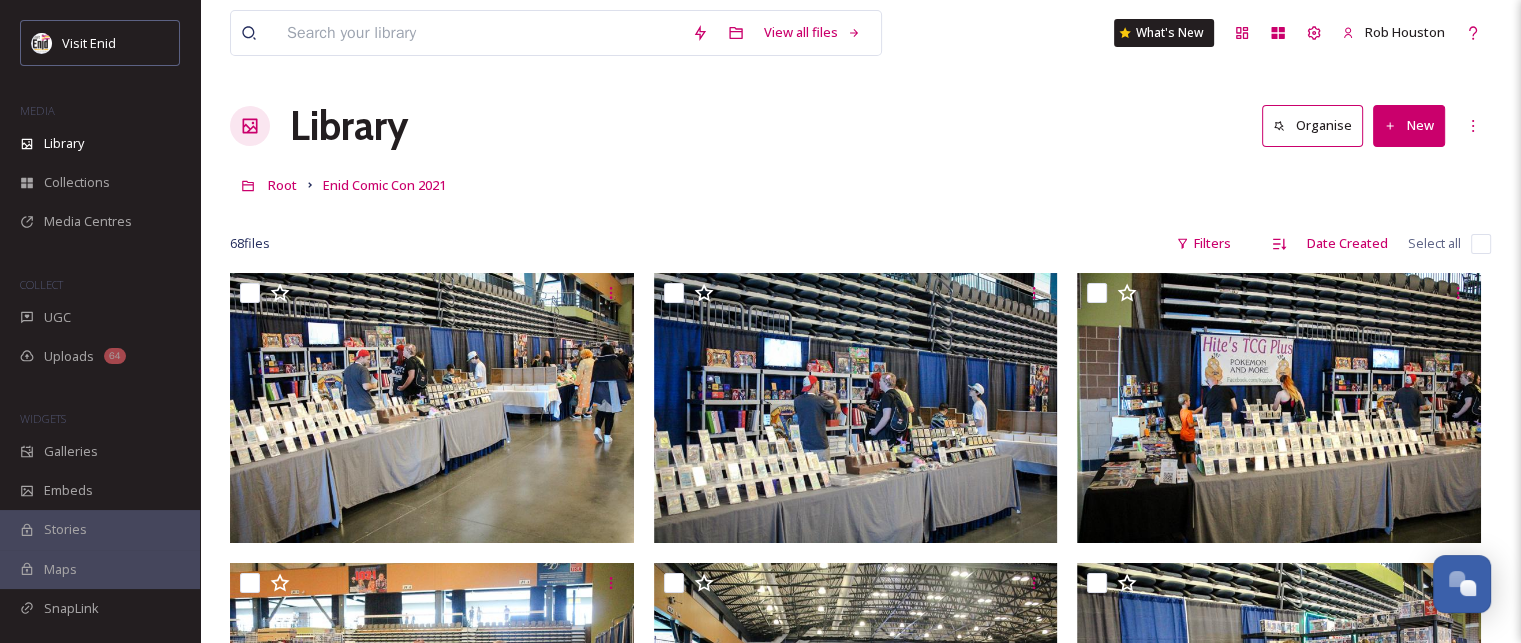 click on "View all files What's New Rob Houston Library Organise New Root Enid Comic Con 2021 Your Selections There is nothing here. 68  file s Filters Date Created Select all" at bounding box center (860, 1169) 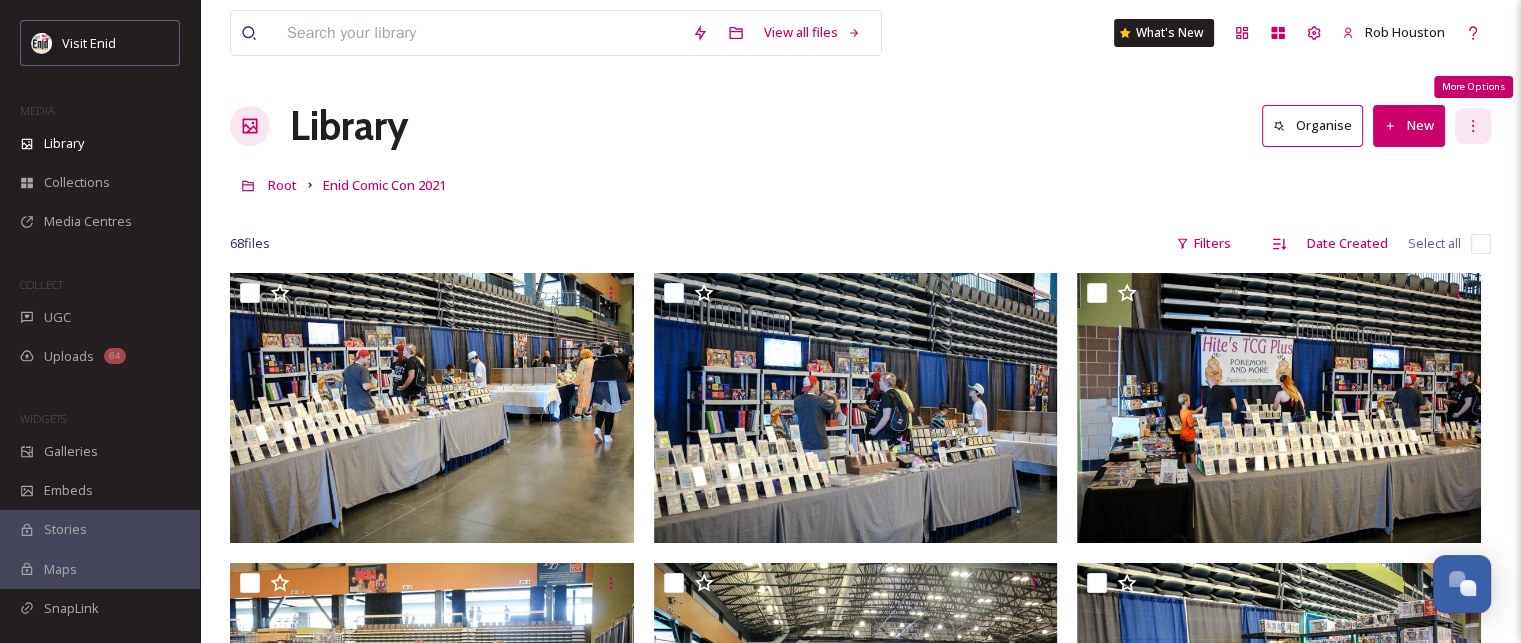 click 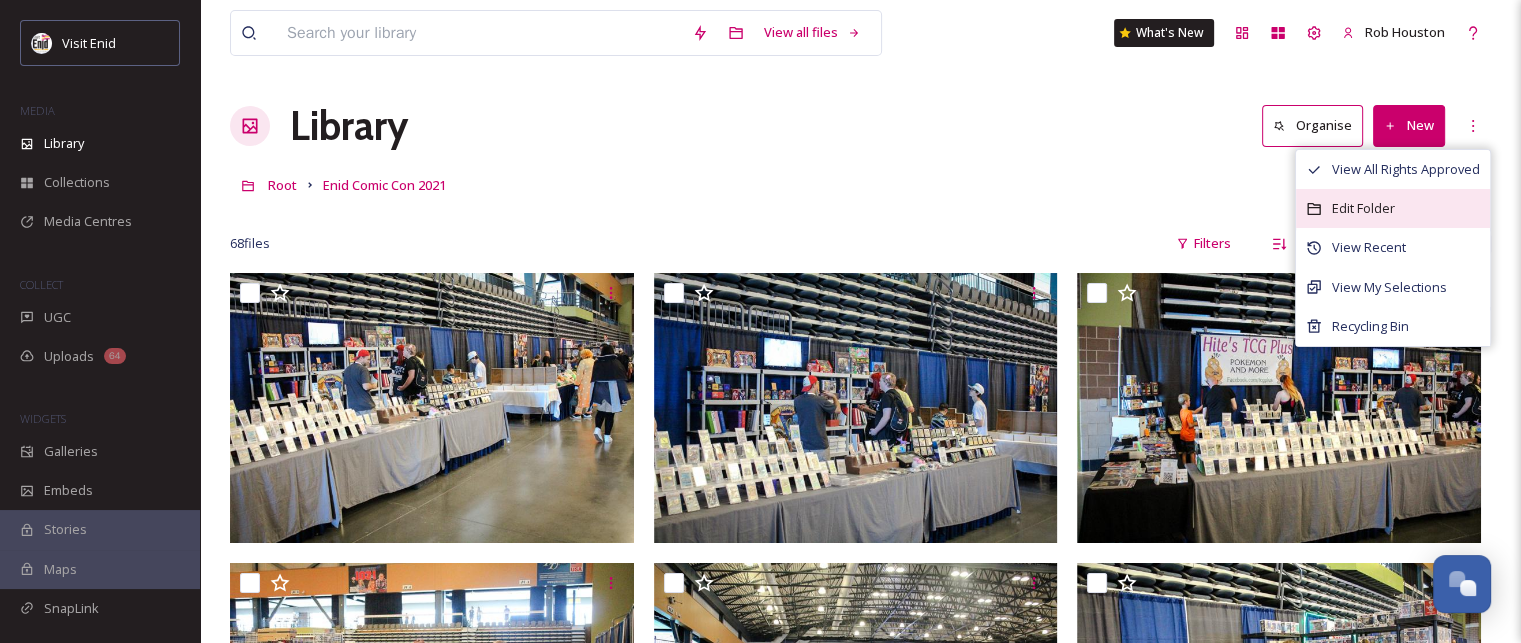 click on "Edit Folder" at bounding box center [1363, 208] 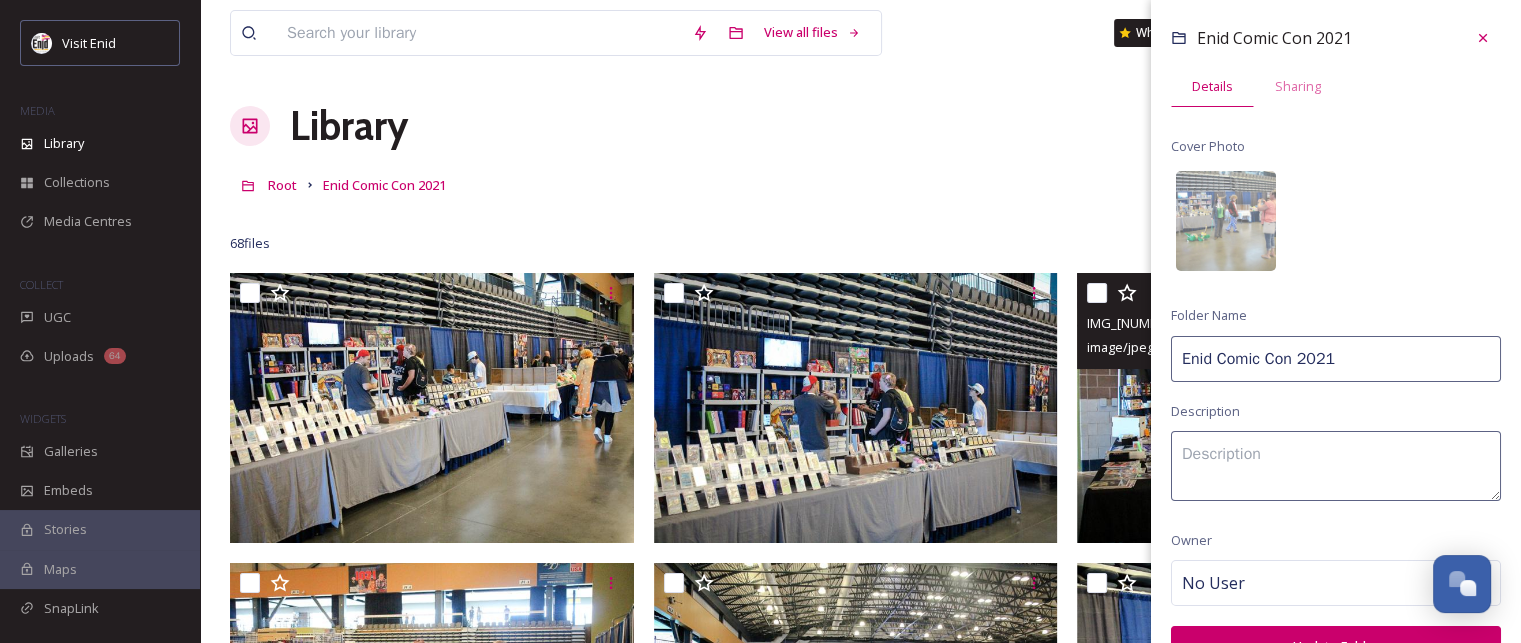 drag, startPoint x: 1219, startPoint y: 360, endPoint x: 1146, endPoint y: 360, distance: 73 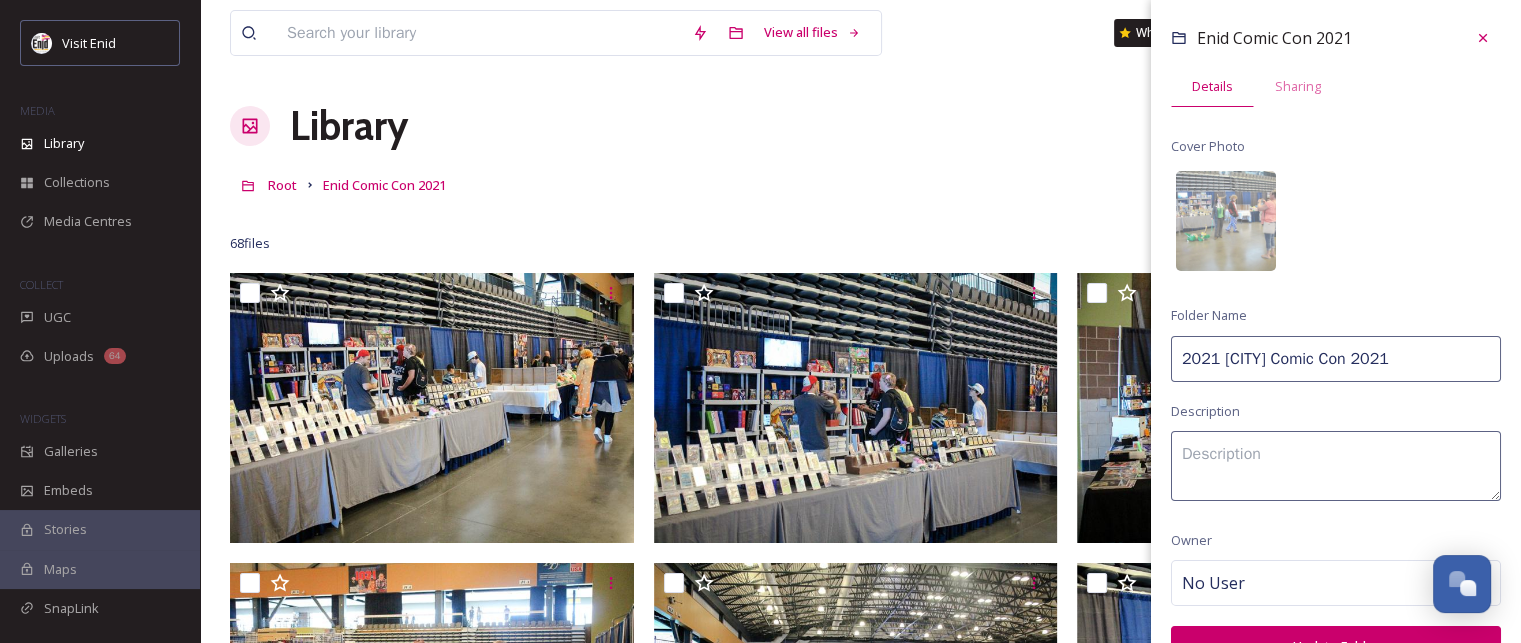 drag, startPoint x: 1349, startPoint y: 359, endPoint x: 1296, endPoint y: 359, distance: 53 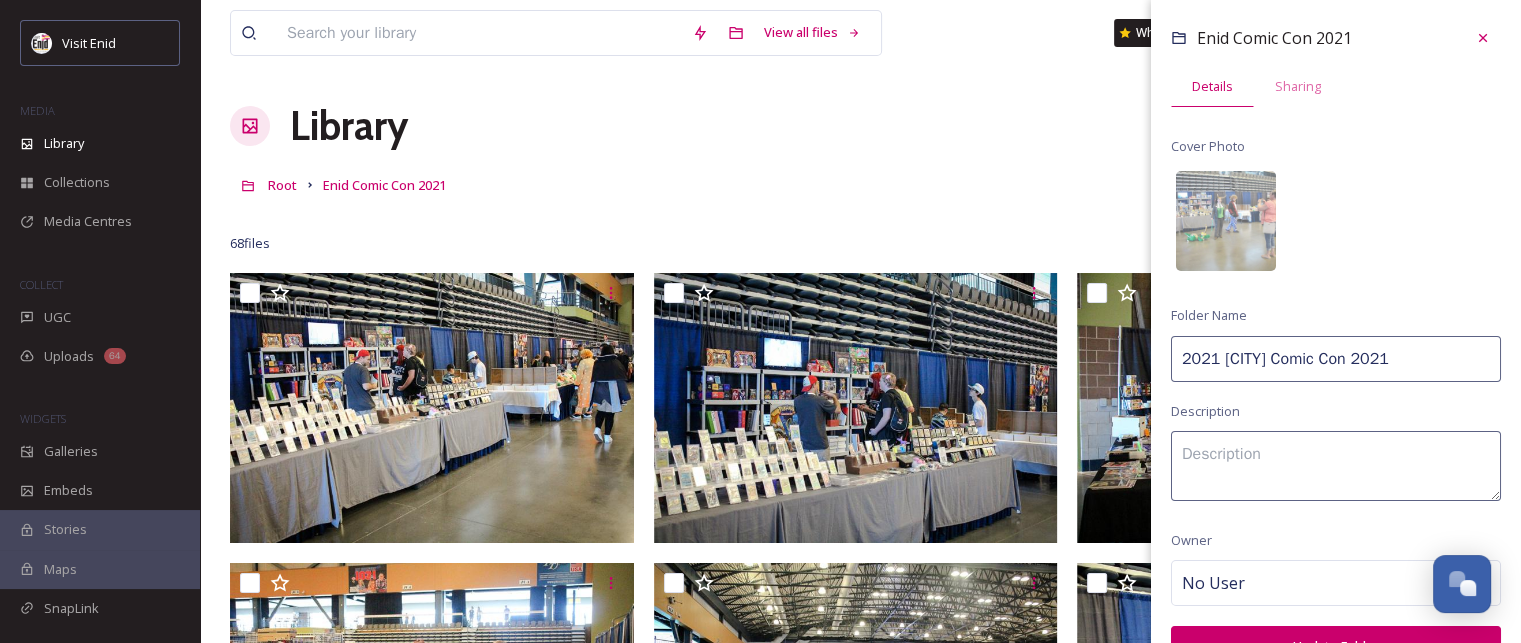 click on "2021 Comic Con 2021" at bounding box center [1336, 359] 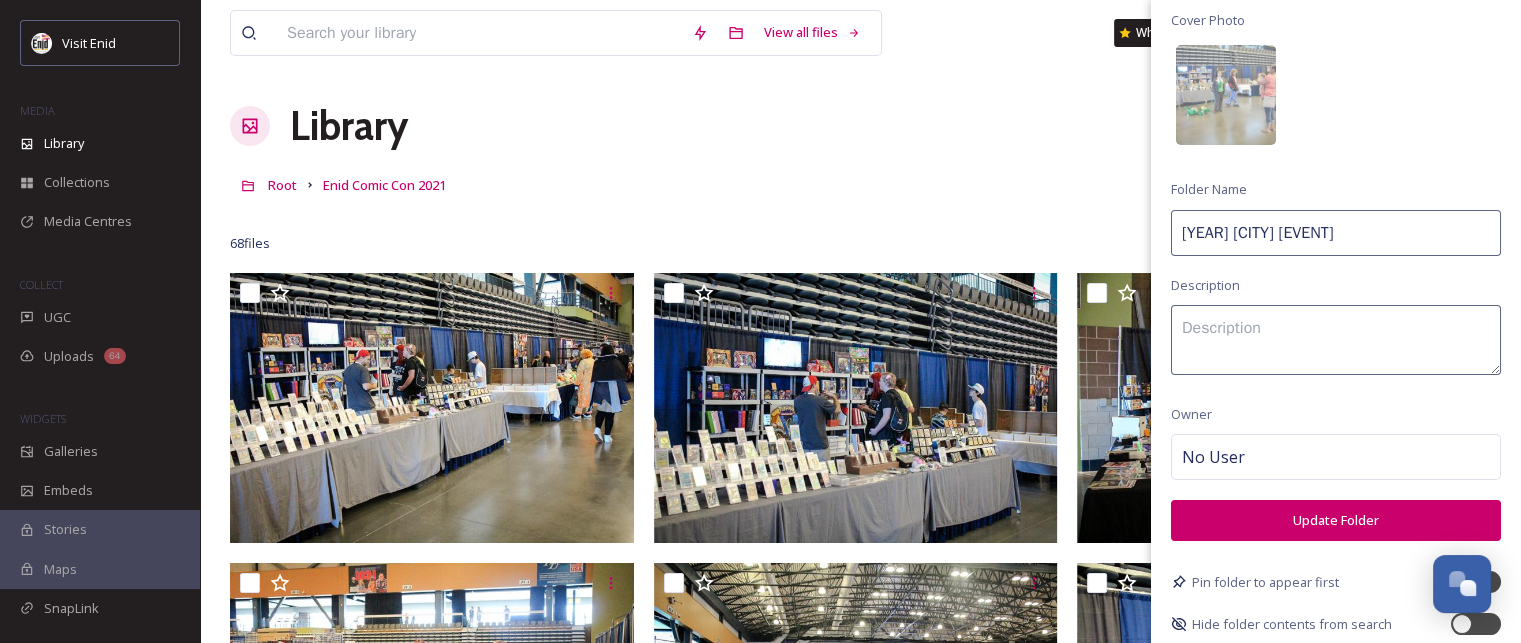 scroll, scrollTop: 136, scrollLeft: 0, axis: vertical 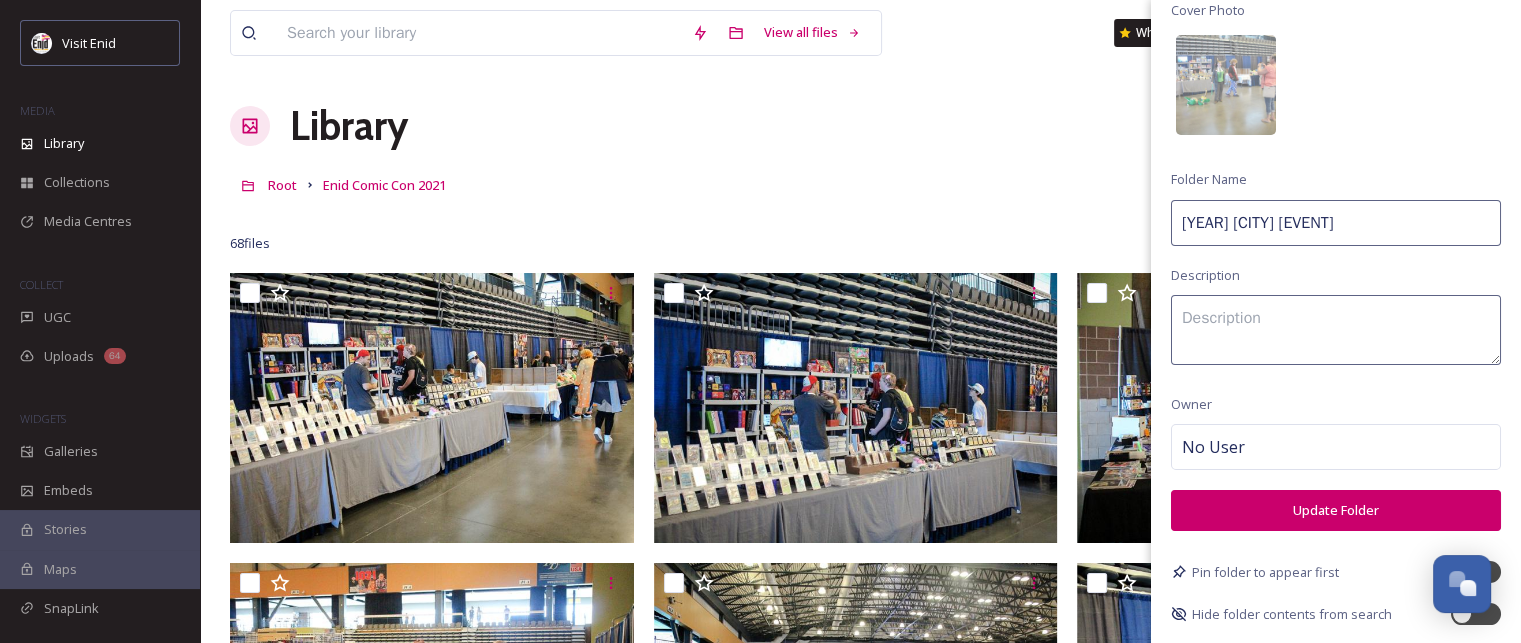 type on "2021 Comic Con" 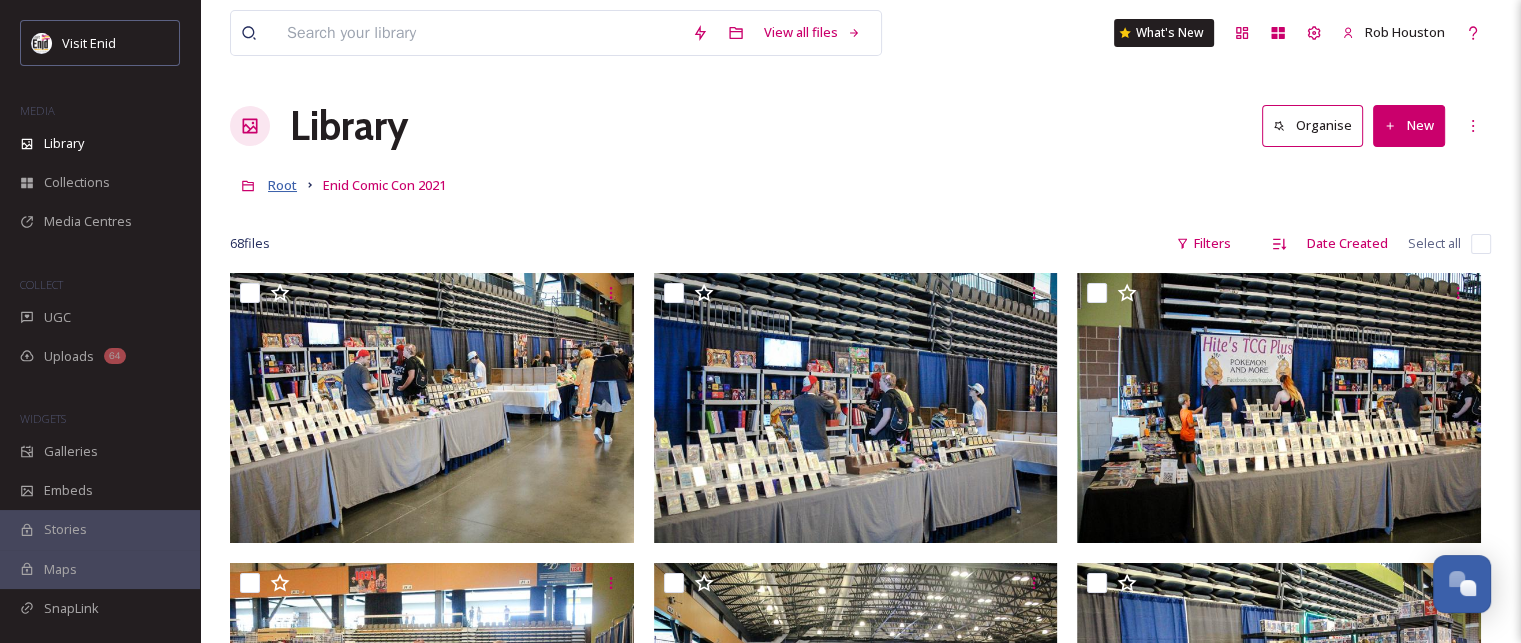 click on "Root" at bounding box center [282, 185] 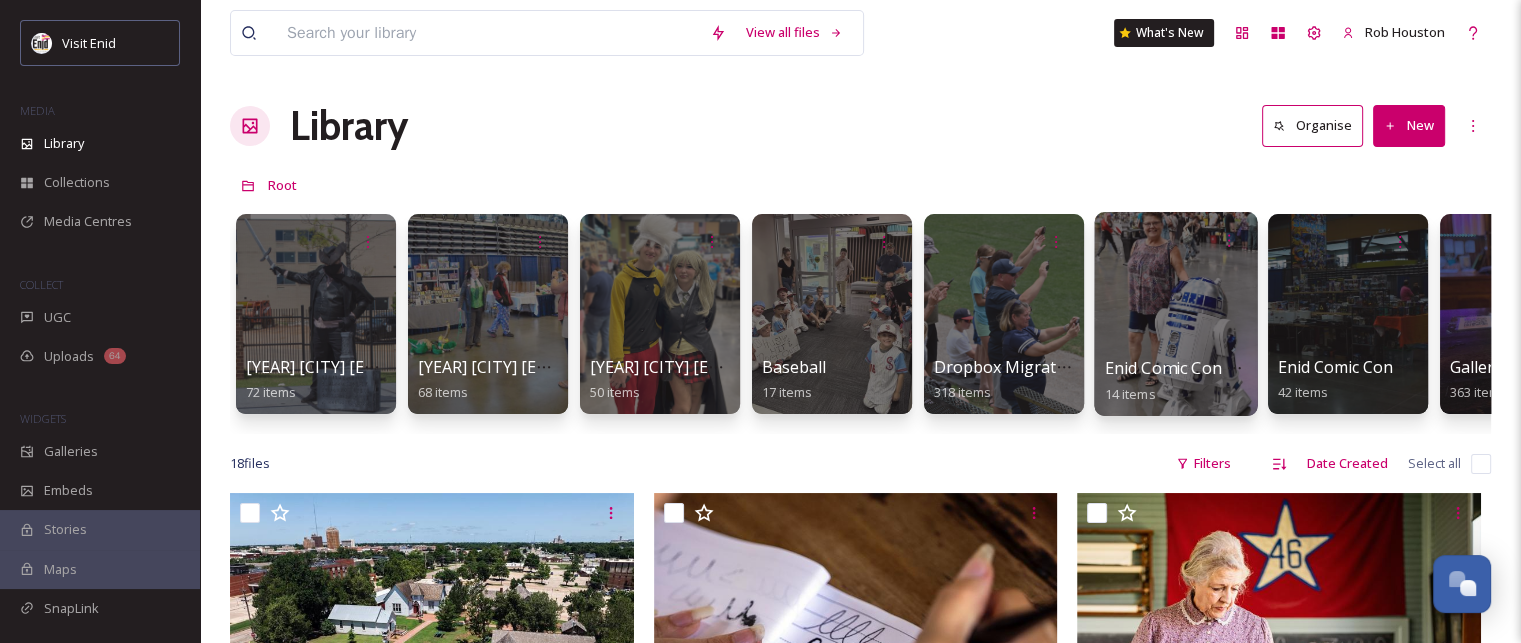 drag, startPoint x: 1152, startPoint y: 309, endPoint x: 1150, endPoint y: 291, distance: 18.110771 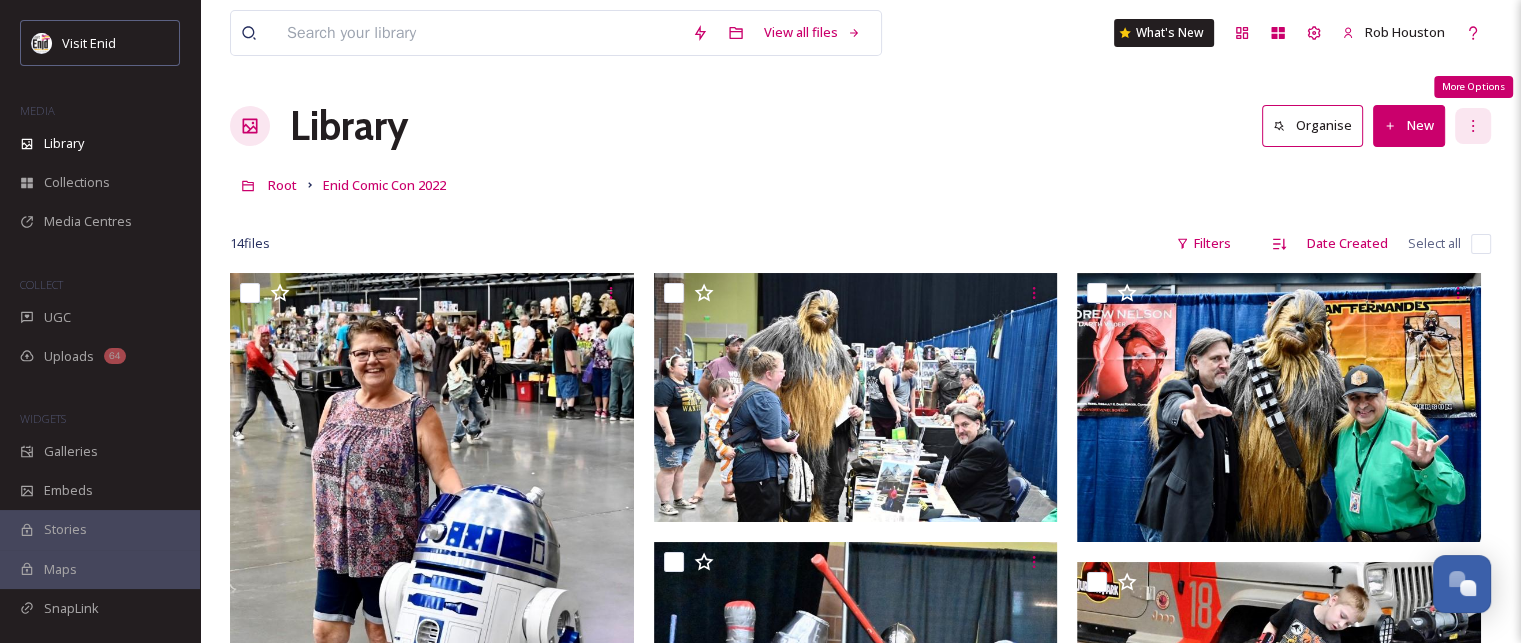 click 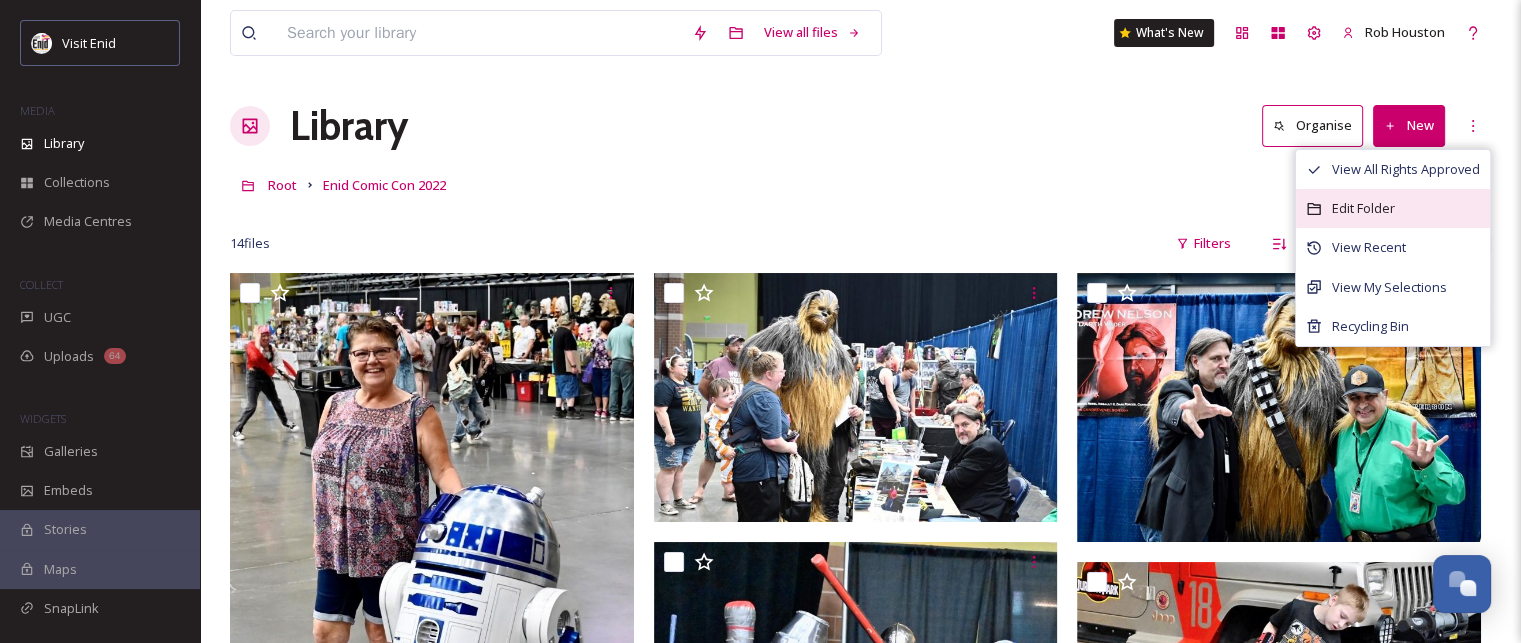 click on "Edit Folder" at bounding box center [1363, 208] 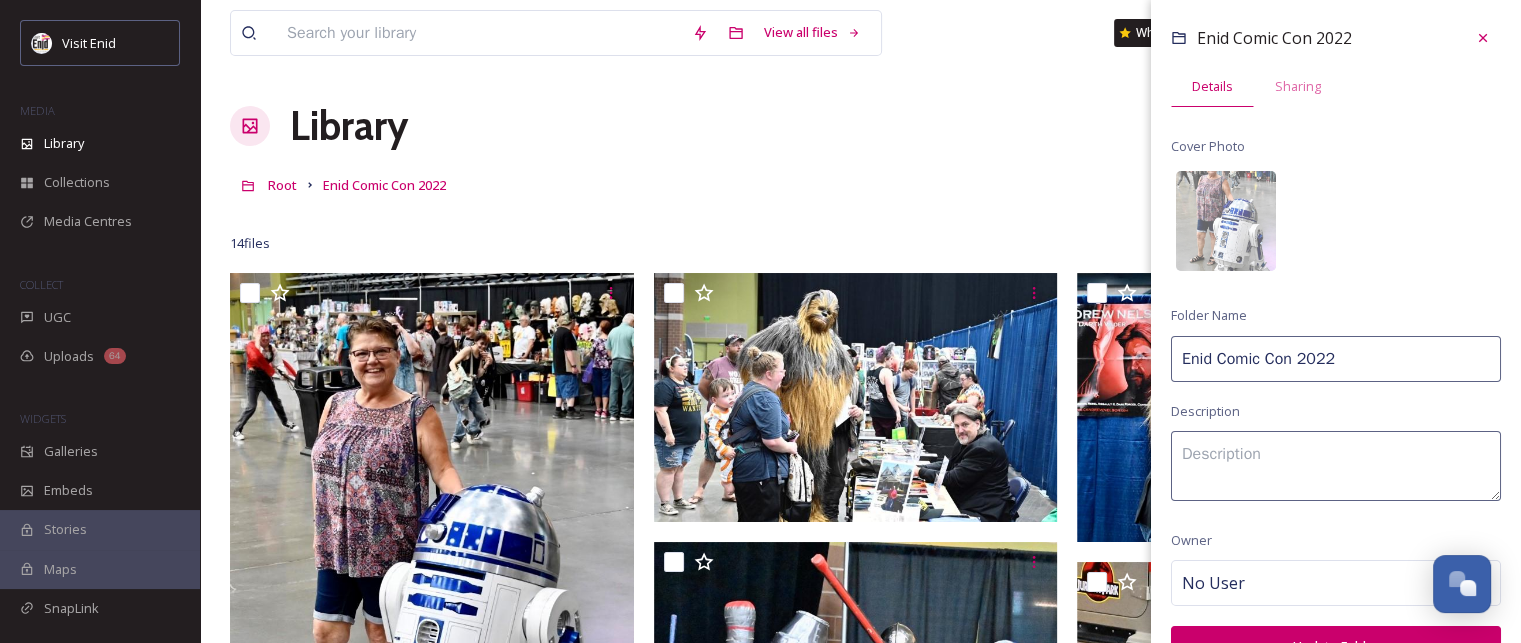 drag, startPoint x: 1217, startPoint y: 367, endPoint x: 1161, endPoint y: 363, distance: 56.142673 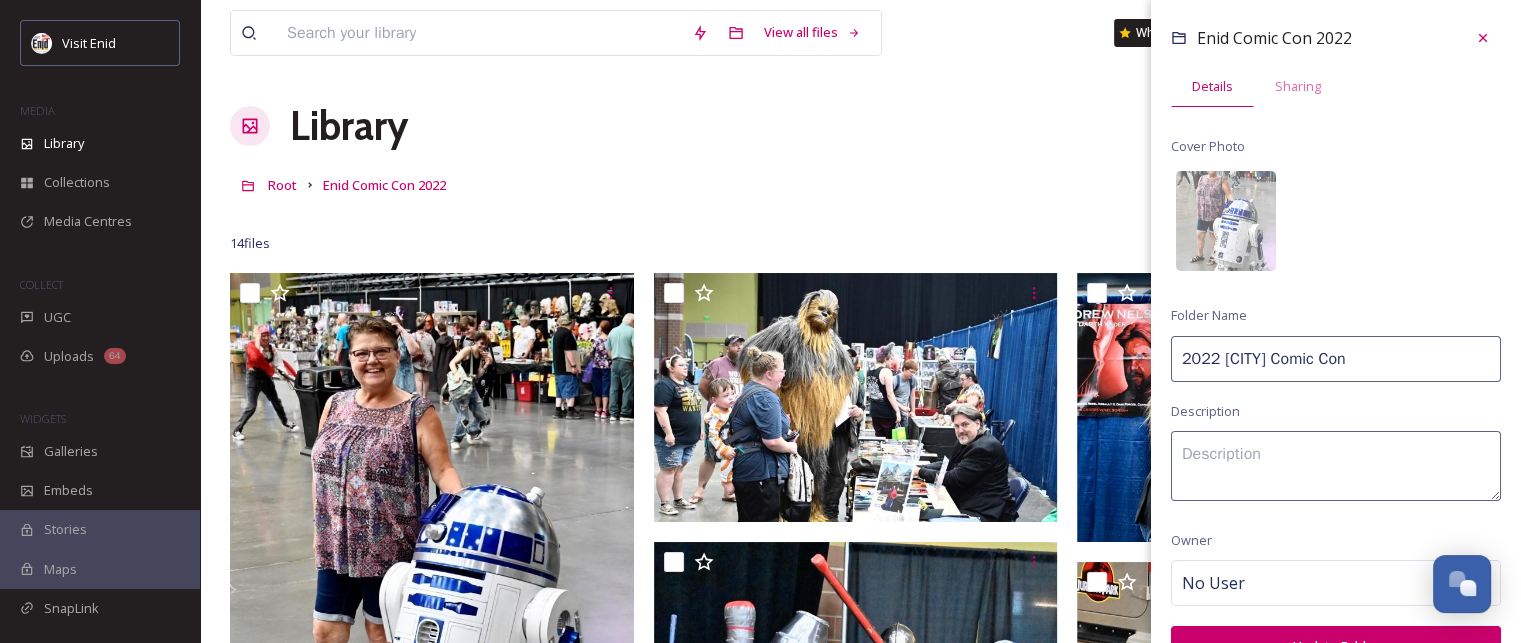 click on "2022Comic Con" at bounding box center [1336, 359] 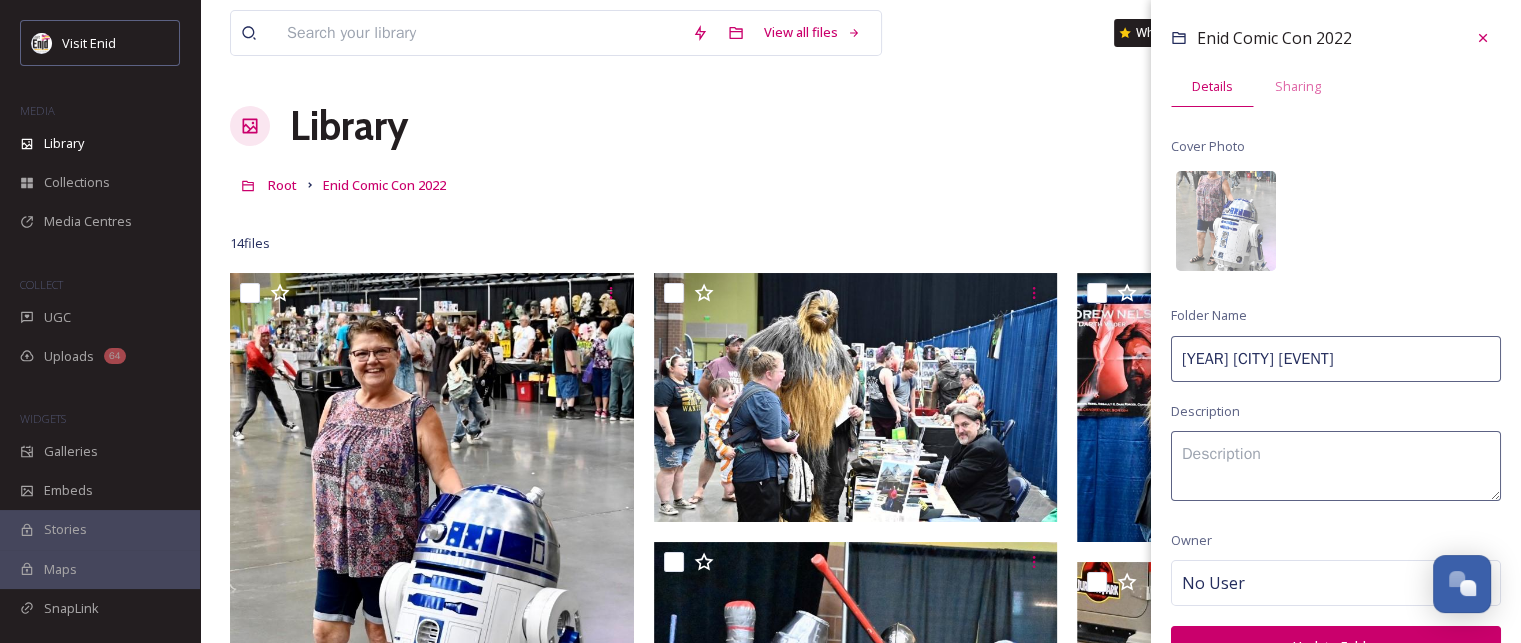 scroll, scrollTop: 100, scrollLeft: 0, axis: vertical 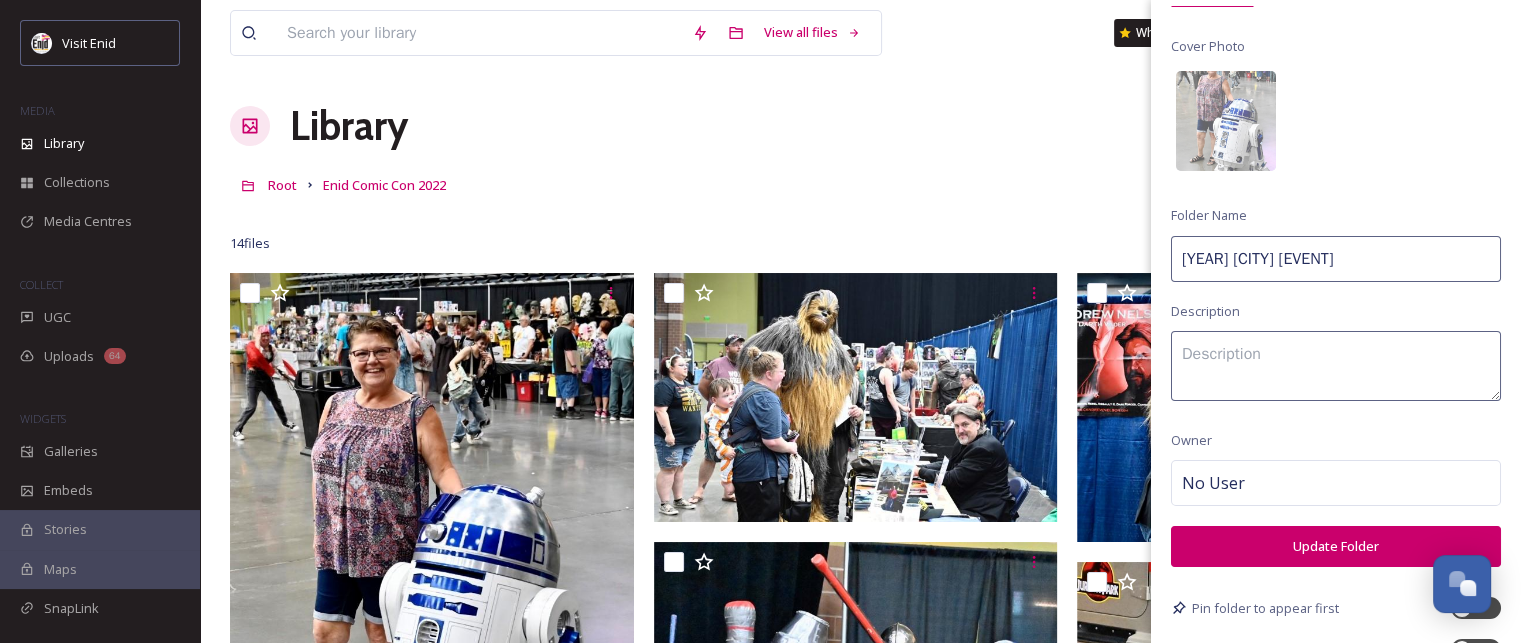 type on "2022 Comic Con" 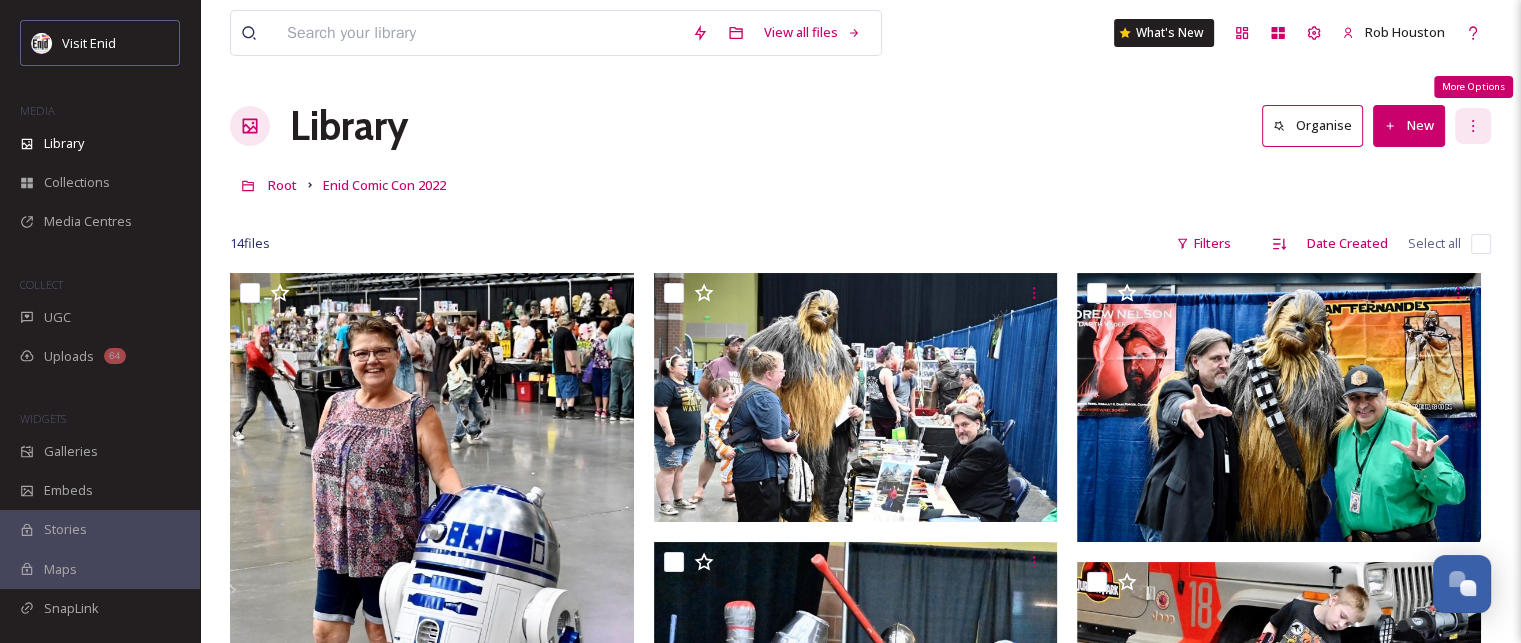 click 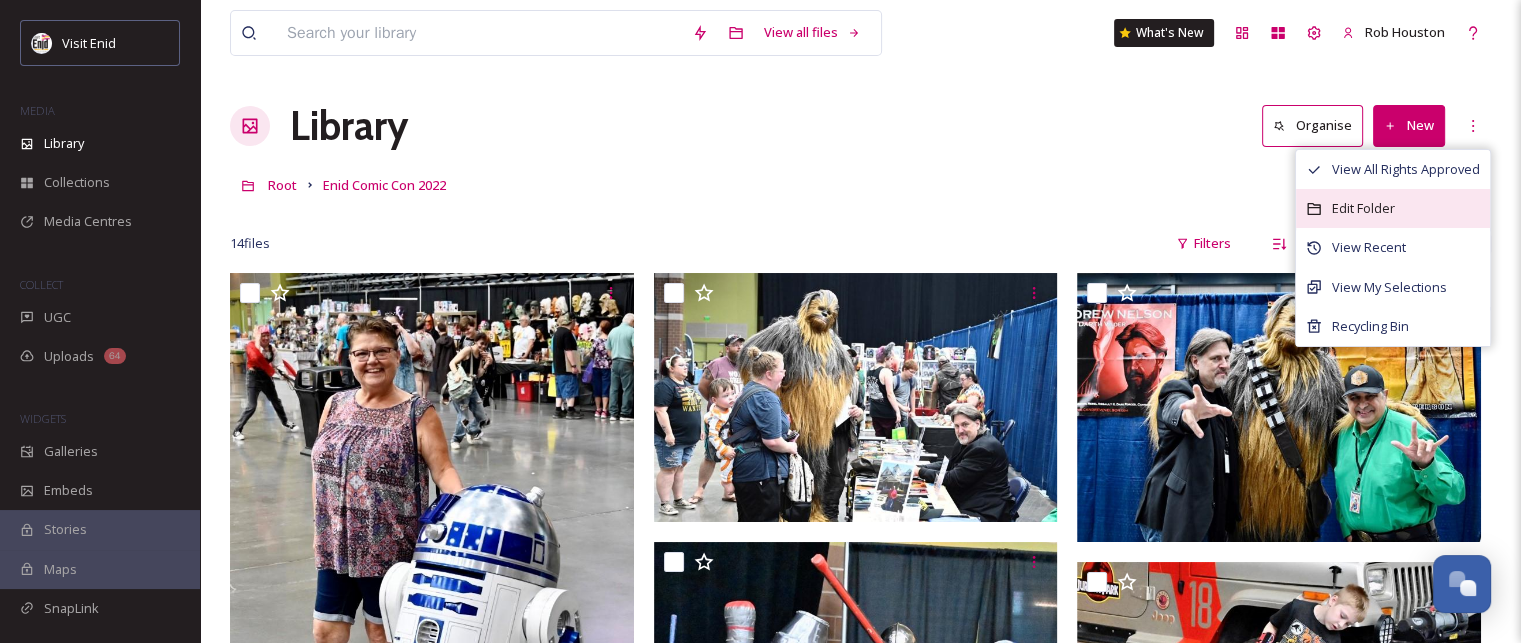click on "Edit Folder" at bounding box center (1363, 208) 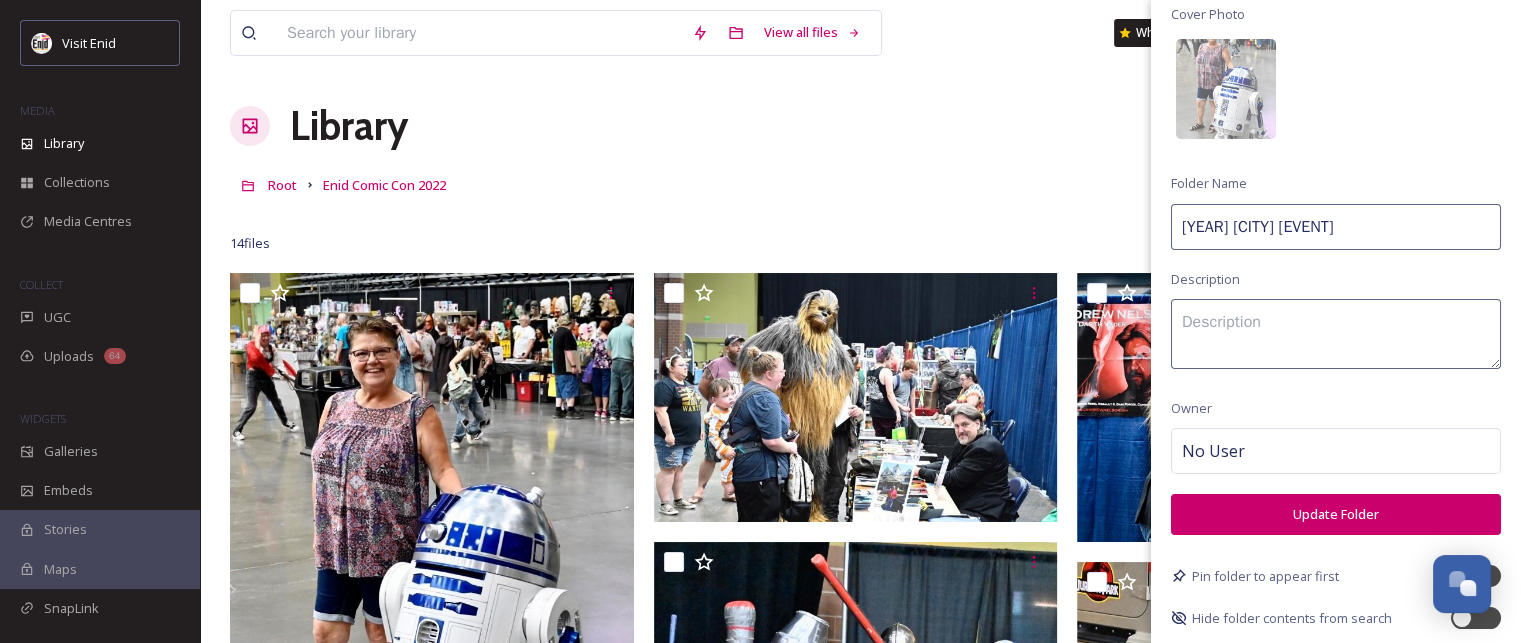 scroll, scrollTop: 136, scrollLeft: 0, axis: vertical 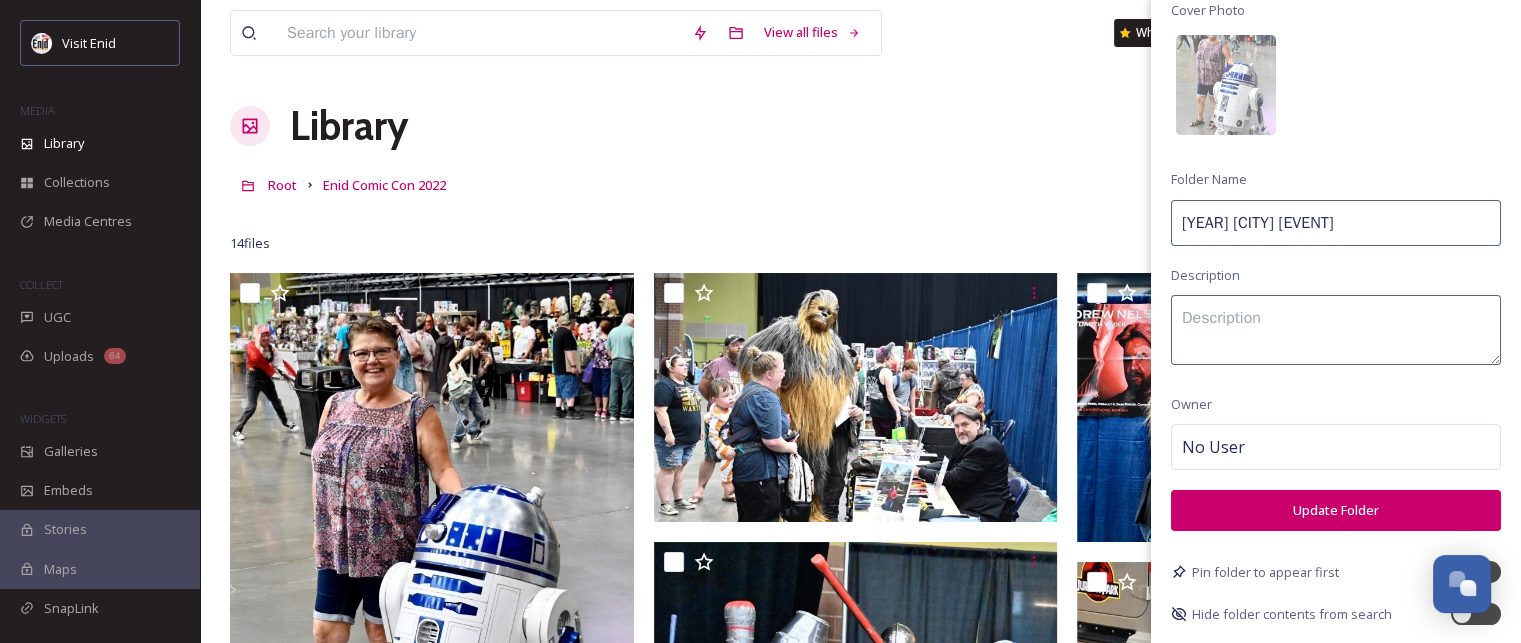 click on "Update Folder" at bounding box center [1336, 510] 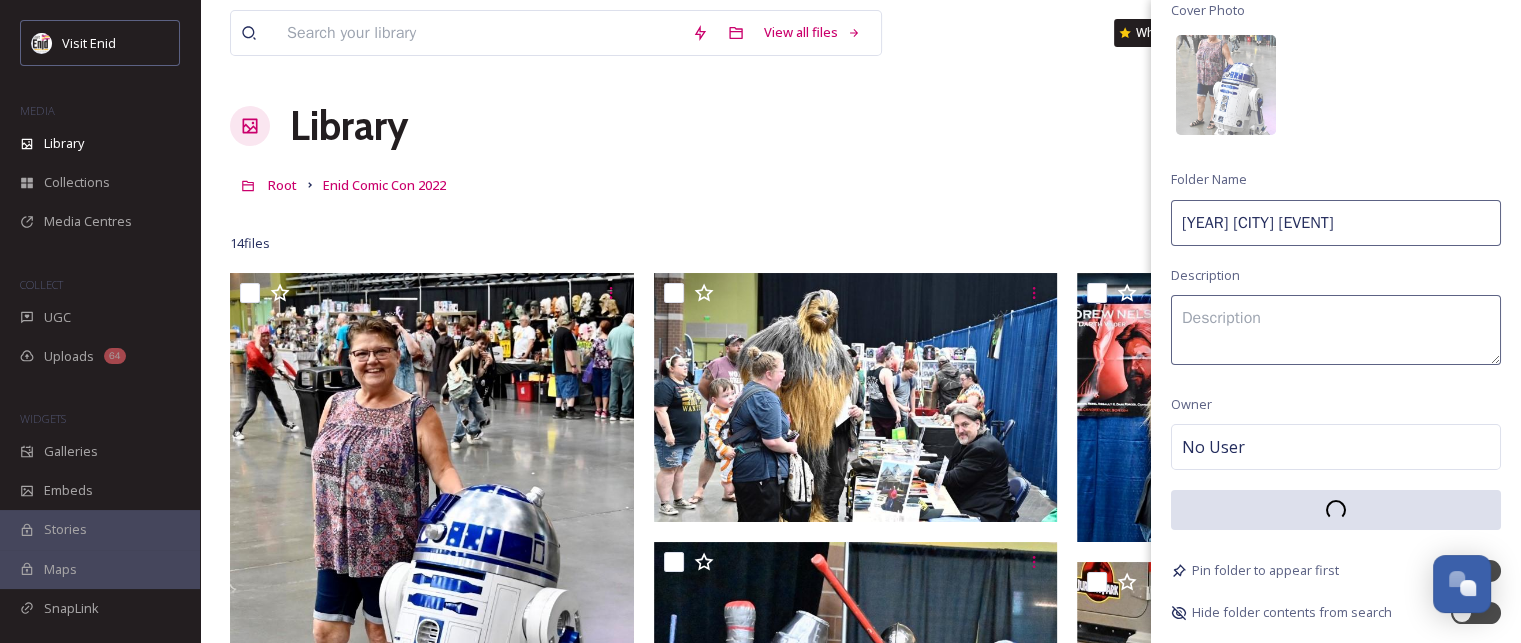 scroll, scrollTop: 135, scrollLeft: 0, axis: vertical 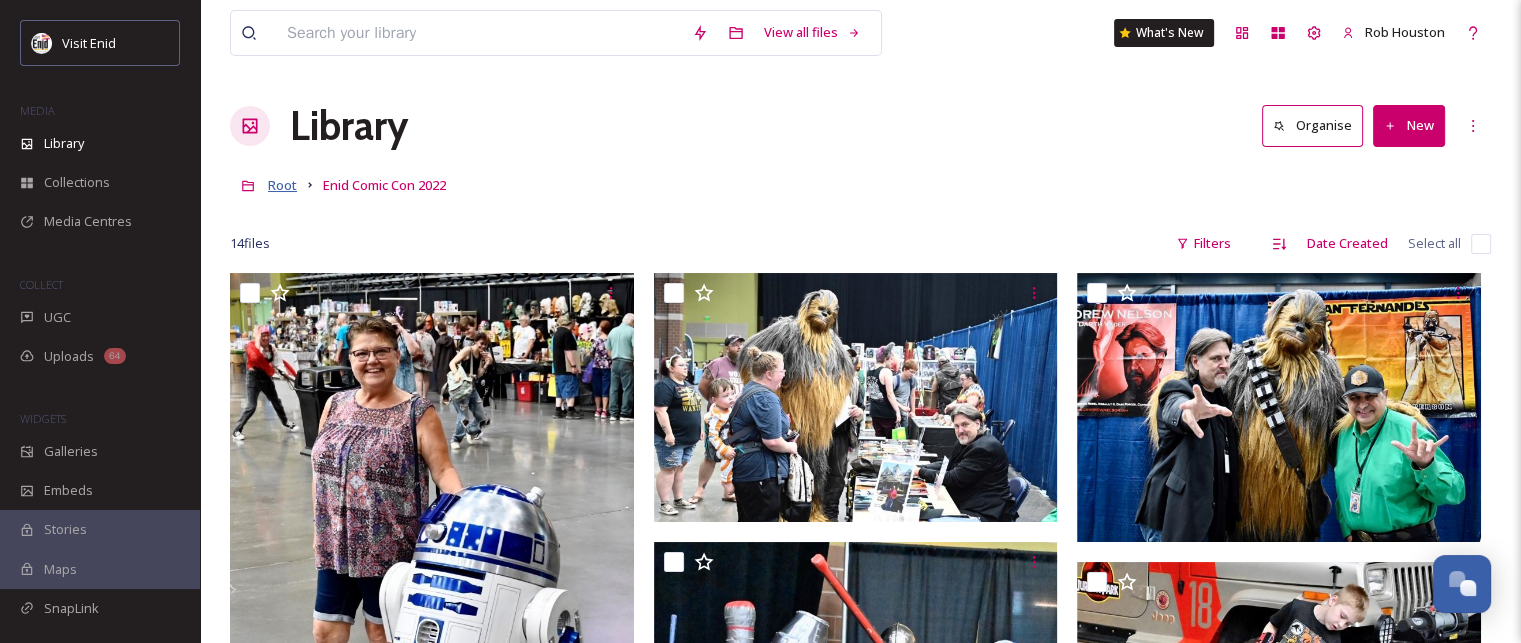 click on "Root" at bounding box center [282, 185] 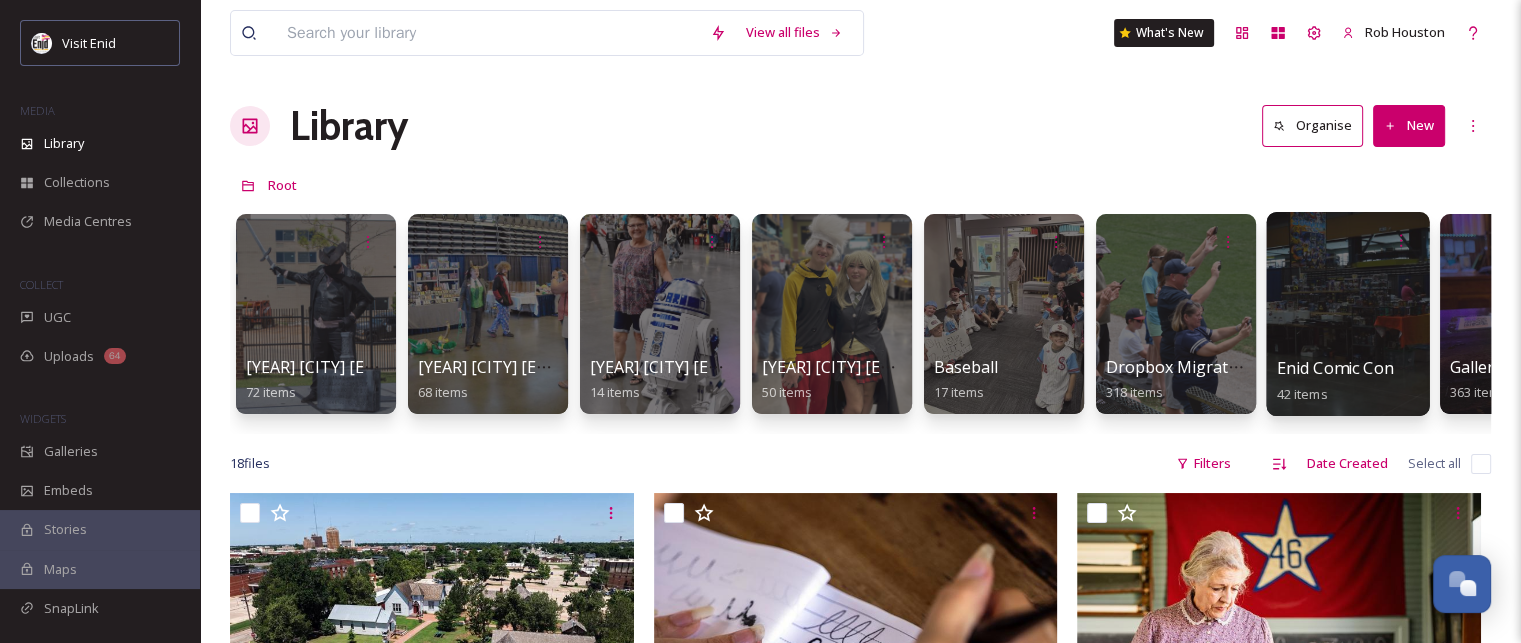 click at bounding box center (1347, 314) 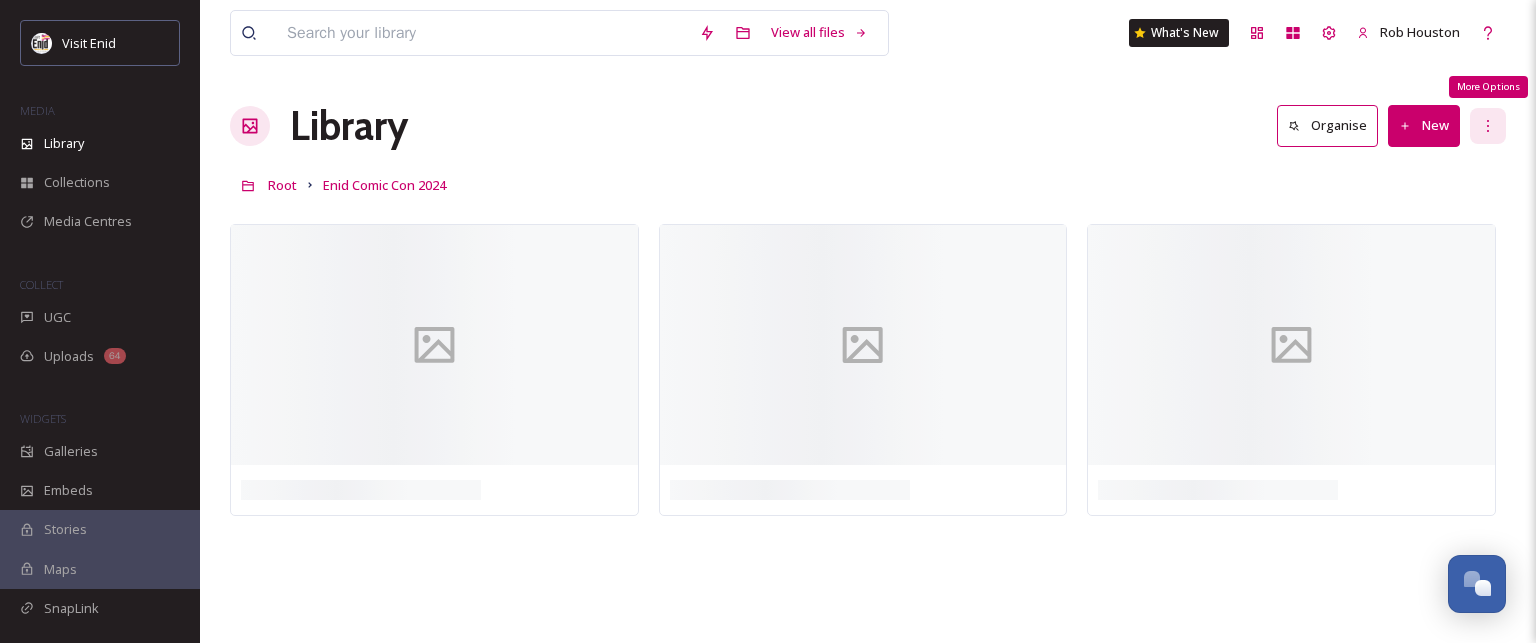 click 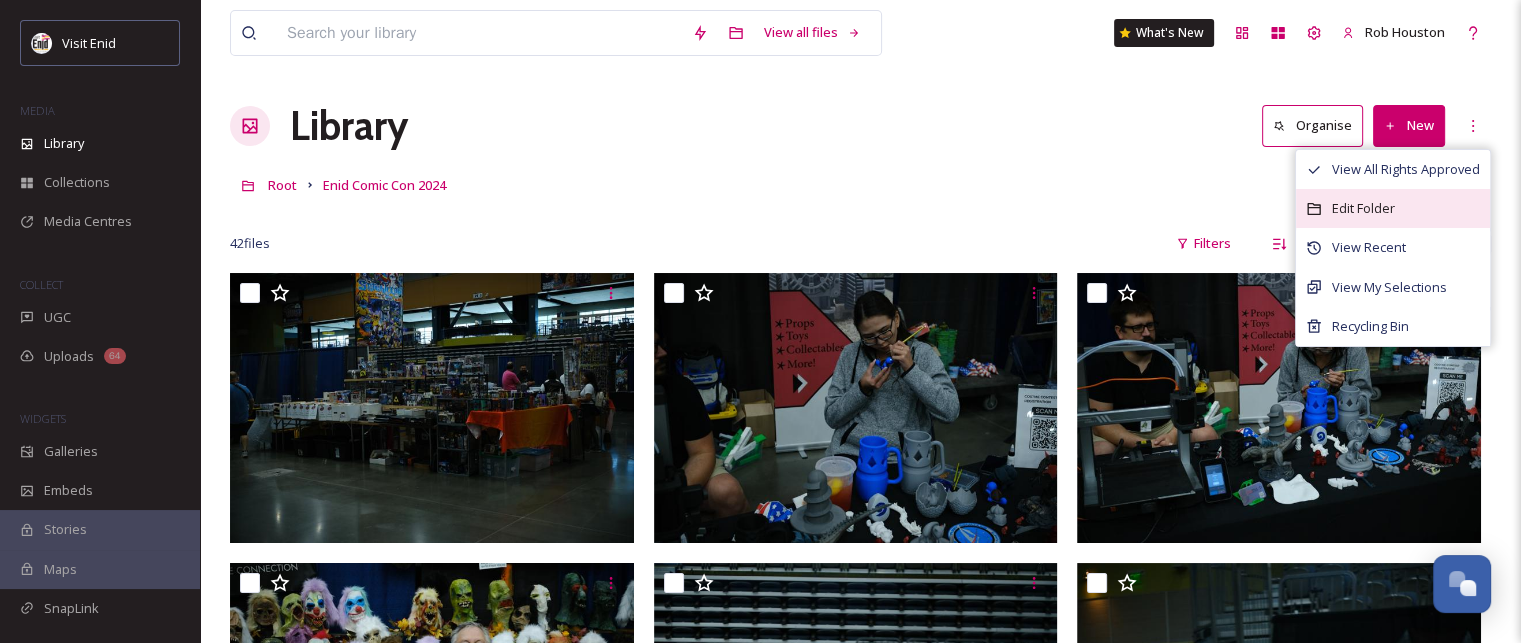 click on "Edit Folder" at bounding box center [1363, 208] 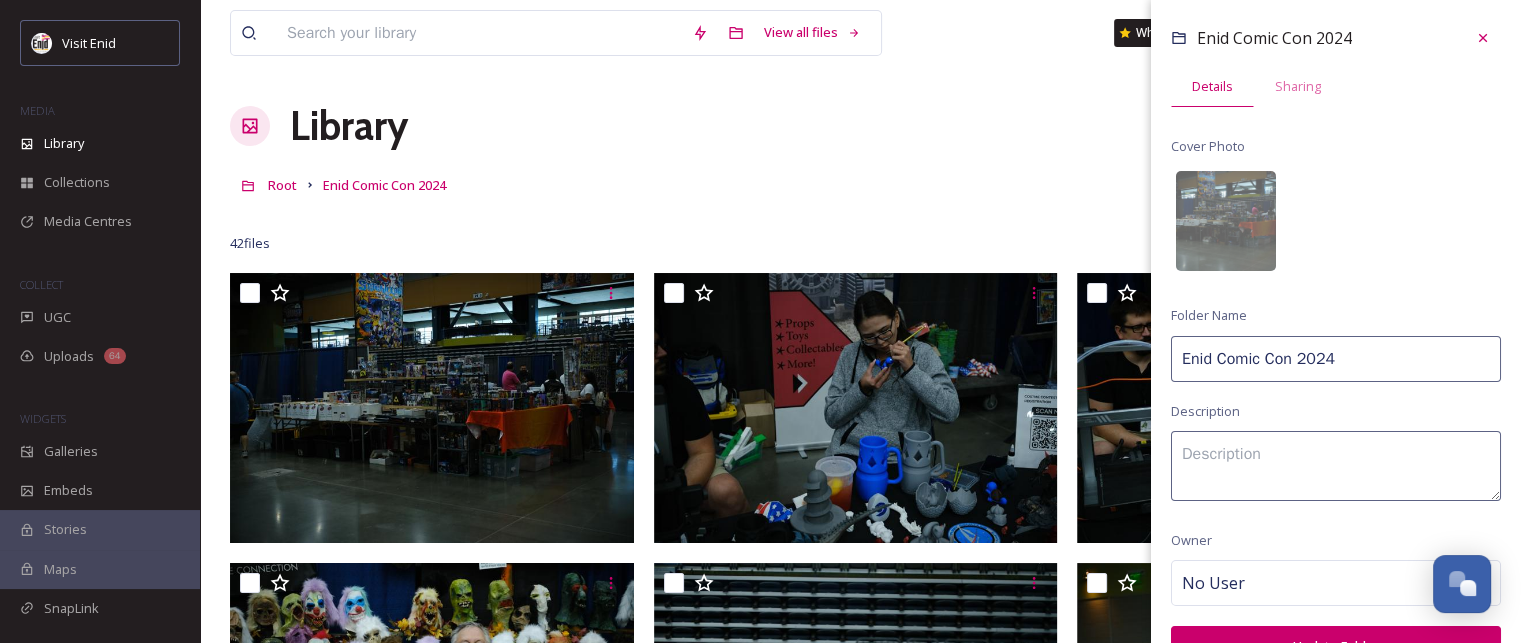 click on "Enid Comic Con 2024" at bounding box center (1336, 359) 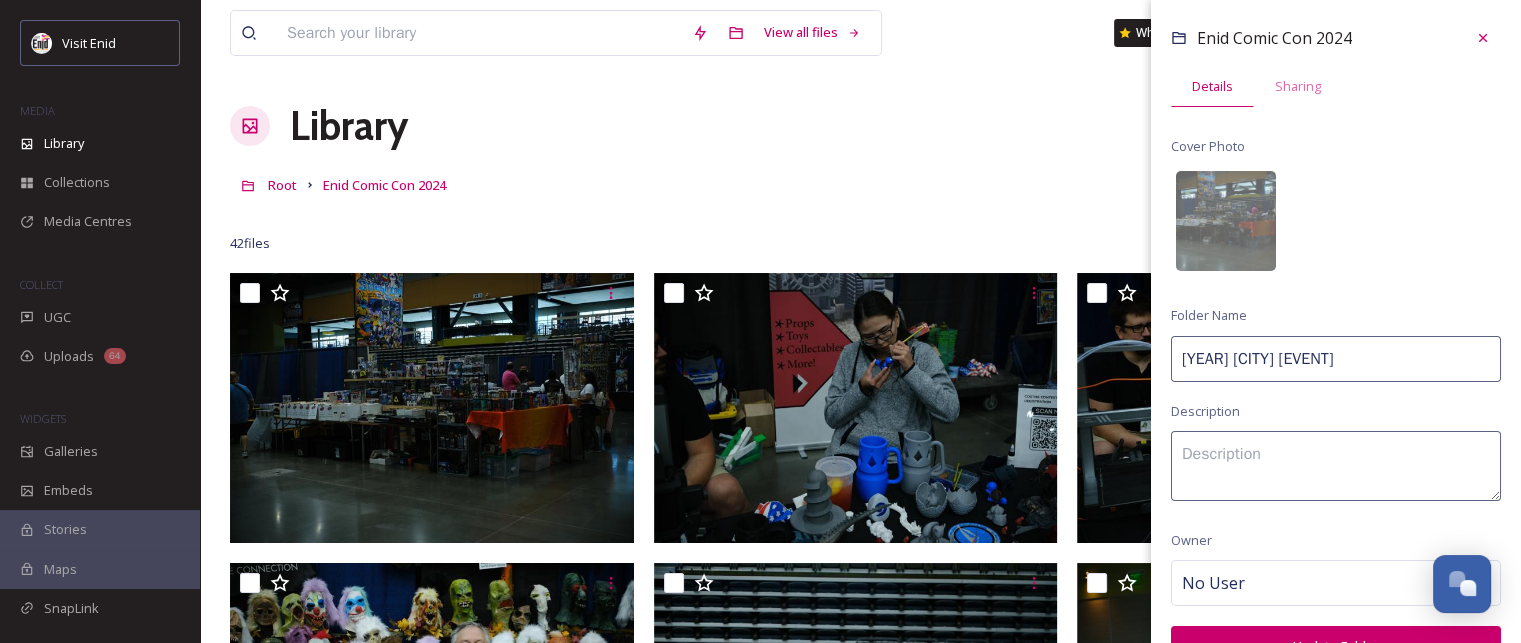 click on "2024 Enid Comic Con" at bounding box center (1336, 359) 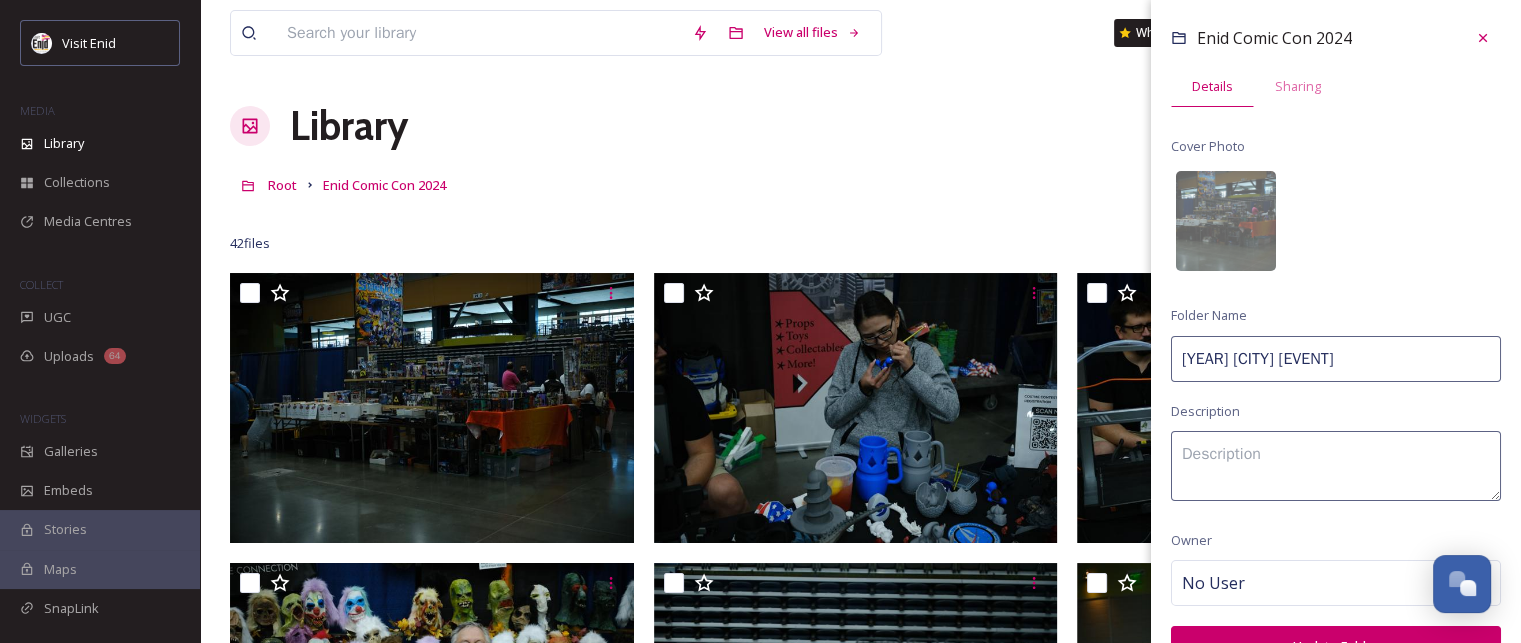 click on "2024 Enid Comic Con" at bounding box center (1336, 359) 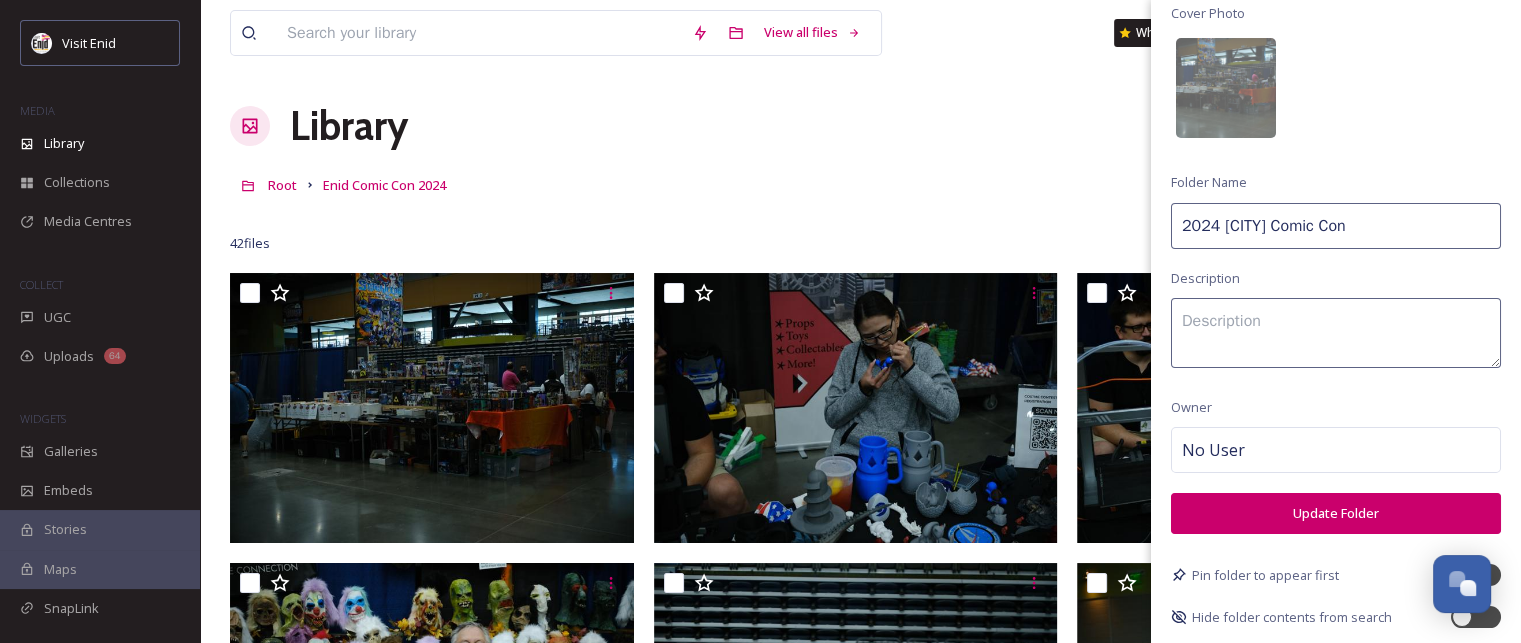 scroll, scrollTop: 136, scrollLeft: 0, axis: vertical 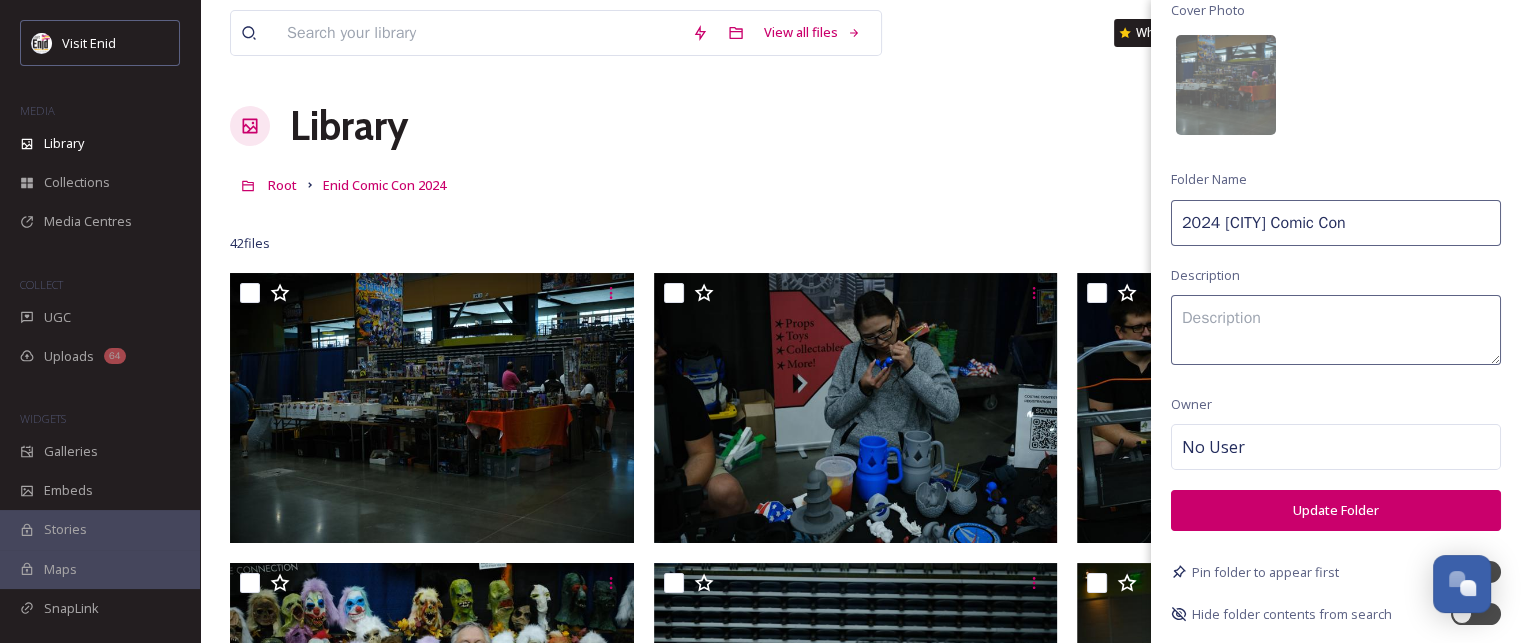 type on "2024 Comic Con" 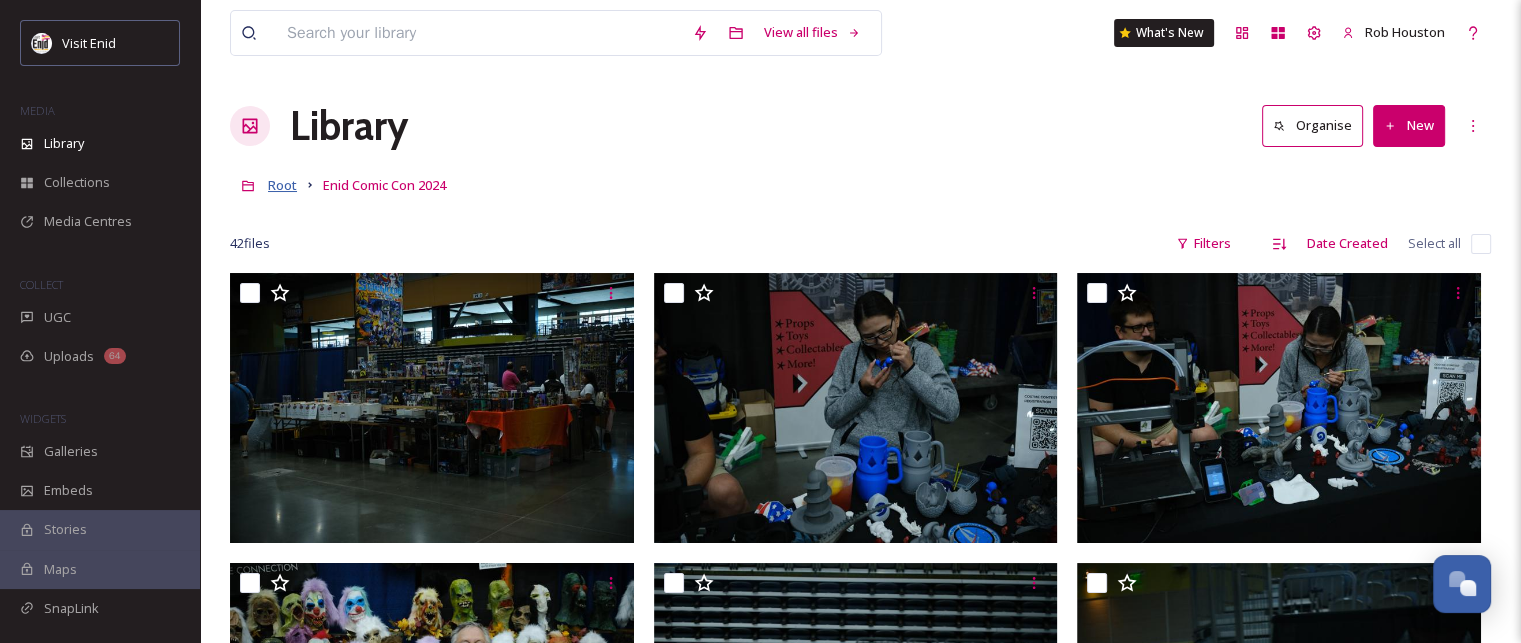 click on "Root" at bounding box center (282, 185) 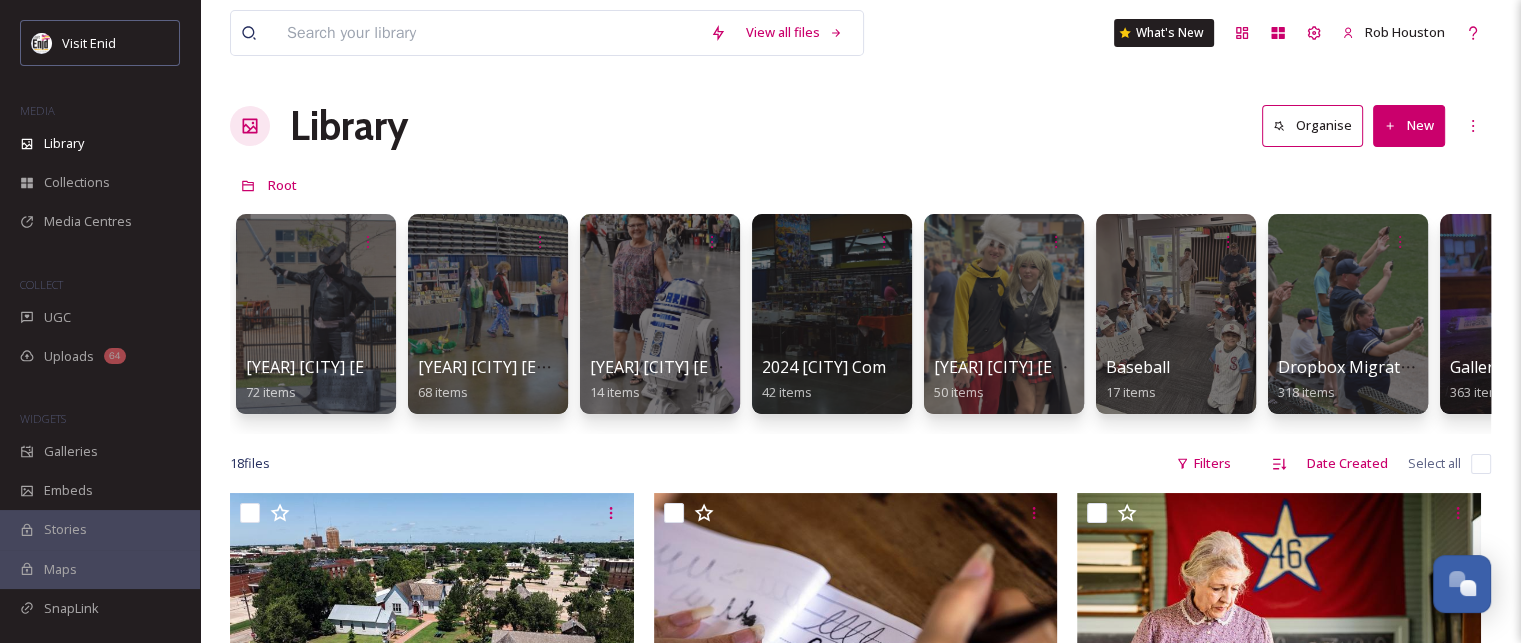 drag, startPoint x: 904, startPoint y: 432, endPoint x: 1242, endPoint y: 437, distance: 338.037 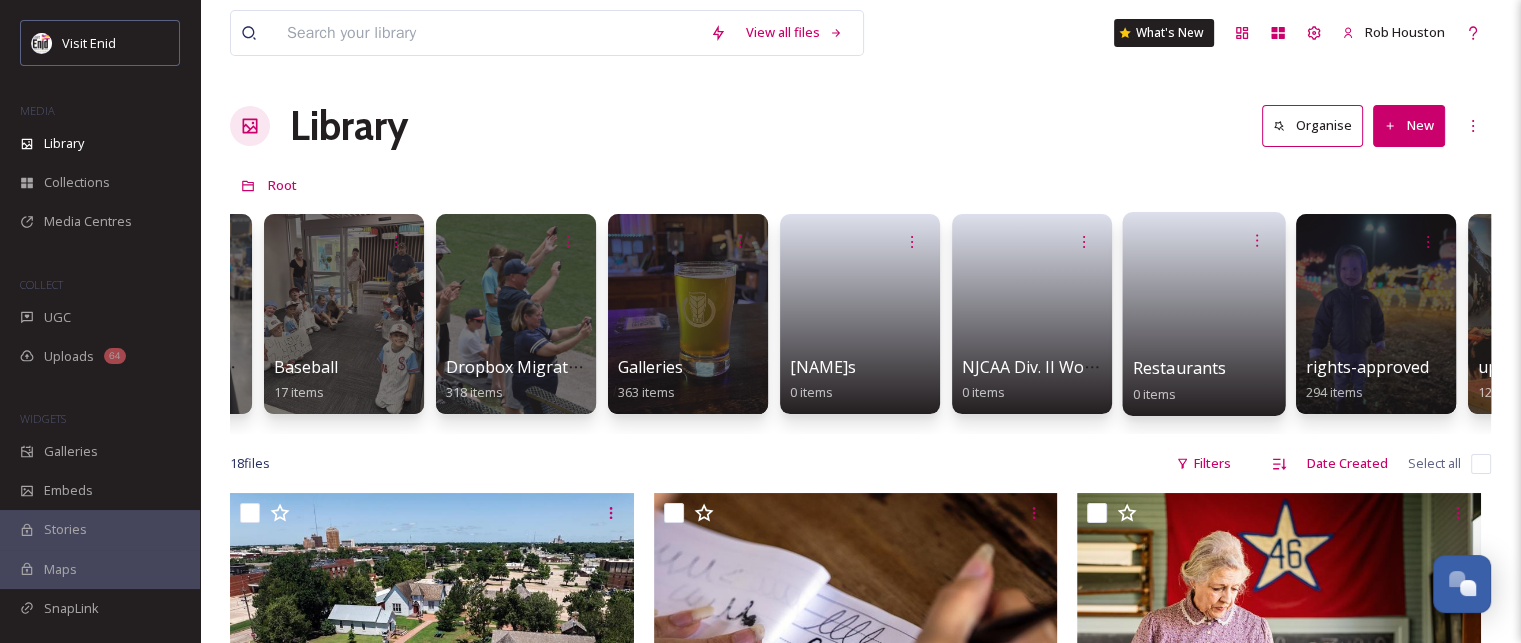 scroll, scrollTop: 0, scrollLeft: 830, axis: horizontal 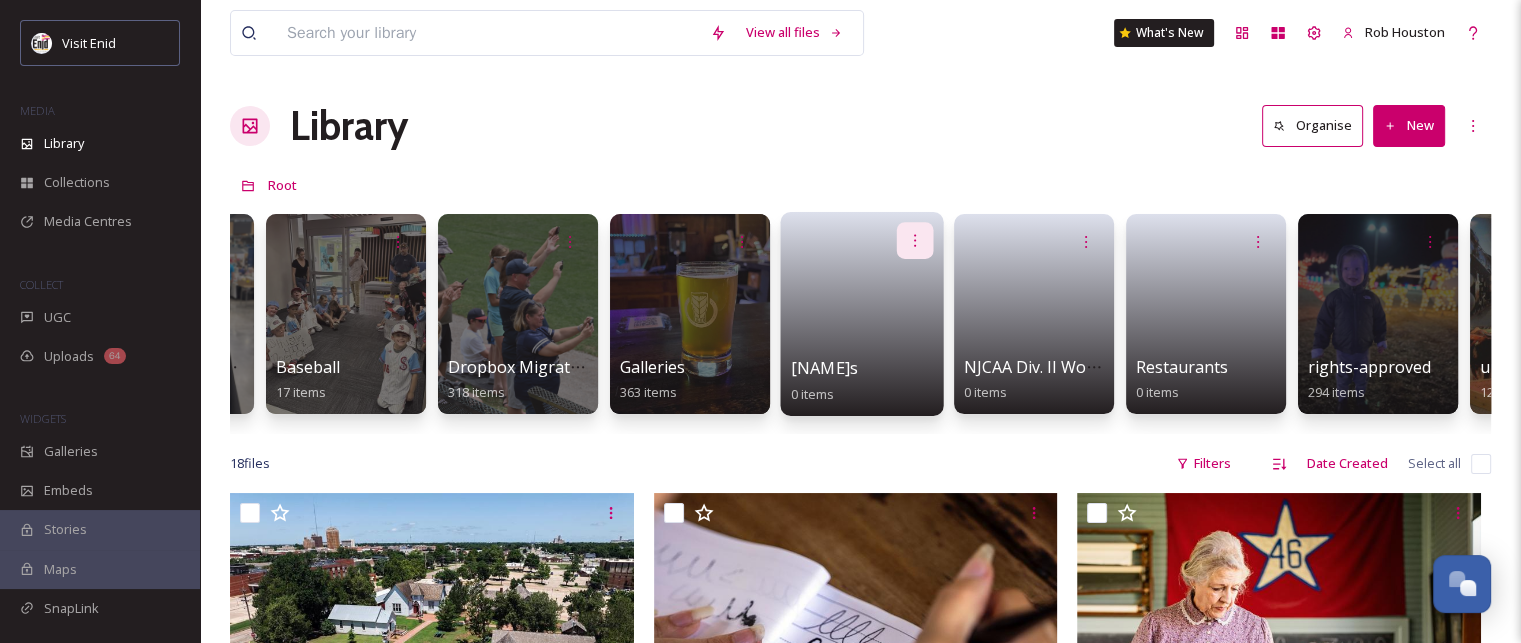click 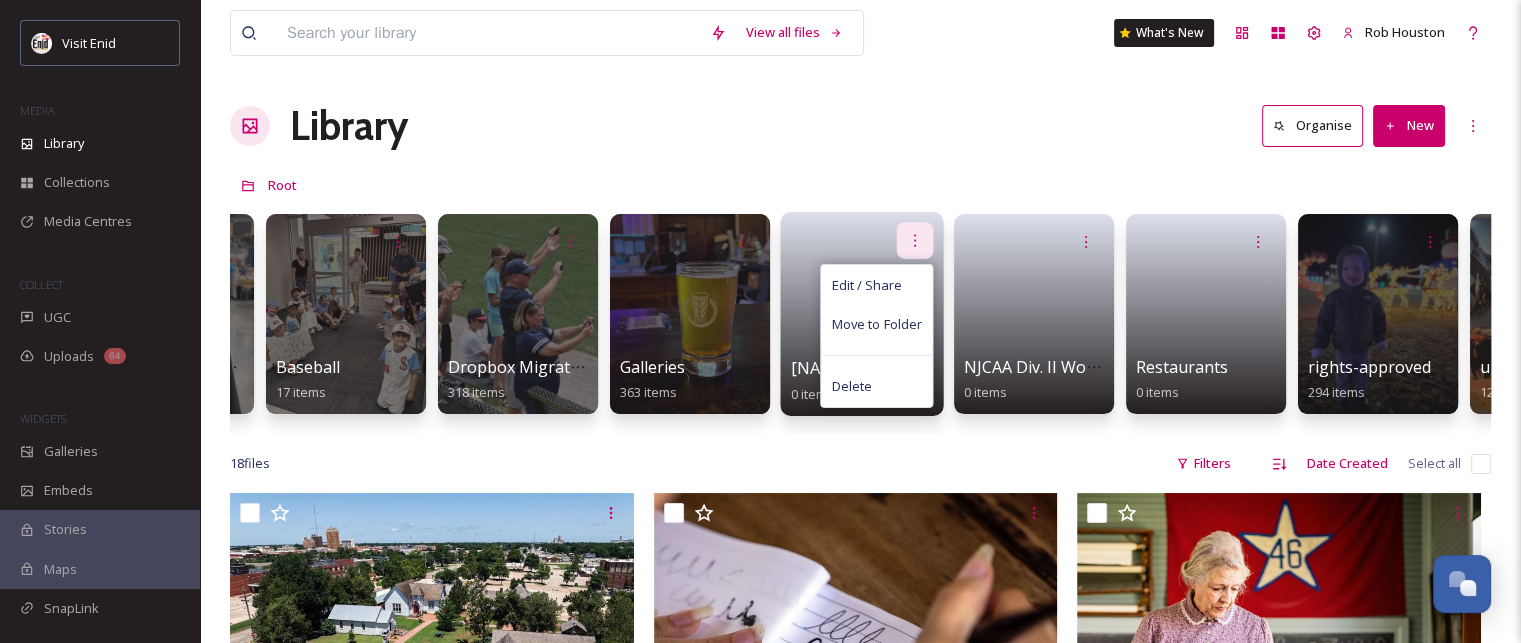 click 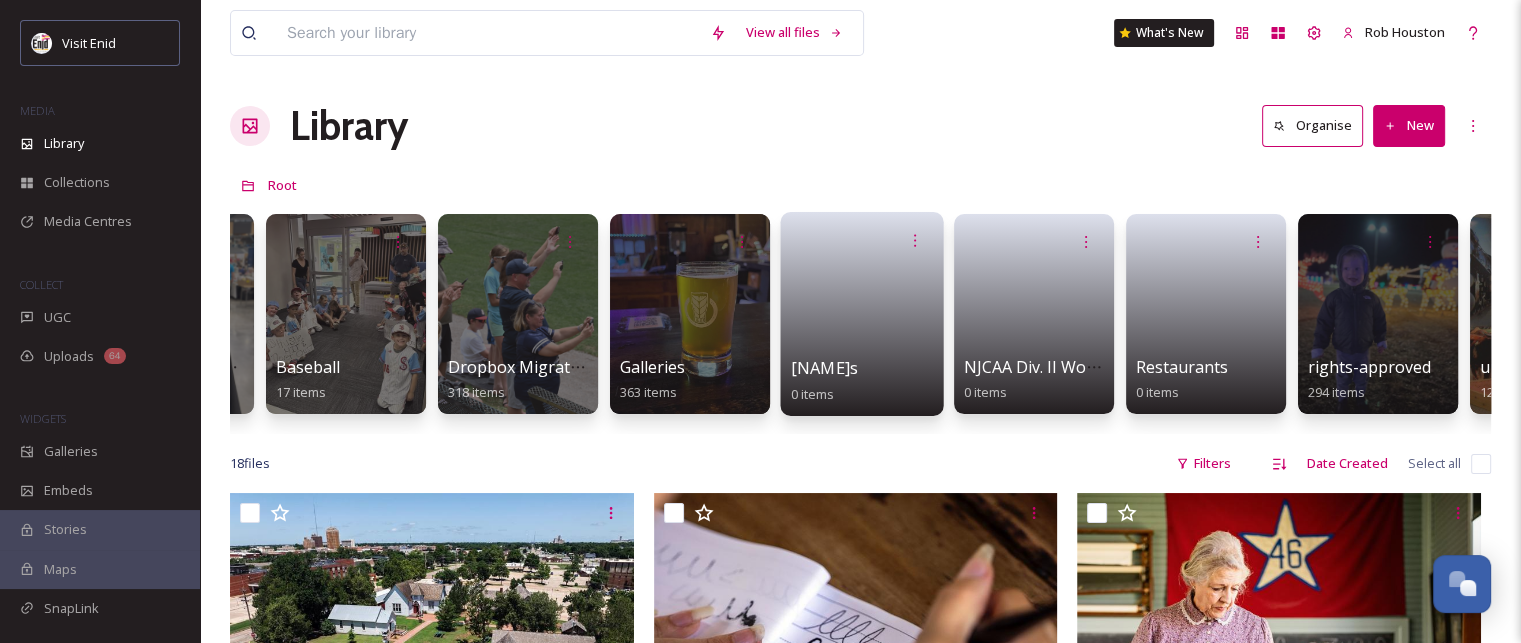 click at bounding box center (862, 307) 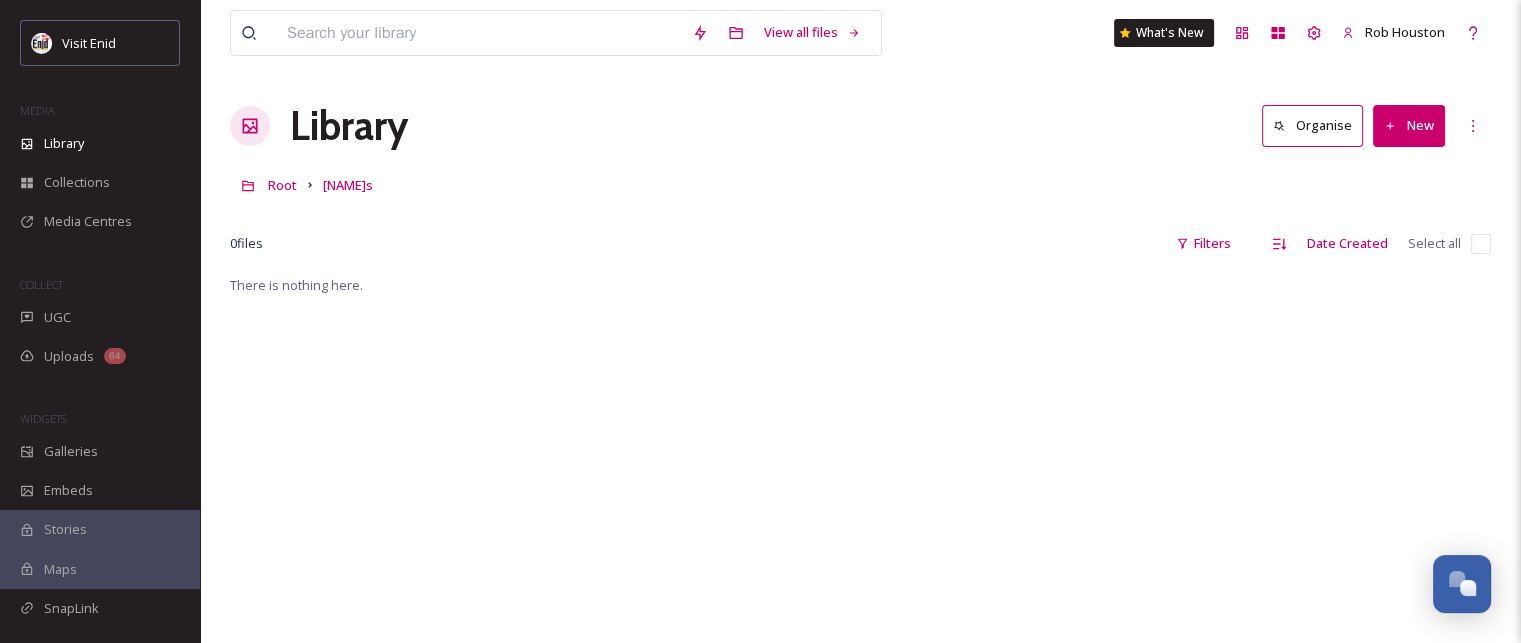 click on "New" at bounding box center (1409, 125) 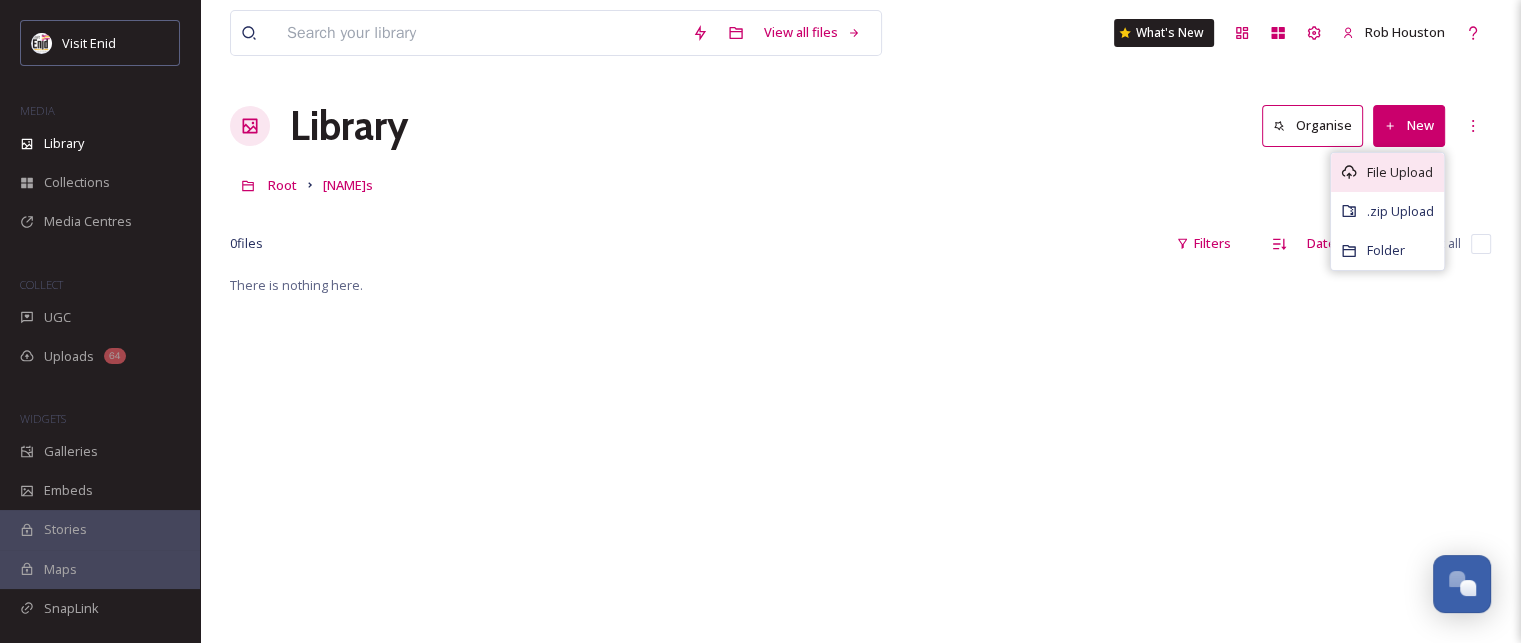 click on "File Upload" at bounding box center (1400, 172) 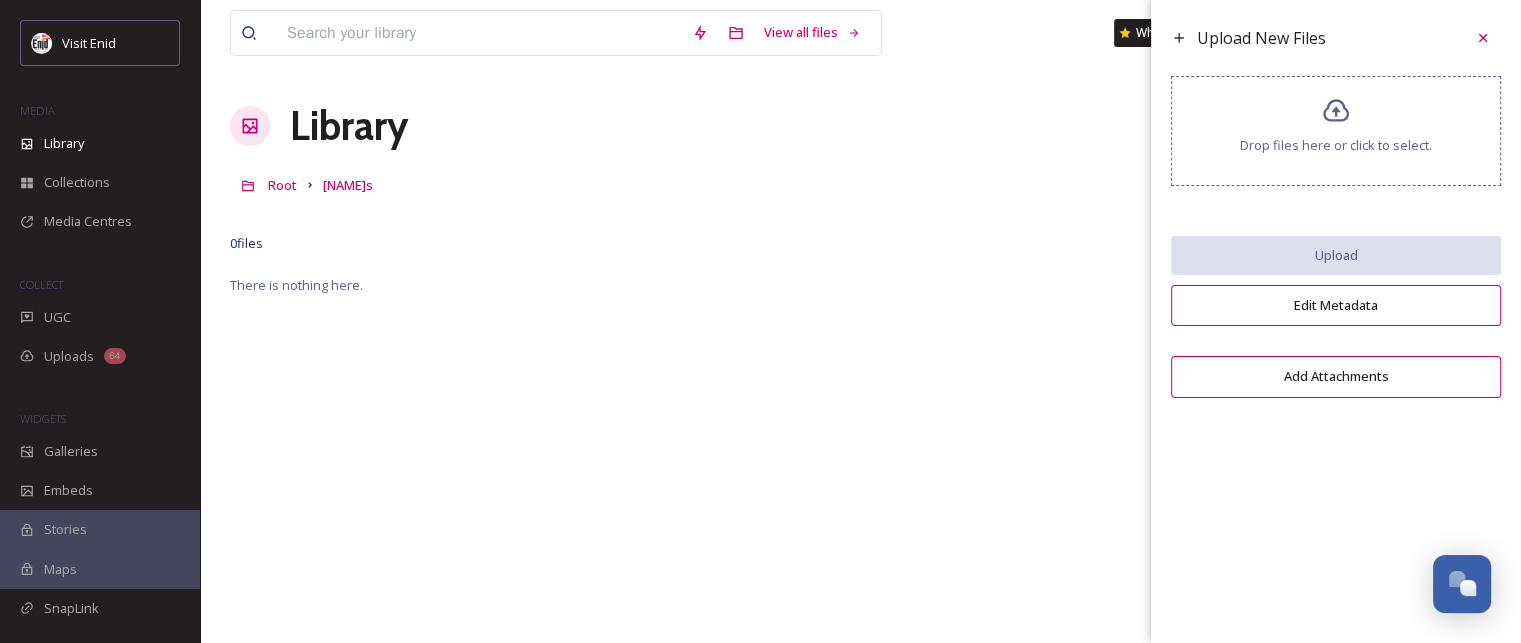 click on "Add Attachments" at bounding box center [1336, 376] 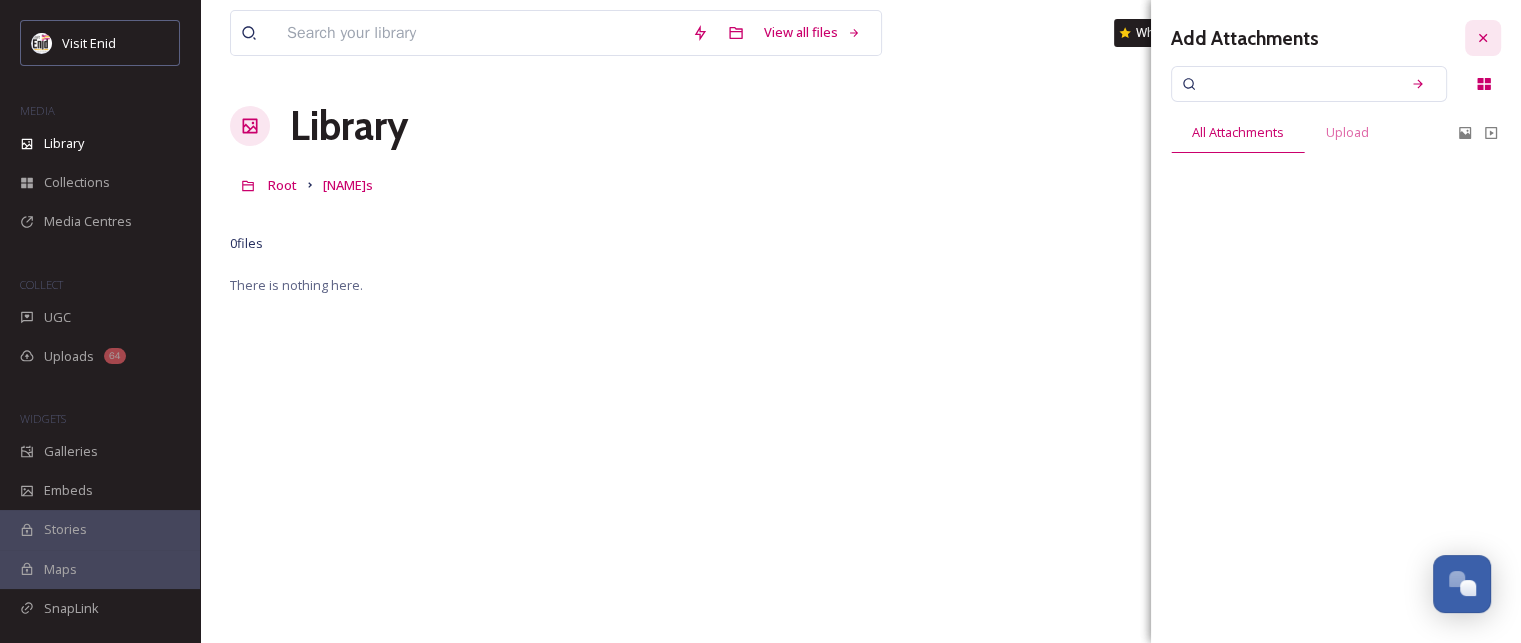 click 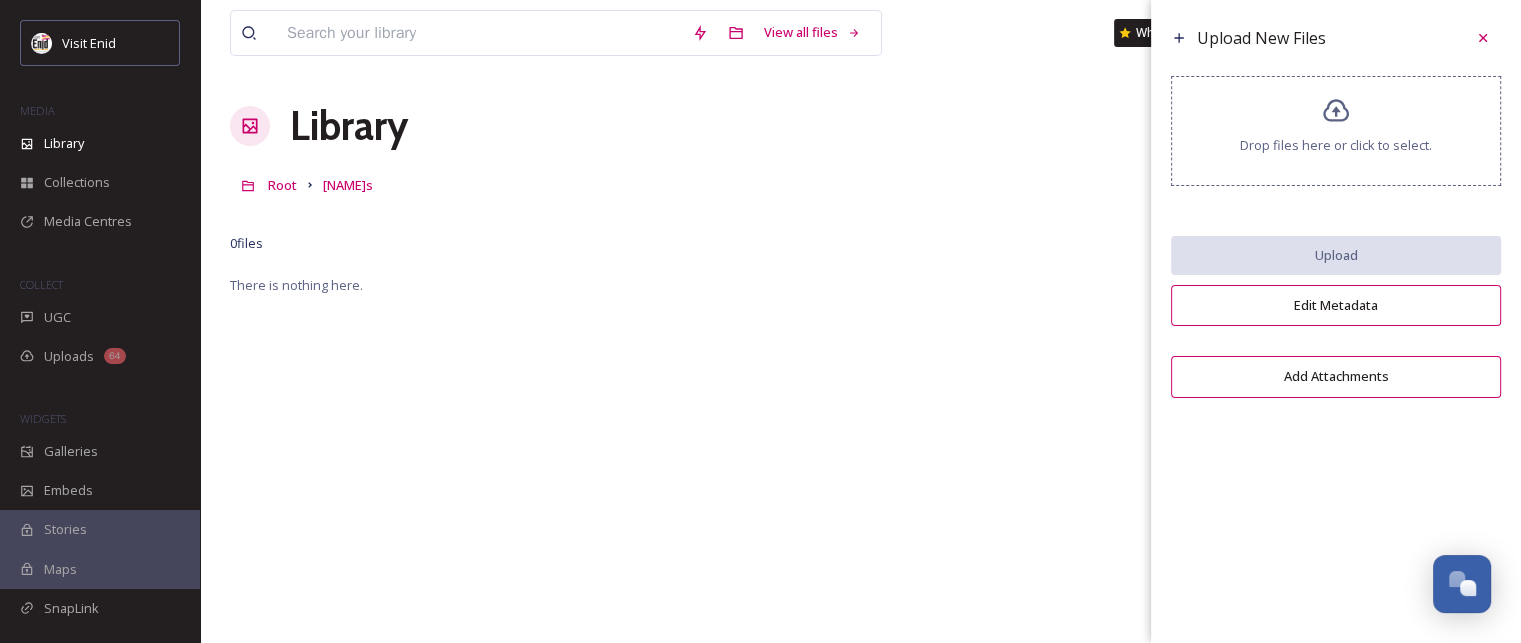 click on "Drop files here or click to select." at bounding box center (1336, 131) 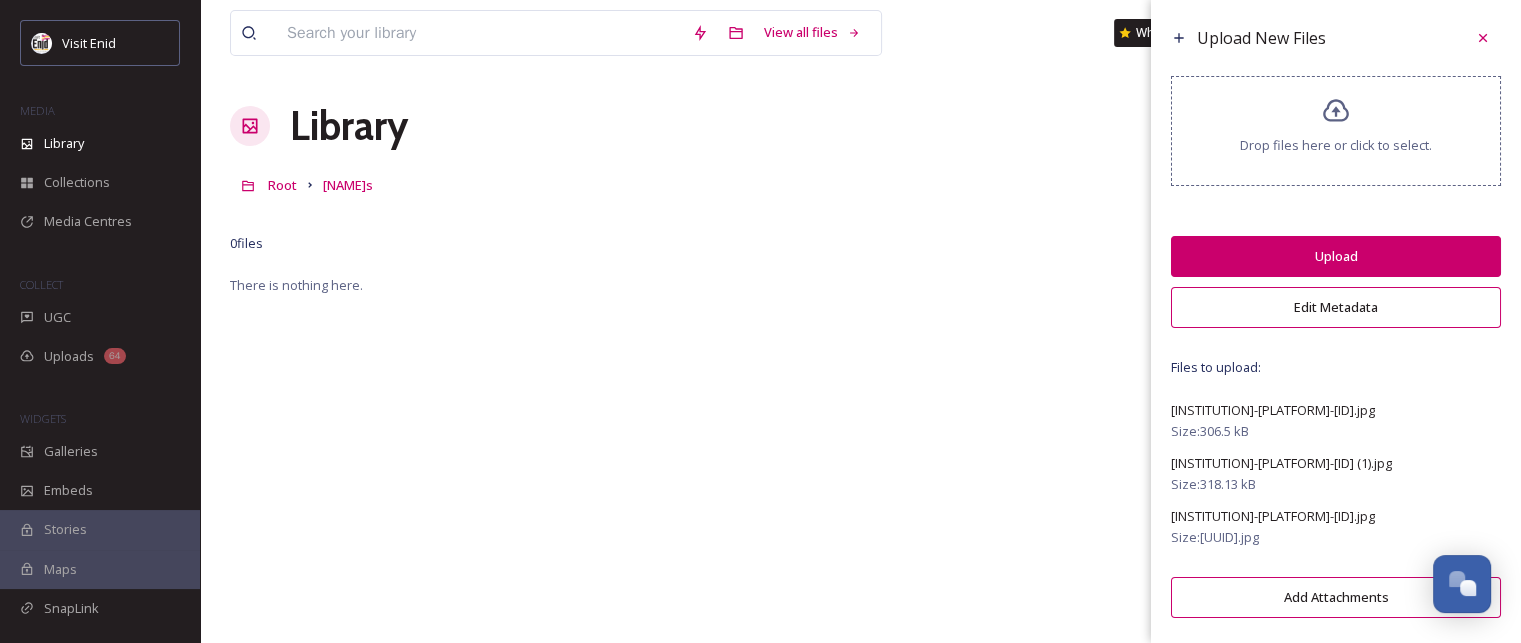 click on "Upload" at bounding box center [1336, 256] 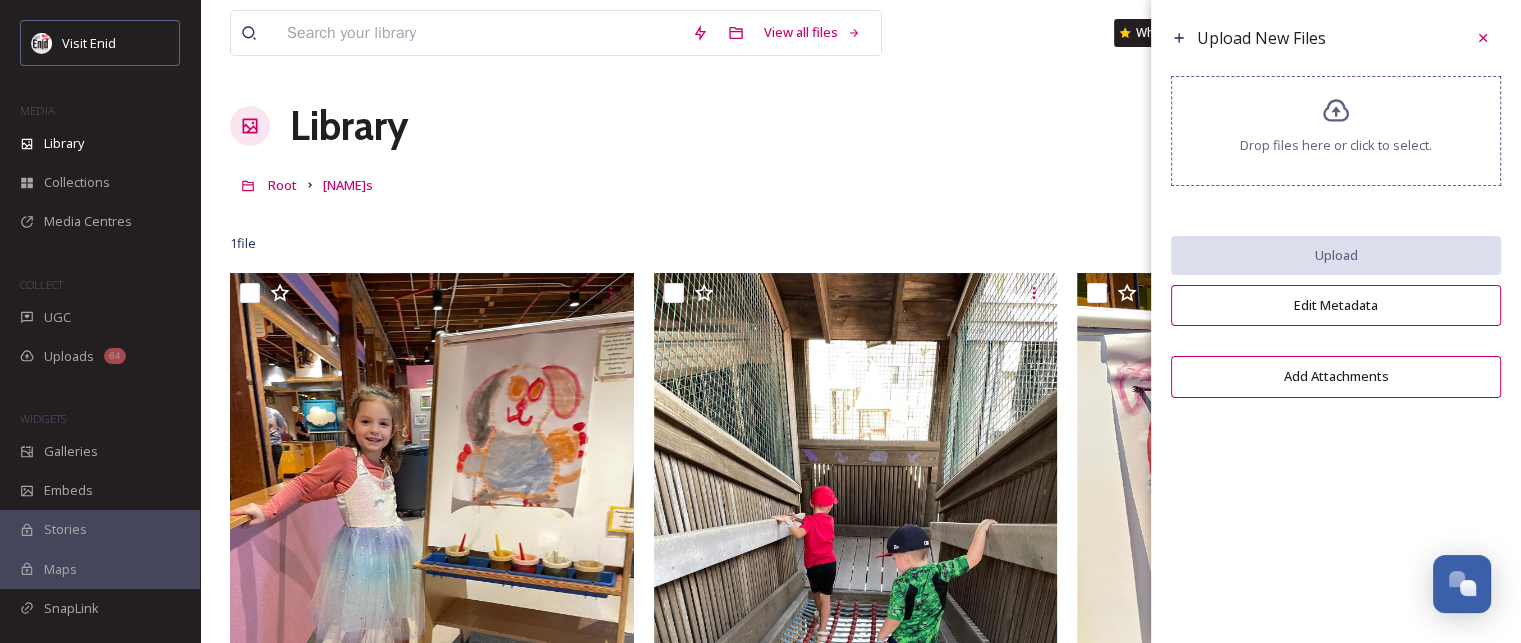 click on "Drop files here or click to select." at bounding box center (1336, 145) 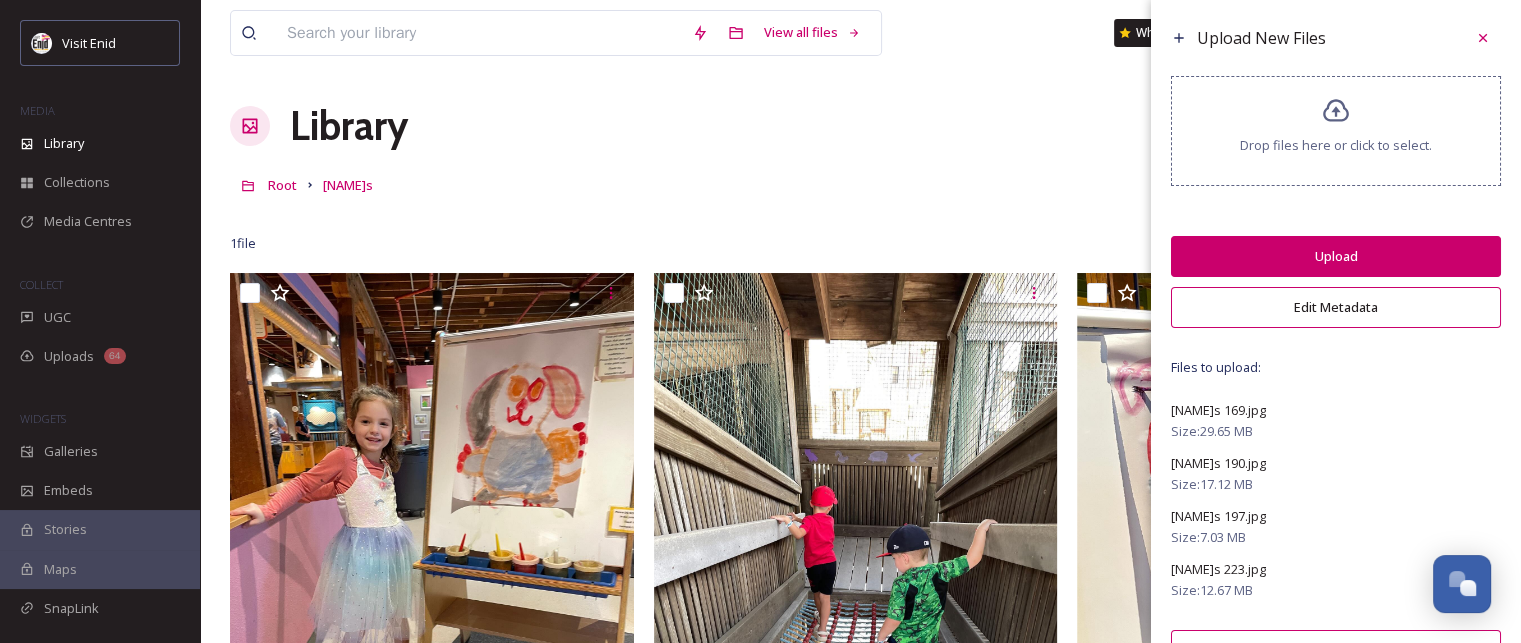 click on "Upload" at bounding box center [1336, 256] 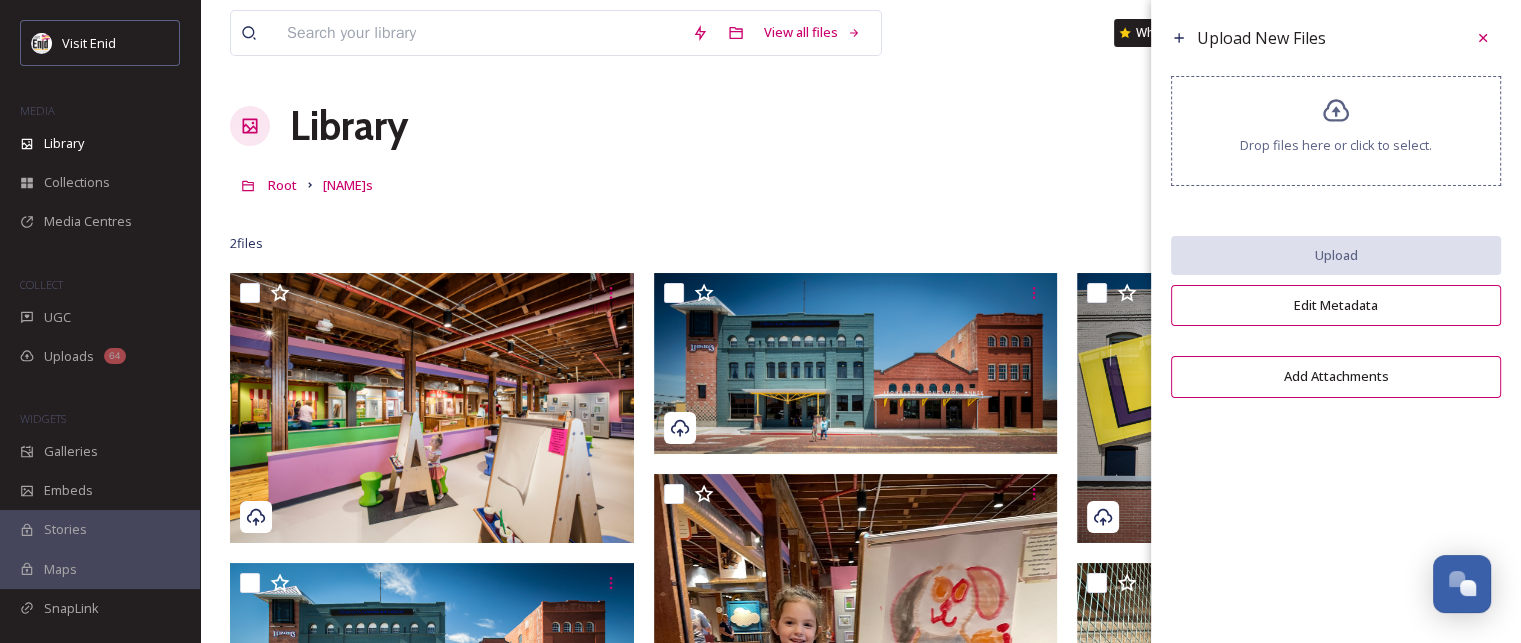 click on "Drop files here or click to select." at bounding box center (1336, 145) 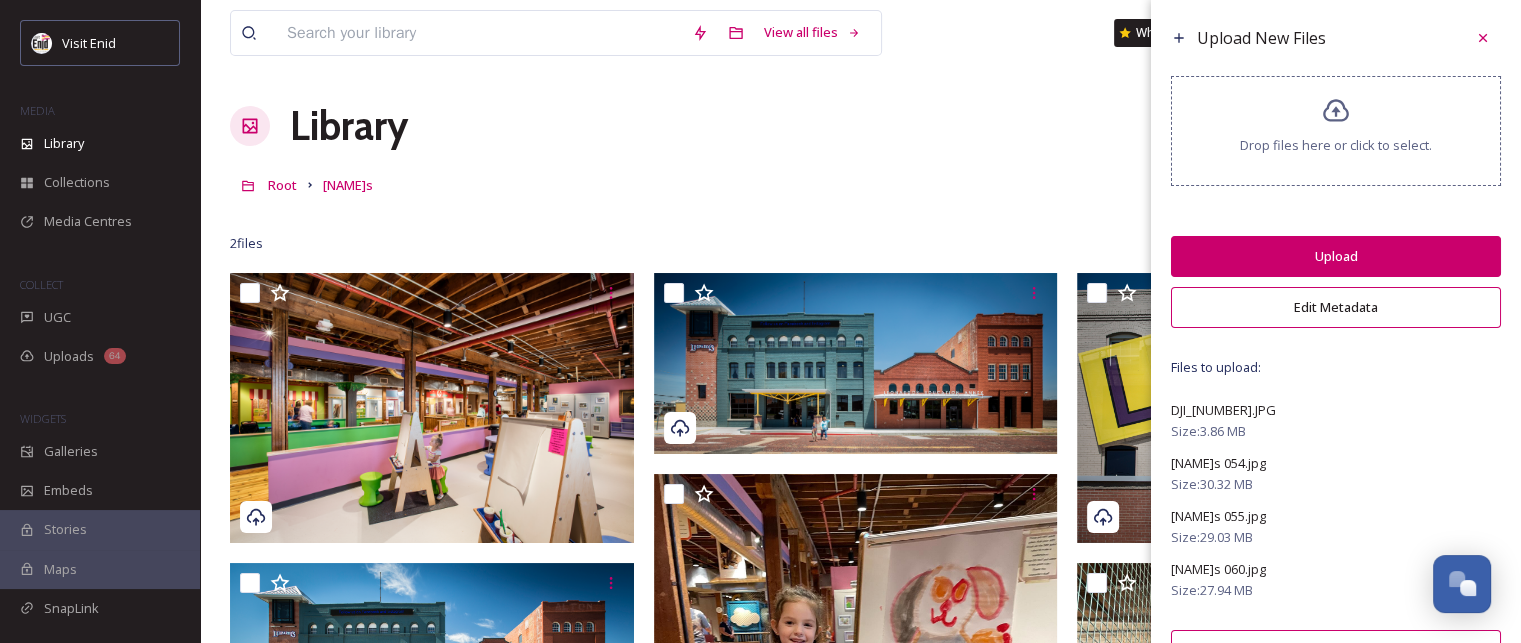 click on "Upload" at bounding box center [1336, 256] 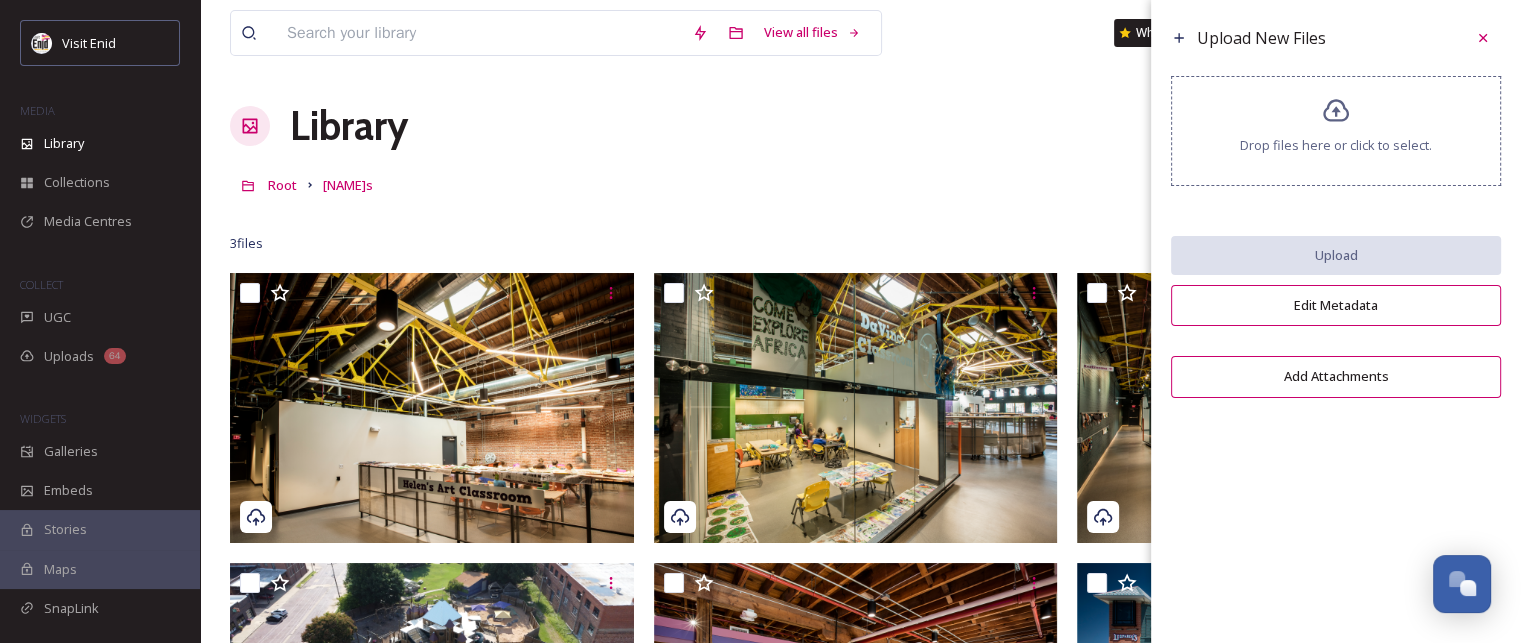 click on "Drop files here or click to select." at bounding box center [1336, 131] 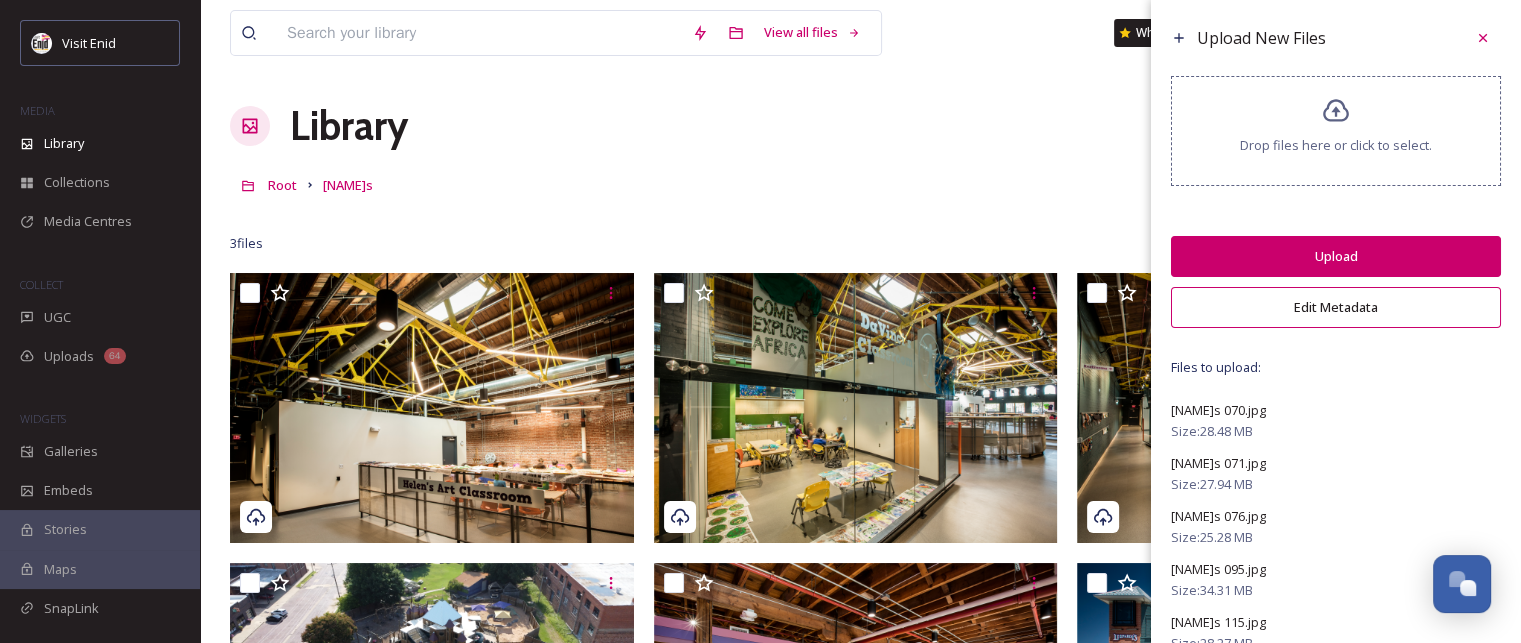 click on "Upload" at bounding box center (1336, 256) 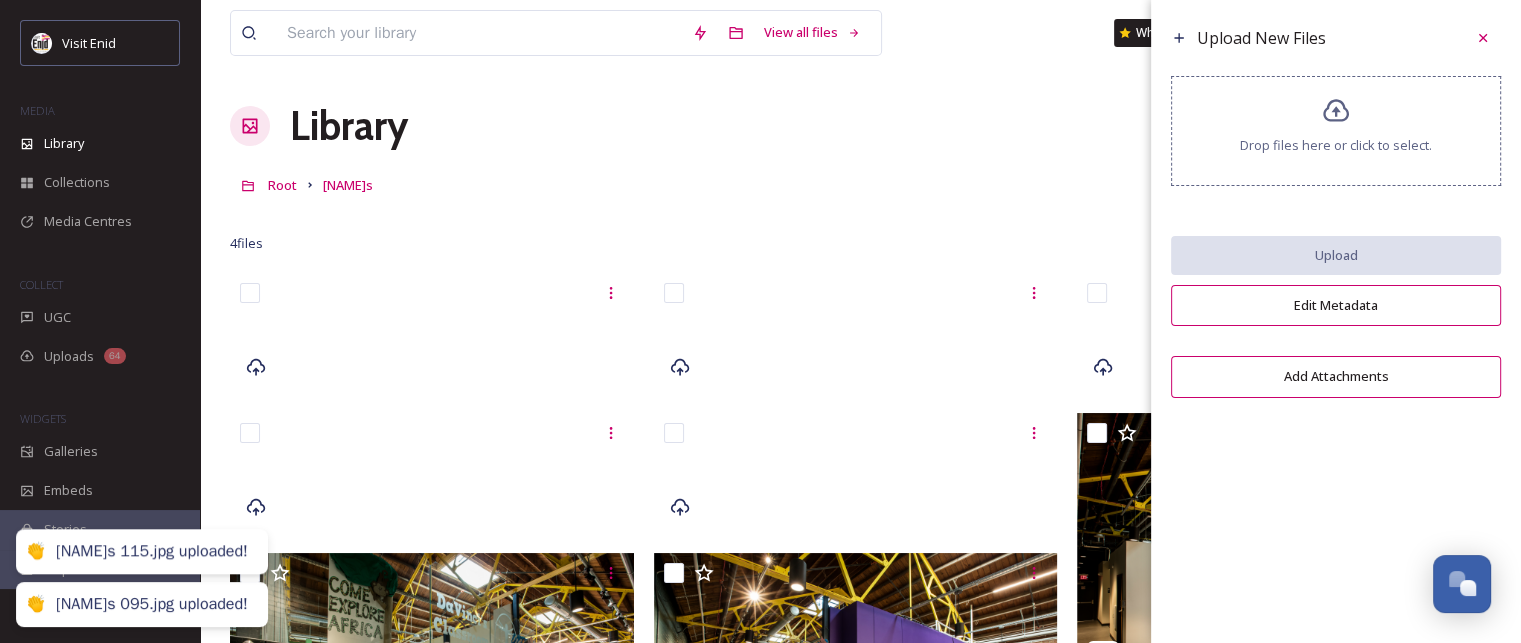 scroll, scrollTop: 0, scrollLeft: 0, axis: both 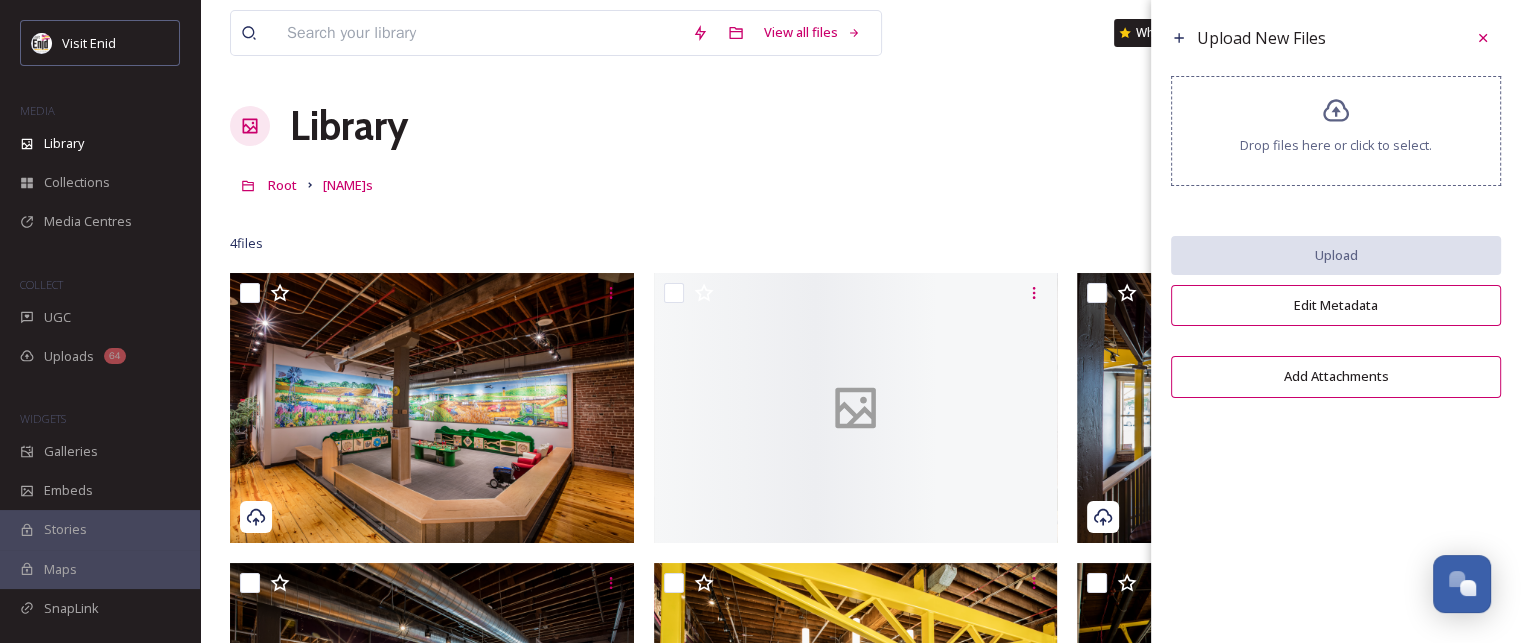 click on "Drop files here or click to select." at bounding box center (1336, 145) 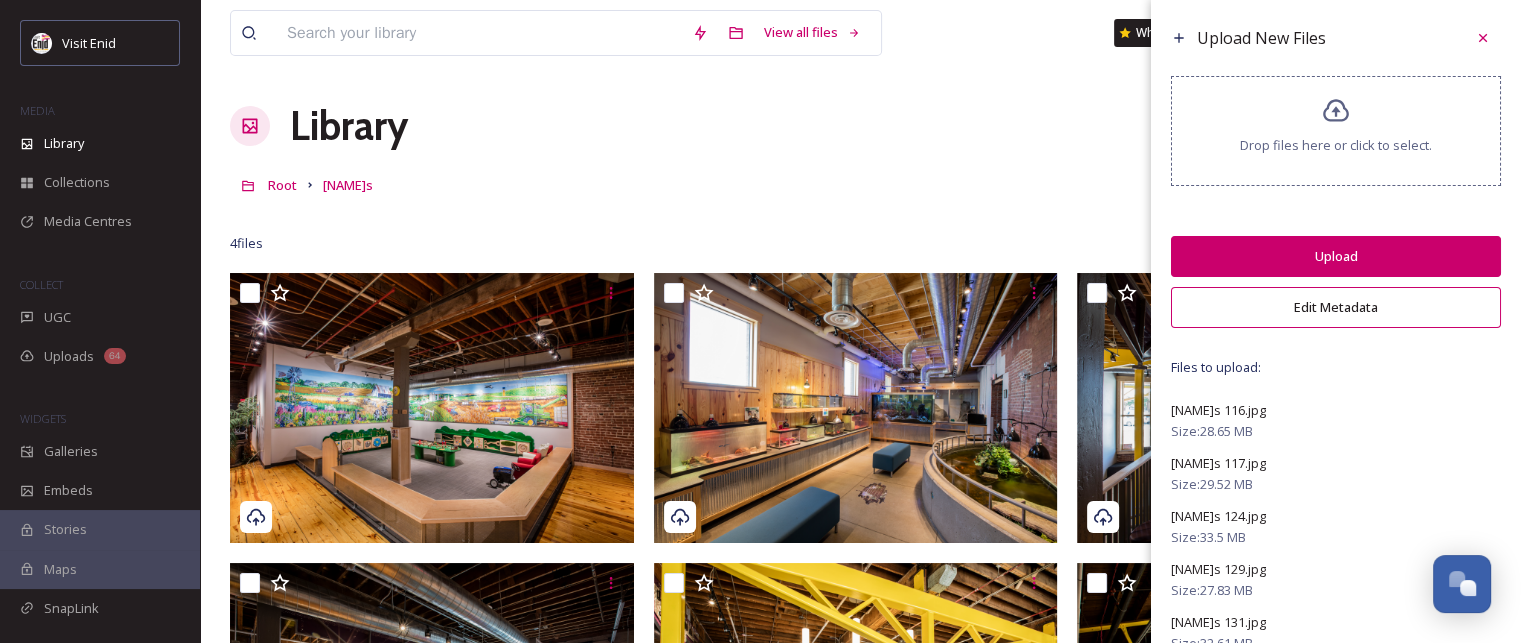 click on "Upload" at bounding box center [1336, 256] 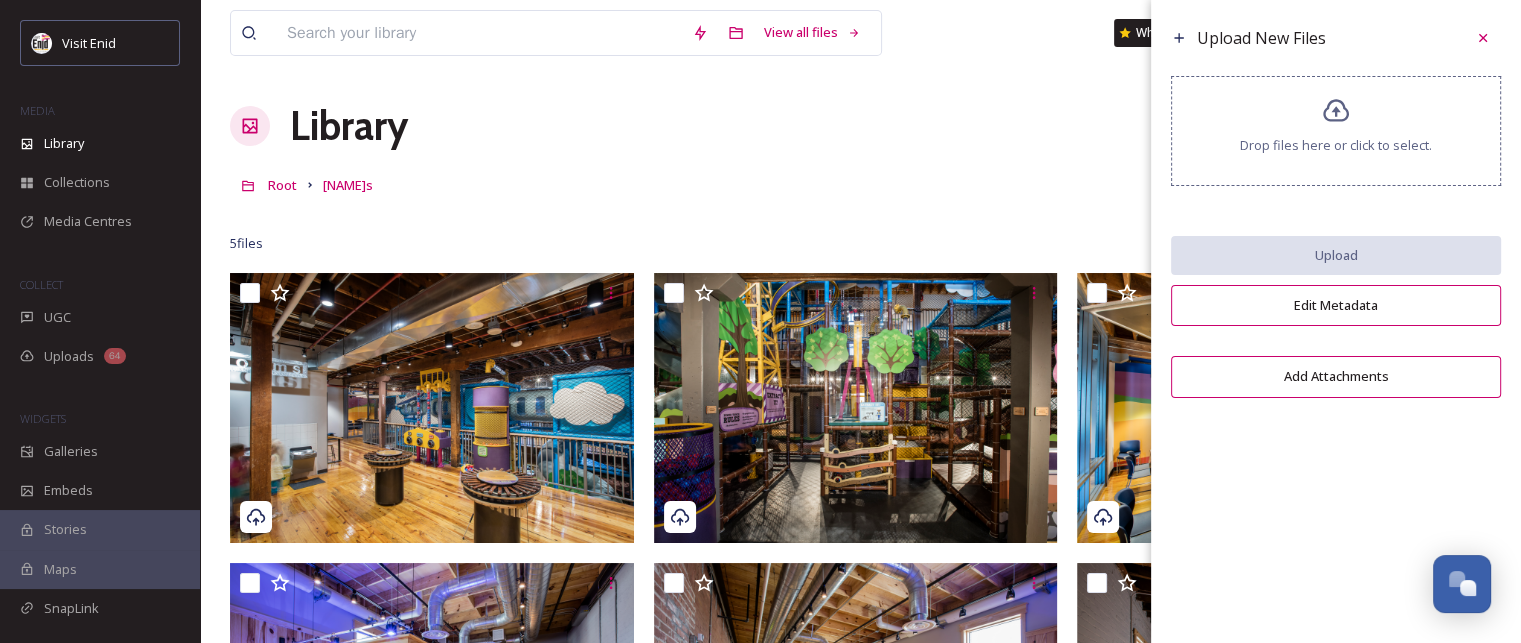 click on "Drop files here or click to select." at bounding box center [1336, 131] 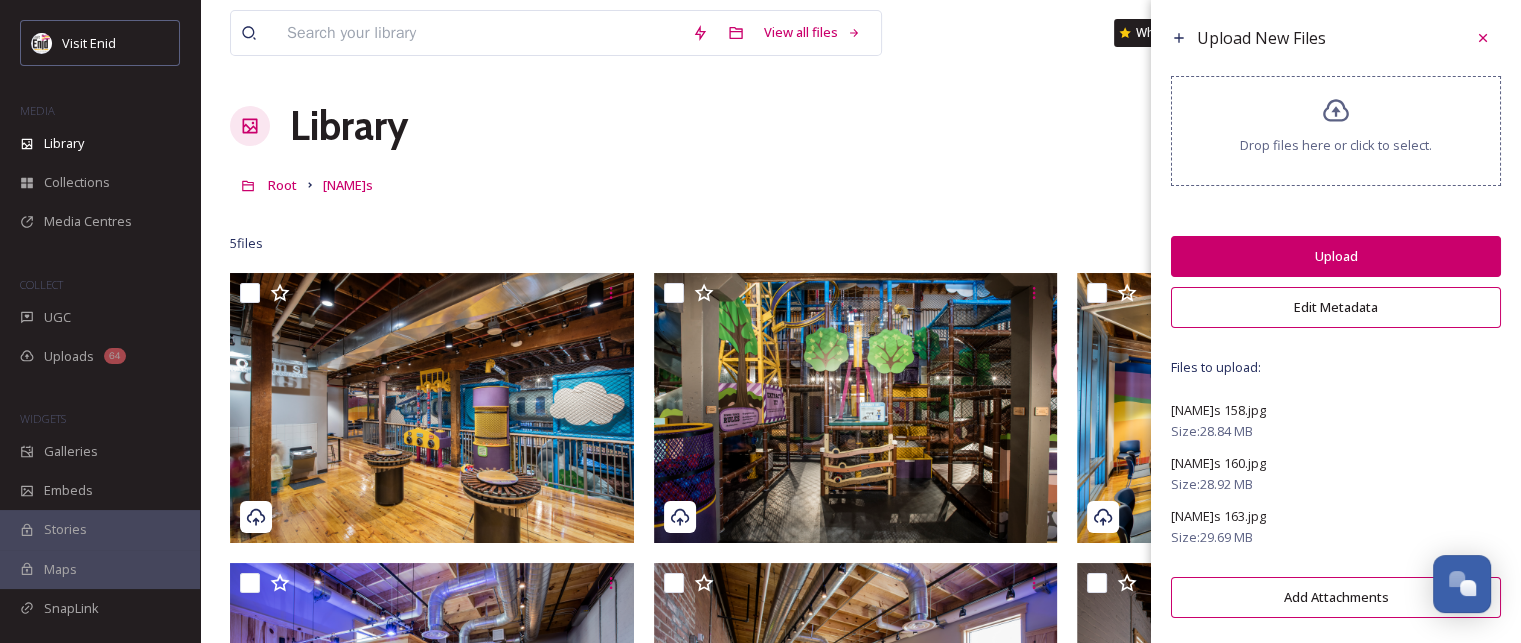 click on "Upload" at bounding box center (1336, 256) 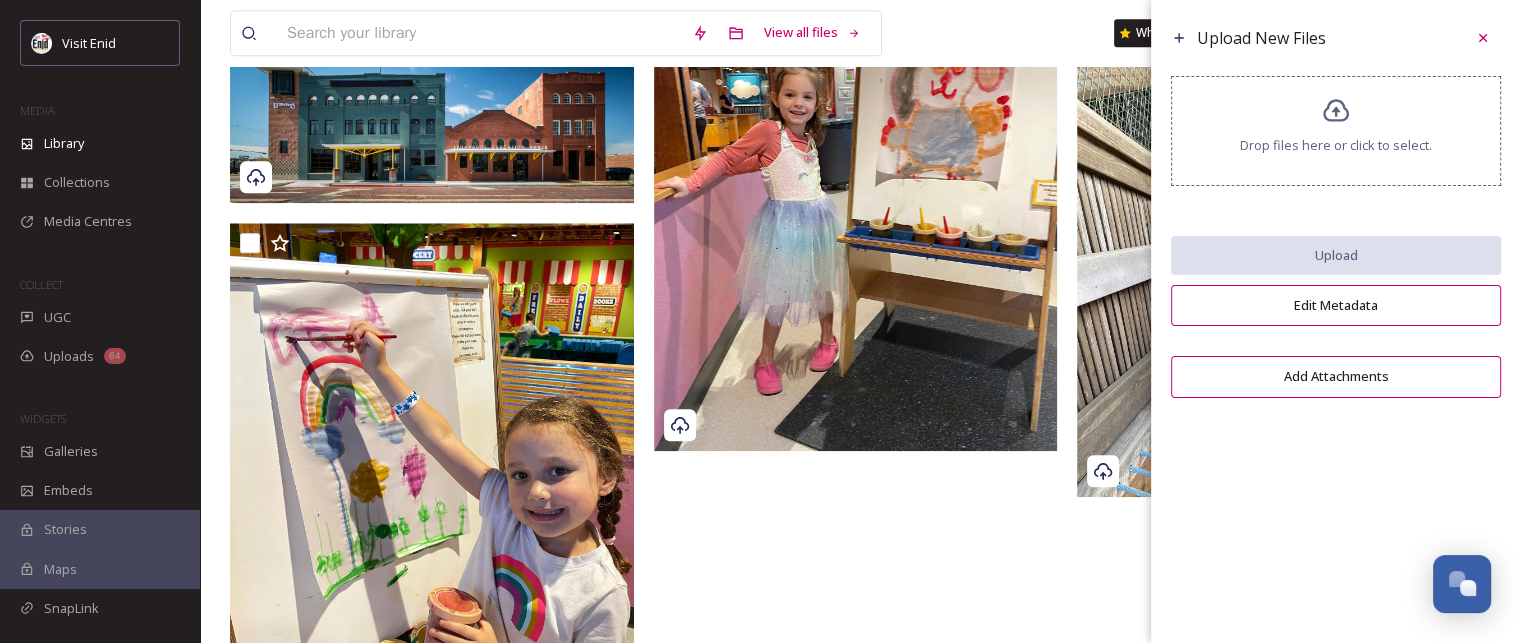 scroll, scrollTop: 1682, scrollLeft: 0, axis: vertical 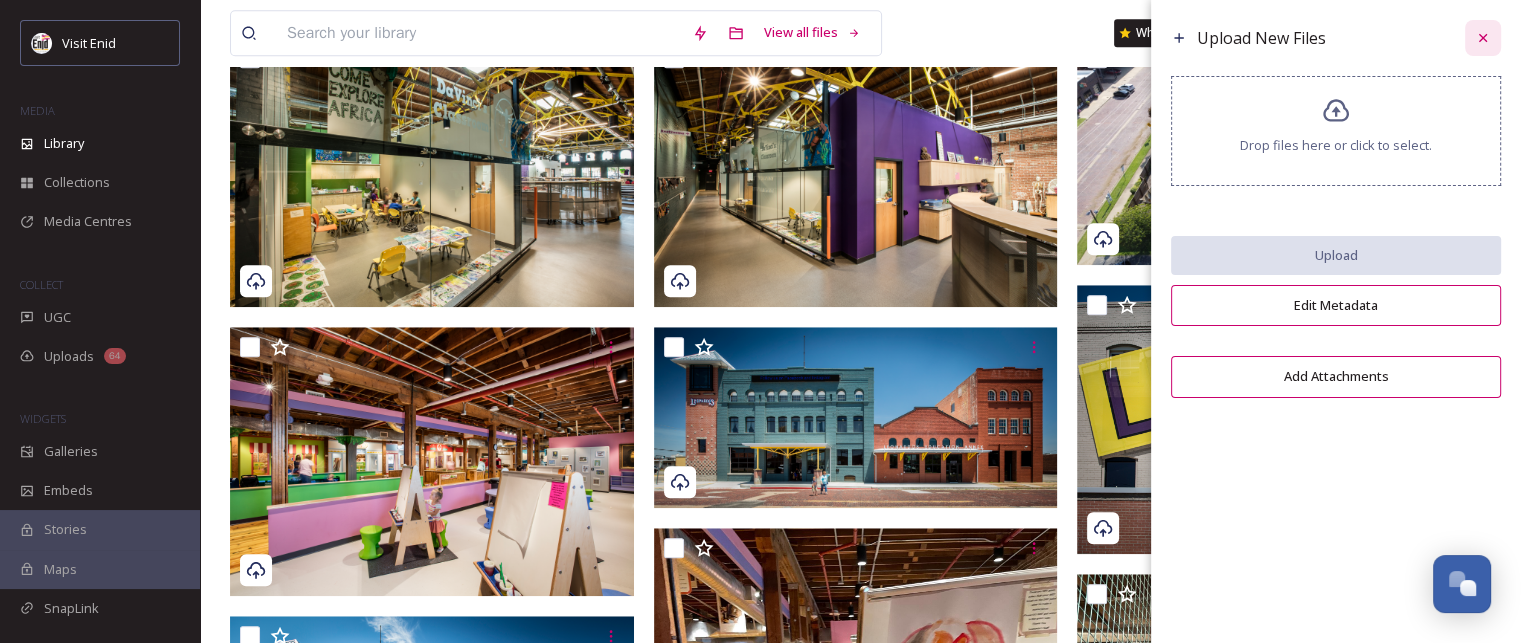 click 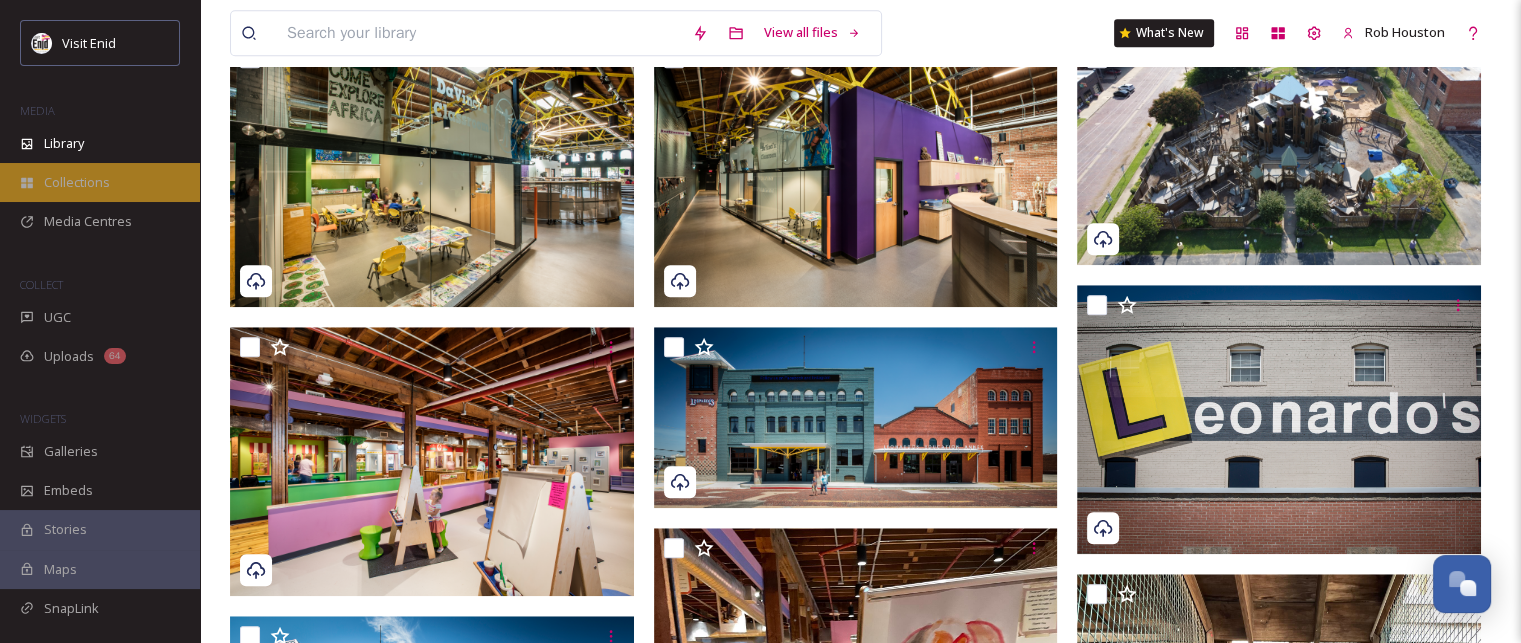 click on "Collections" at bounding box center (77, 182) 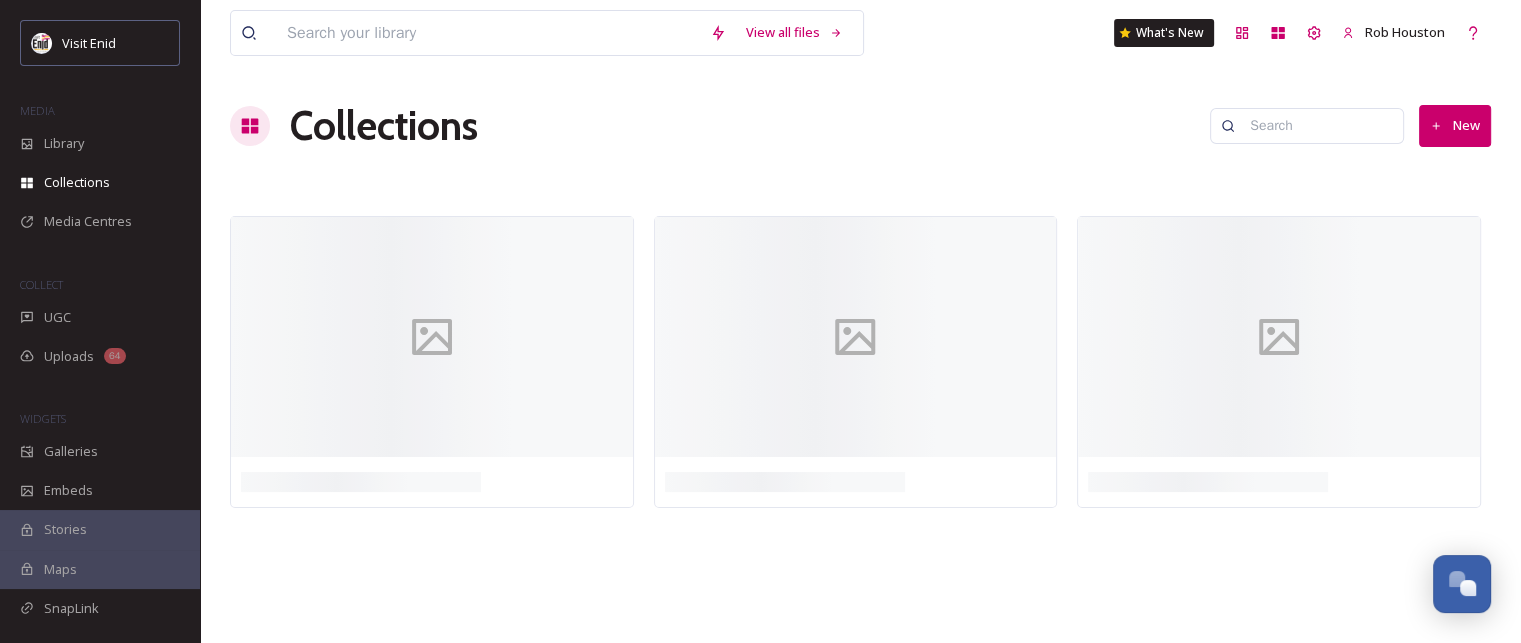 scroll, scrollTop: 0, scrollLeft: 0, axis: both 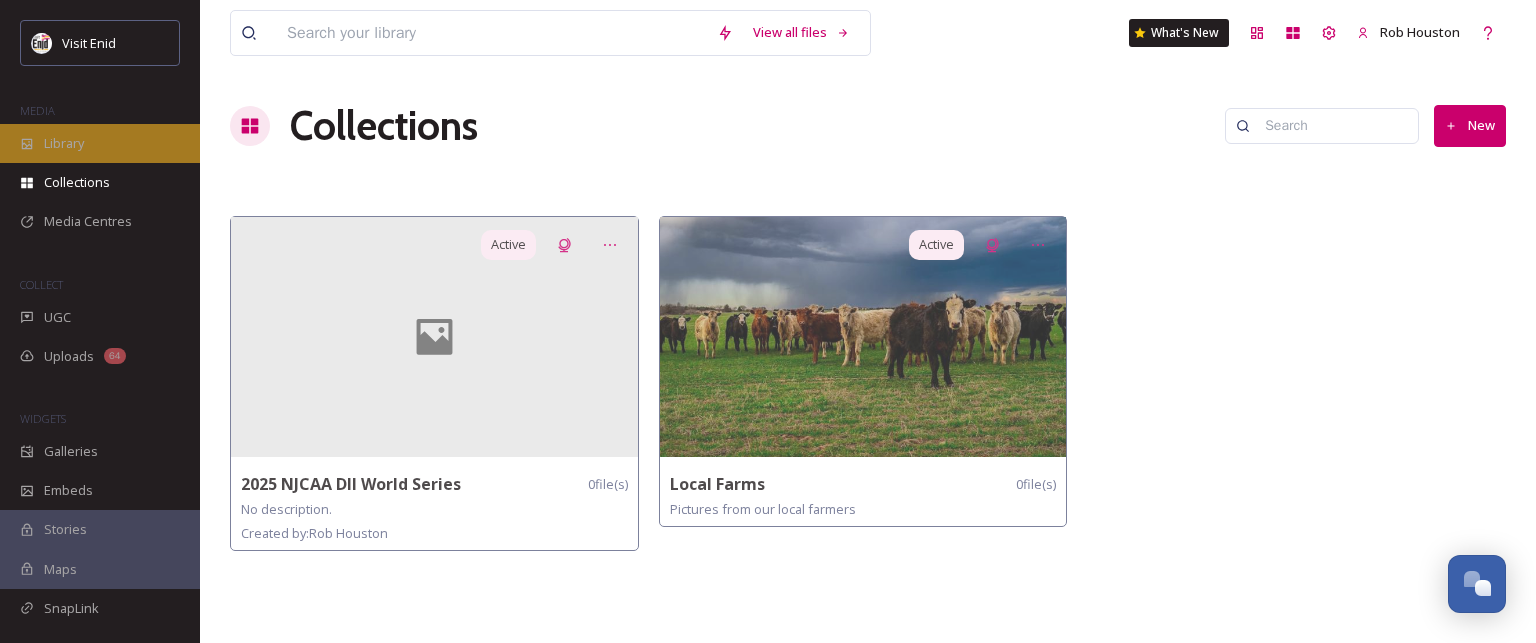 click on "Library" at bounding box center (100, 143) 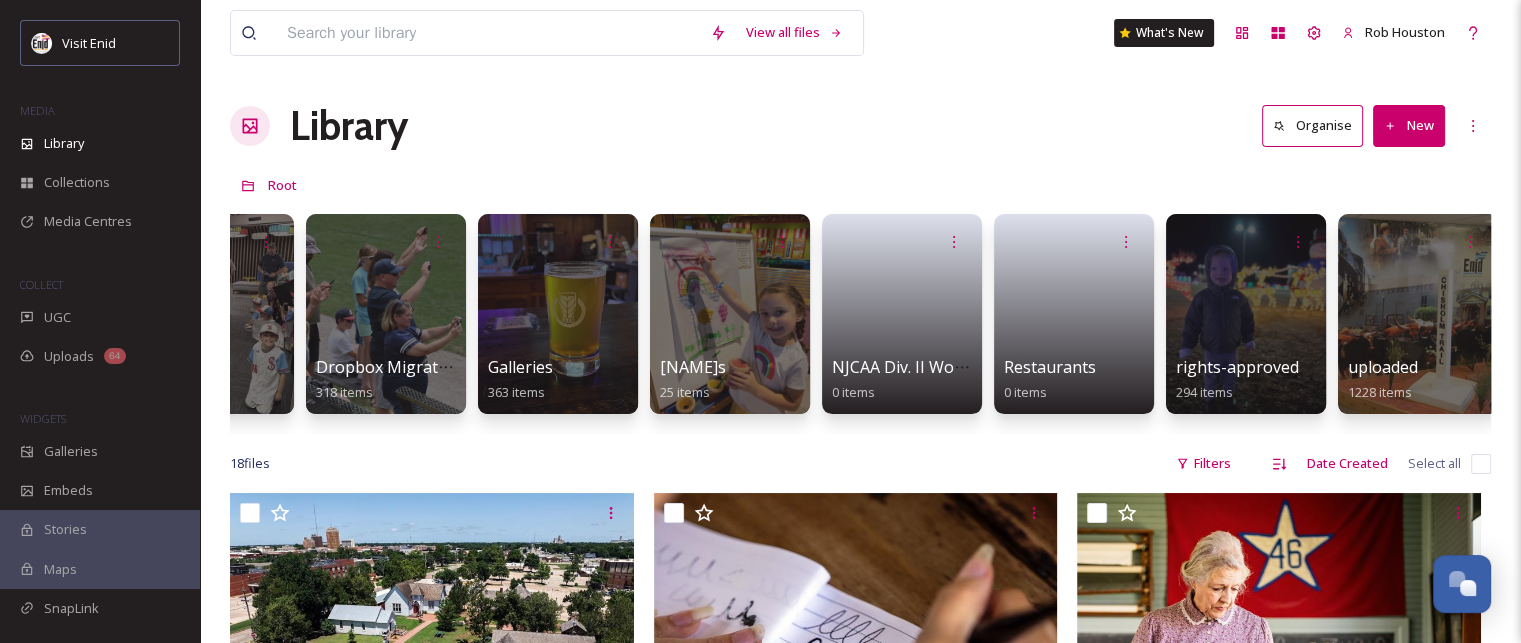 scroll, scrollTop: 0, scrollLeft: 964, axis: horizontal 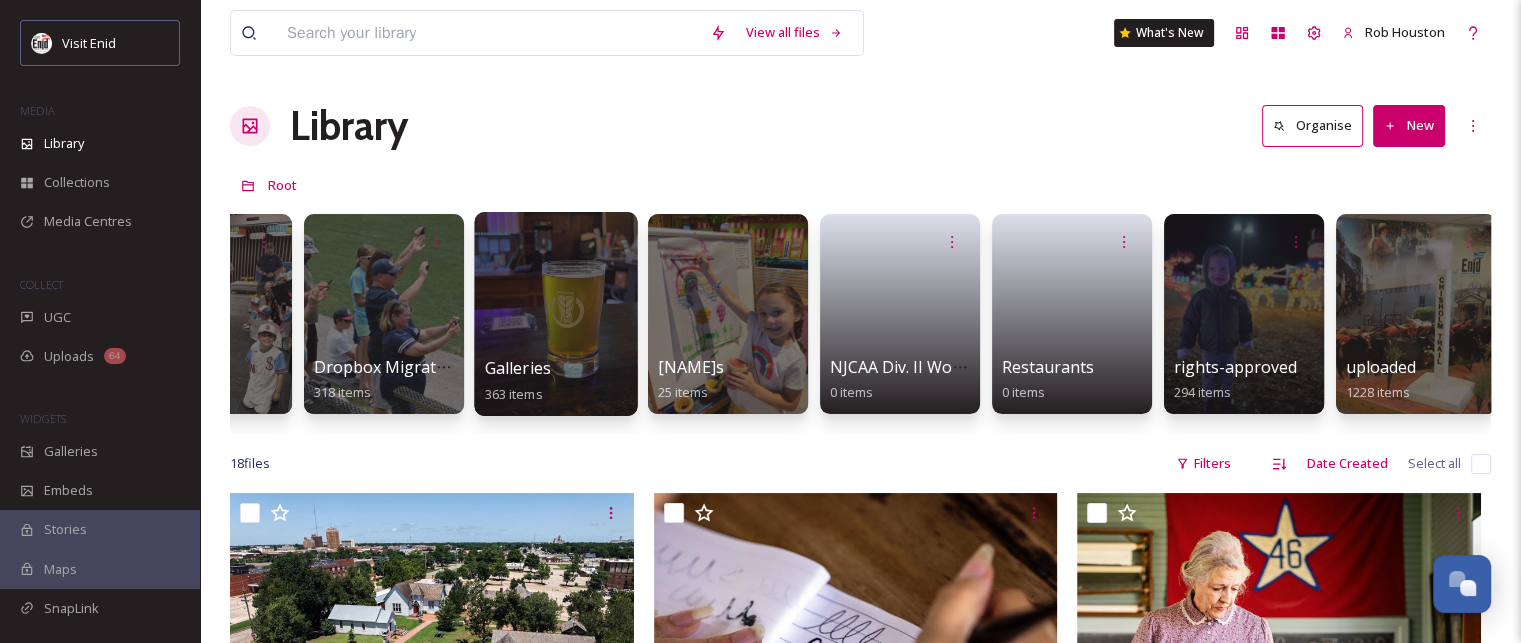 click at bounding box center (556, 240) 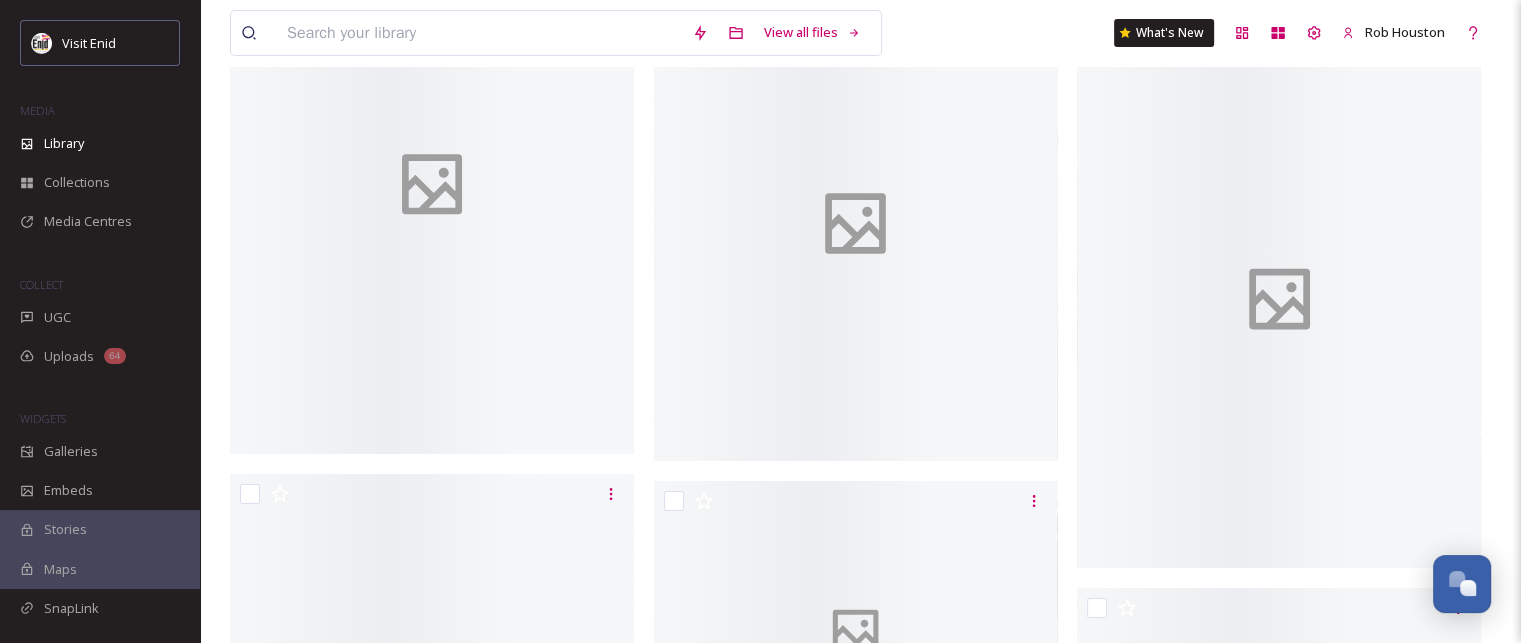 scroll, scrollTop: 7000, scrollLeft: 0, axis: vertical 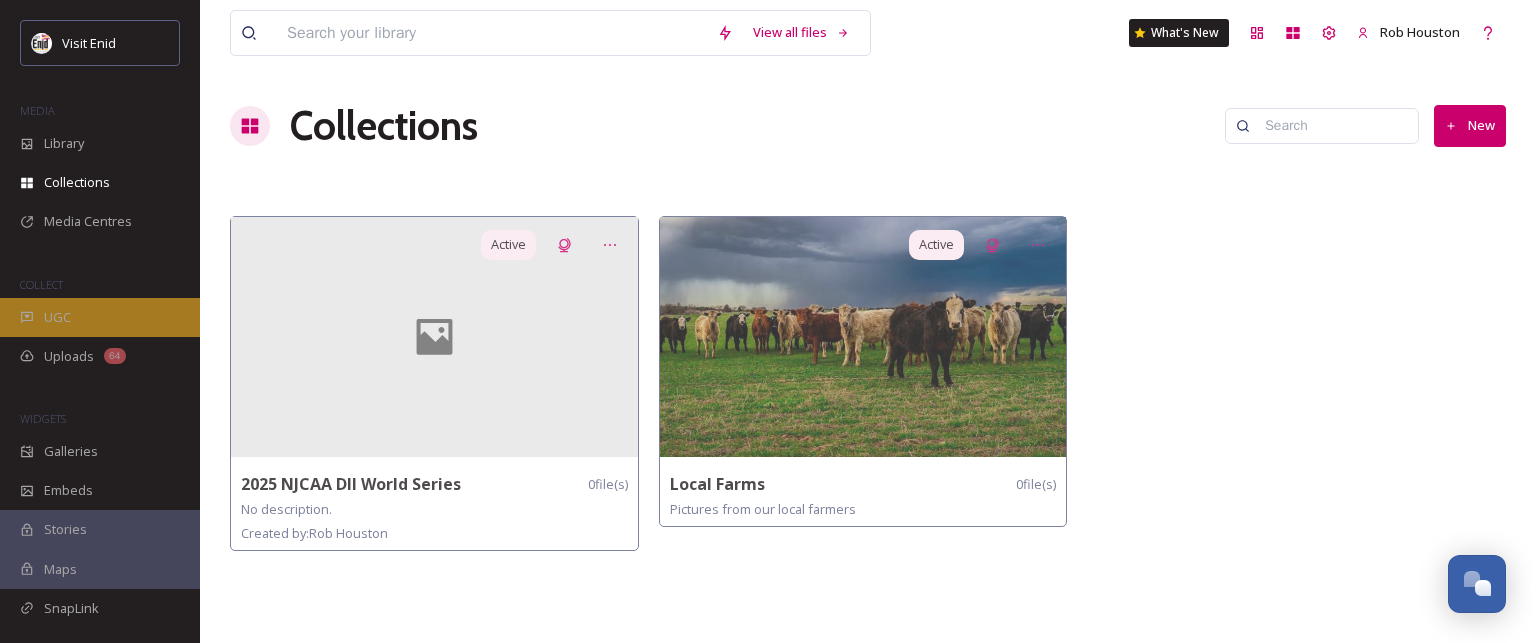 click on "UGC" at bounding box center [57, 317] 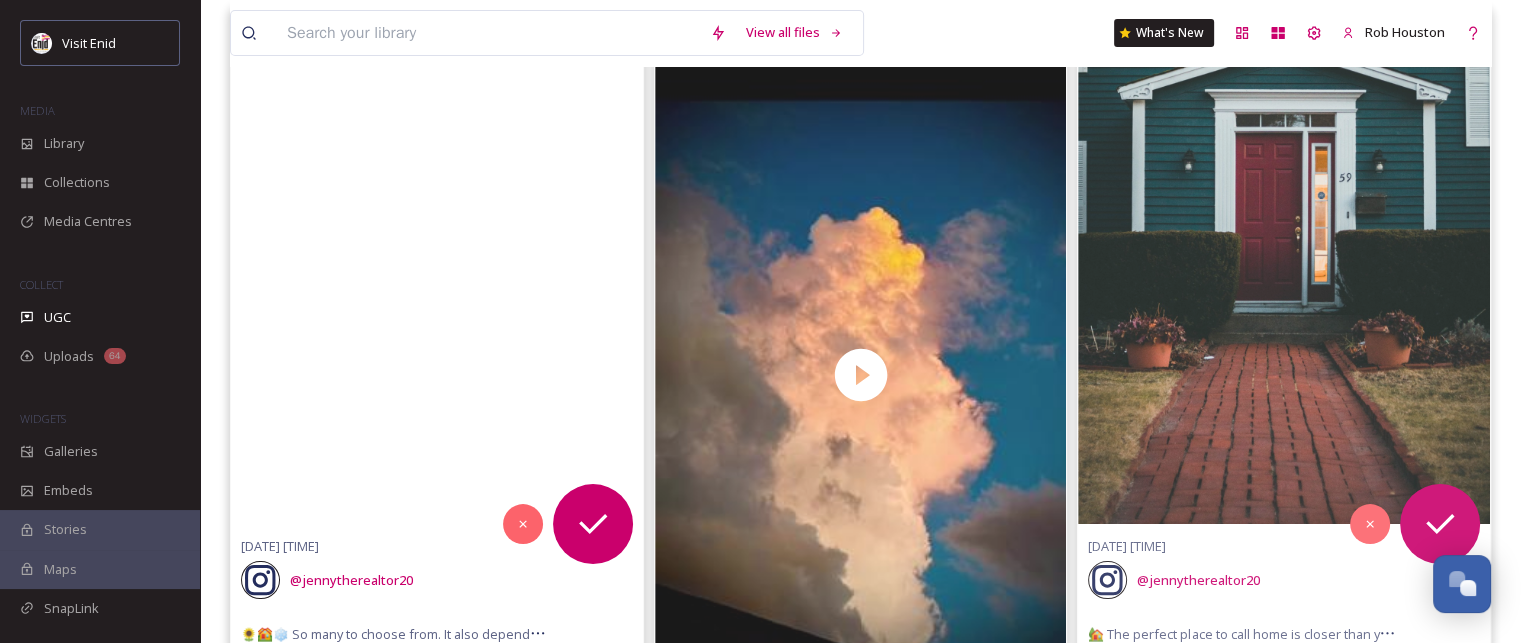 scroll, scrollTop: 300, scrollLeft: 0, axis: vertical 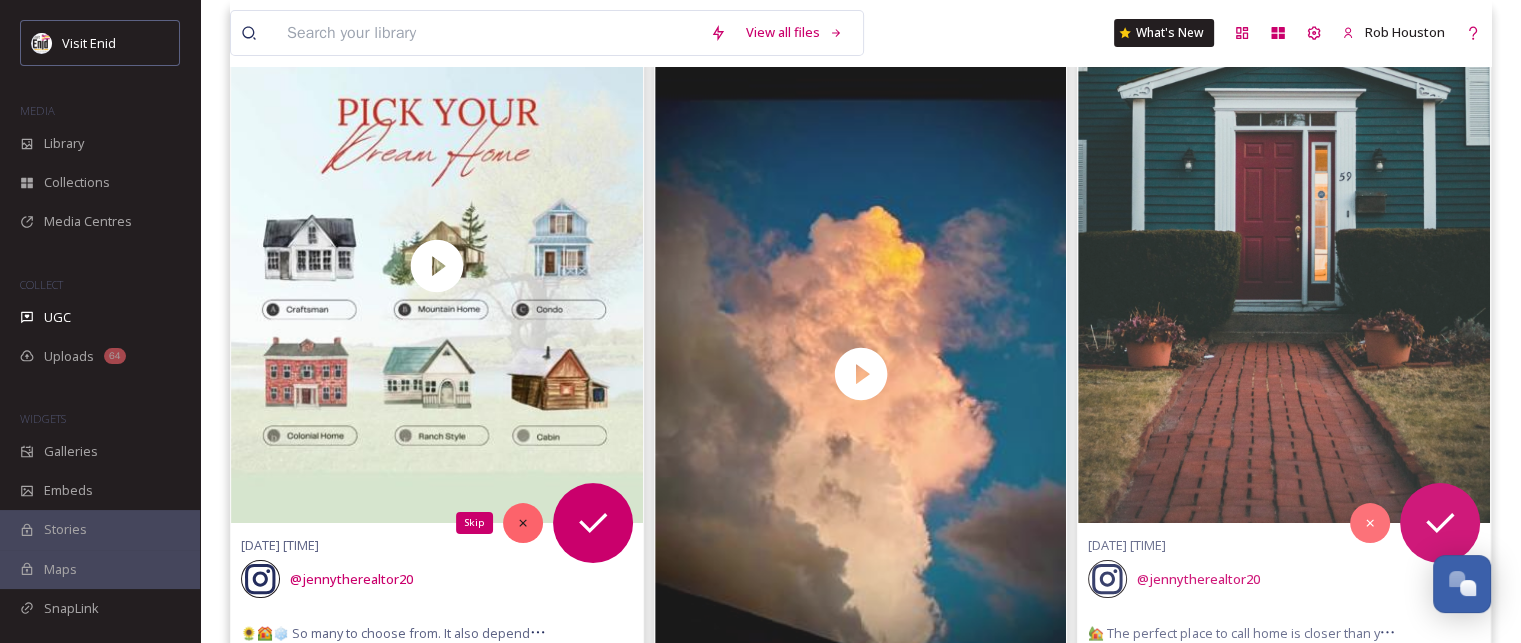 click on "Skip" at bounding box center [523, 523] 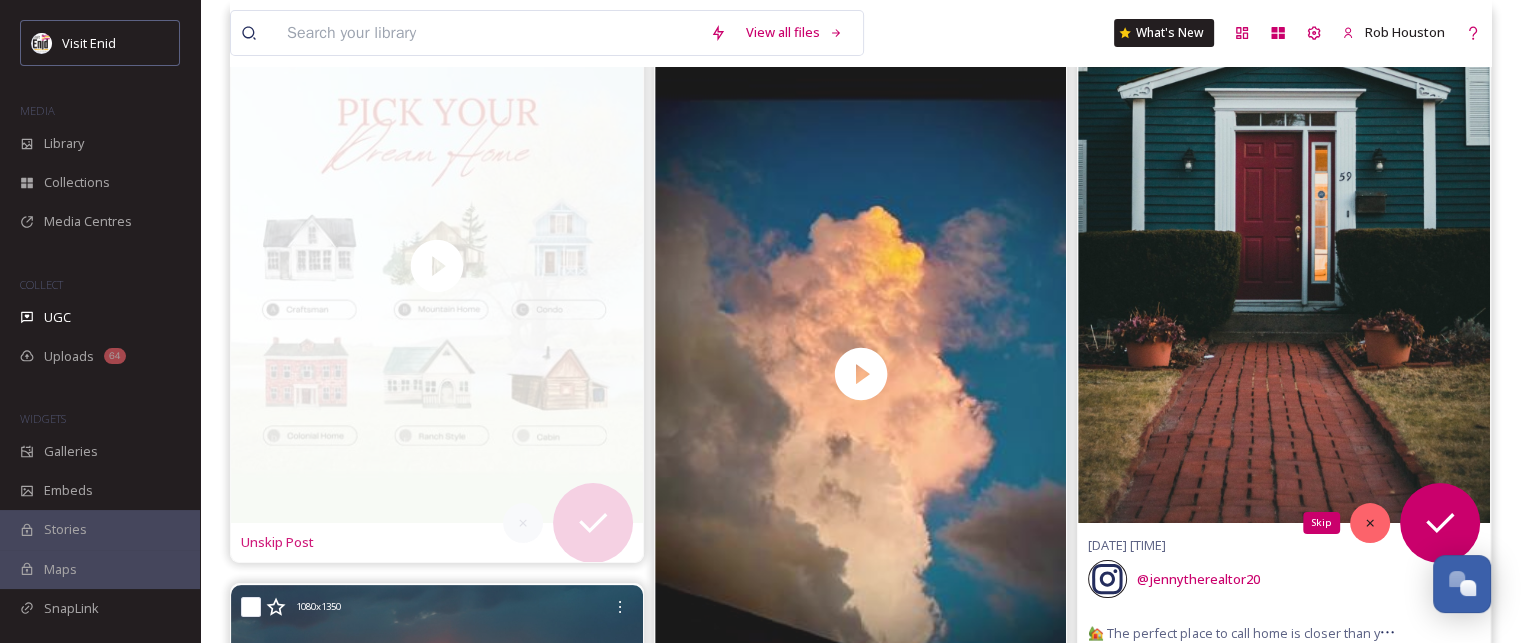 click 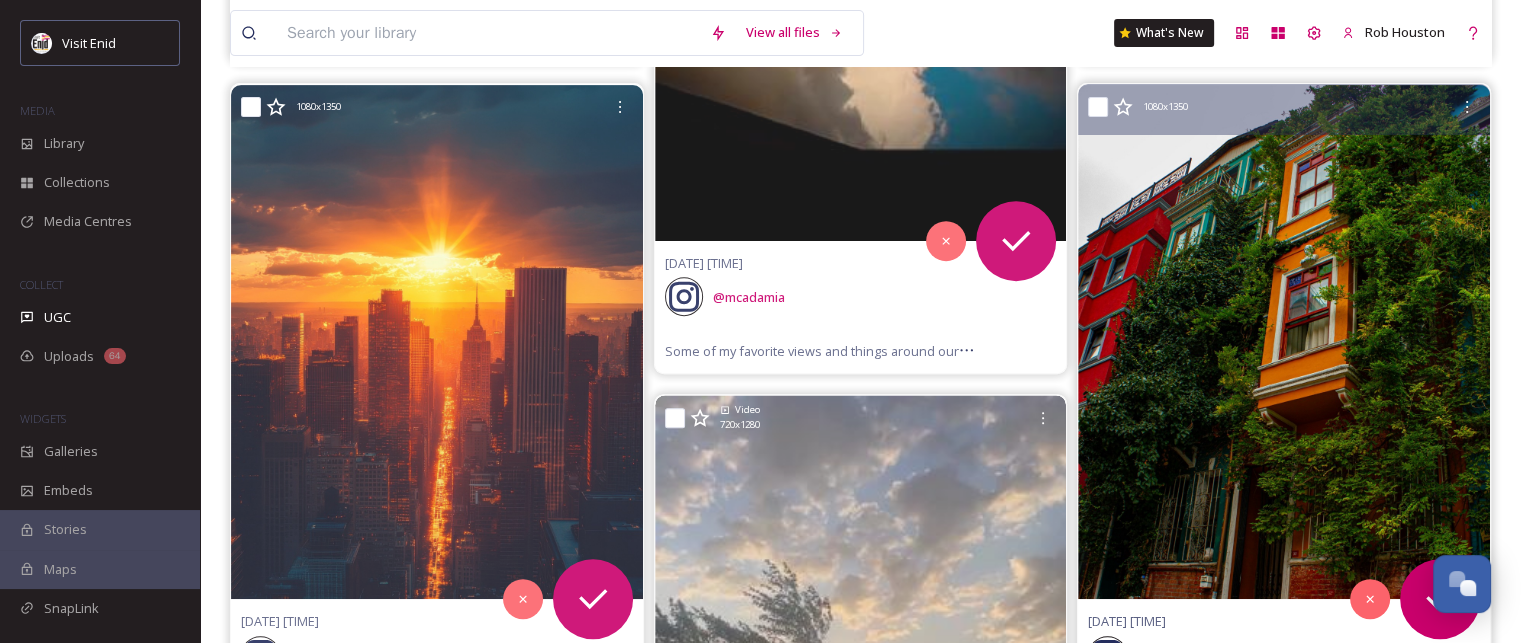 scroll, scrollTop: 900, scrollLeft: 0, axis: vertical 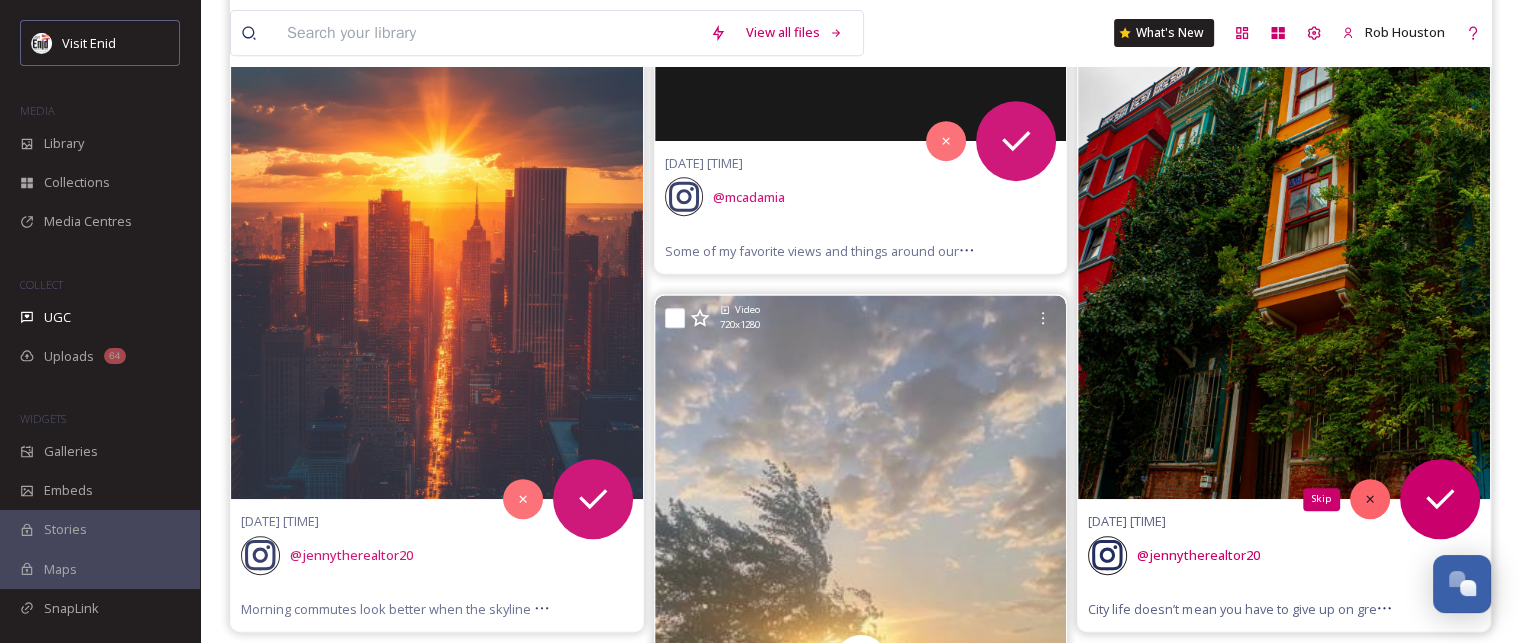 click 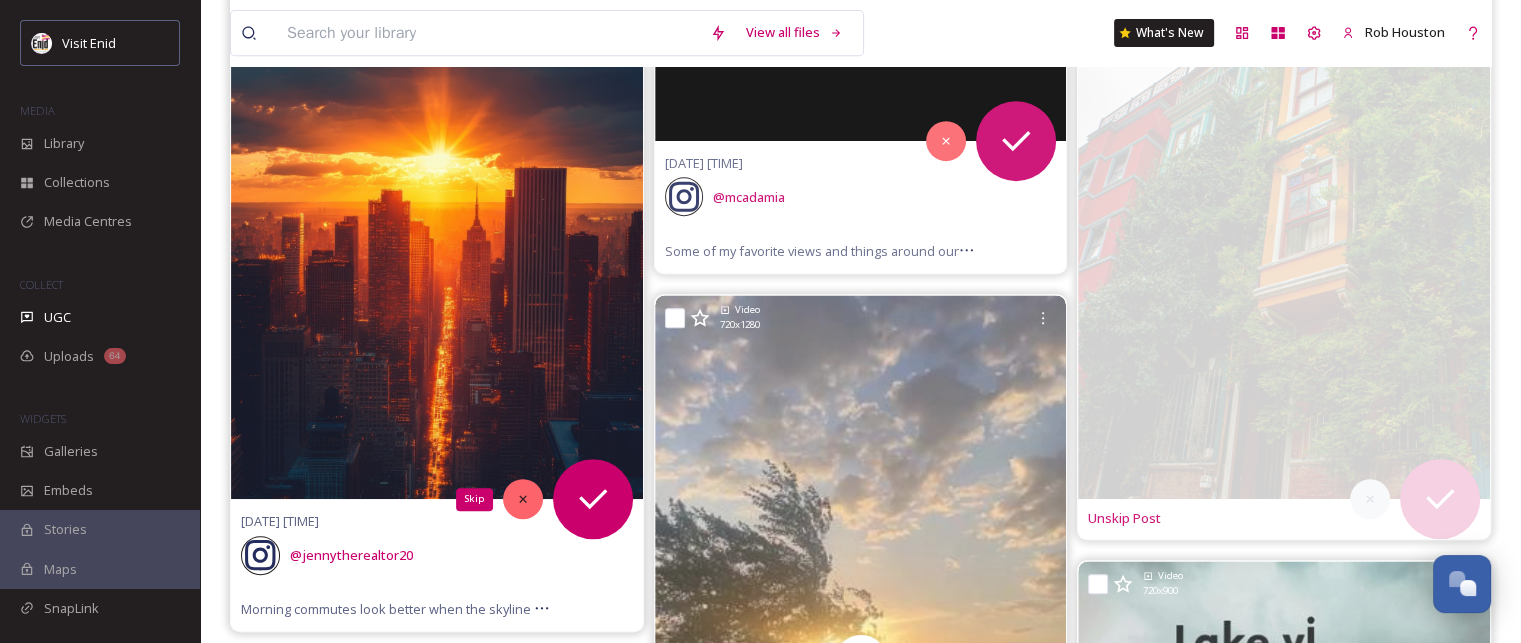 click 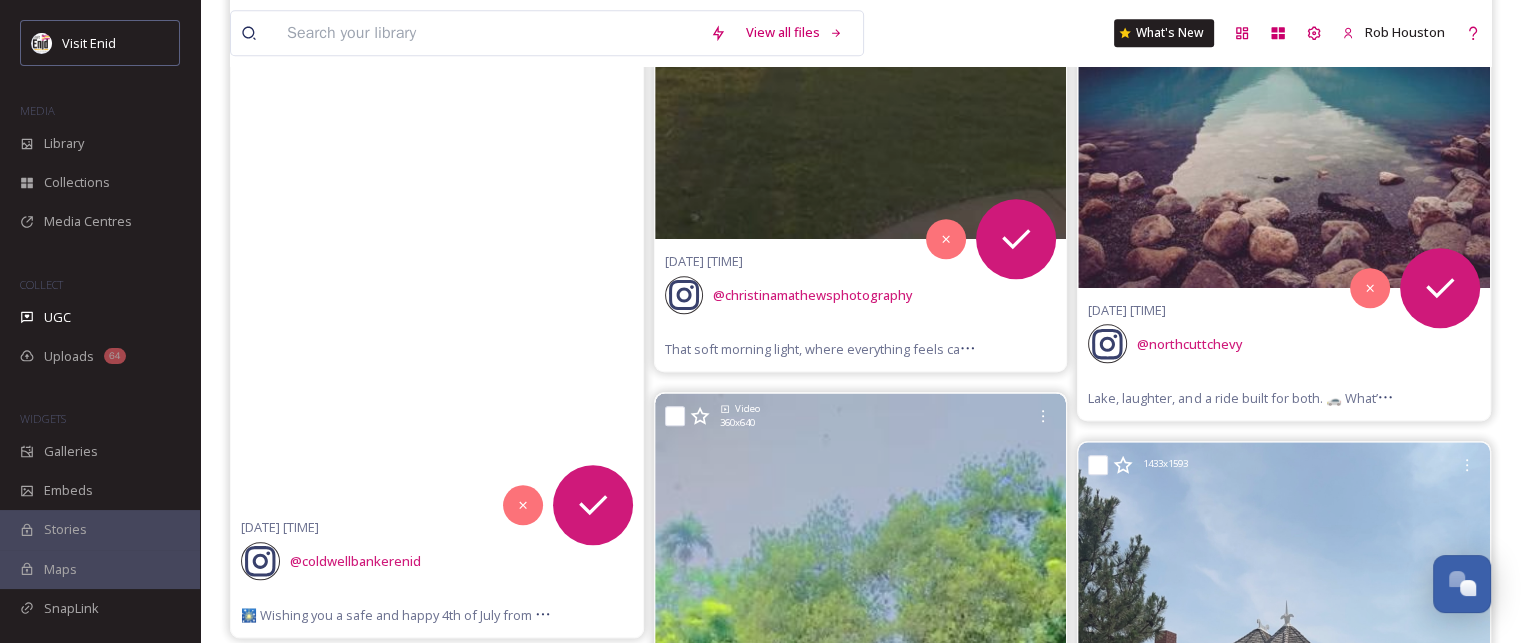 scroll, scrollTop: 1700, scrollLeft: 0, axis: vertical 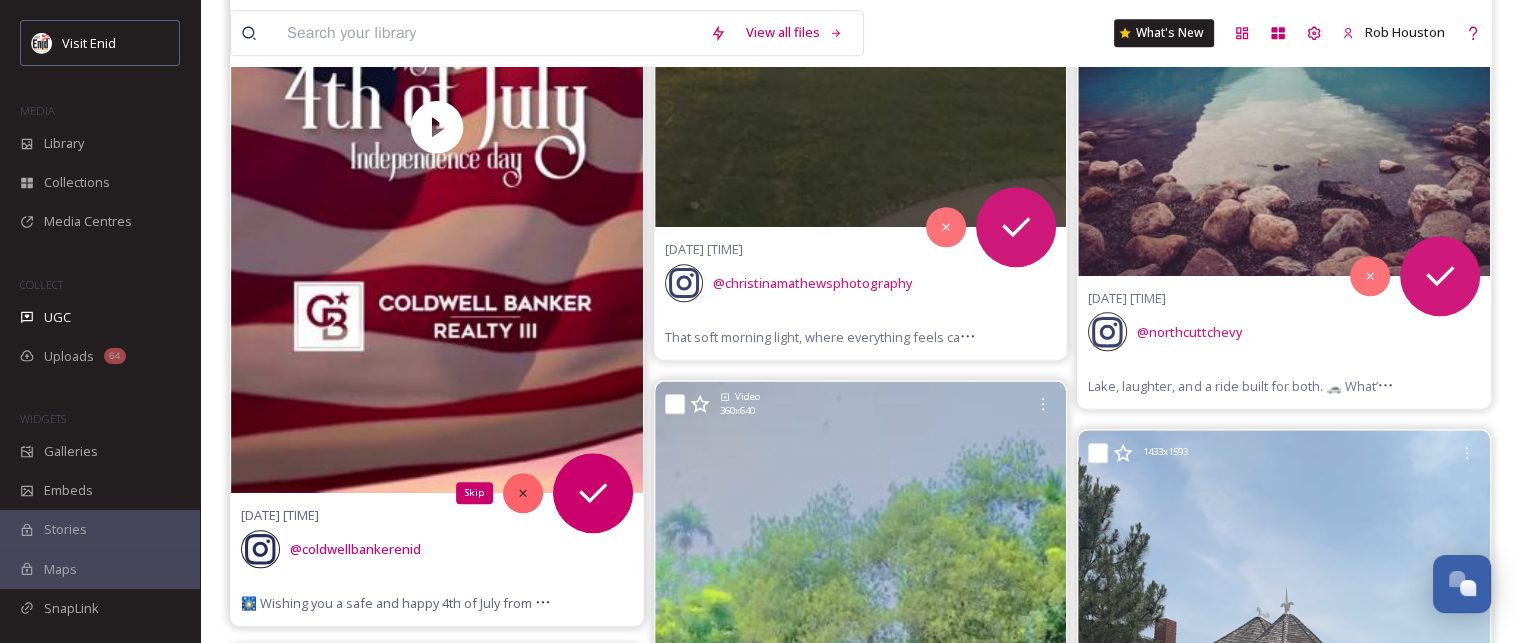 click 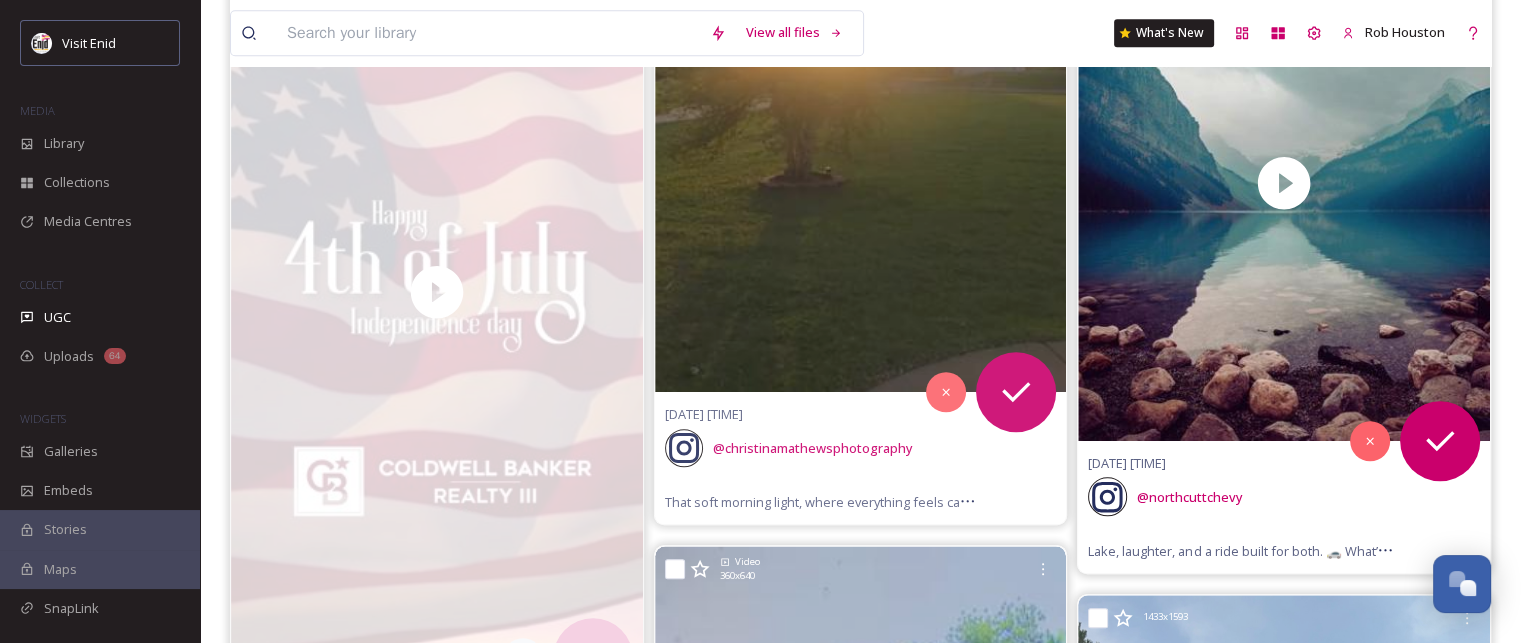 scroll, scrollTop: 1500, scrollLeft: 0, axis: vertical 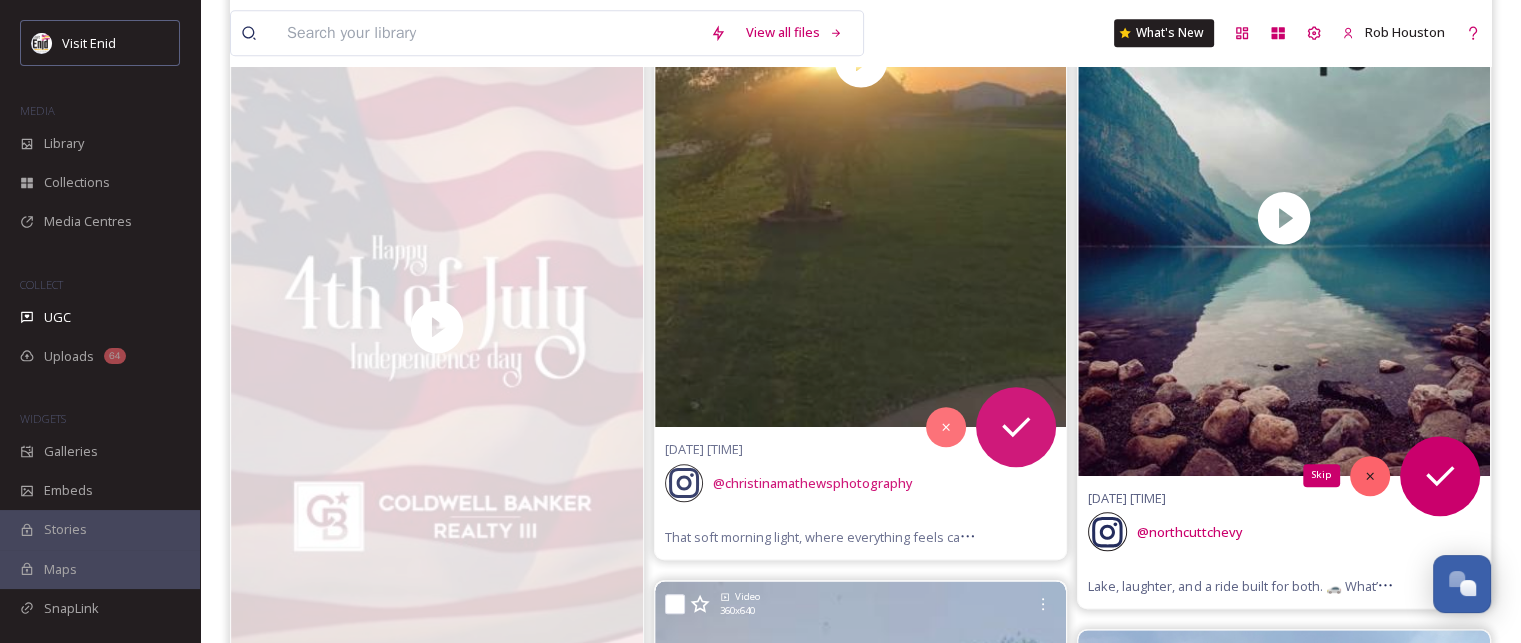click 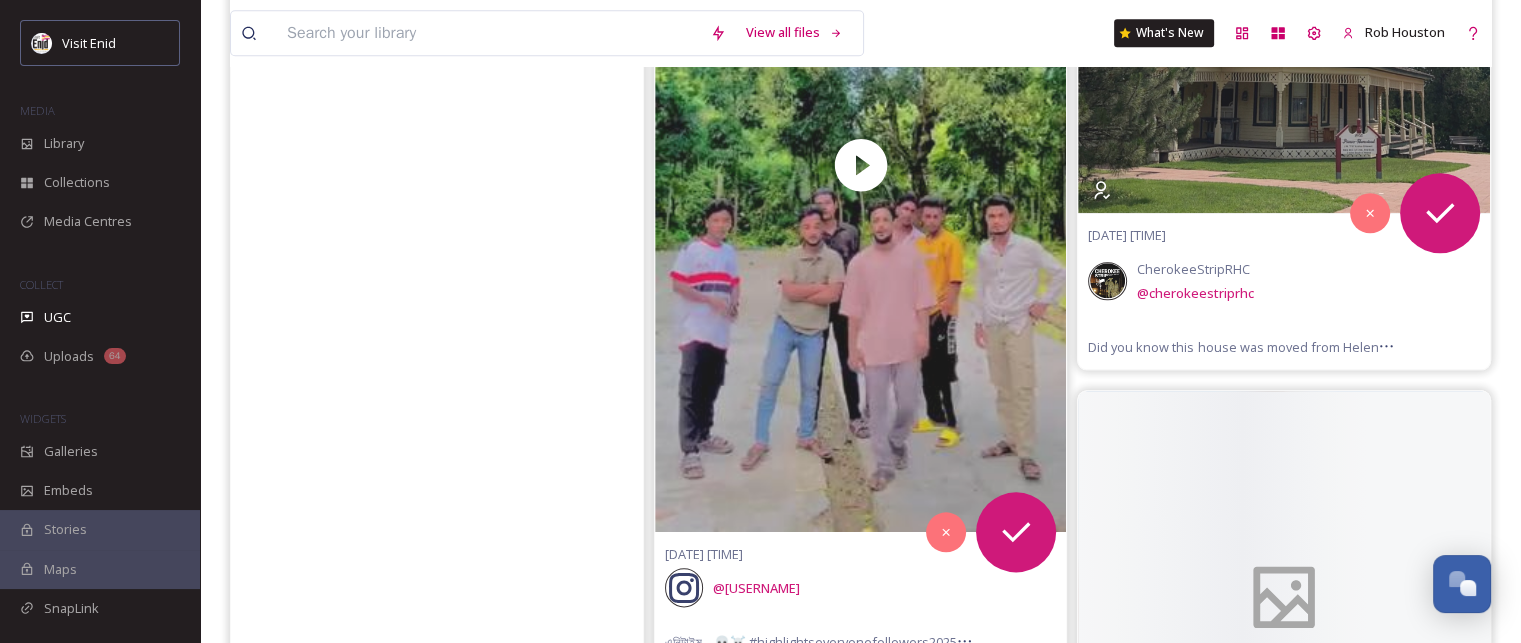 scroll, scrollTop: 2300, scrollLeft: 0, axis: vertical 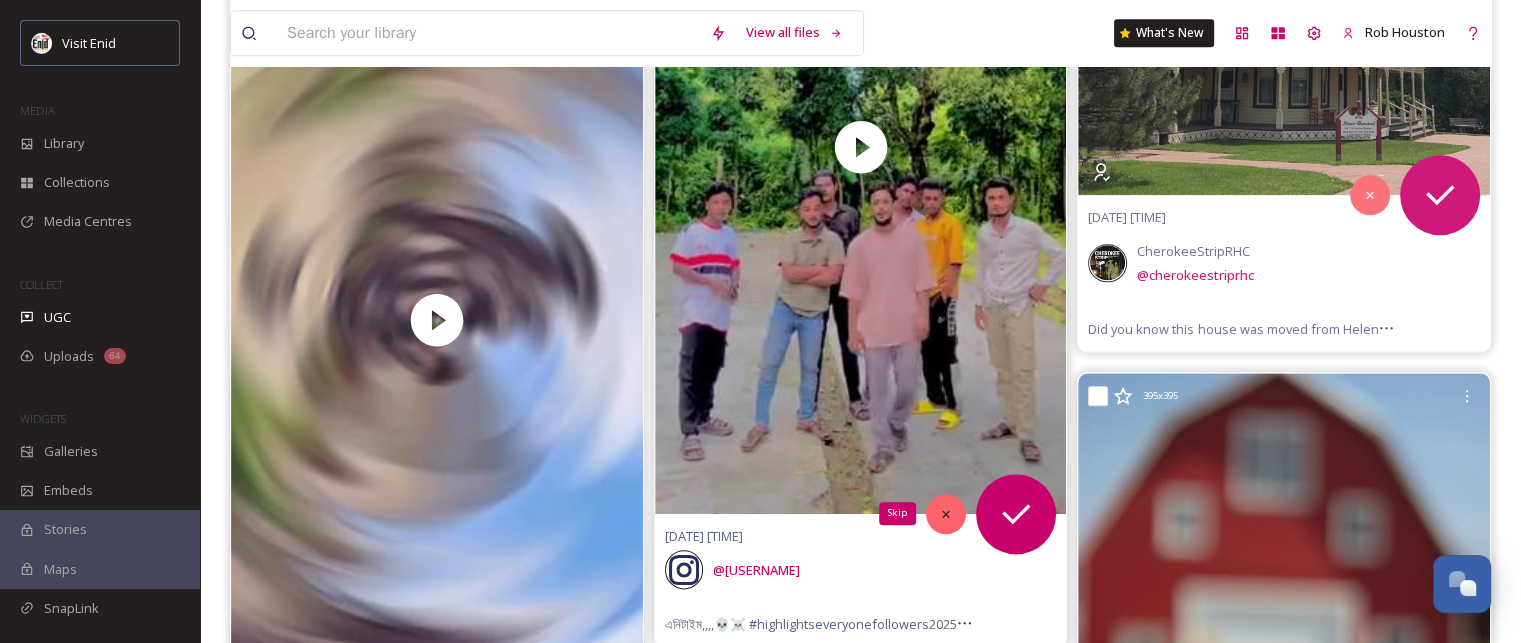 click 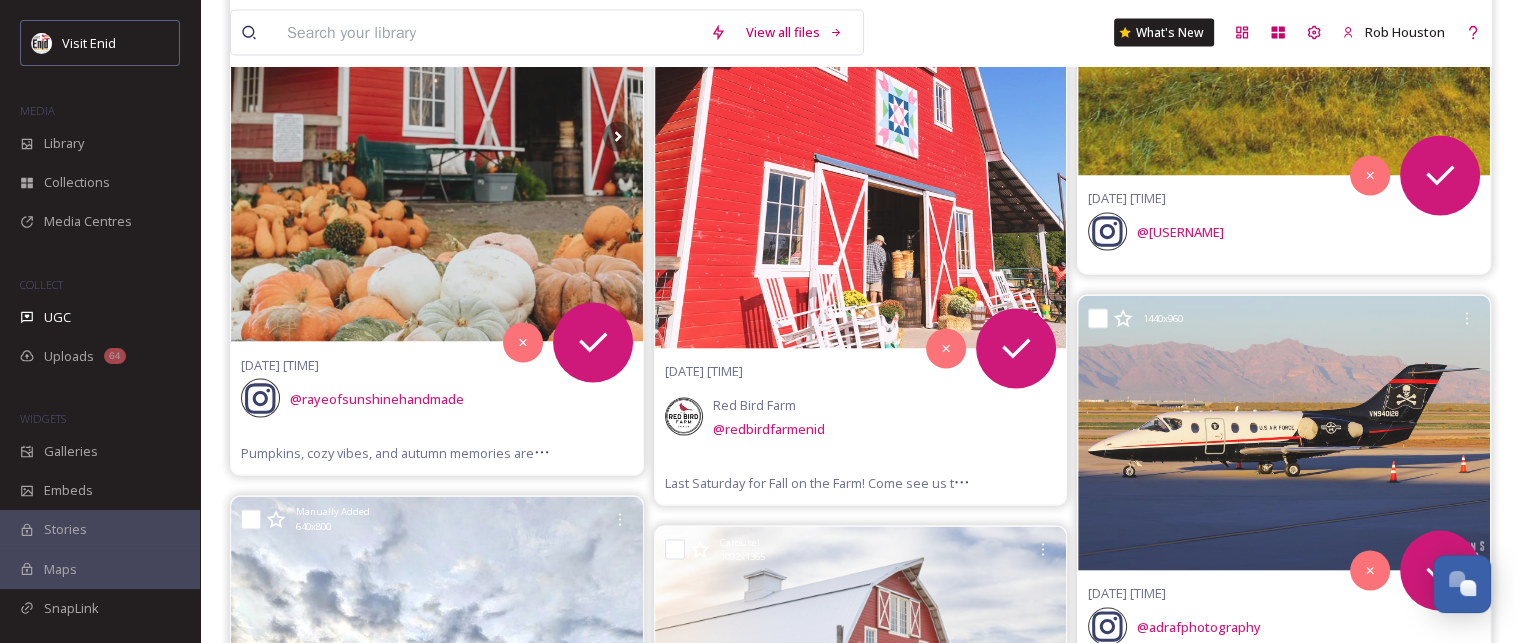scroll, scrollTop: 4000, scrollLeft: 0, axis: vertical 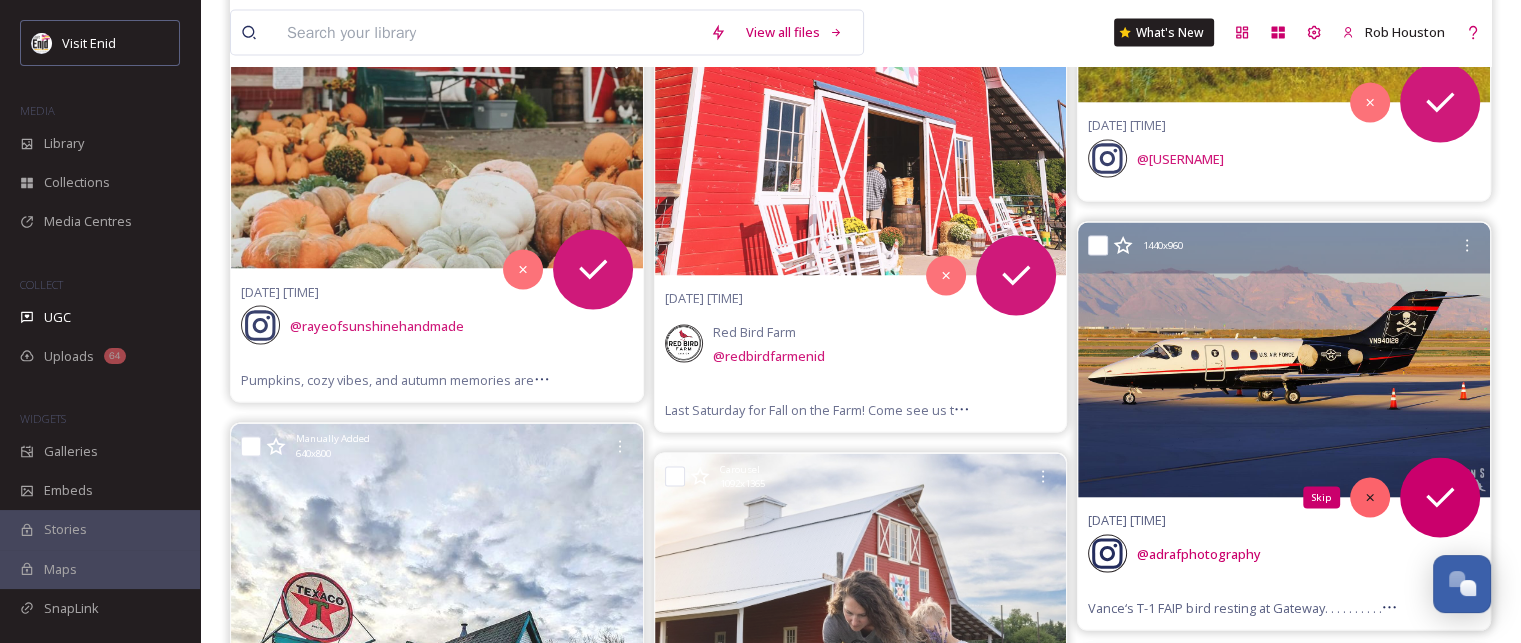 click 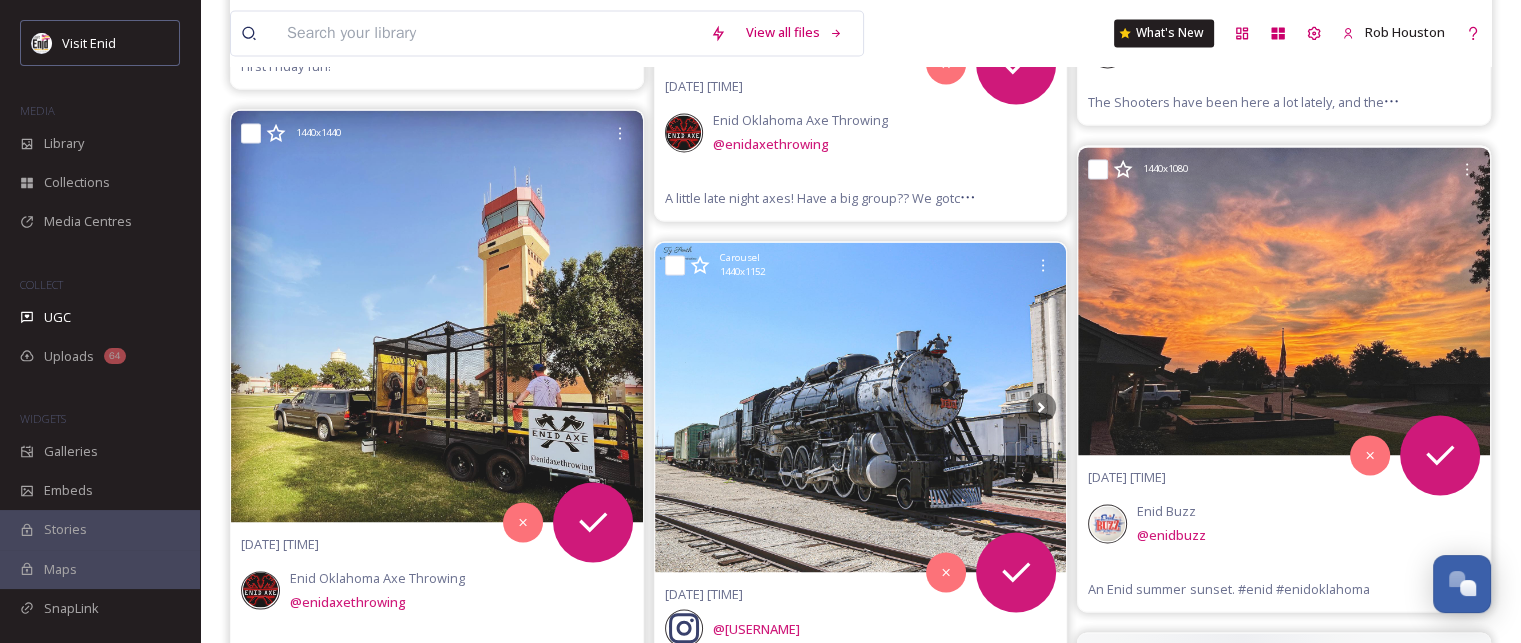 scroll, scrollTop: 10900, scrollLeft: 0, axis: vertical 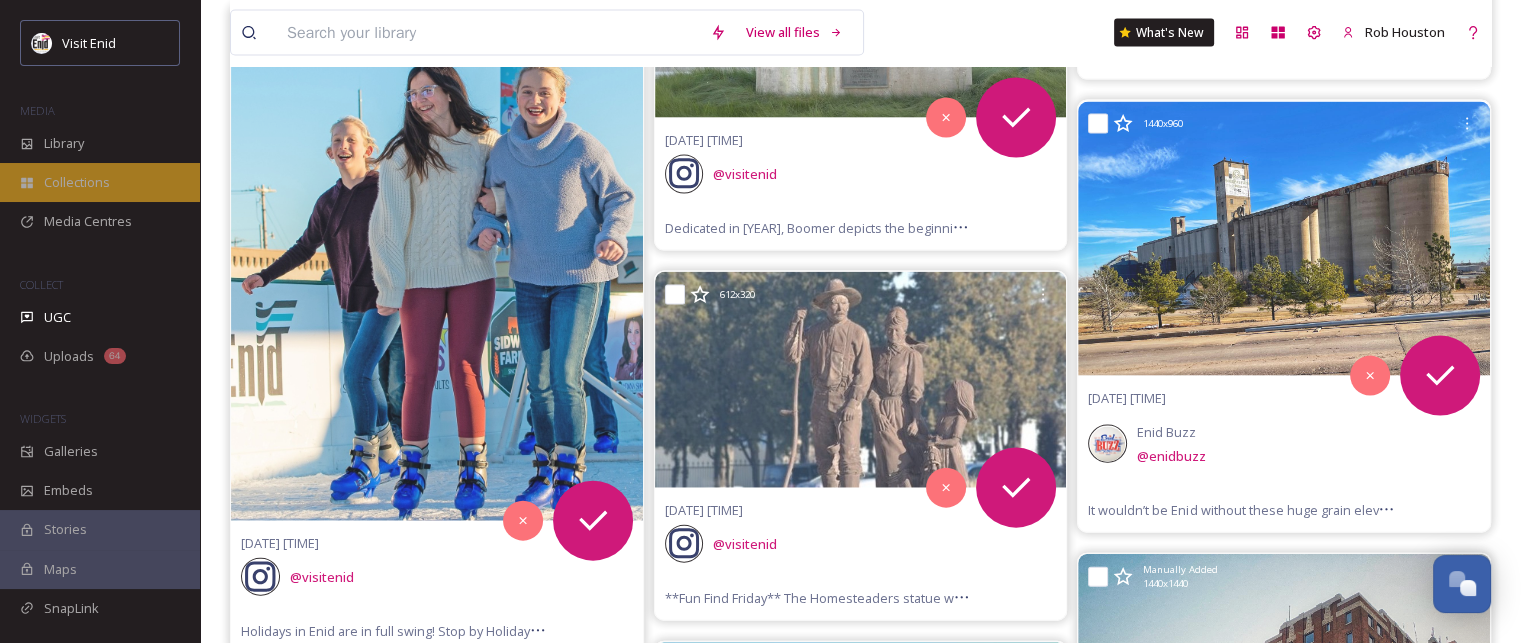click on "Collections" at bounding box center [77, 182] 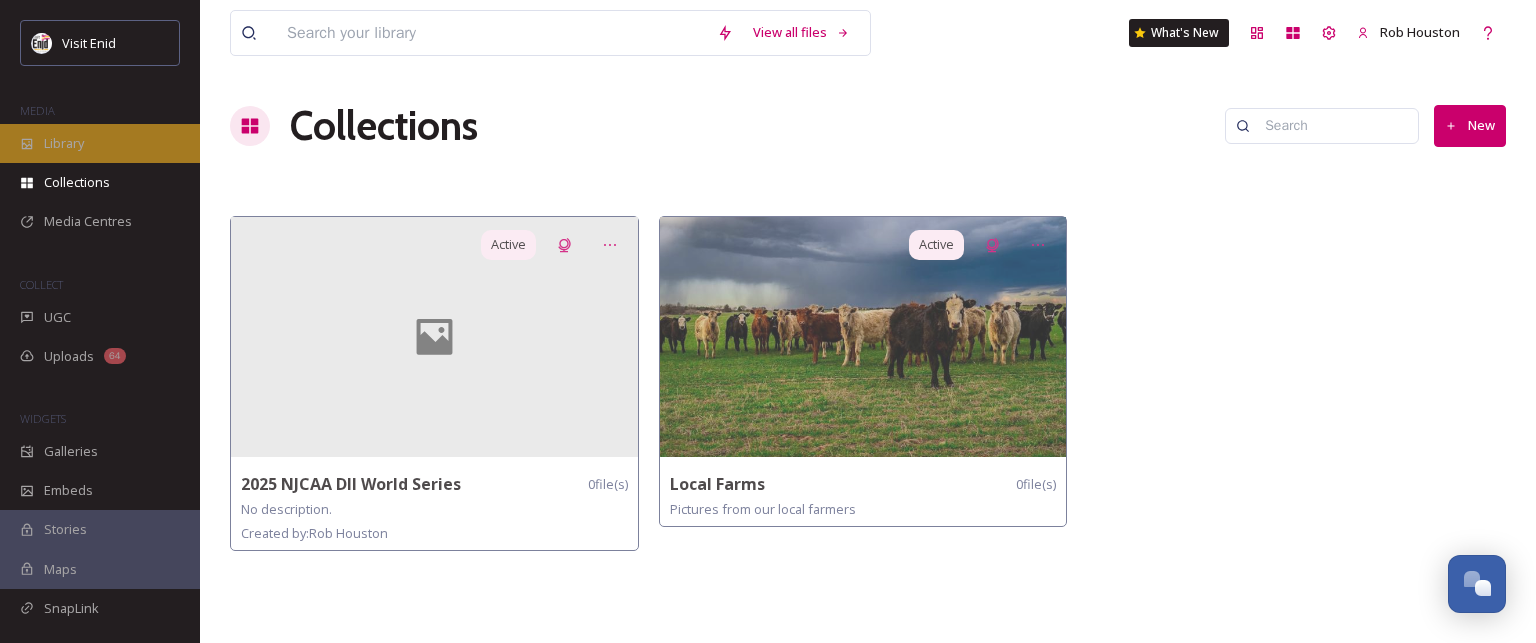 click on "Library" at bounding box center [64, 143] 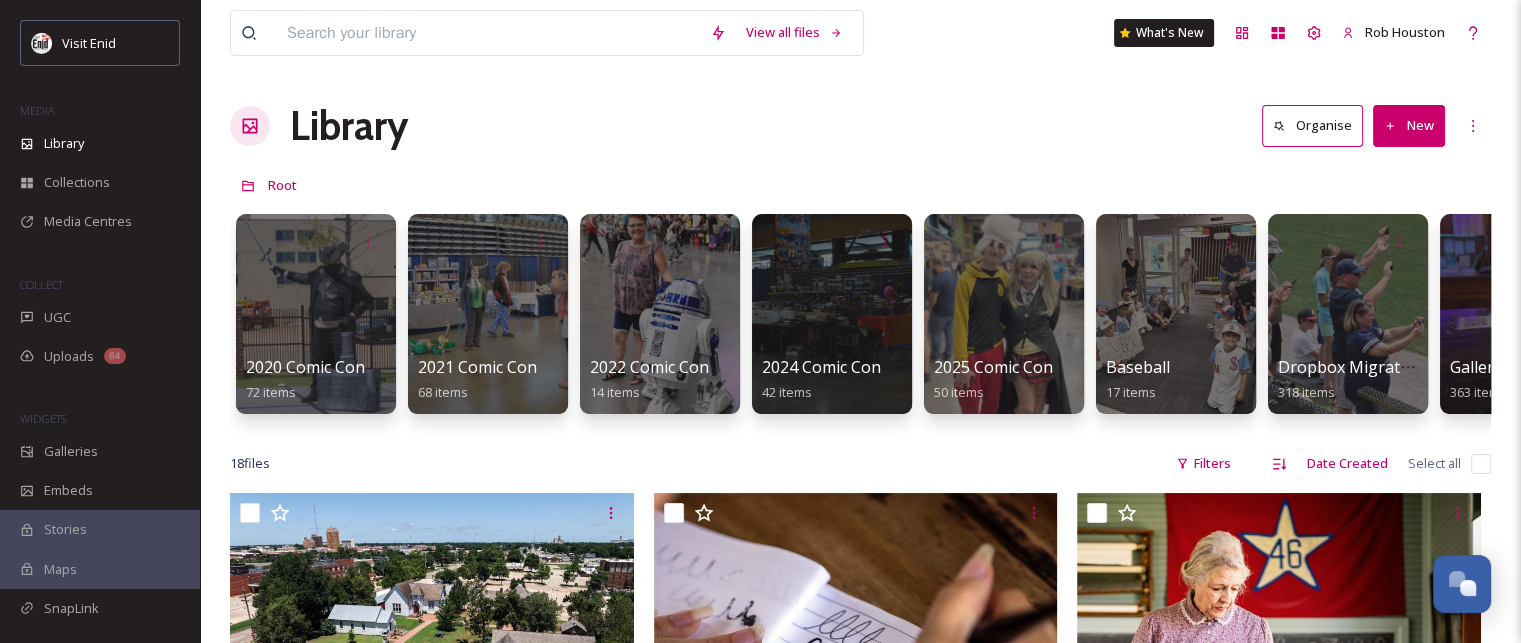 click on "Organise" at bounding box center (1312, 125) 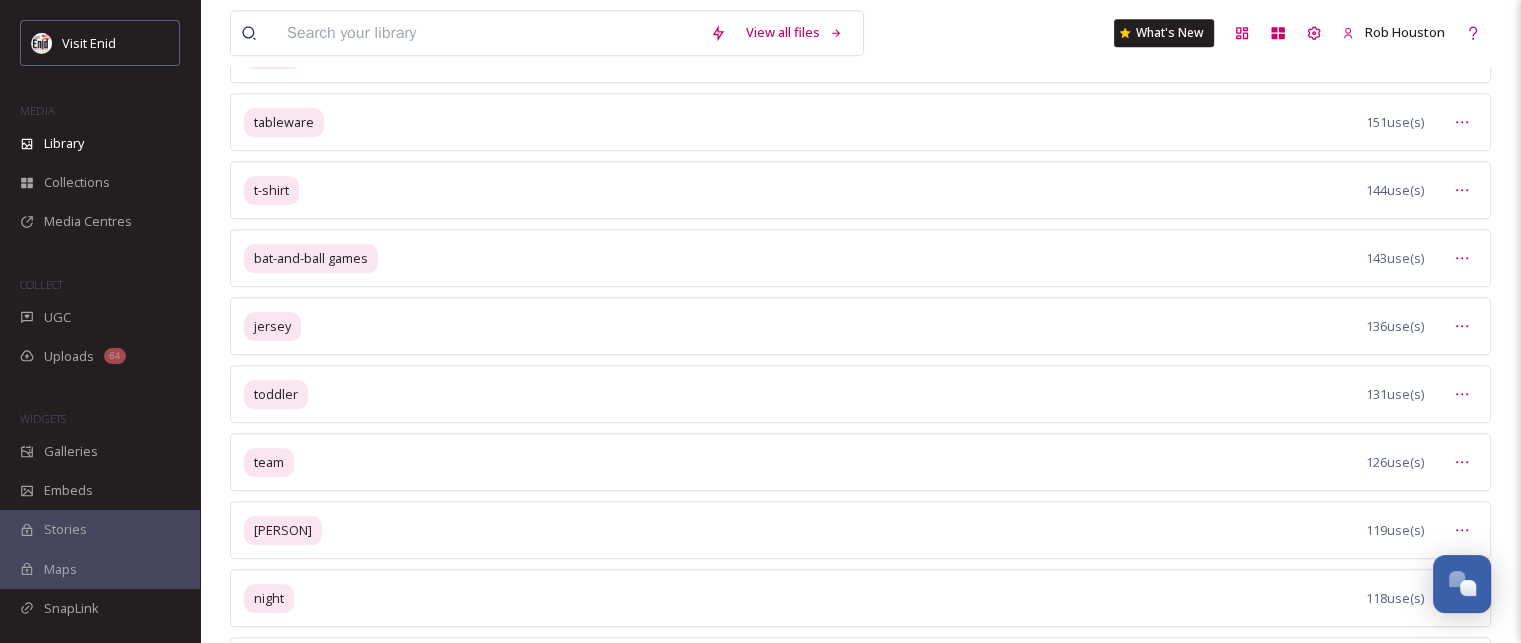 scroll, scrollTop: 1700, scrollLeft: 0, axis: vertical 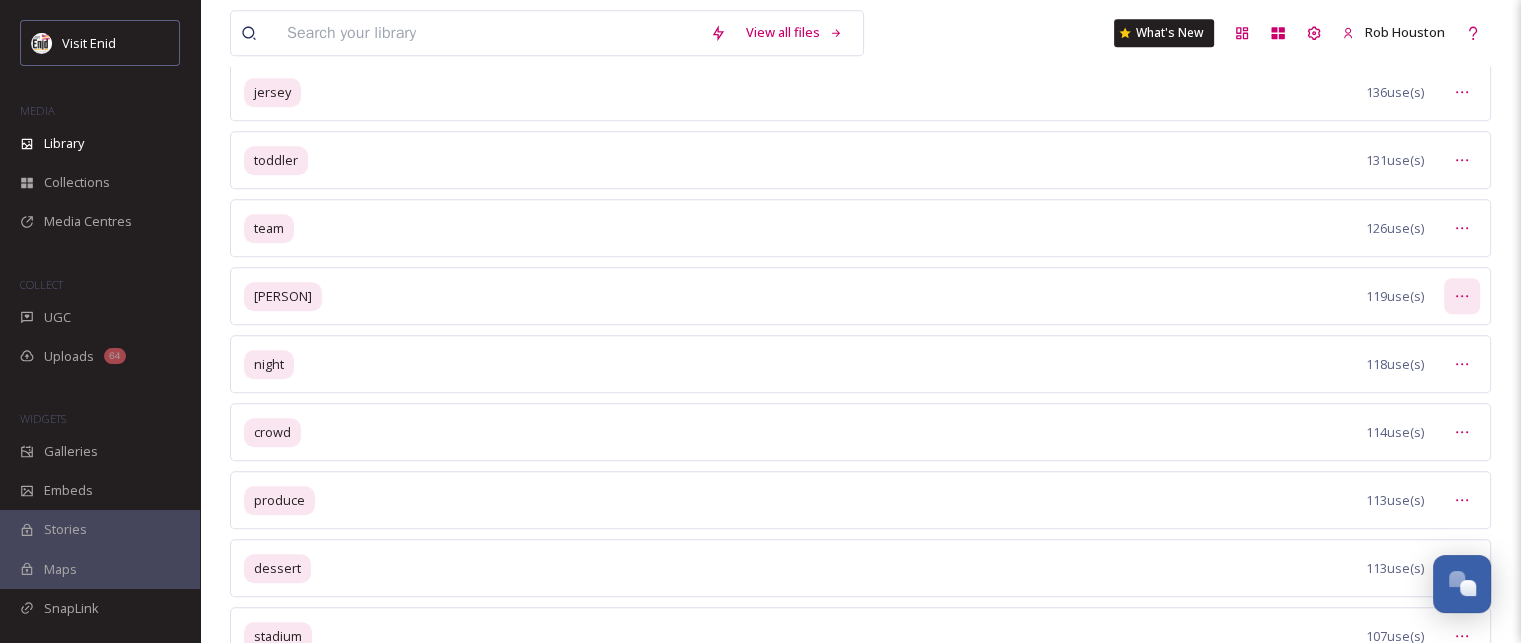click 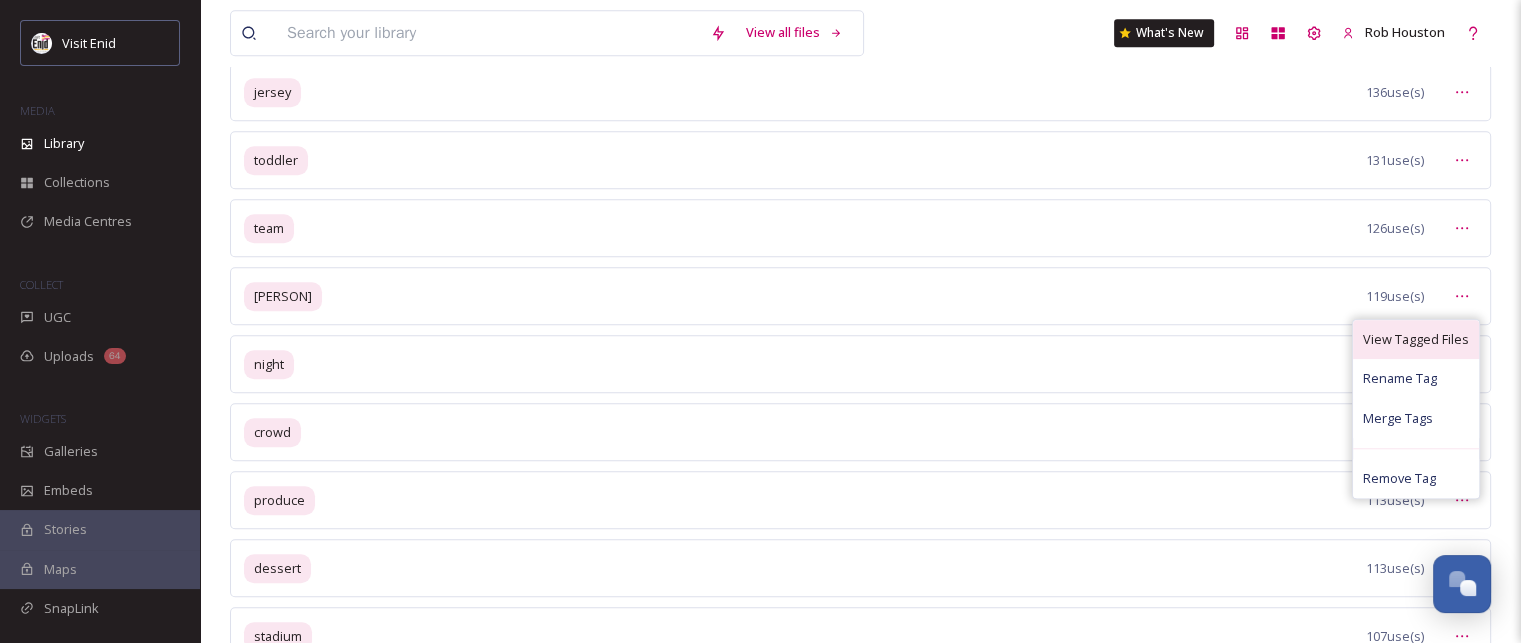 click on "View Tagged Files" at bounding box center [1416, 339] 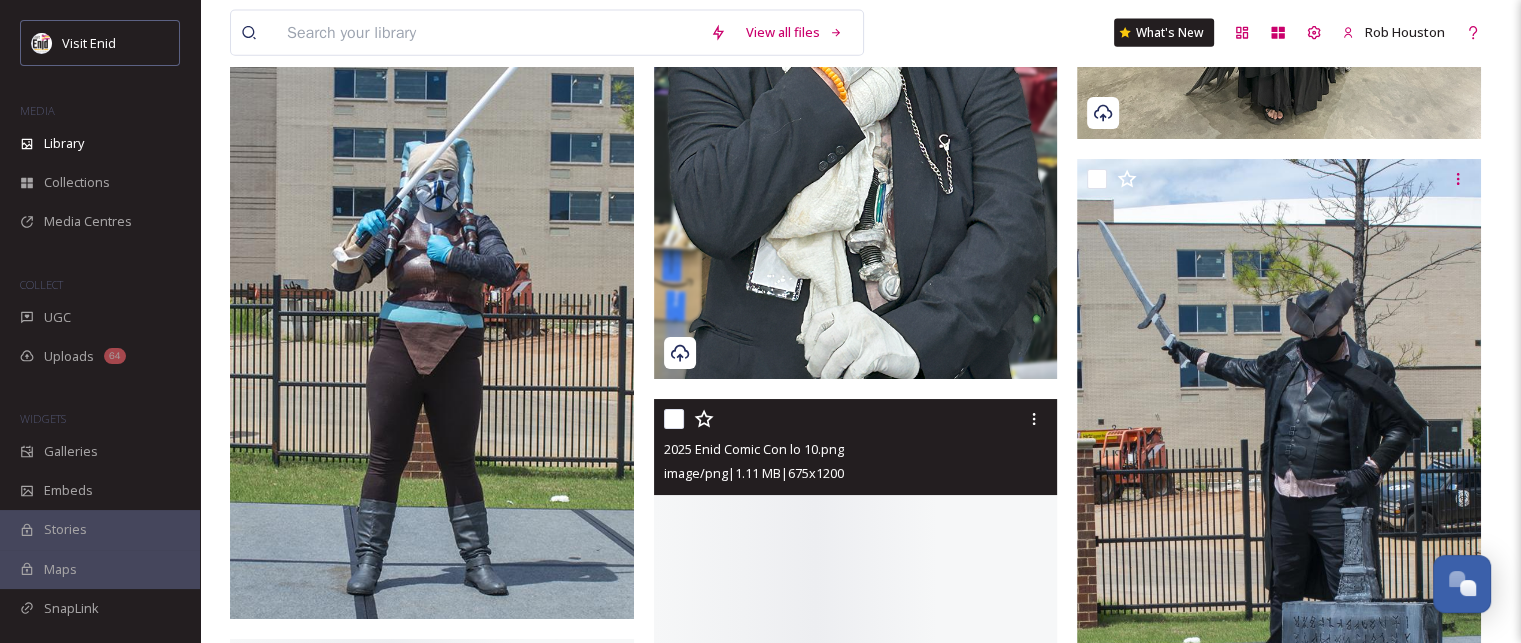 scroll, scrollTop: 4800, scrollLeft: 0, axis: vertical 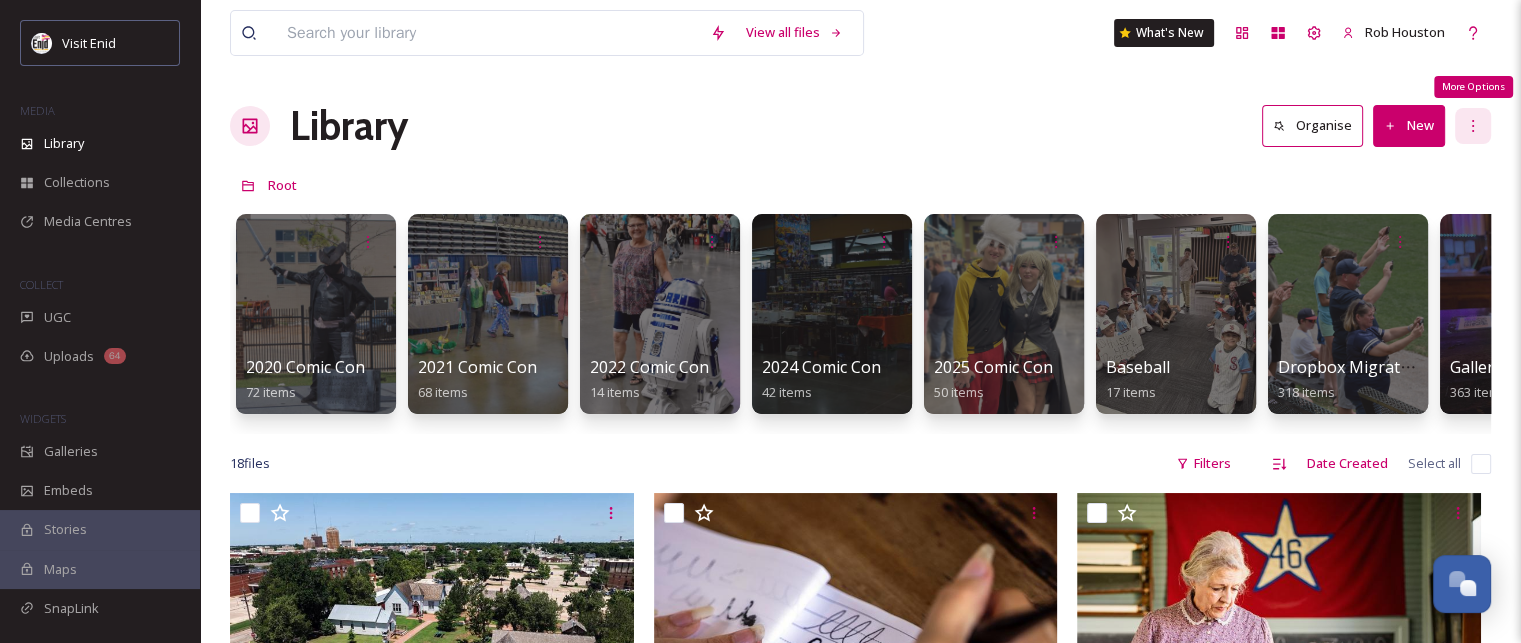 click 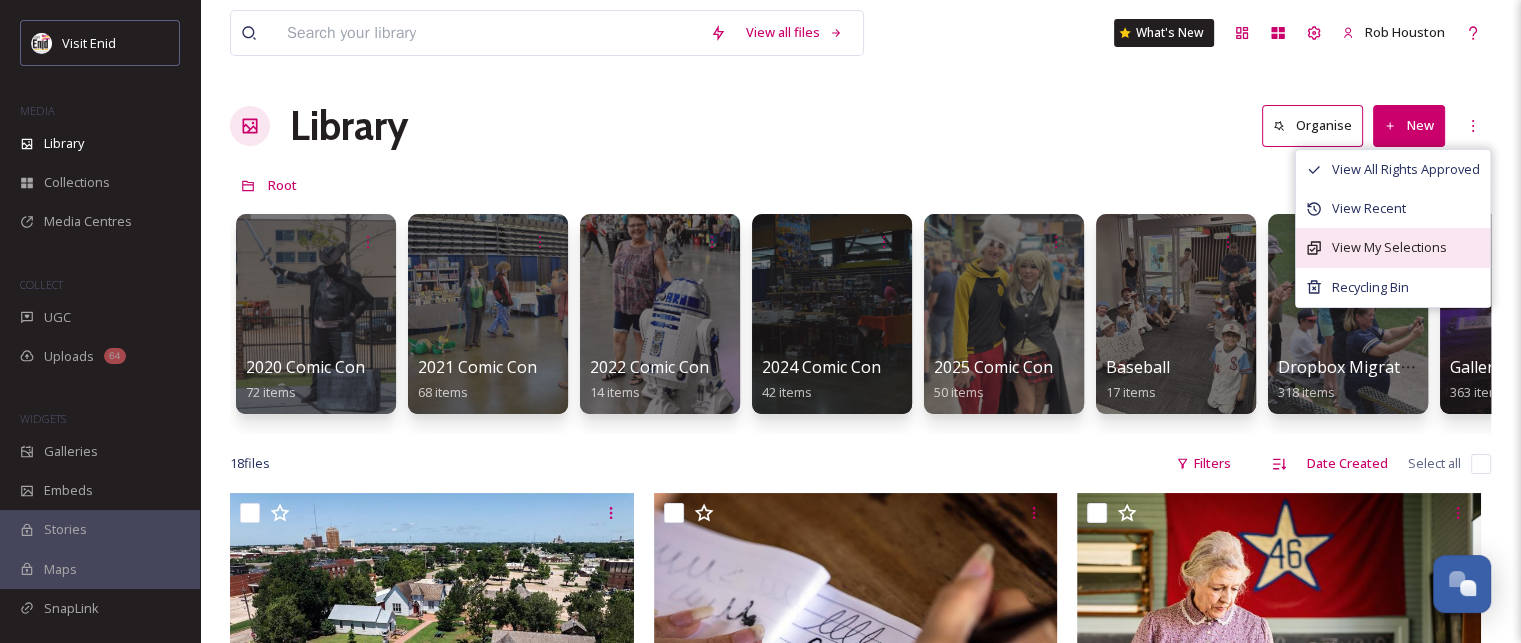 click on "View My Selections" at bounding box center [1389, 247] 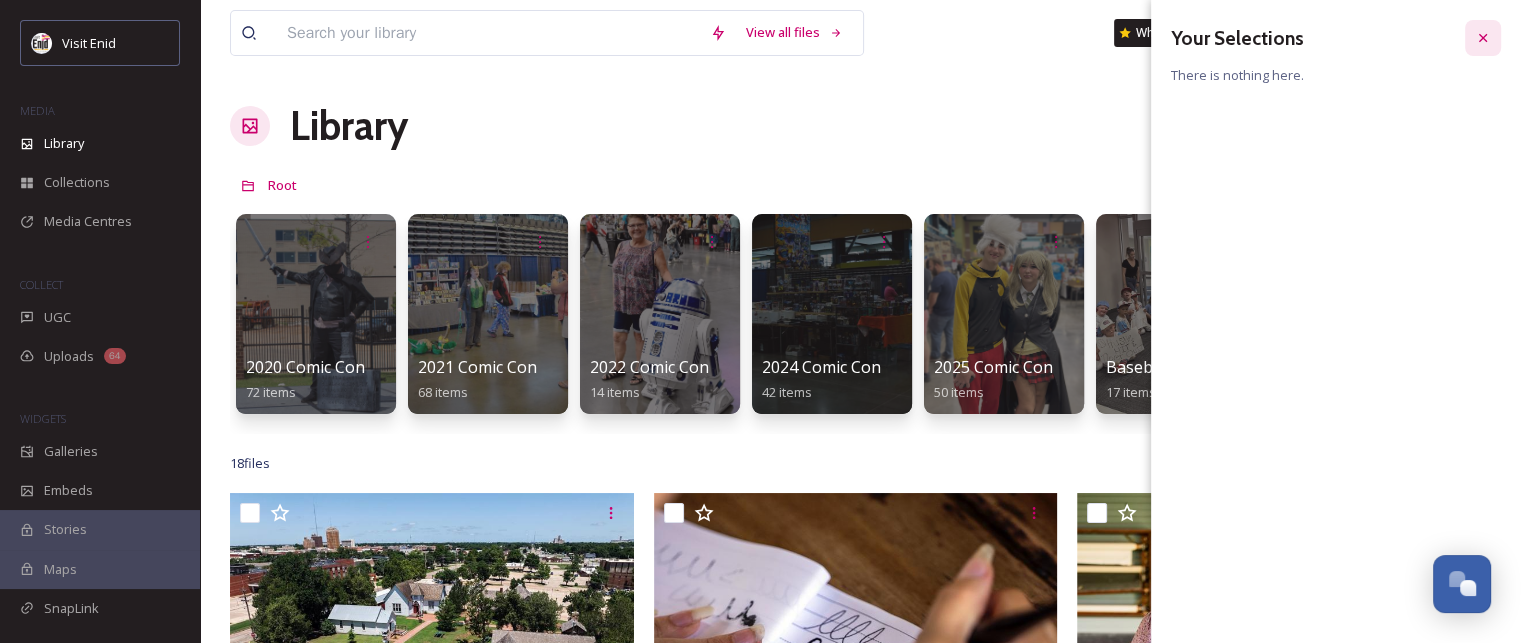 click 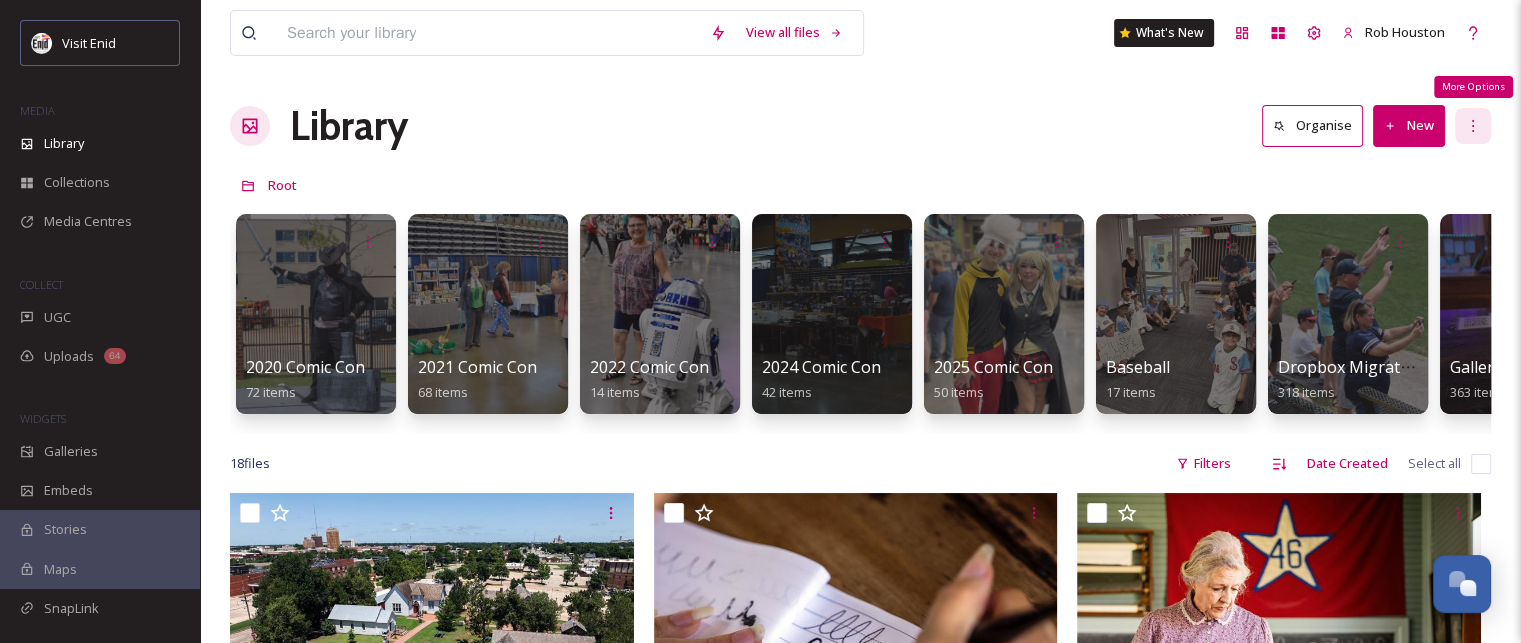 click on "More Options" at bounding box center (1473, 126) 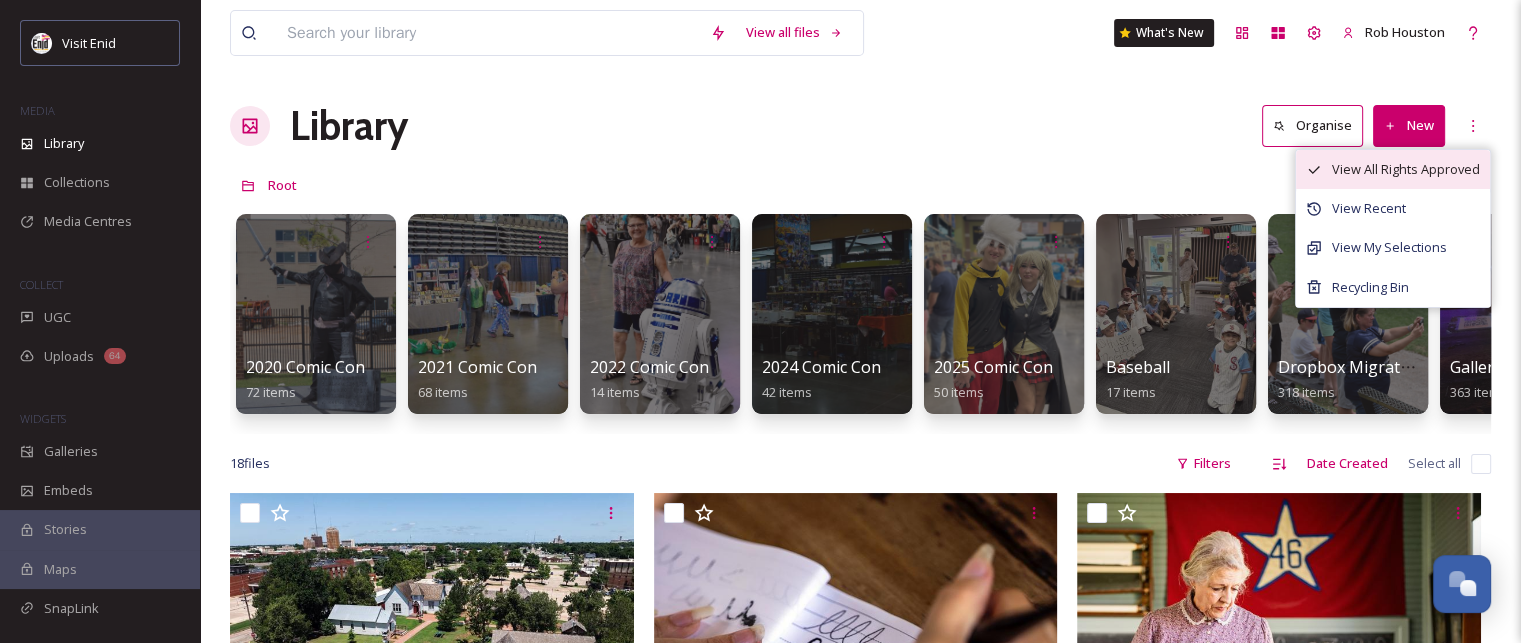 click on "View All Rights Approved" at bounding box center [1406, 169] 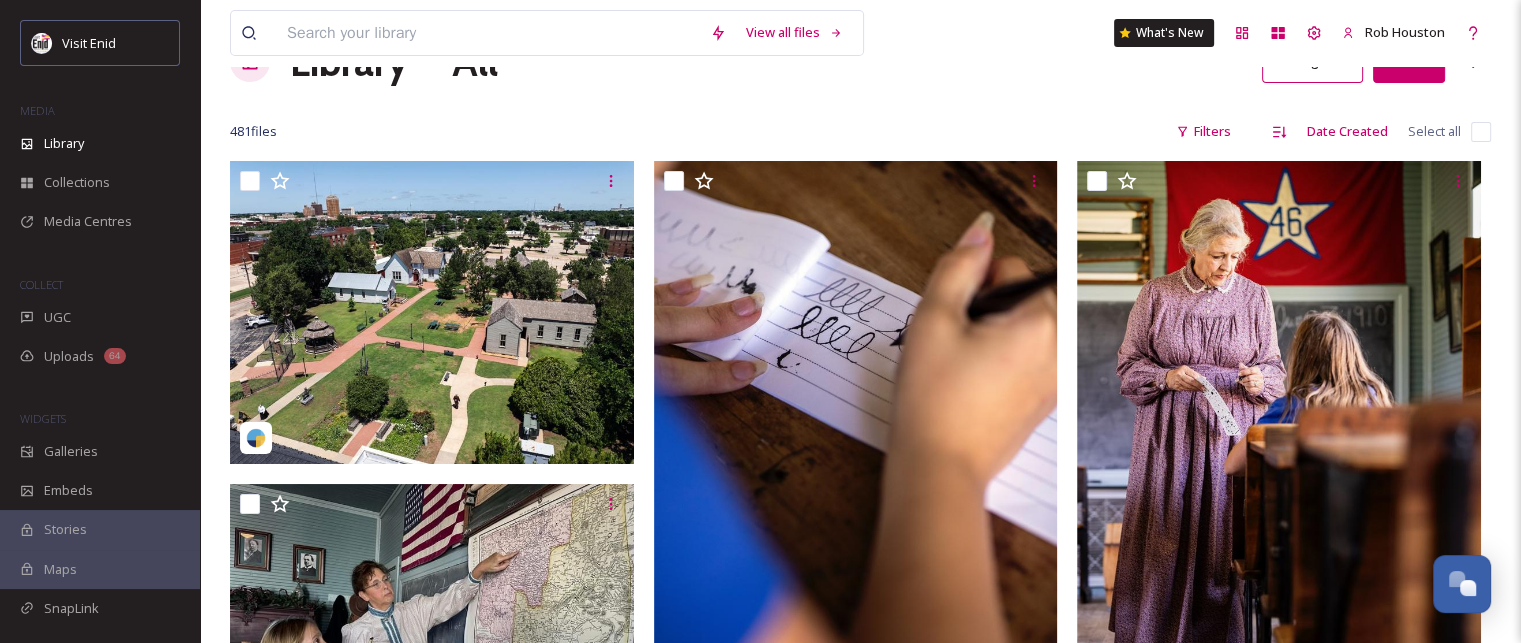 scroll, scrollTop: 0, scrollLeft: 0, axis: both 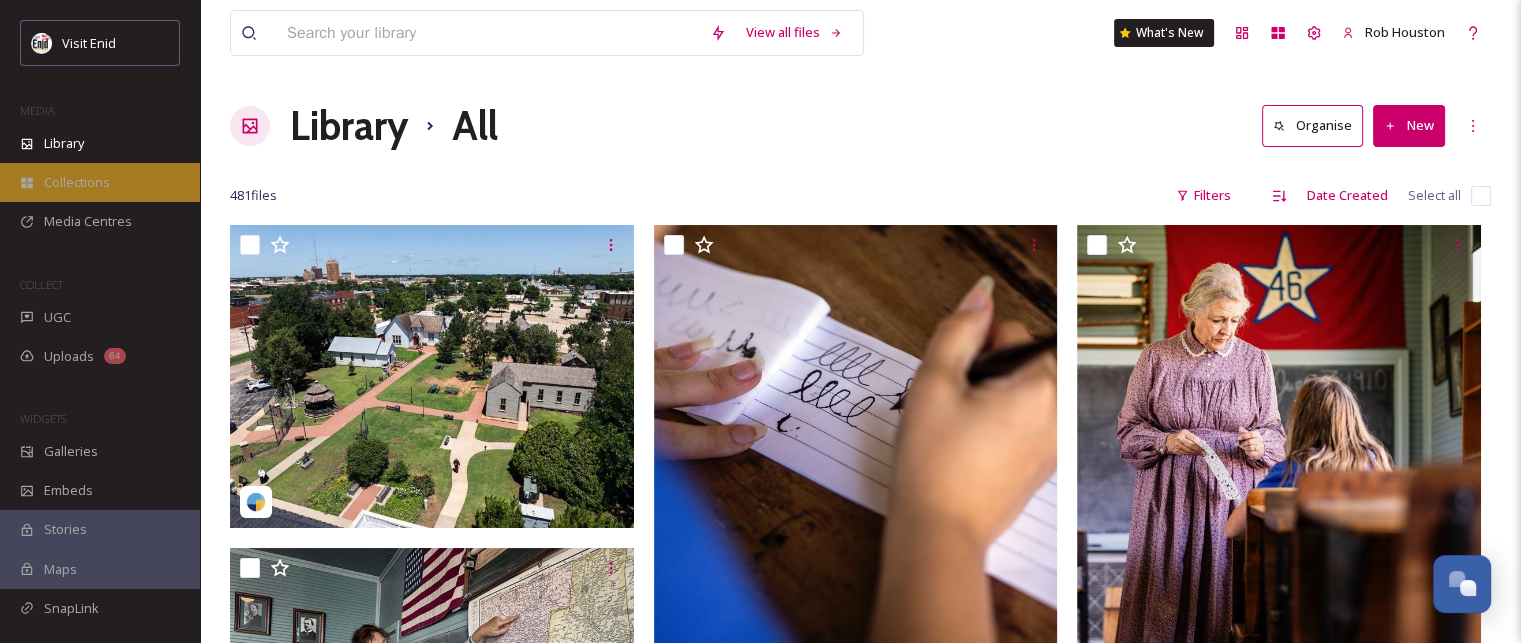 click on "Collections" at bounding box center [77, 182] 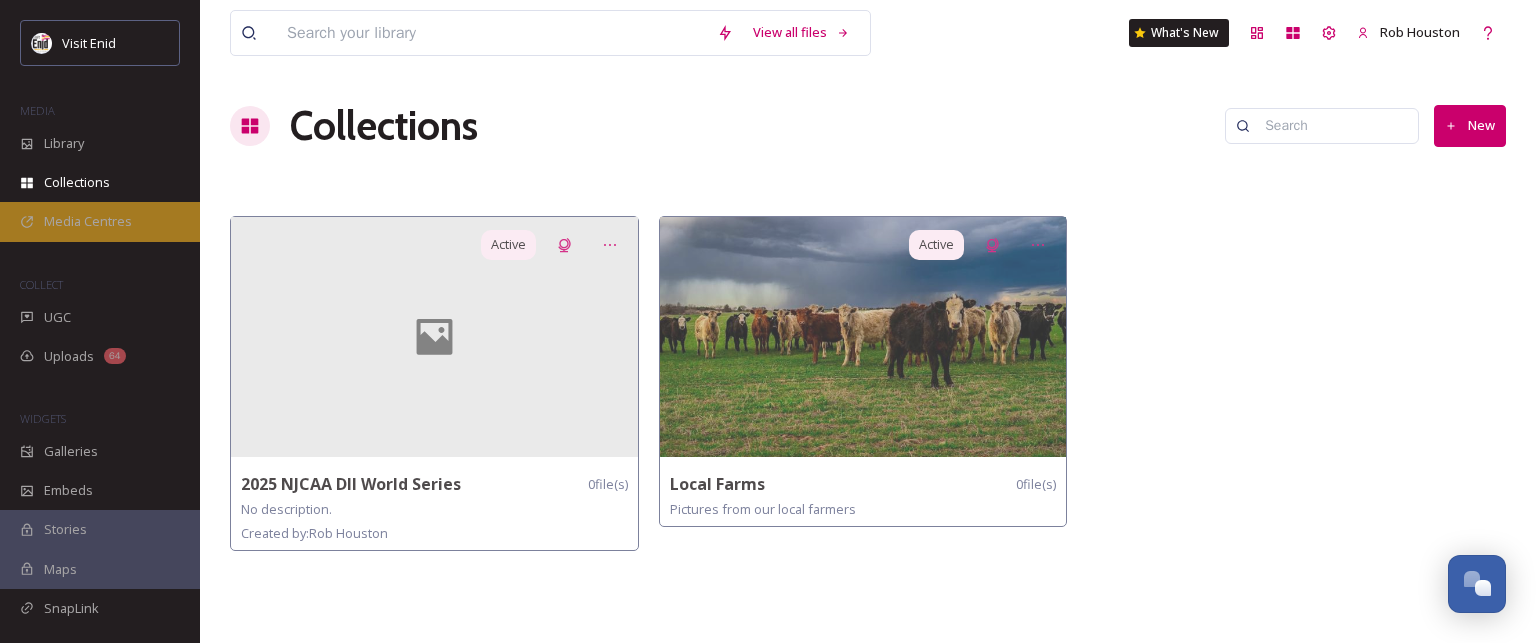 click on "Media Centres" at bounding box center [88, 221] 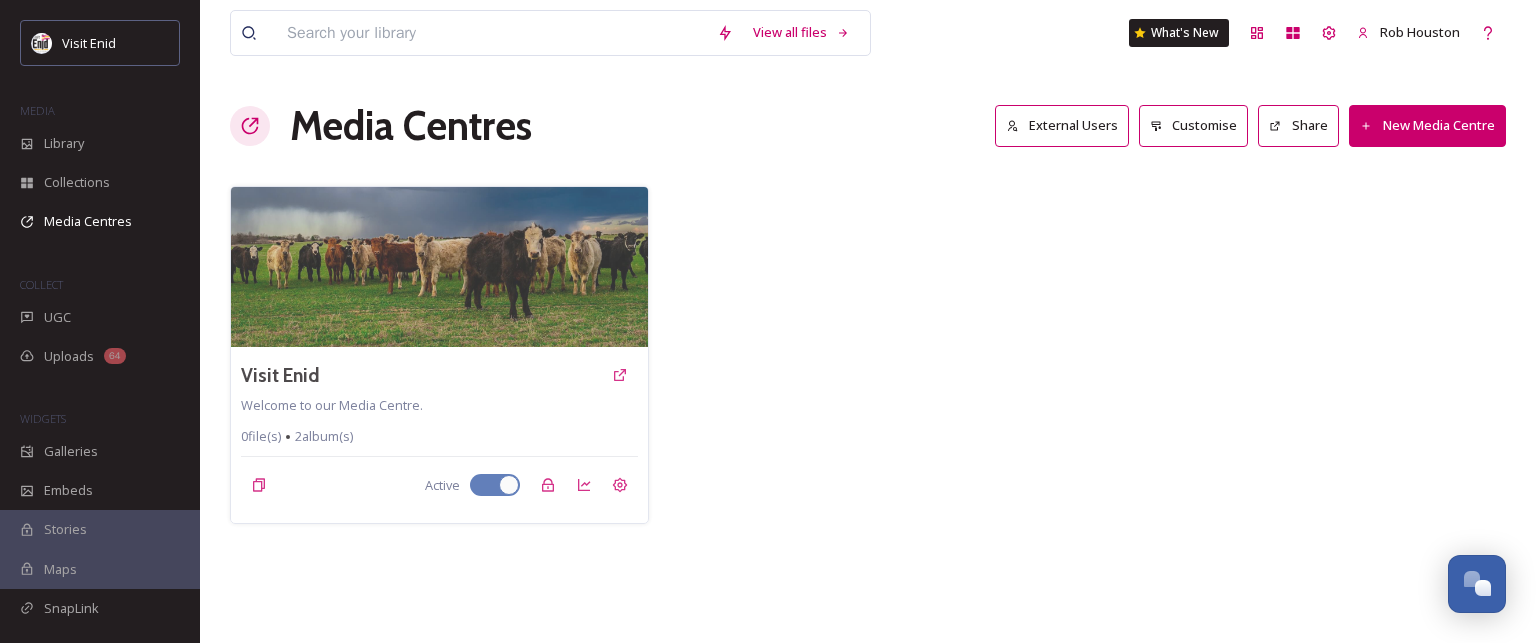 click on "COLLECT" at bounding box center [100, 285] 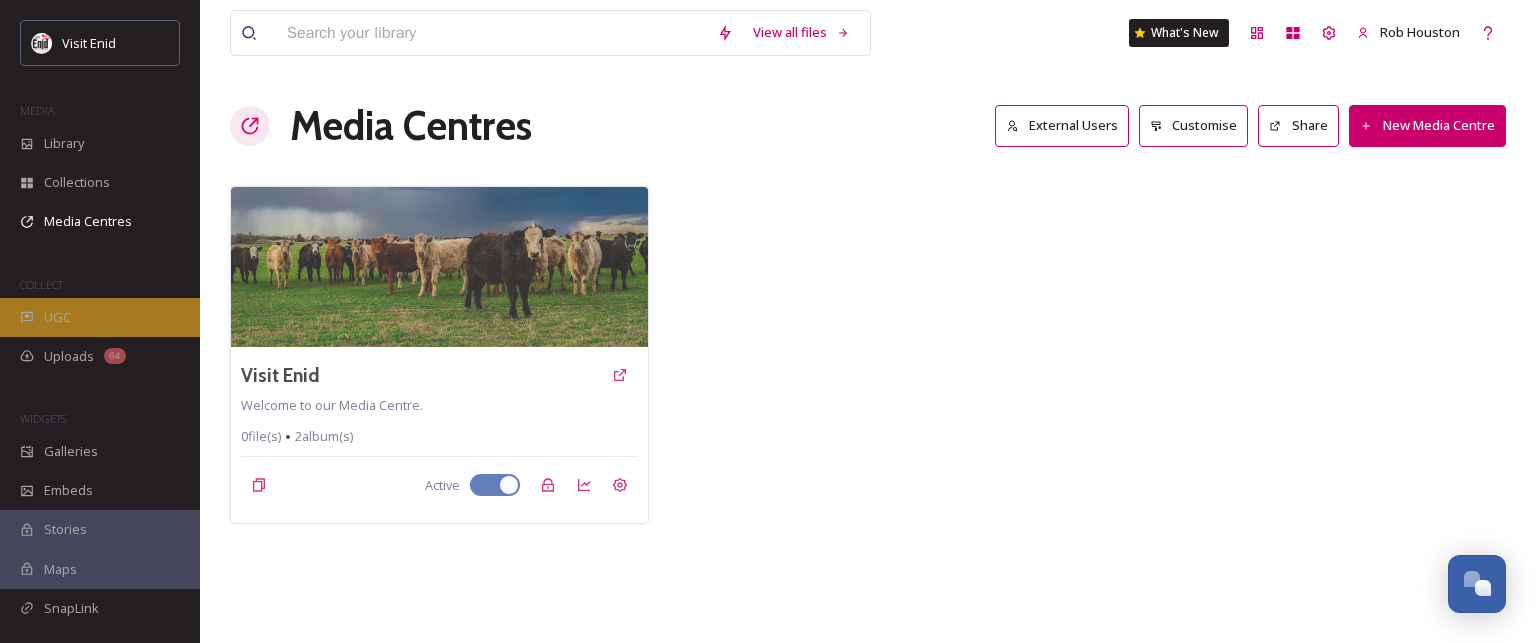 click on "UGC" at bounding box center (57, 317) 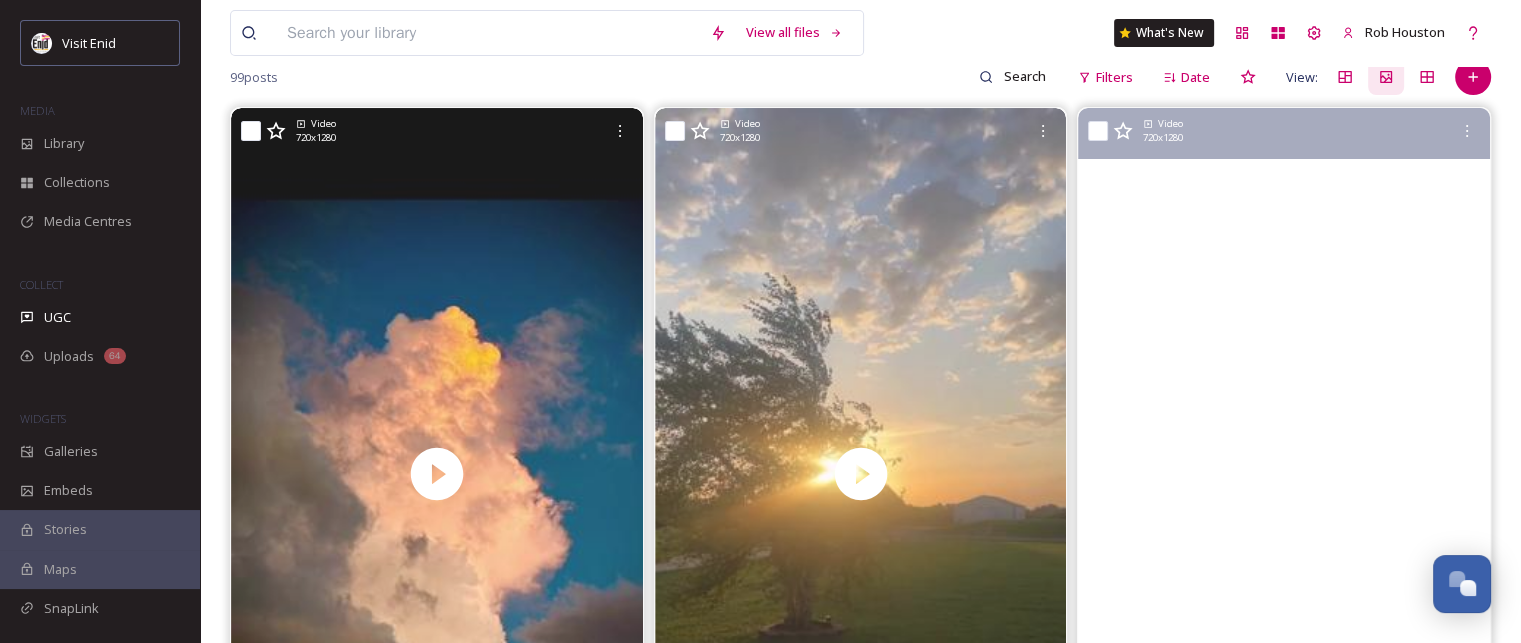 scroll, scrollTop: 0, scrollLeft: 0, axis: both 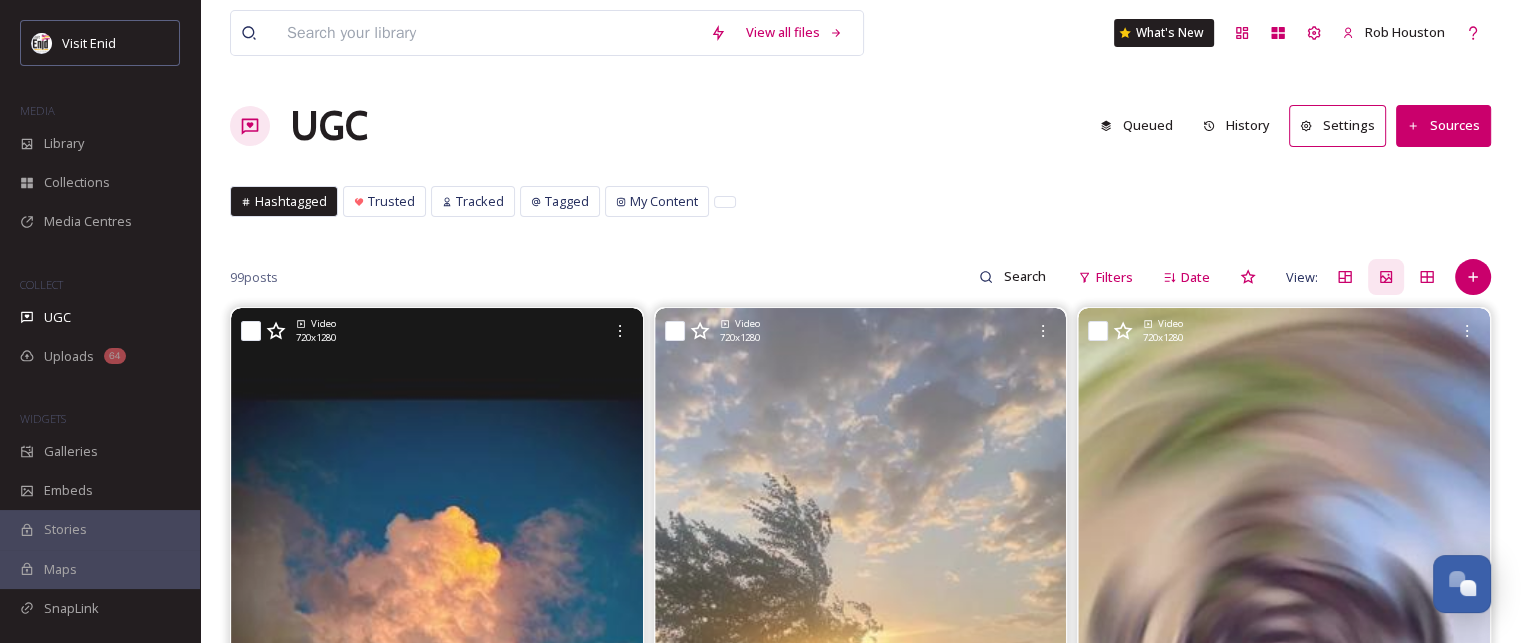 click on "Sources" at bounding box center [1443, 125] 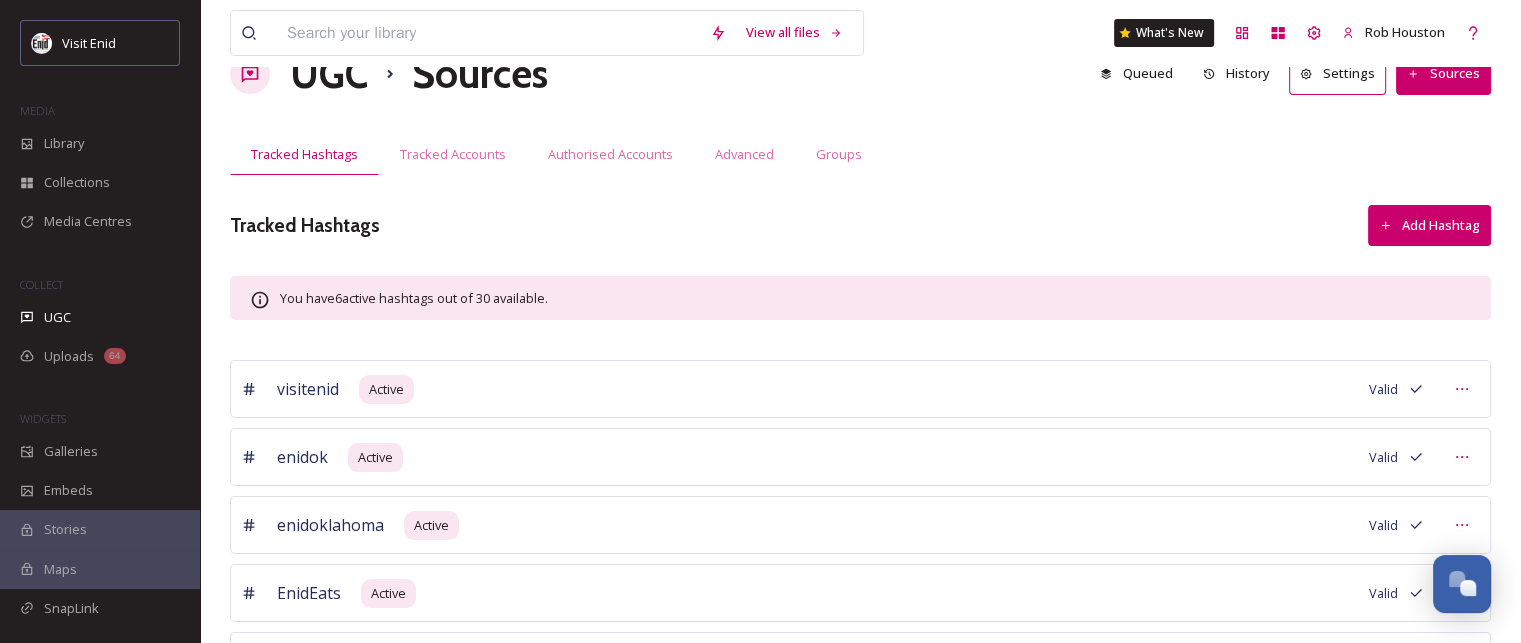 scroll, scrollTop: 0, scrollLeft: 0, axis: both 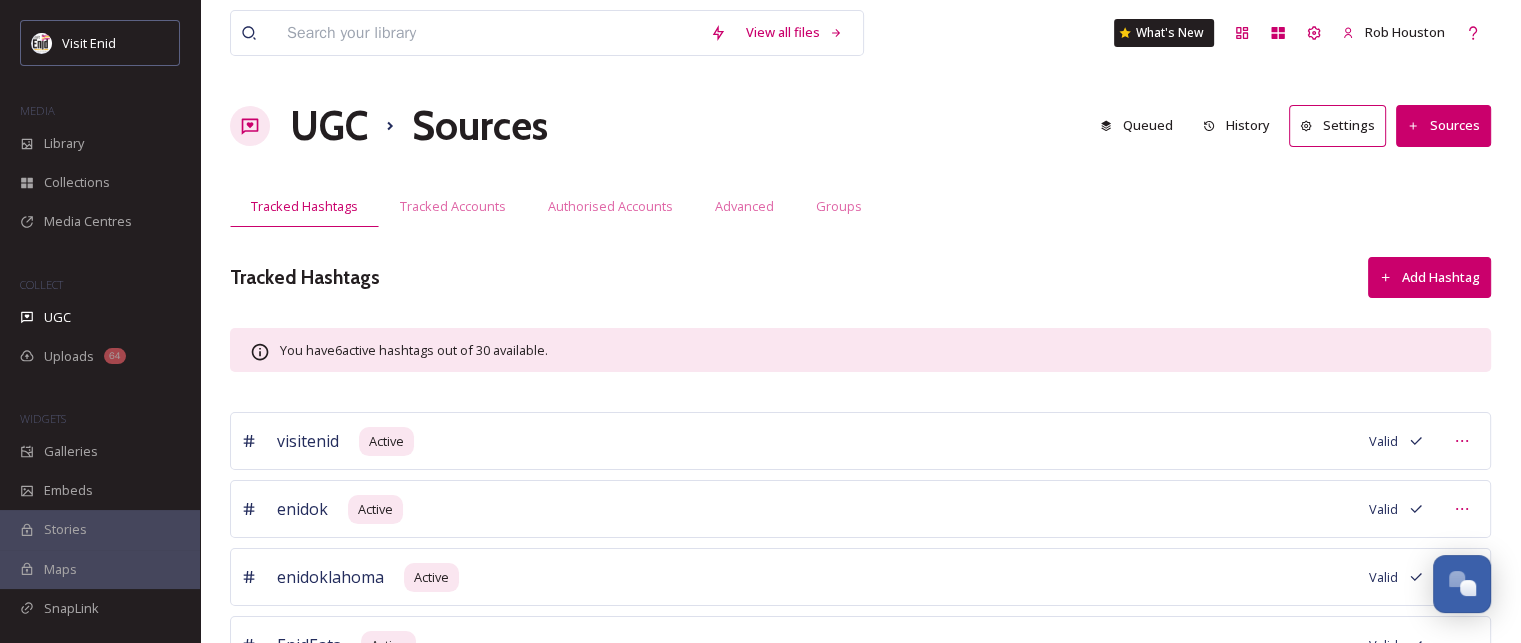click on "Add Hashtag" at bounding box center [1429, 277] 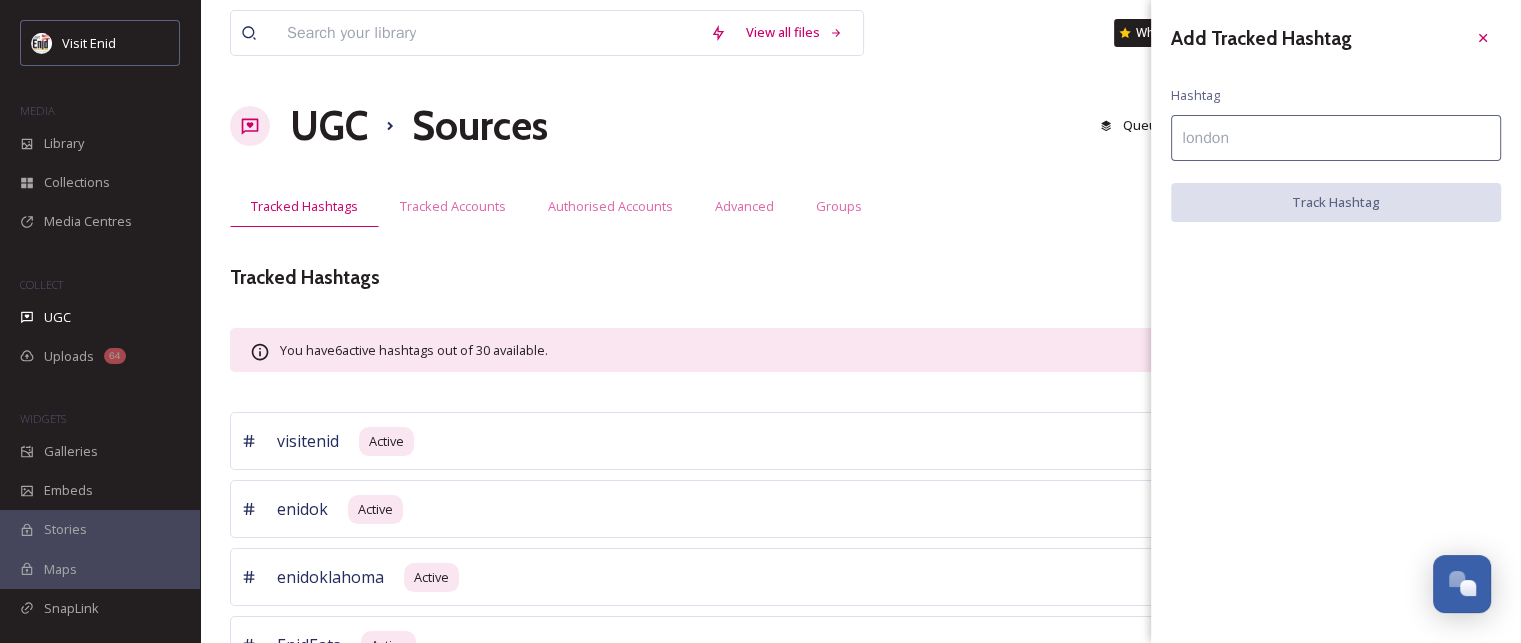 click at bounding box center [1336, 138] 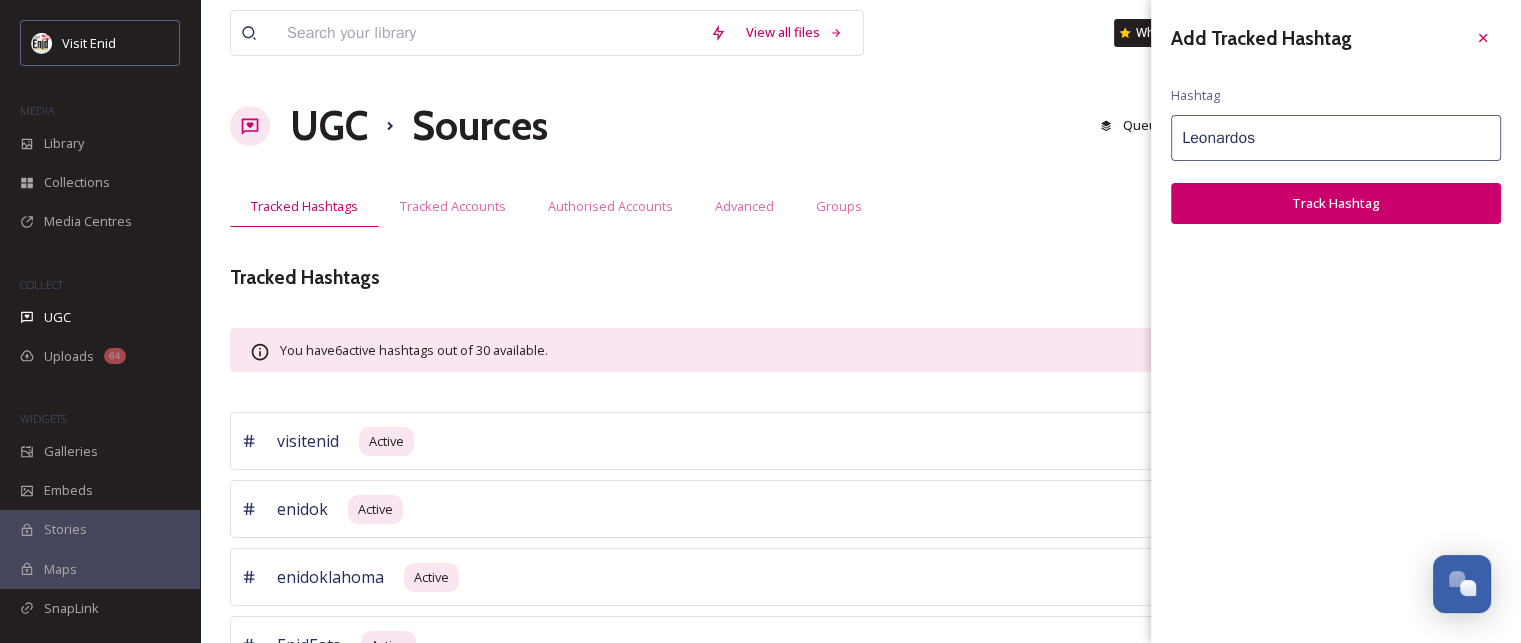 type on "Leonardos" 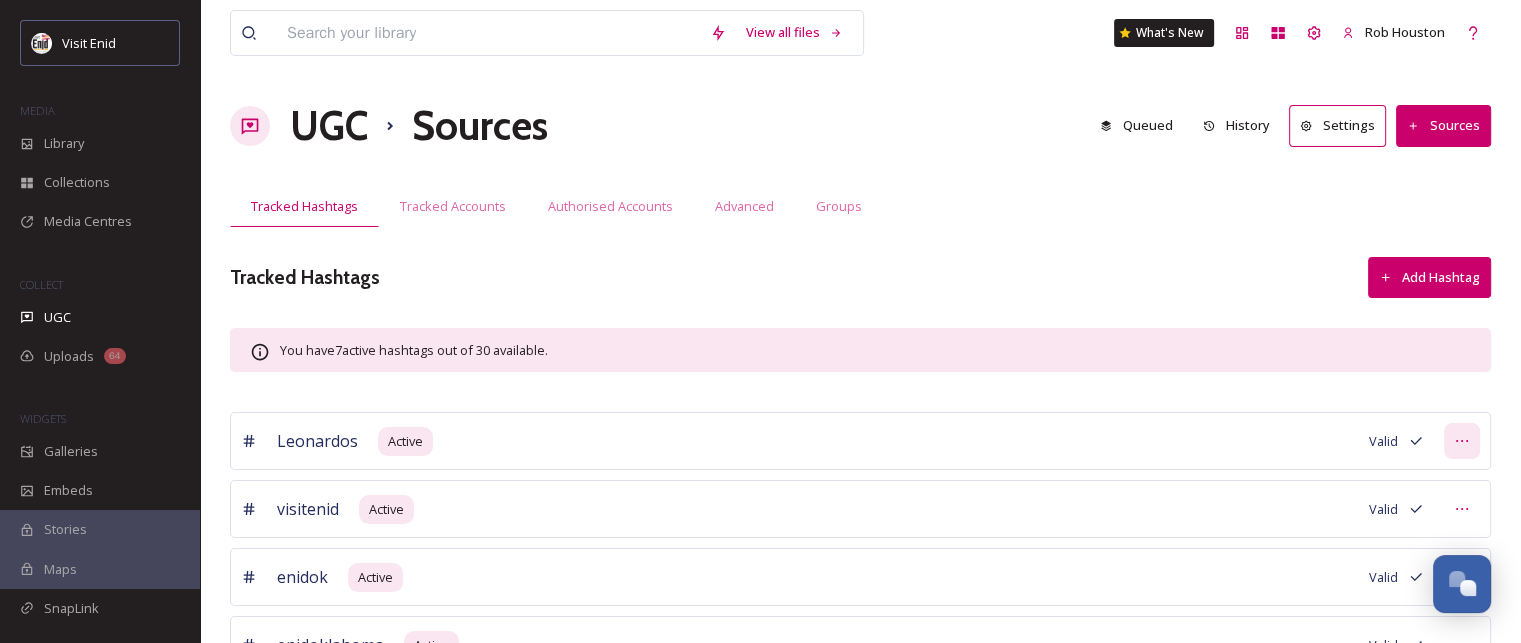 click 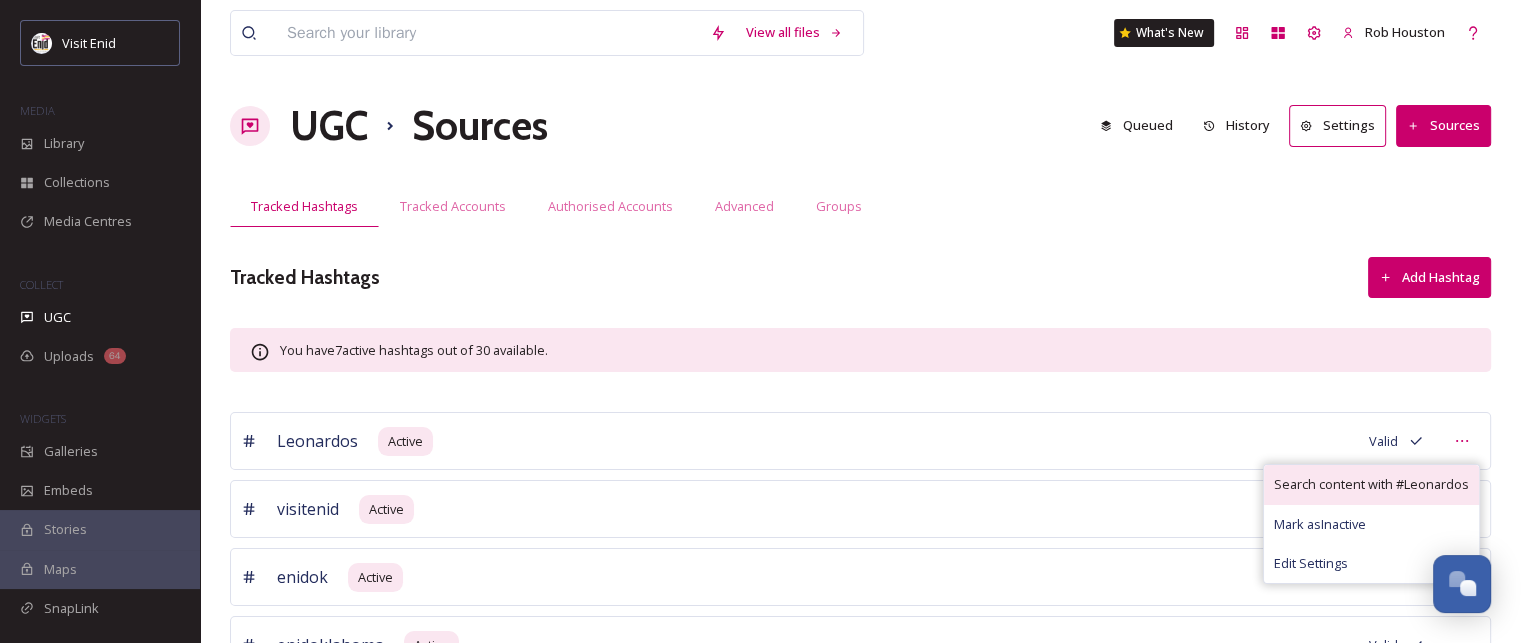 click on "Search content with # Leonardos" at bounding box center (1371, 484) 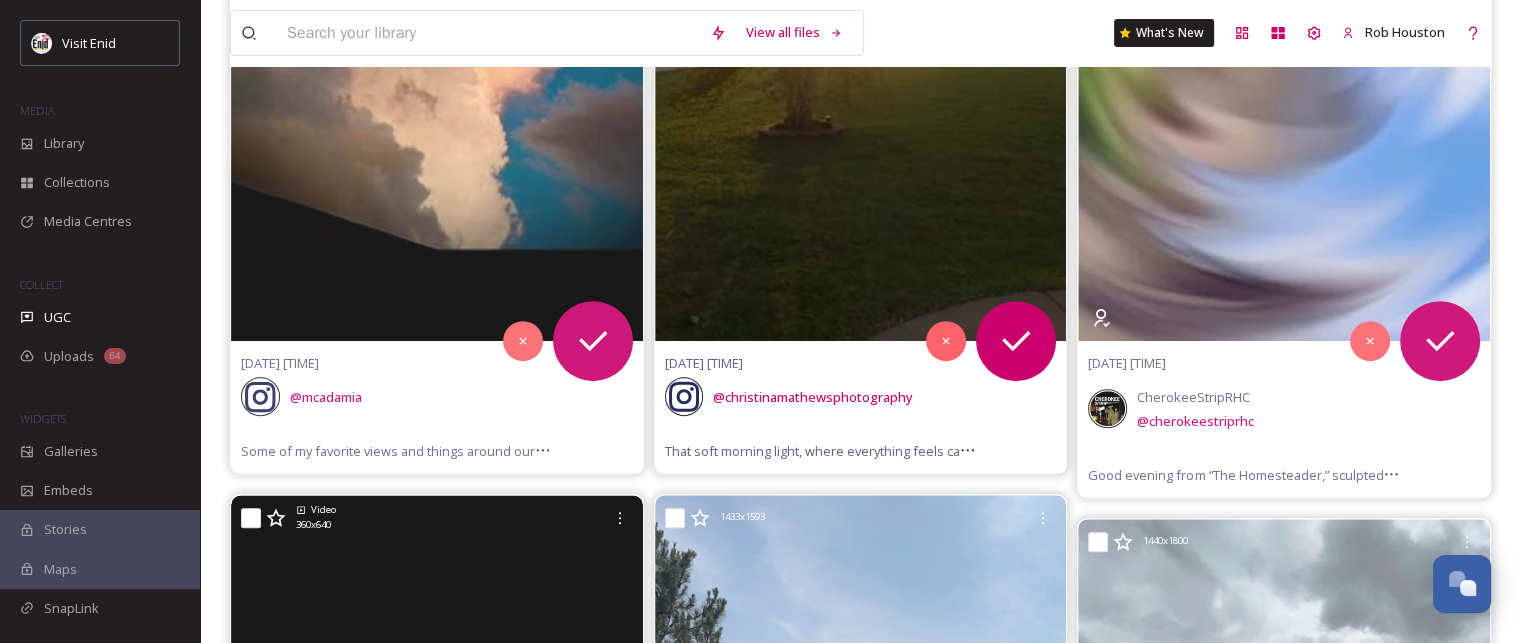scroll, scrollTop: 0, scrollLeft: 0, axis: both 